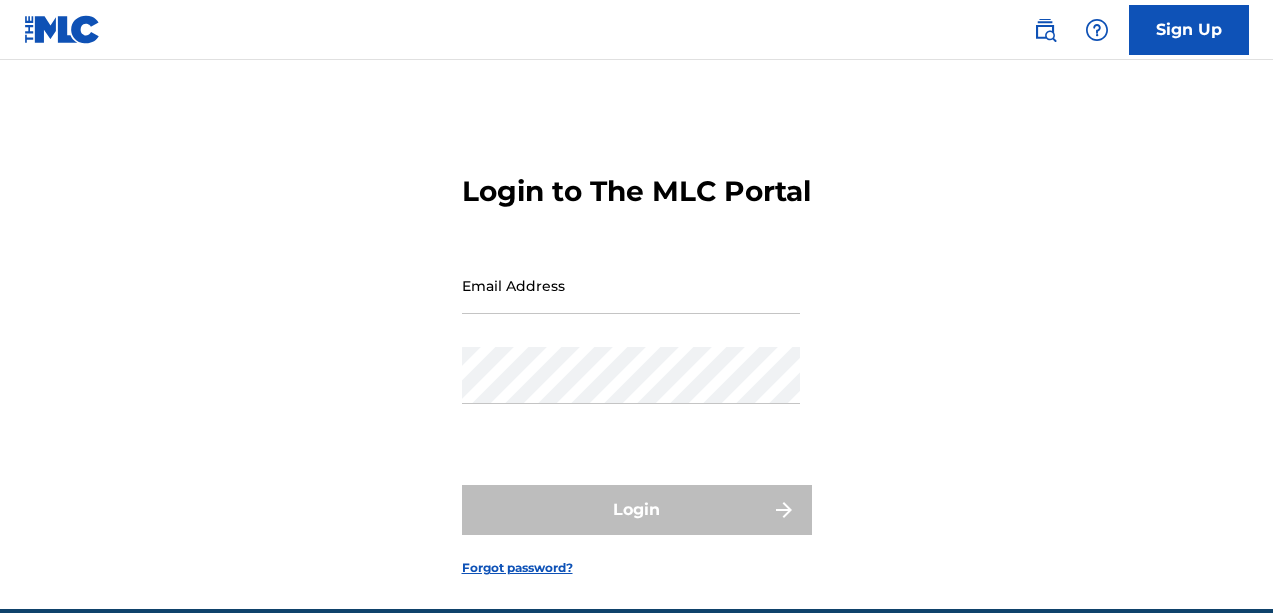 scroll, scrollTop: 0, scrollLeft: 0, axis: both 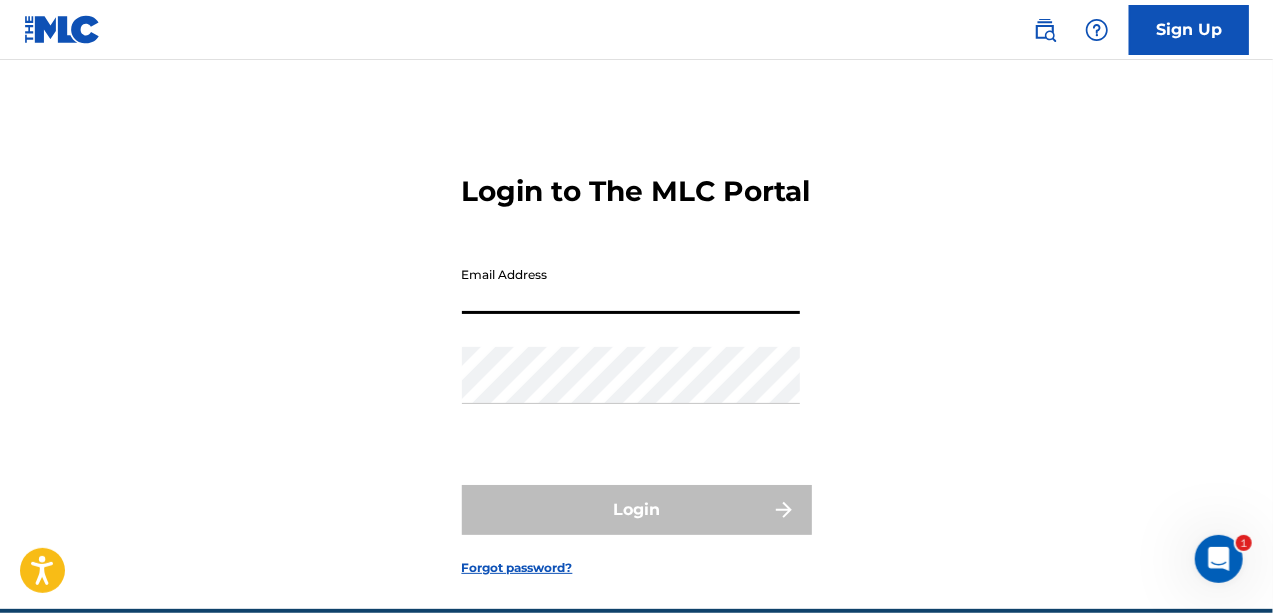 click on "Email Address" at bounding box center (631, 285) 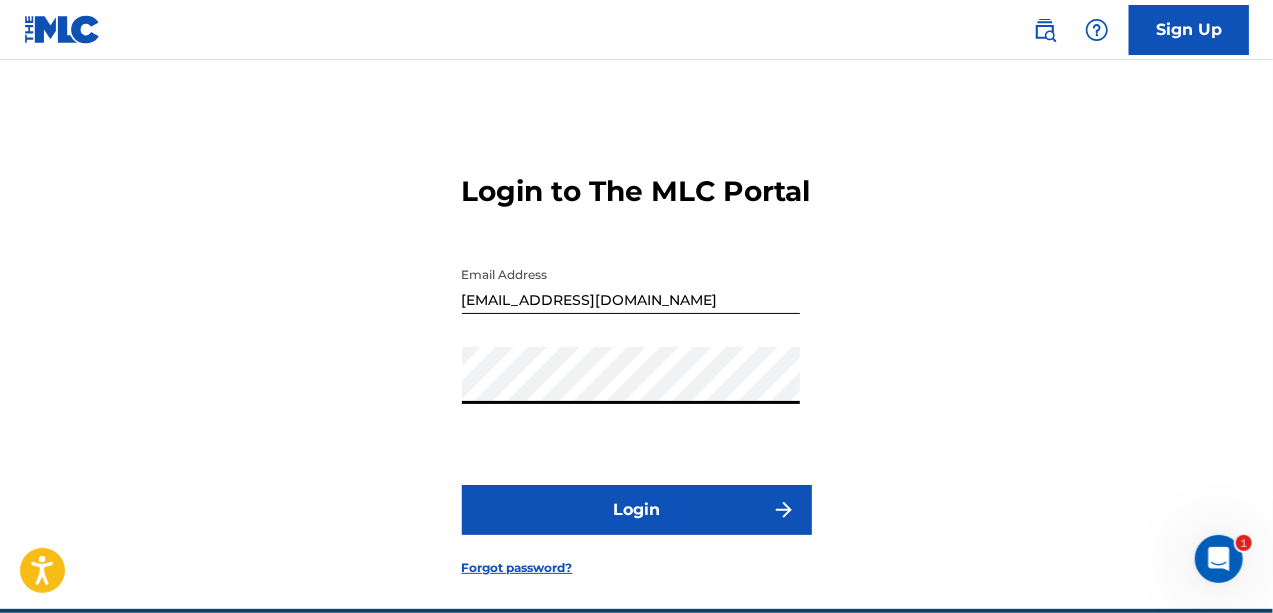 click on "Login" at bounding box center [637, 510] 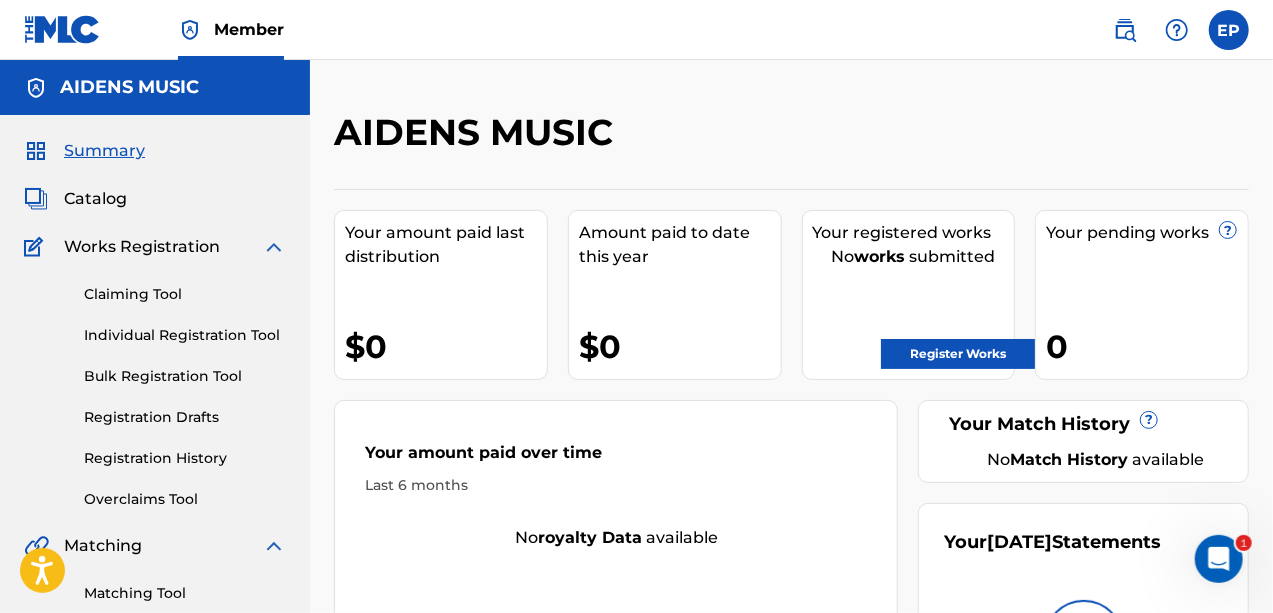 scroll, scrollTop: 0, scrollLeft: 0, axis: both 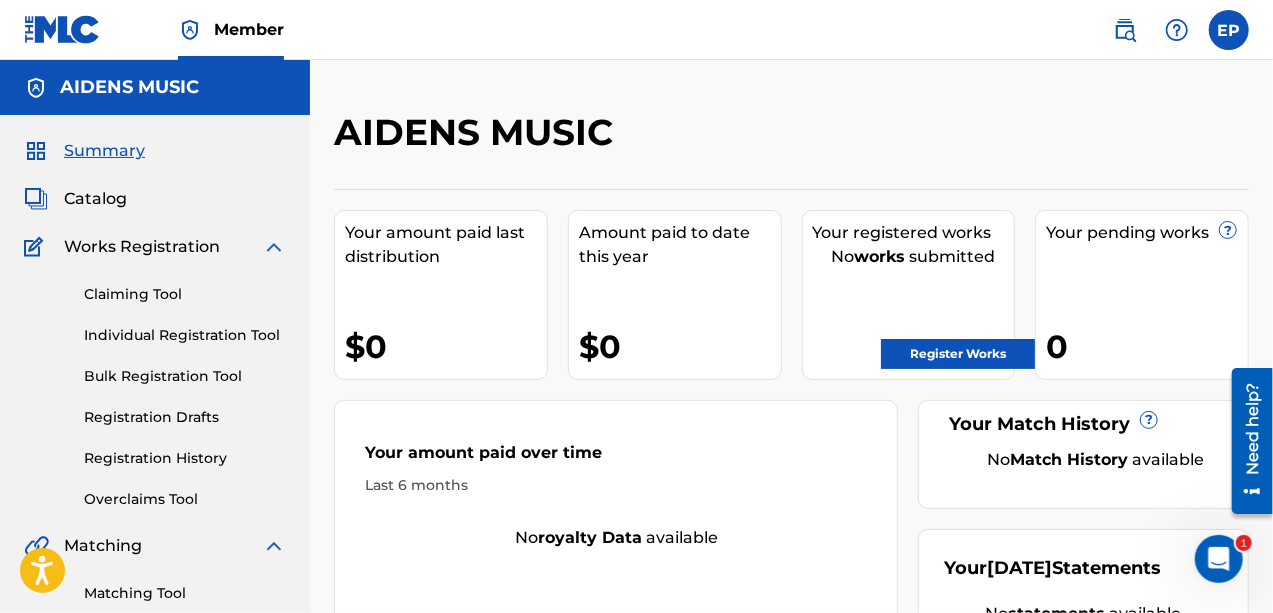 click on "Works Registration" at bounding box center (142, 247) 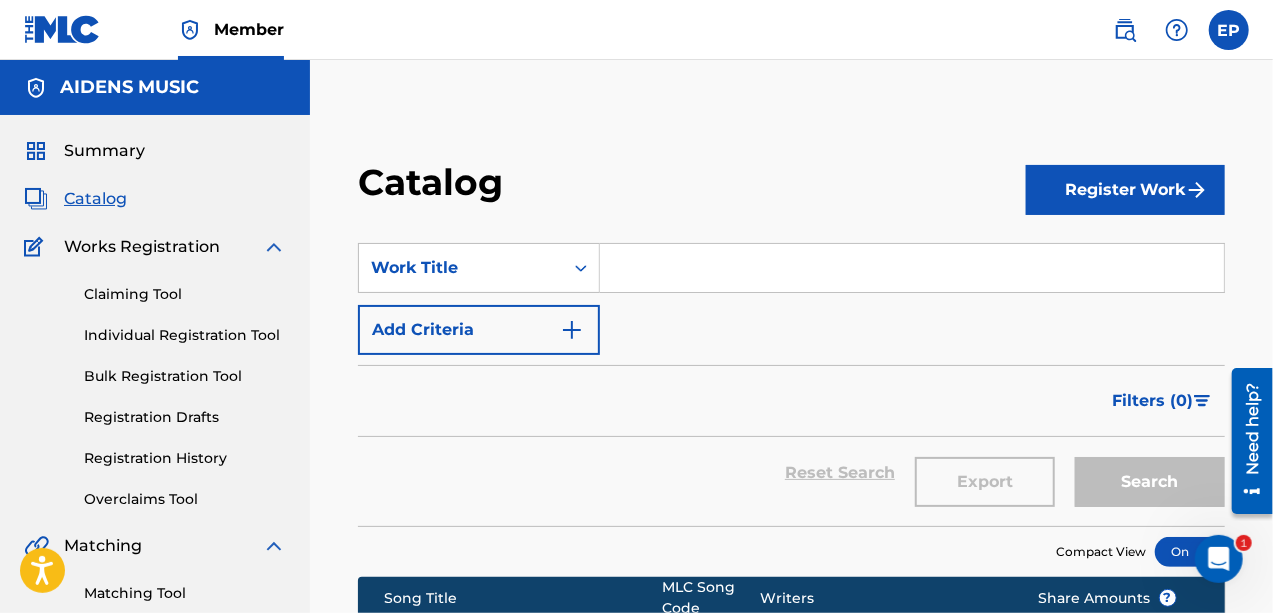 click on "Register Work" at bounding box center [1125, 190] 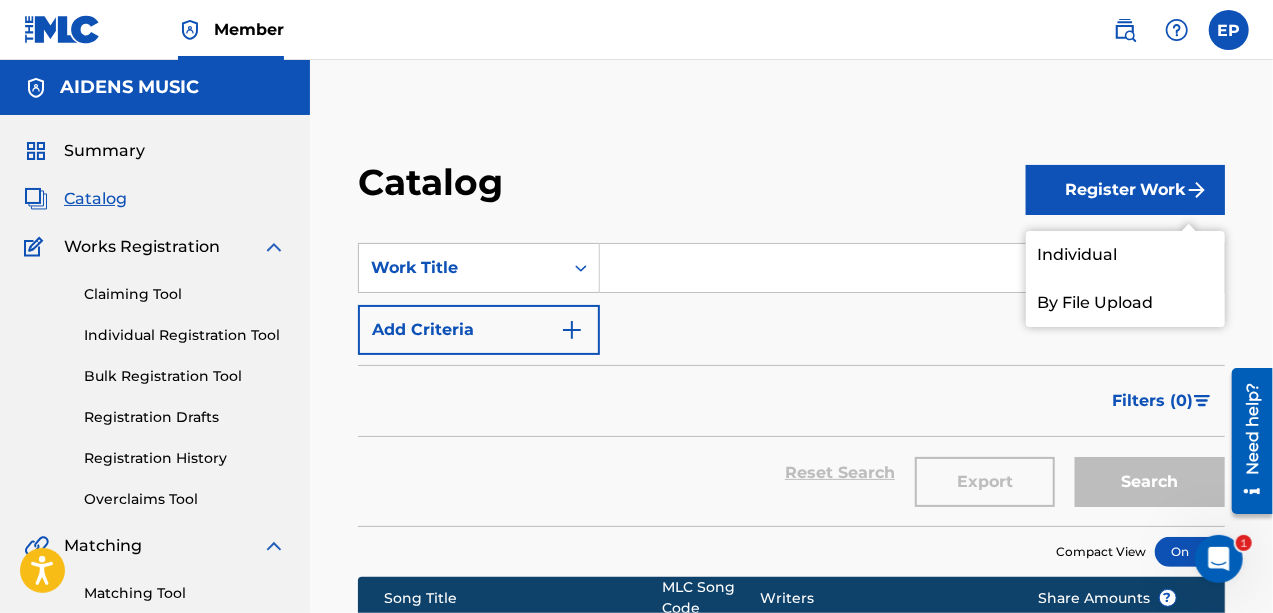 click on "Individual" at bounding box center [1125, 255] 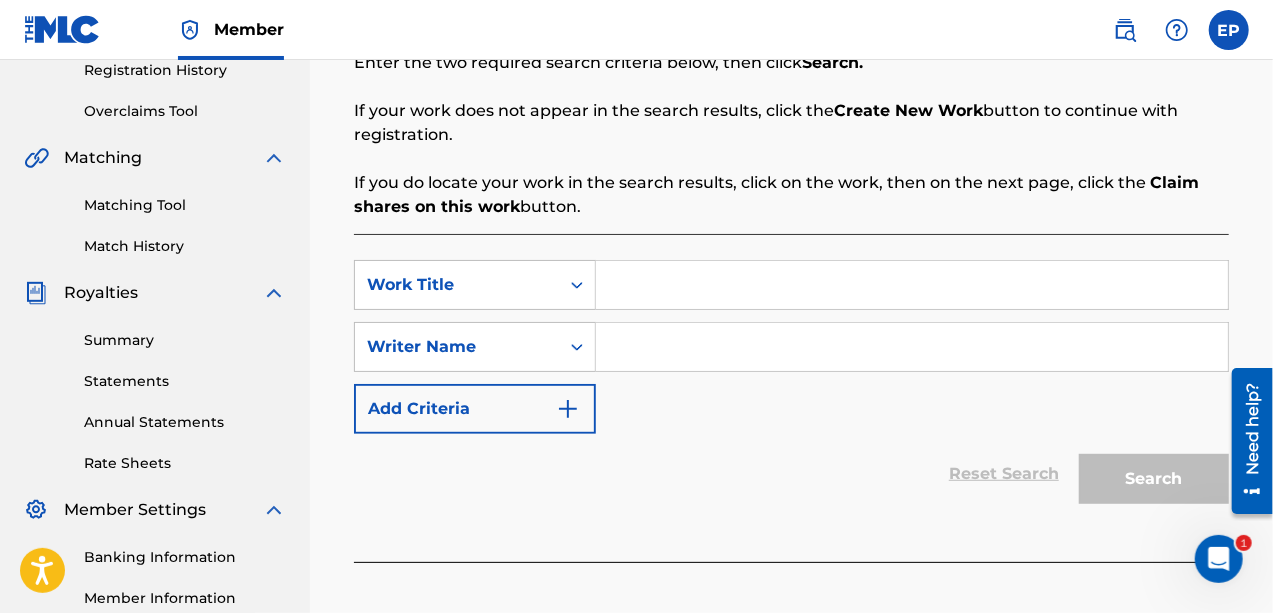 scroll, scrollTop: 385, scrollLeft: 0, axis: vertical 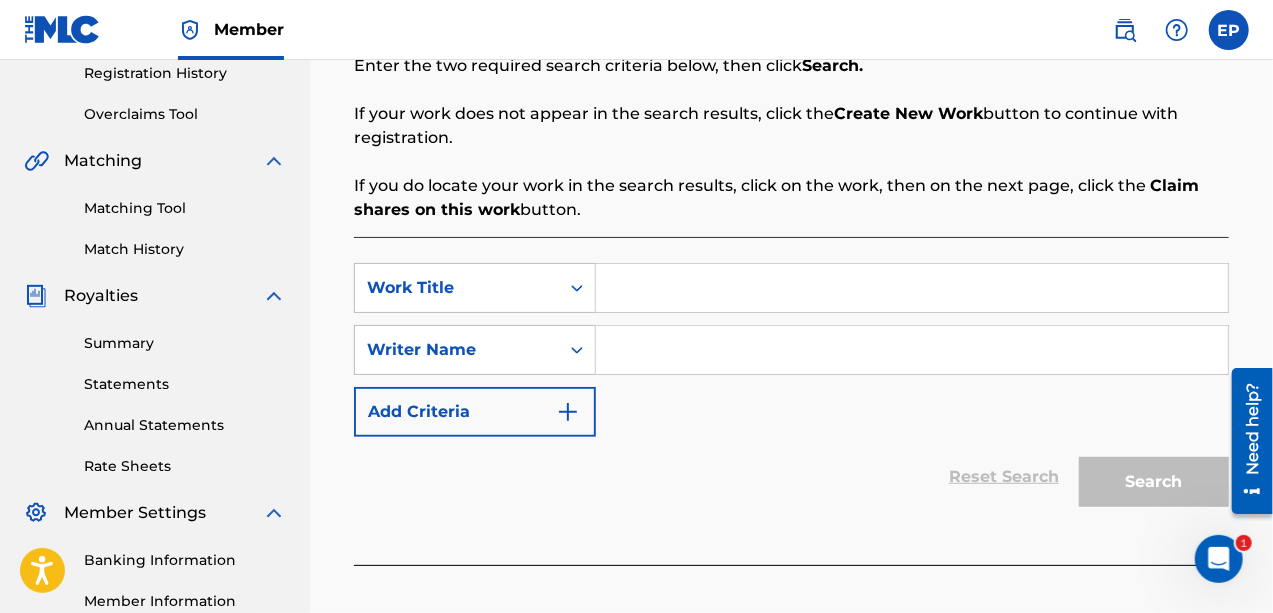 click on "Add Criteria" at bounding box center (475, 412) 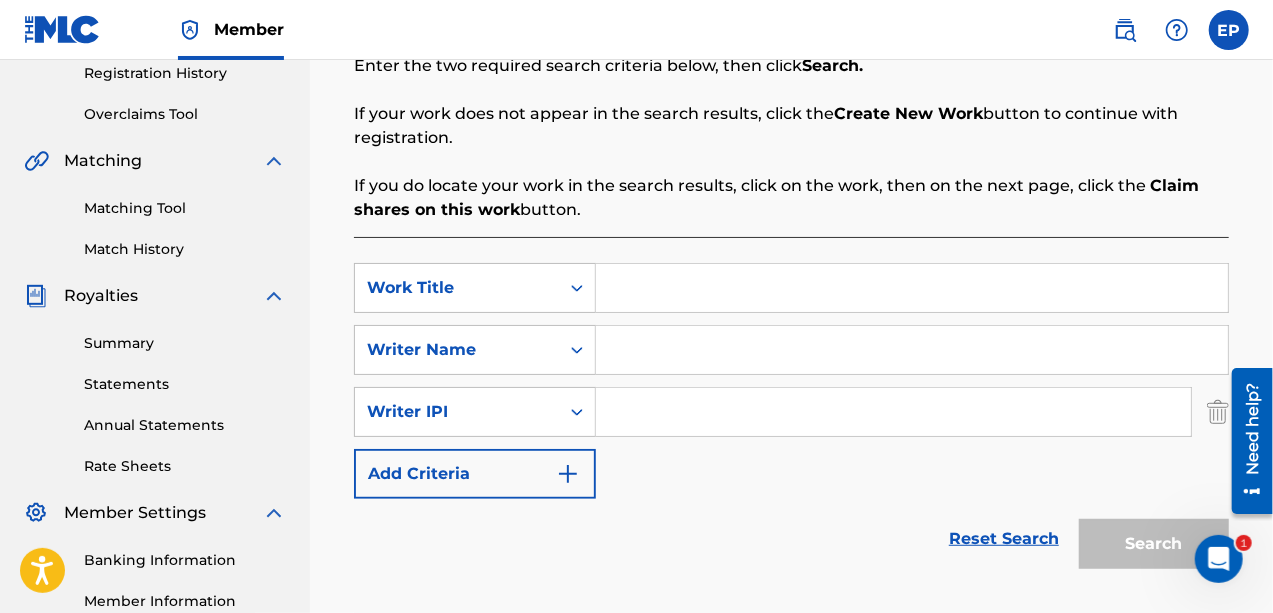 click at bounding box center [1244, 441] 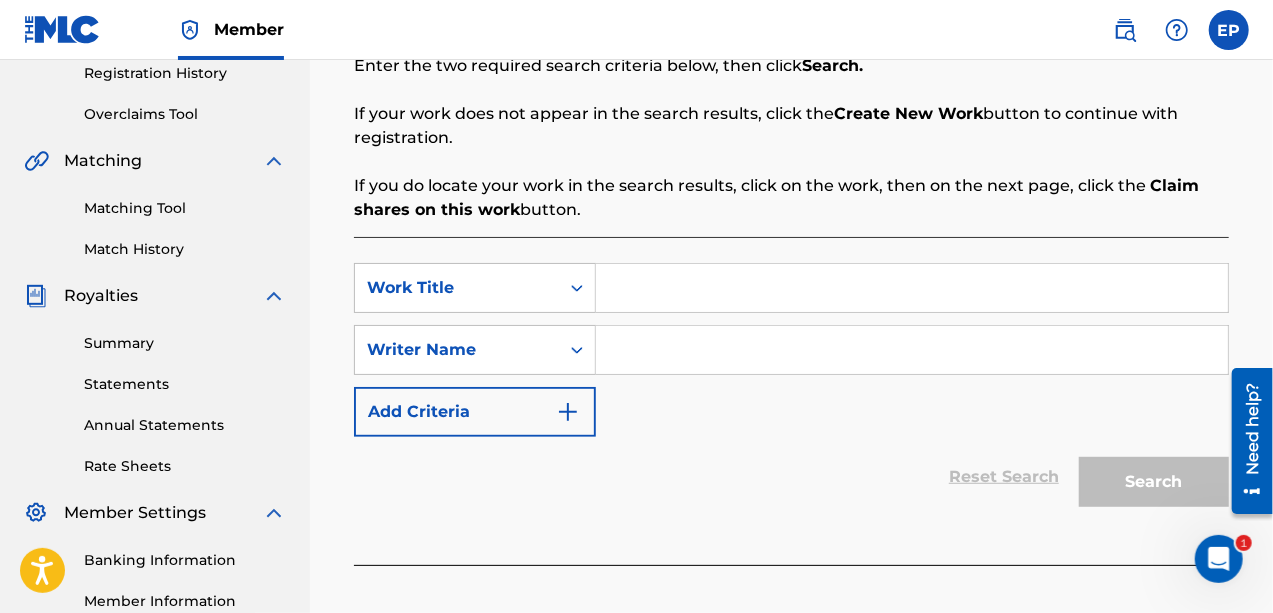 click at bounding box center (912, 288) 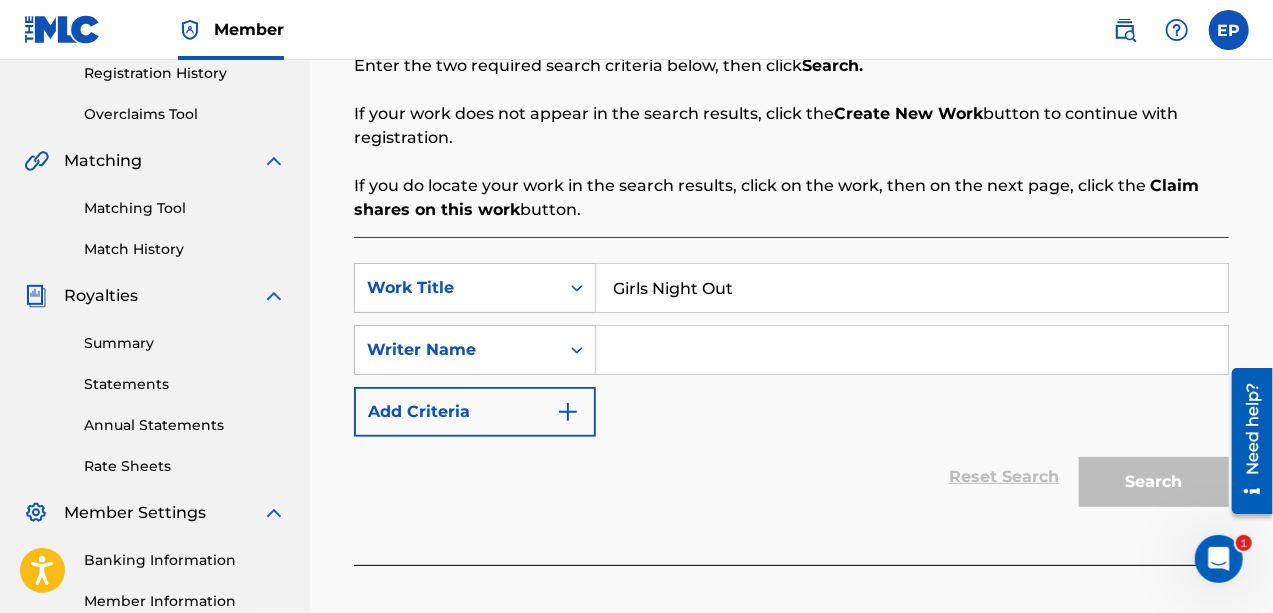 type on "Girls Night Out" 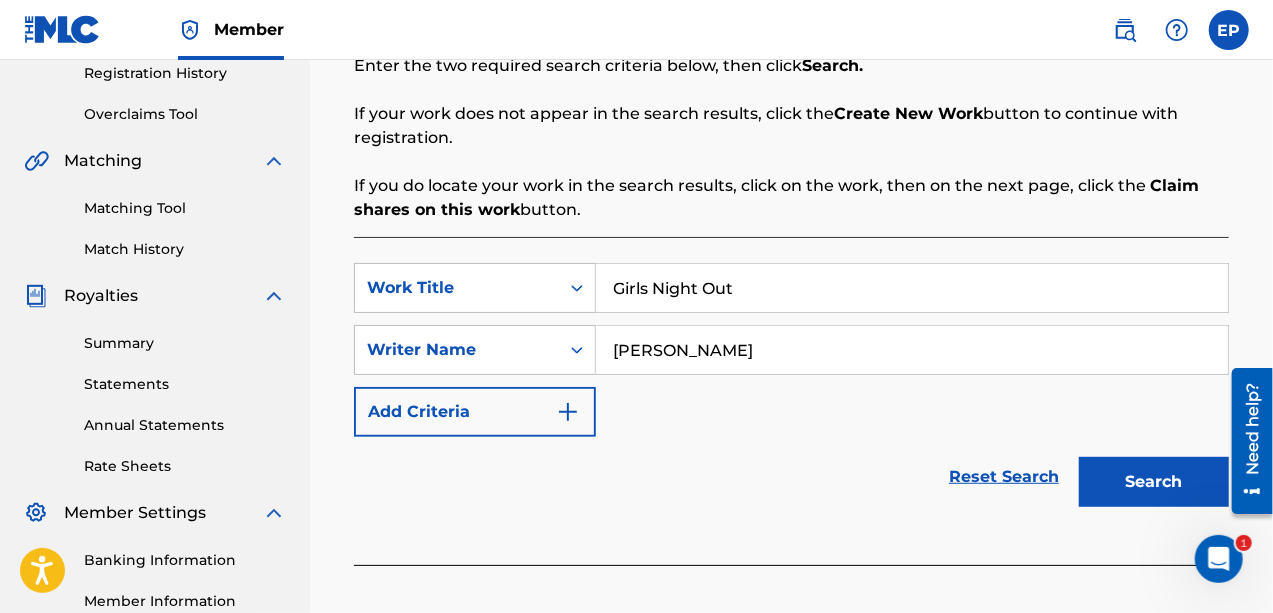 type on "[PERSON_NAME]" 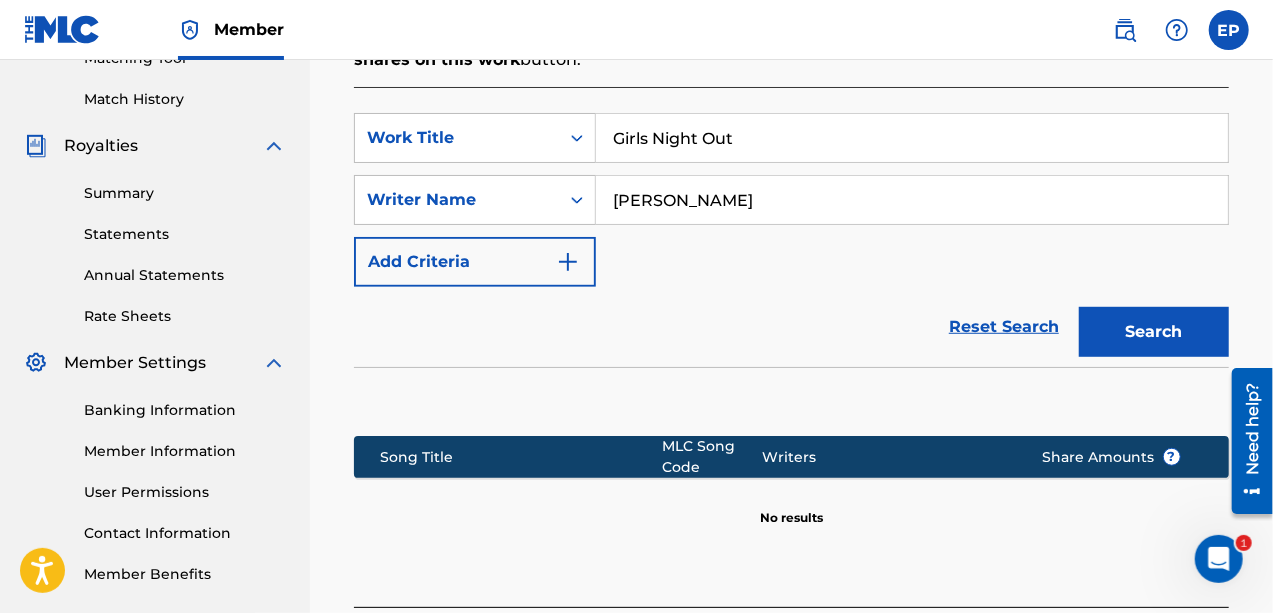 scroll, scrollTop: 537, scrollLeft: 0, axis: vertical 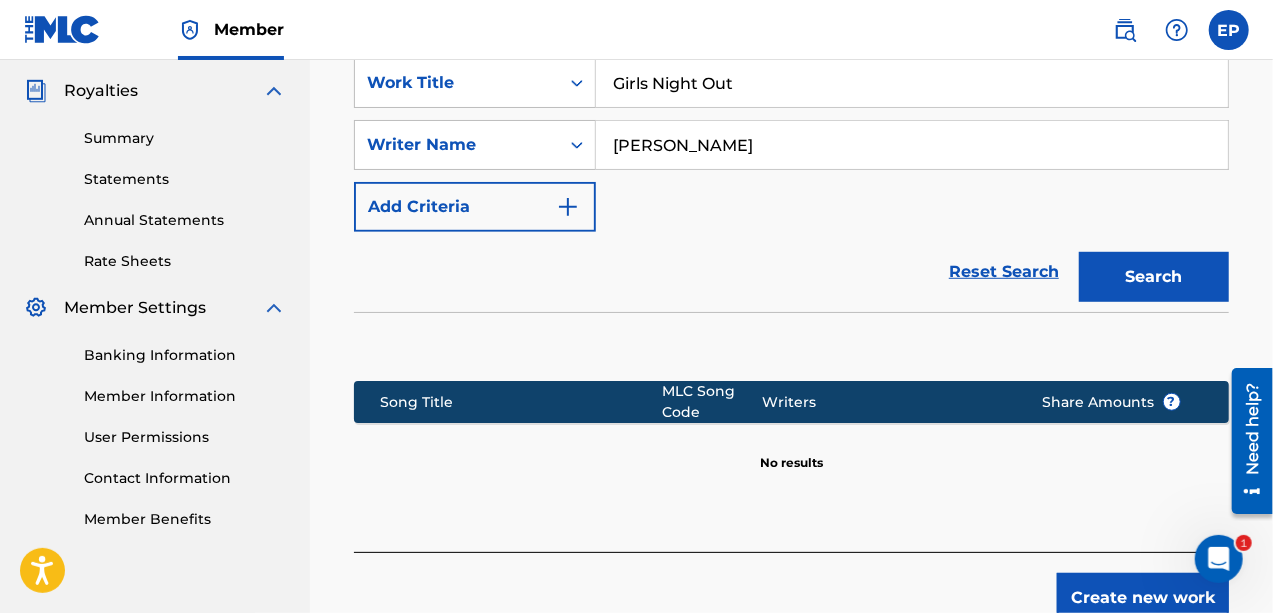 click on "Create new work" at bounding box center [1143, 598] 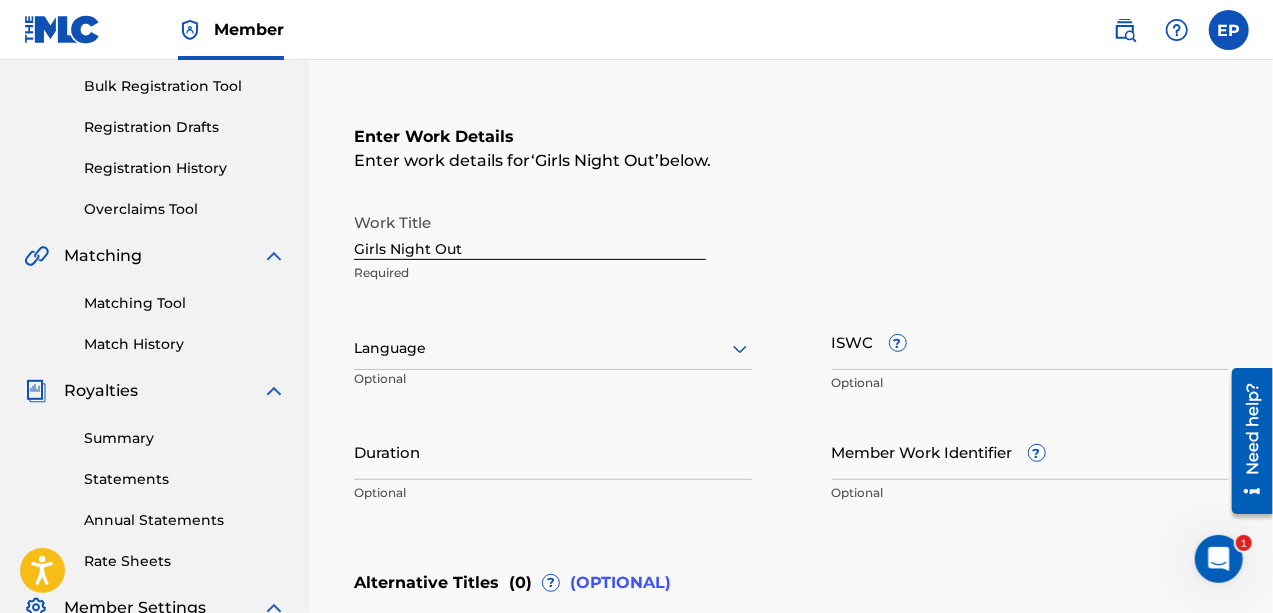 scroll, scrollTop: 302, scrollLeft: 0, axis: vertical 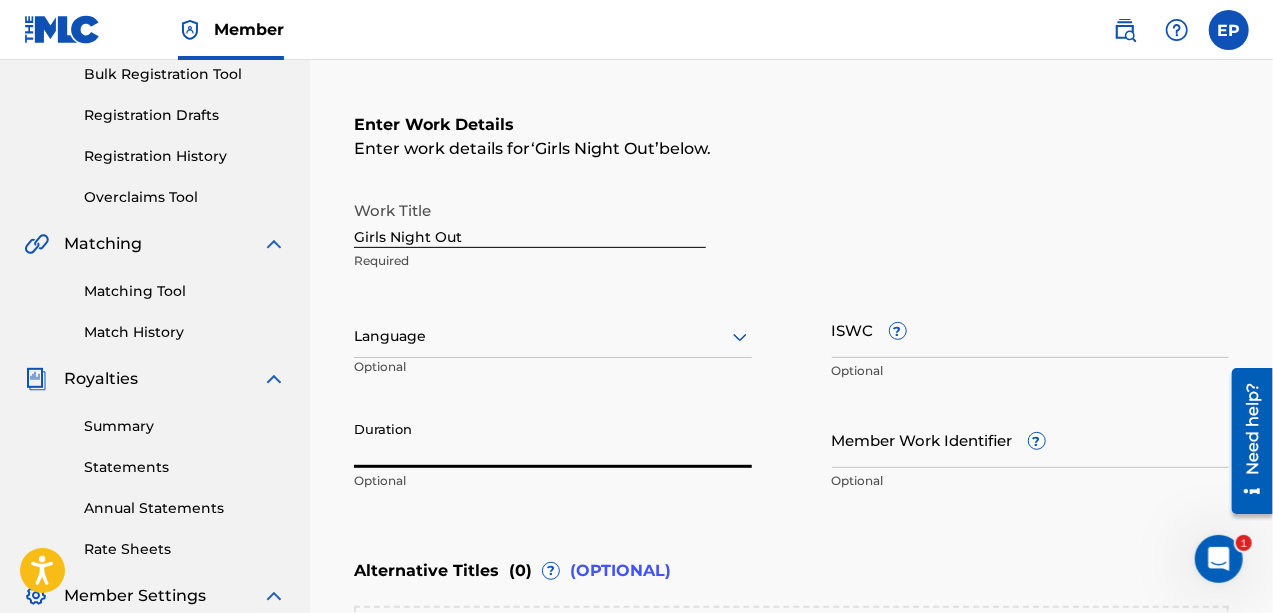 click on "Duration" at bounding box center (553, 439) 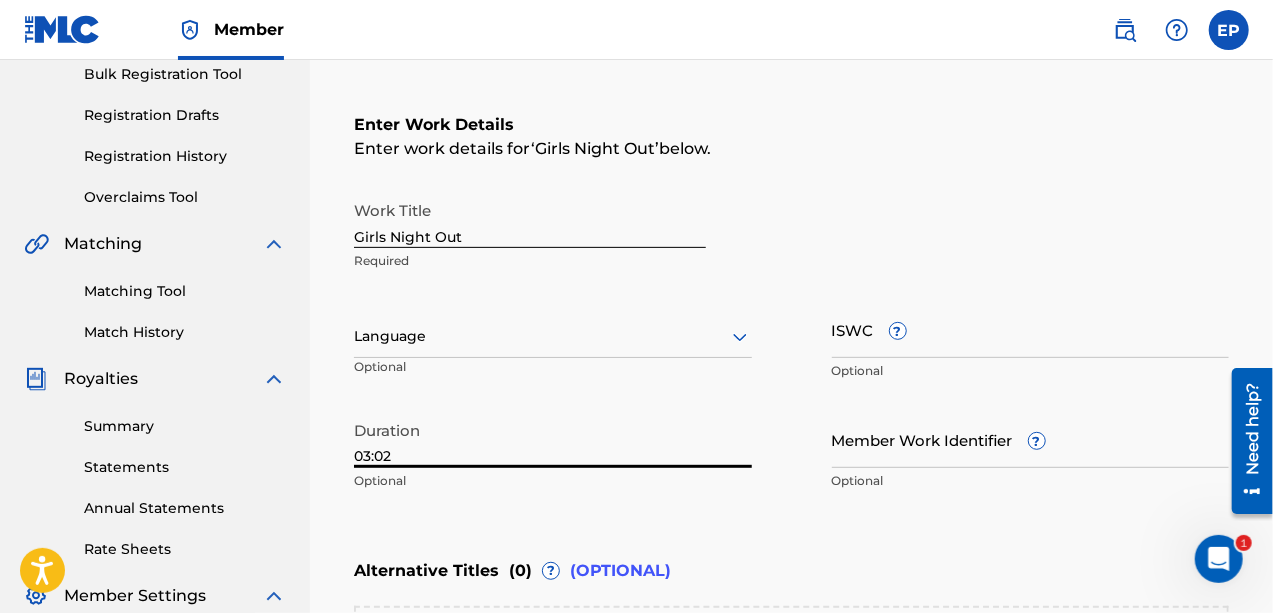 type on "03:02" 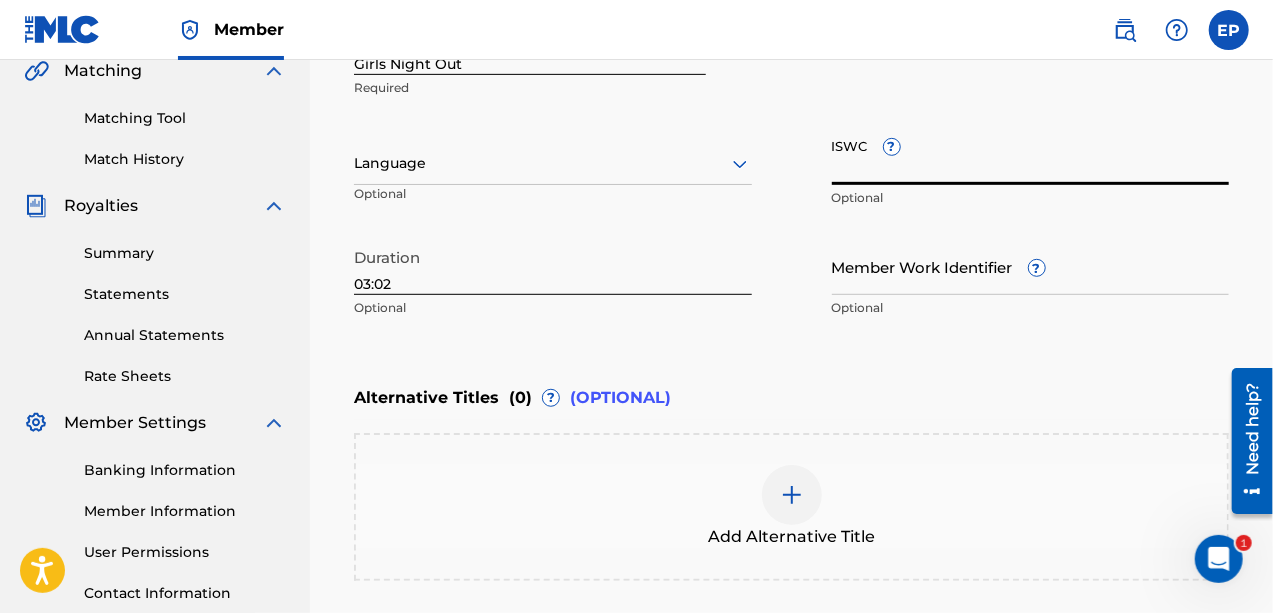 scroll, scrollTop: 473, scrollLeft: 0, axis: vertical 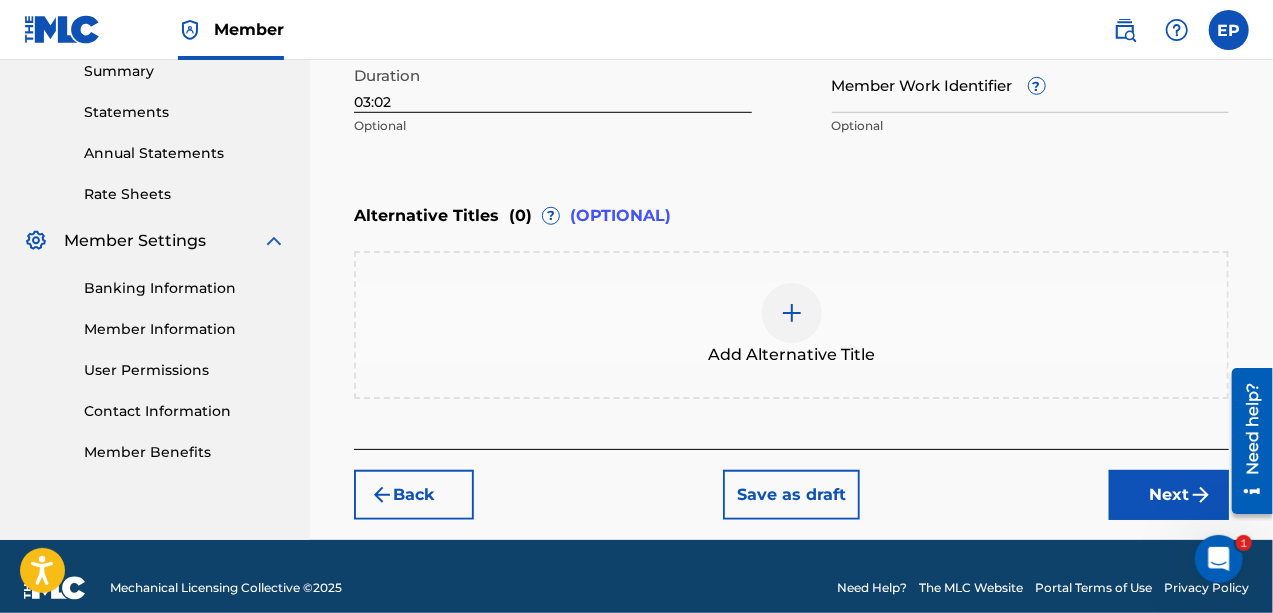 click on "Next" at bounding box center (1169, 495) 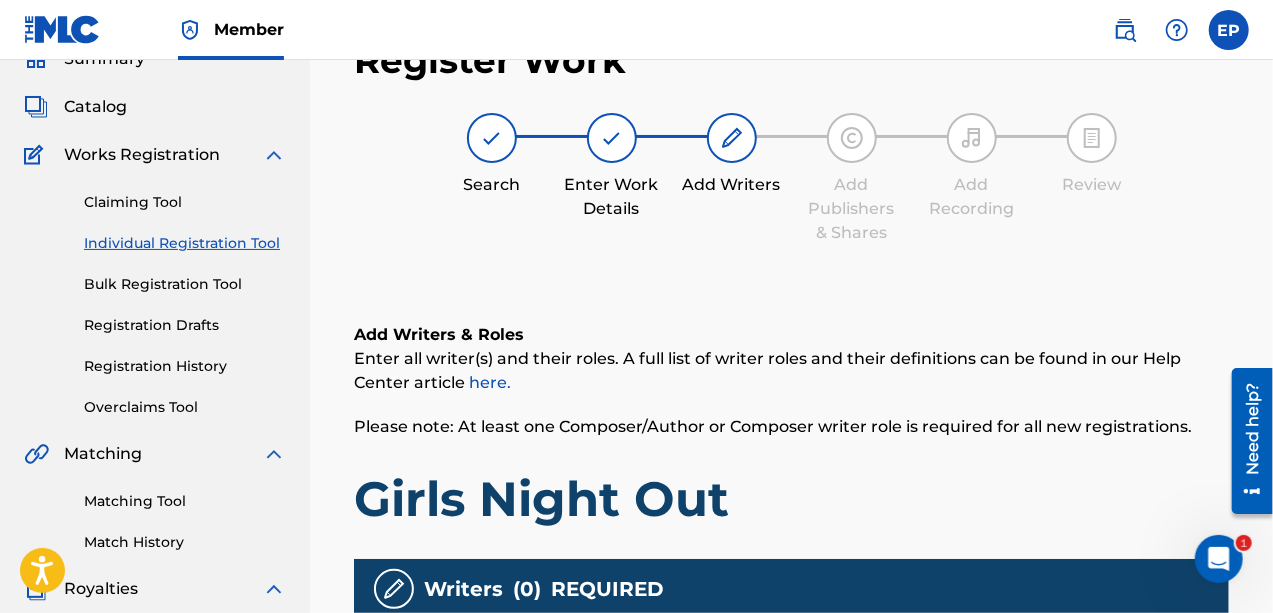 scroll, scrollTop: 90, scrollLeft: 0, axis: vertical 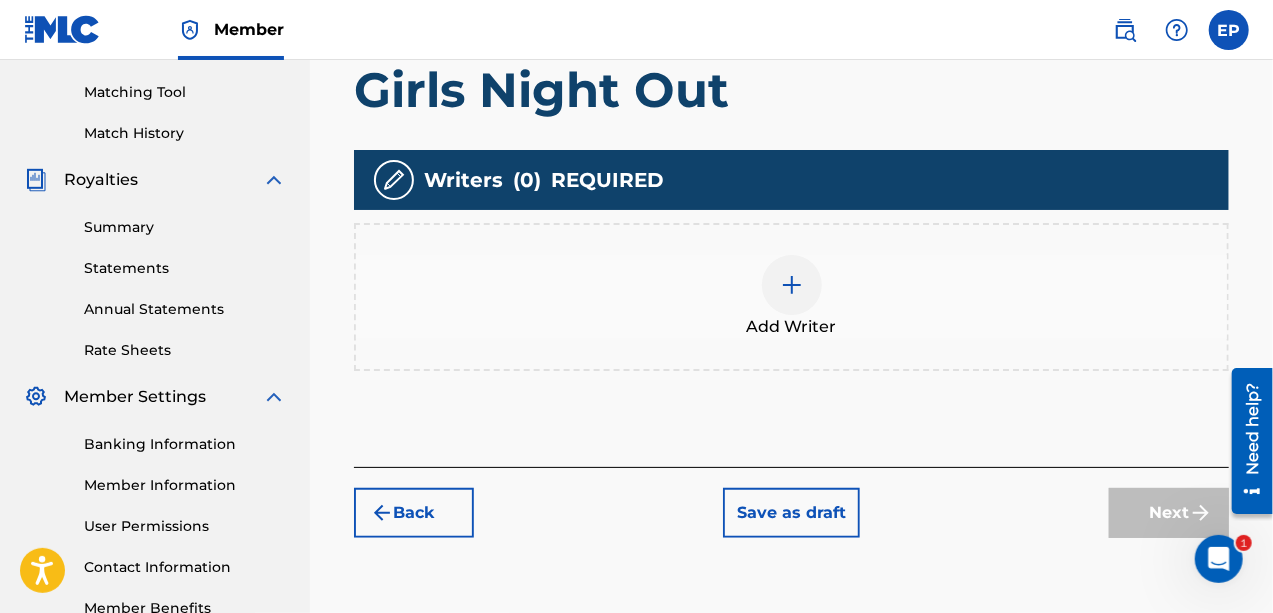drag, startPoint x: 1278, startPoint y: 168, endPoint x: 33, endPoint y: 10, distance: 1254.9857 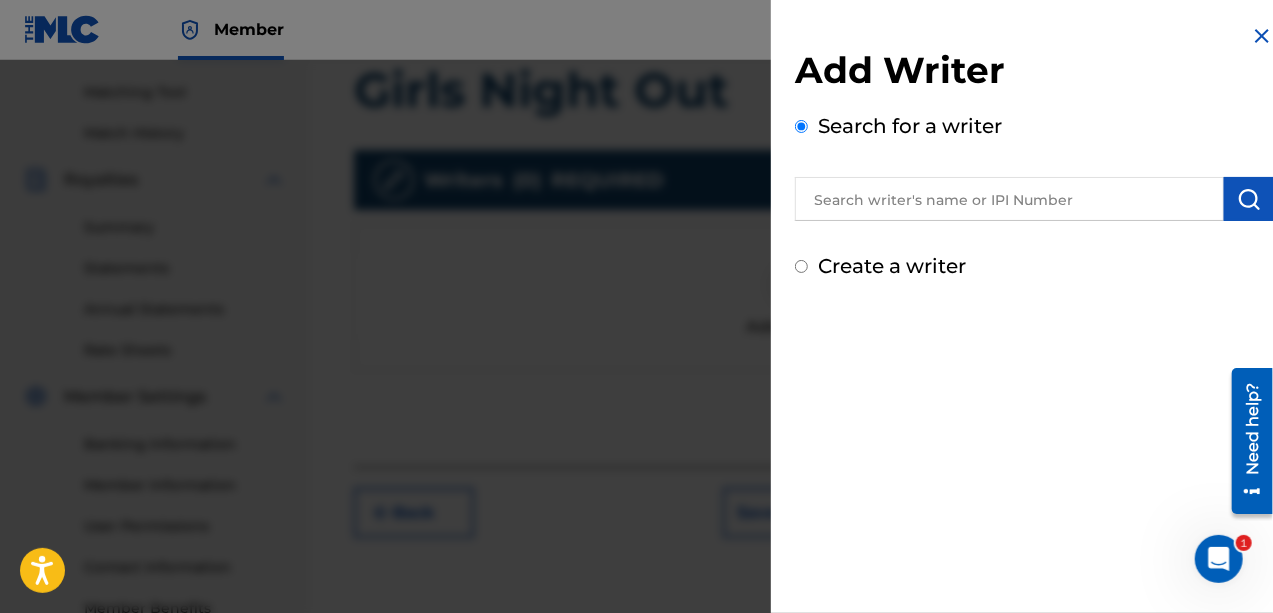 click on "Create a writer" at bounding box center [801, 266] 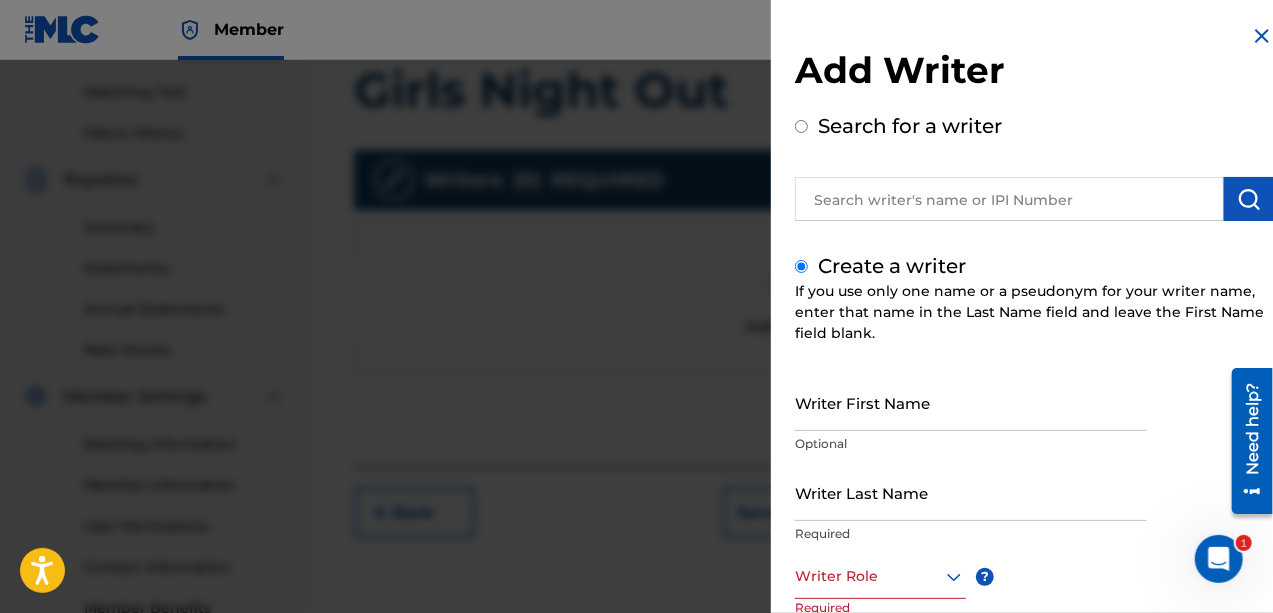 click on "Writer First Name" at bounding box center [971, 402] 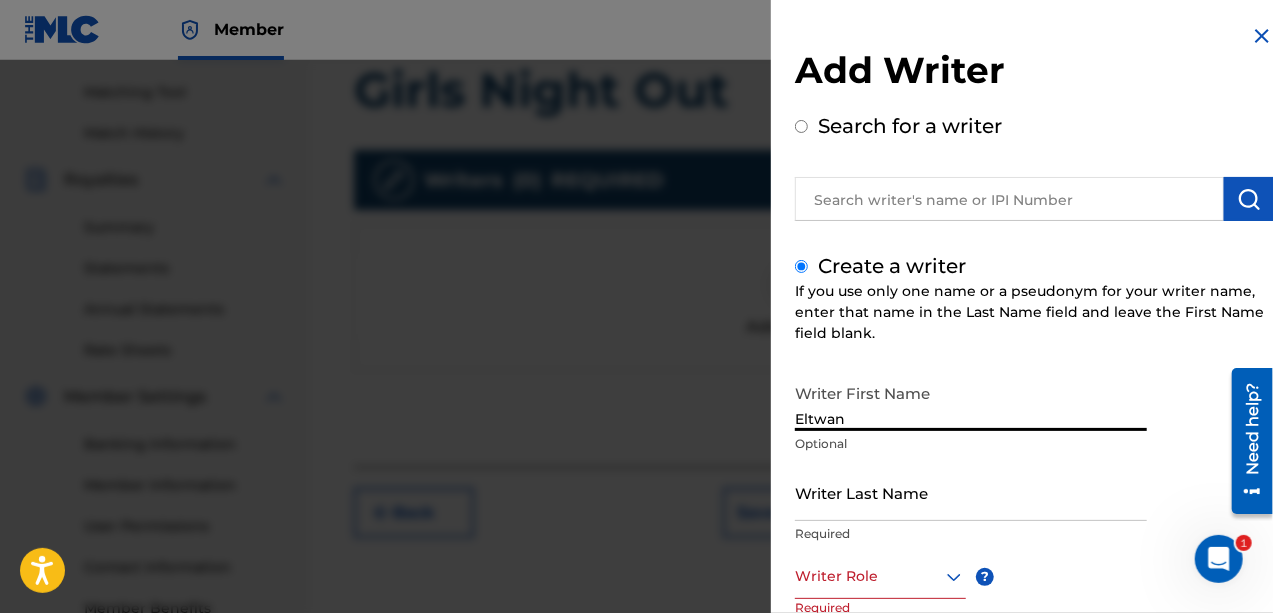 type on "Eltwan" 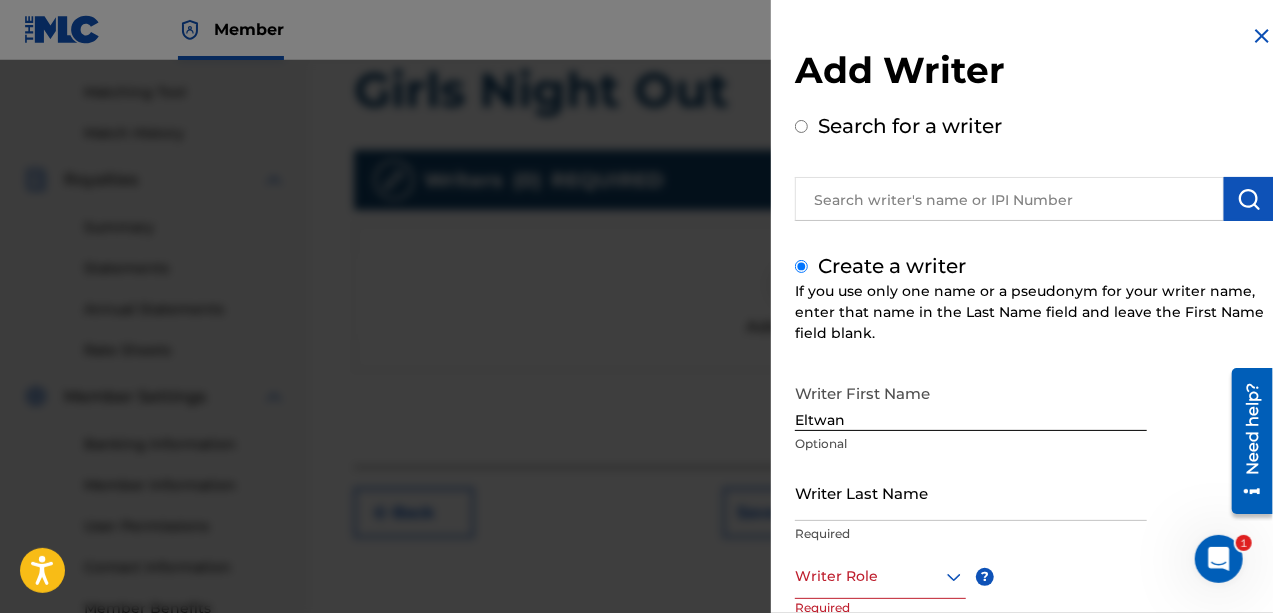 click on "Required" at bounding box center (971, 534) 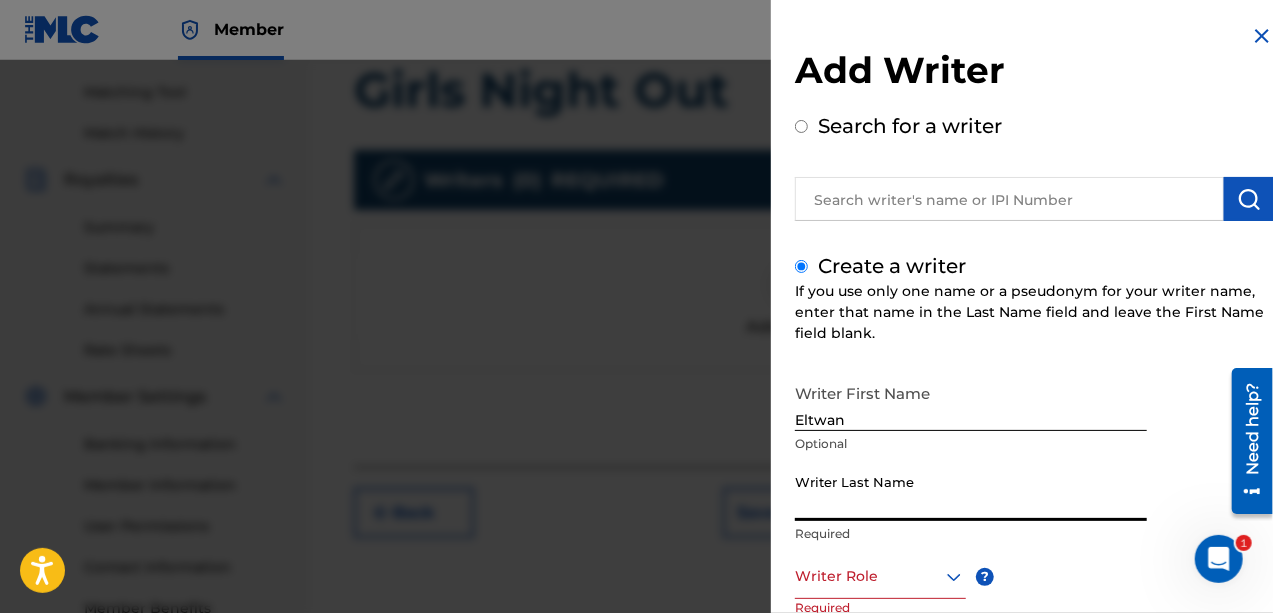 click on "Writer Last Name" at bounding box center [971, 492] 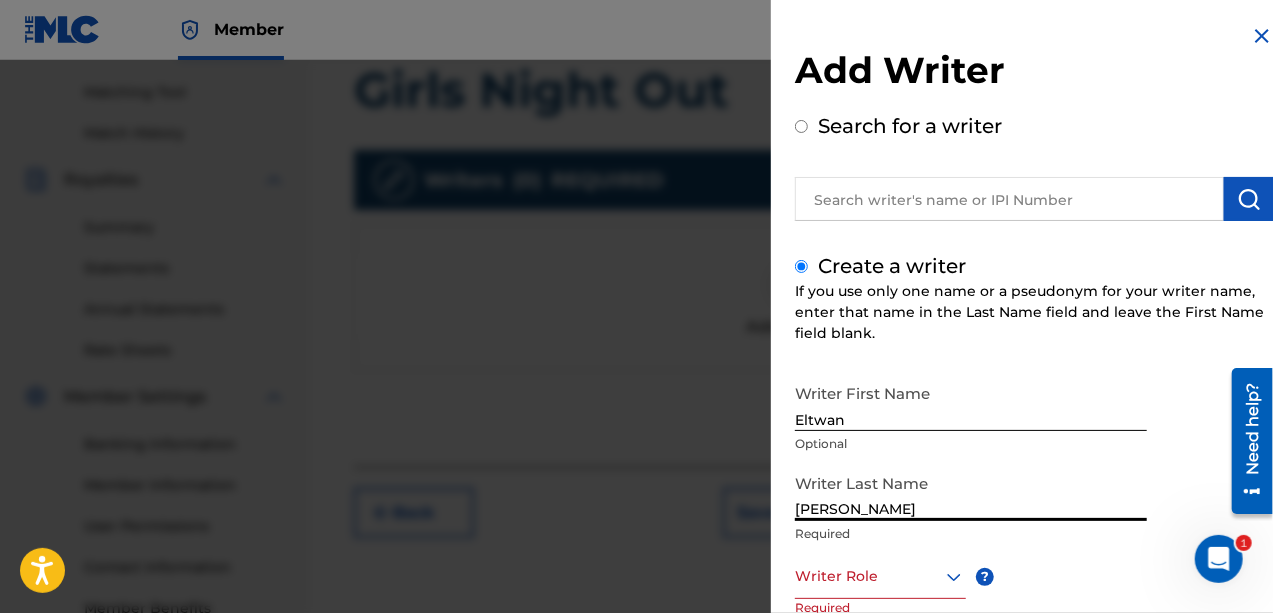 scroll, scrollTop: 0, scrollLeft: 0, axis: both 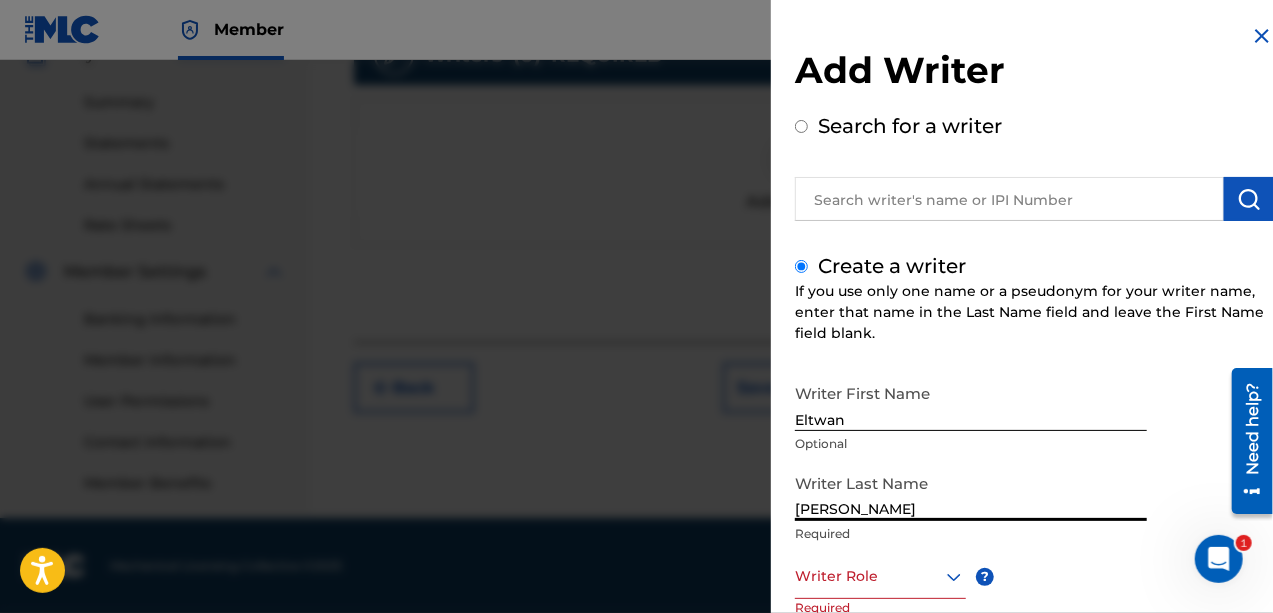 type on "[PERSON_NAME]" 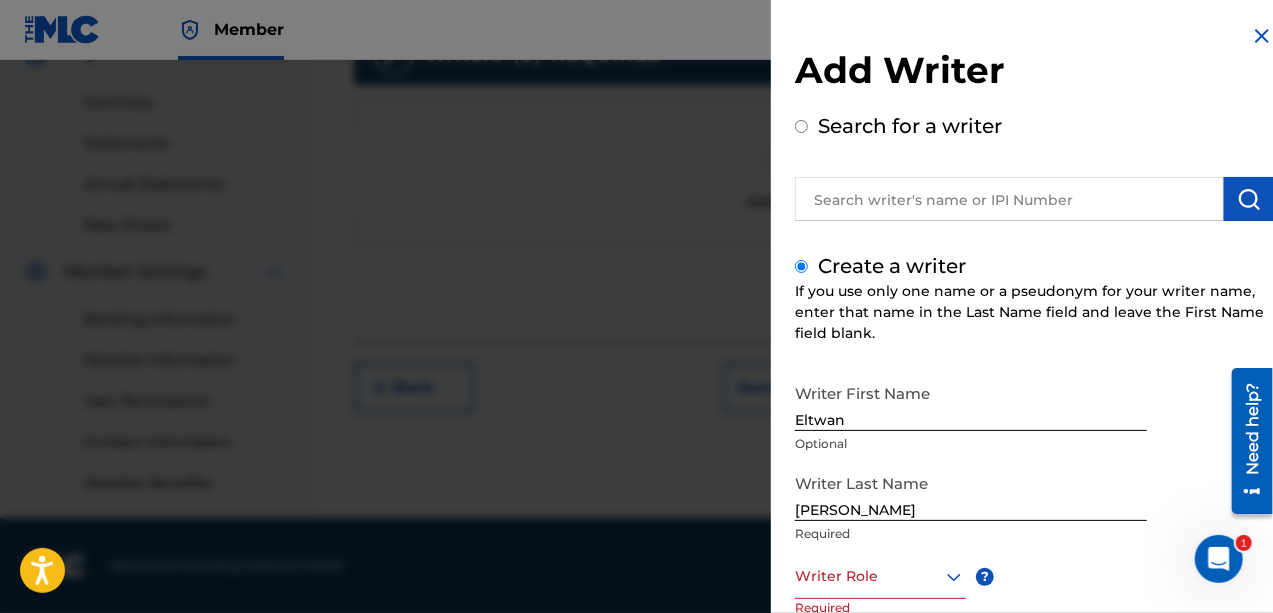 click on "Create a writer If you use only one name or a pseudonym for your writer name, enter that name in the Last Name field and leave the First Name field blank. Writer First Name   Eltwan Optional Writer Last Name   [PERSON_NAME] Required Writer Role ? Required Click   here   for a list of writer roles and their definitions. IPI   Optional Save & Add Another Writer Continue" at bounding box center (1034, 531) 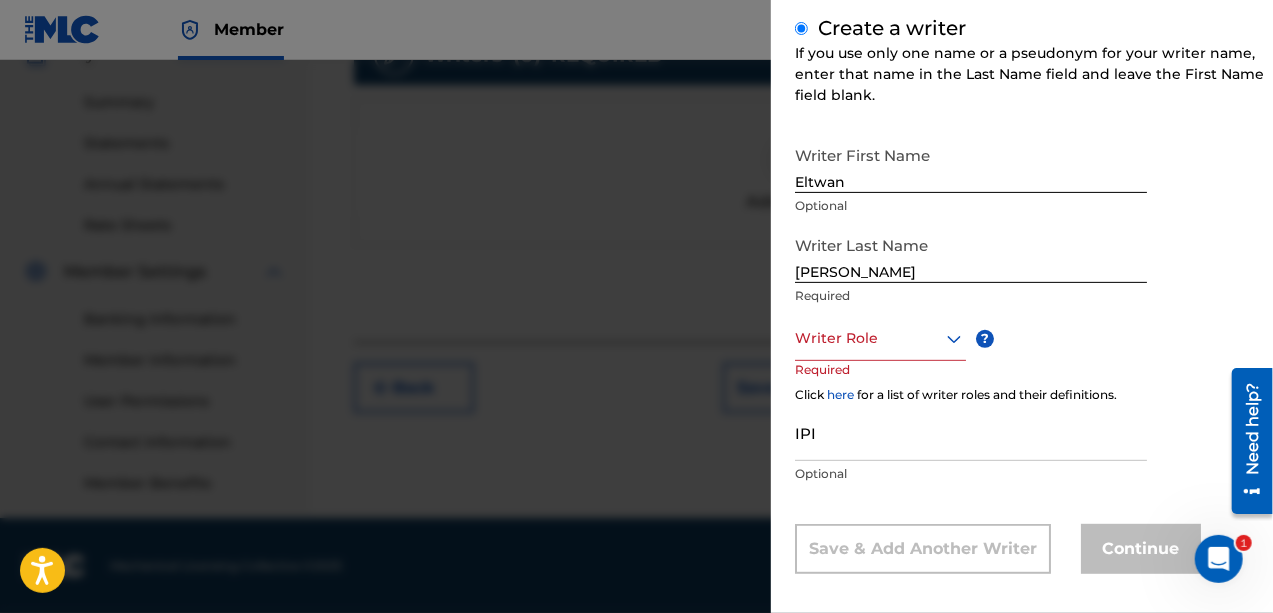 scroll, scrollTop: 252, scrollLeft: 0, axis: vertical 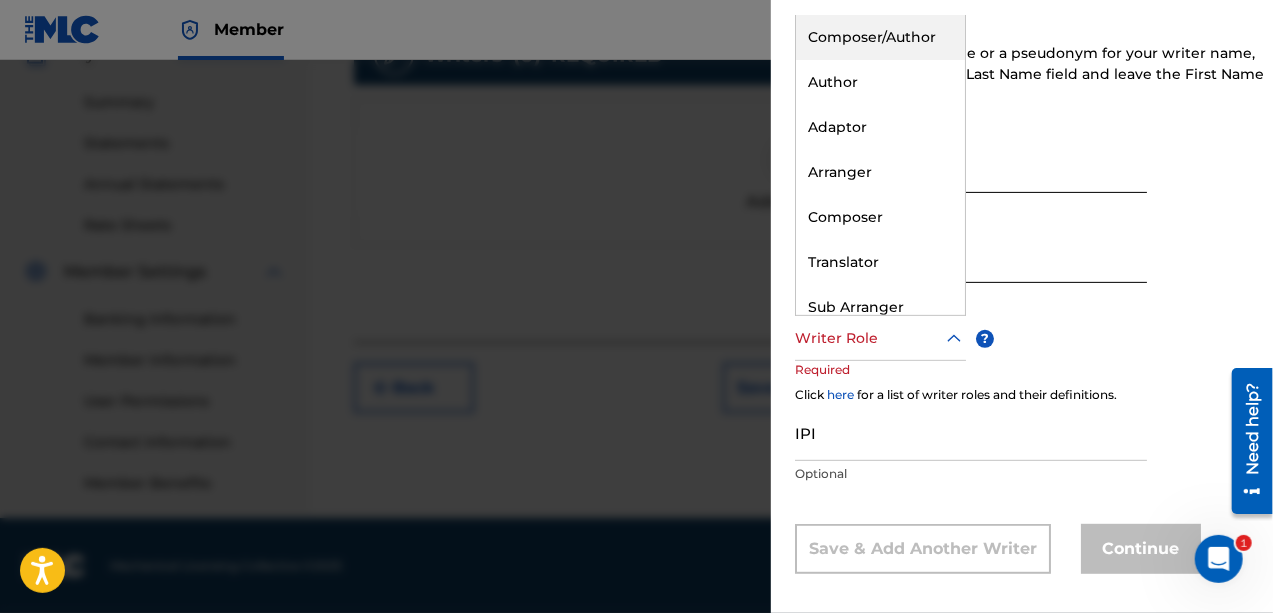 click on "Composer/Author" at bounding box center (880, 37) 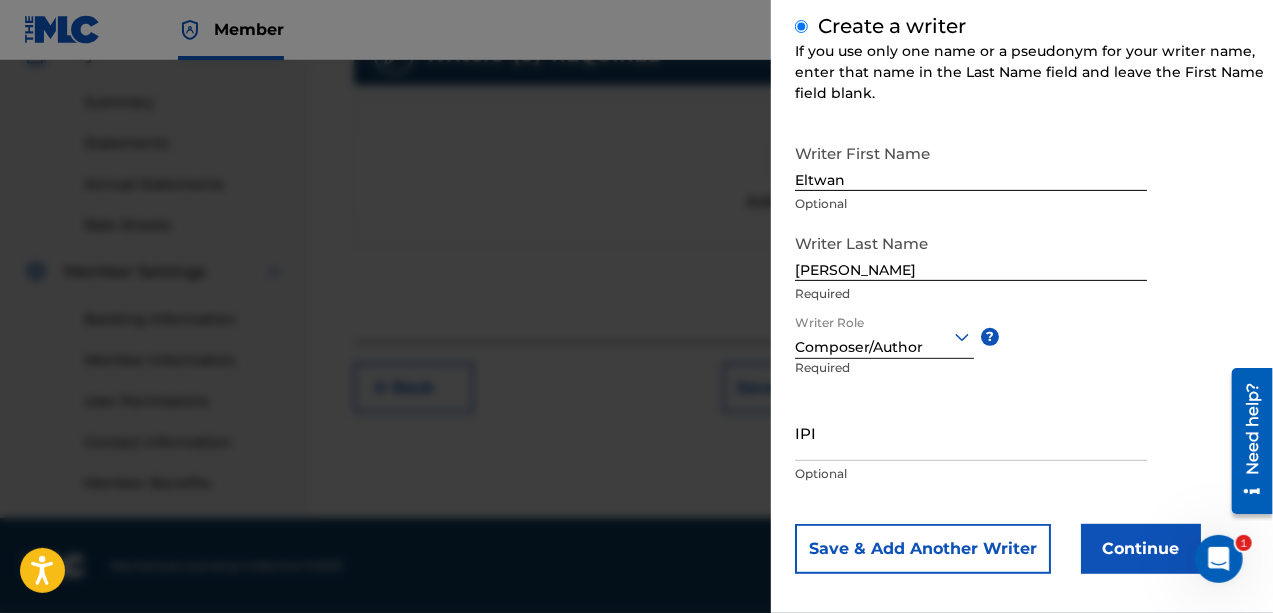 click on "Continue" at bounding box center (1141, 549) 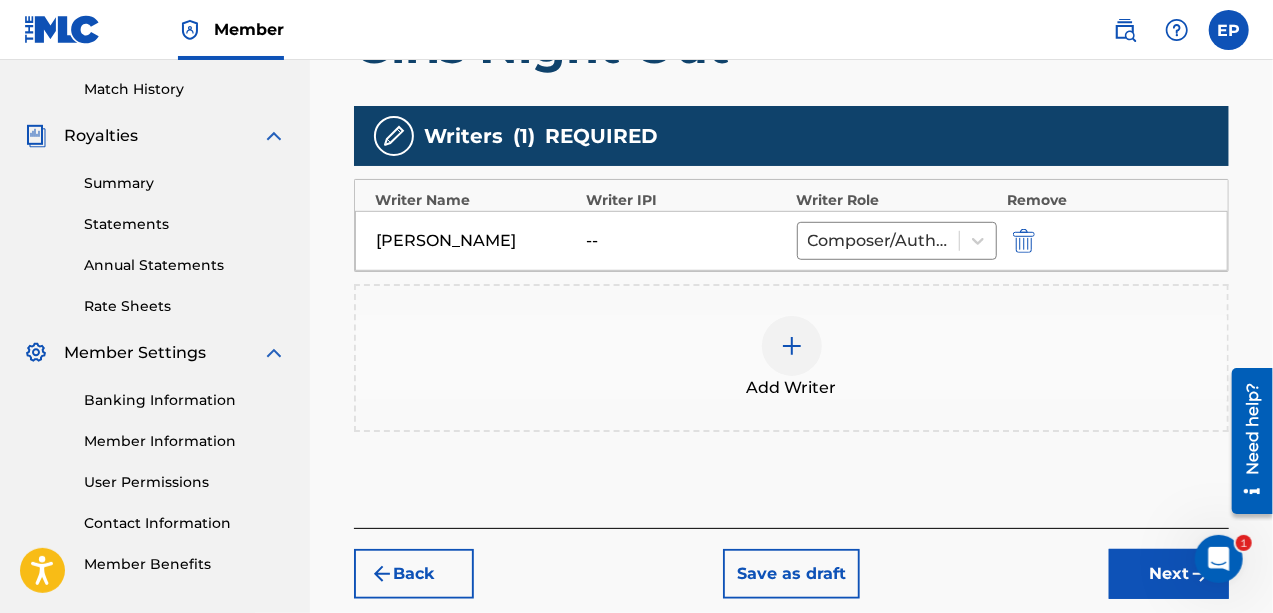 scroll, scrollTop: 554, scrollLeft: 0, axis: vertical 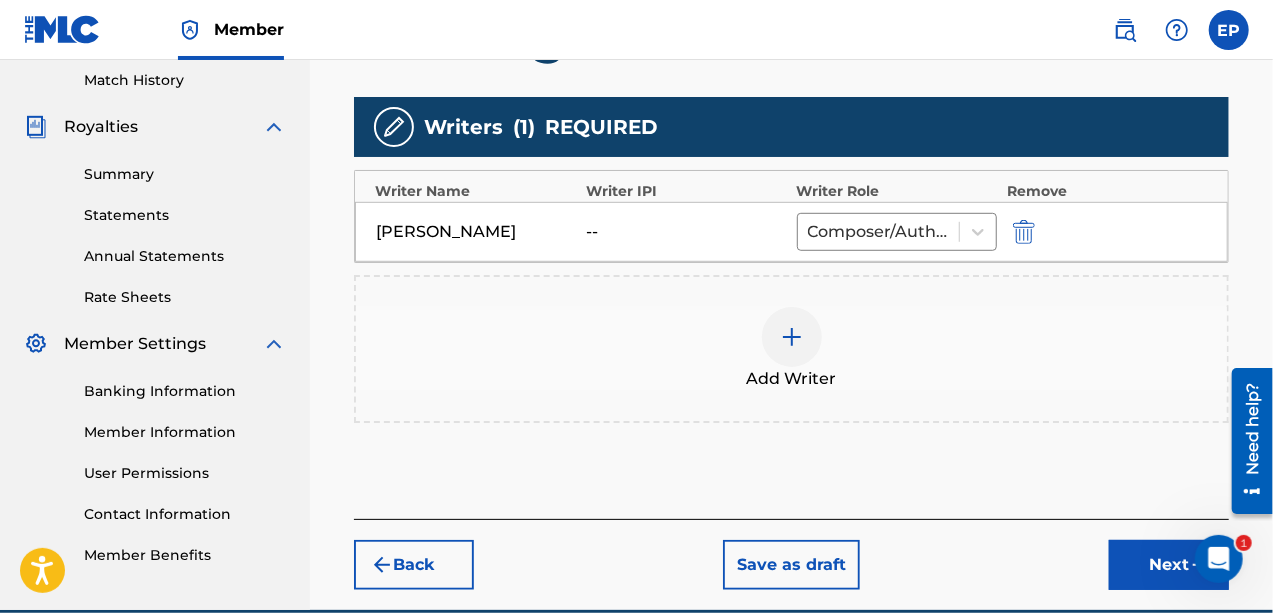 click on "Next" at bounding box center (1169, 565) 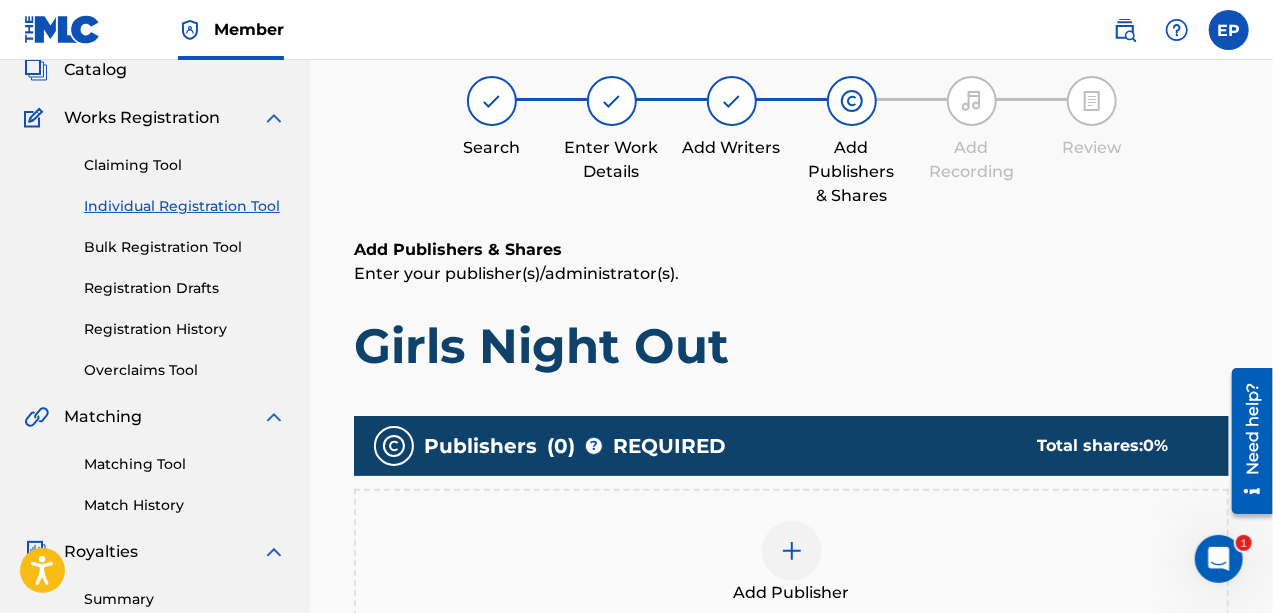 scroll, scrollTop: 90, scrollLeft: 0, axis: vertical 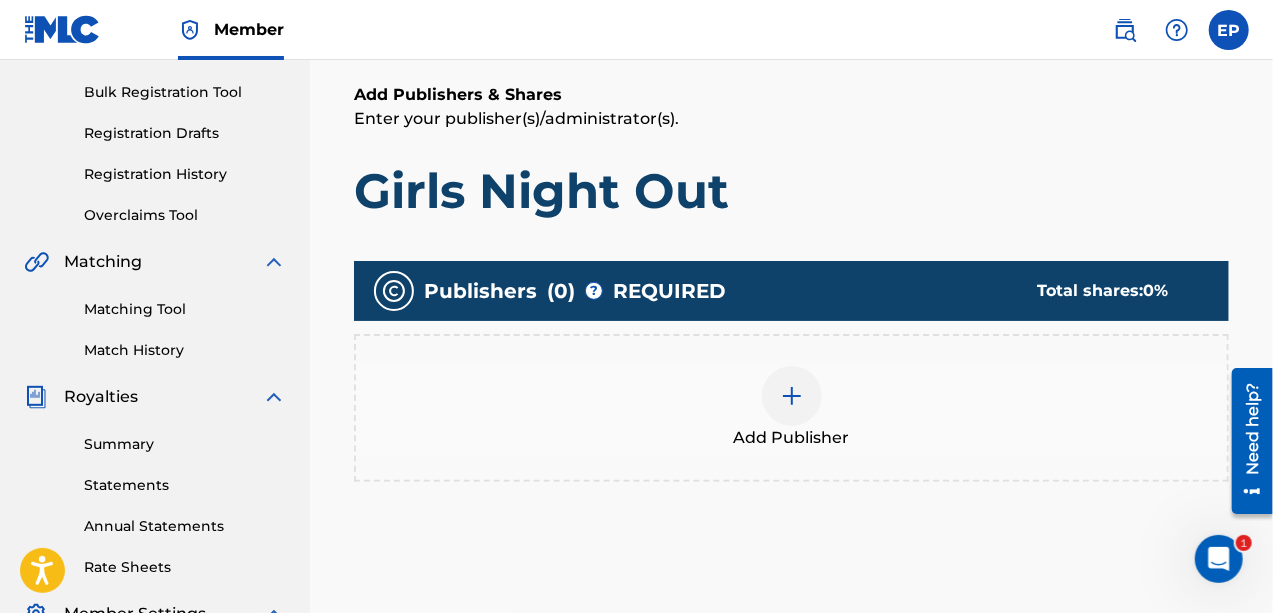 click at bounding box center (792, 396) 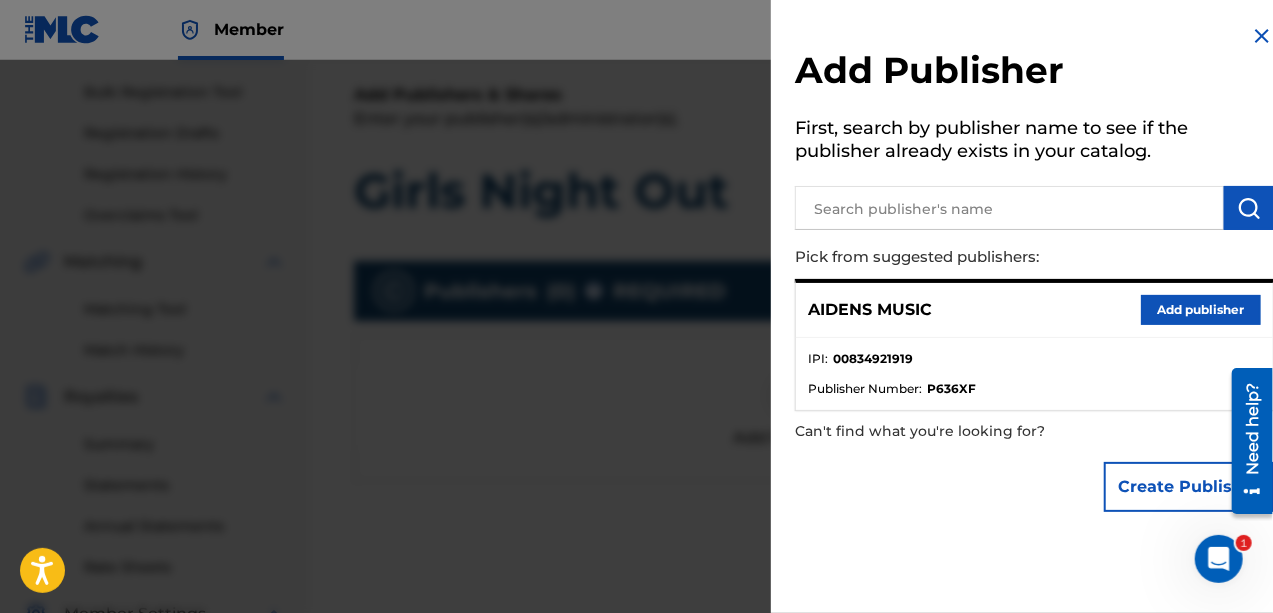 click on "Add publisher" at bounding box center [1201, 310] 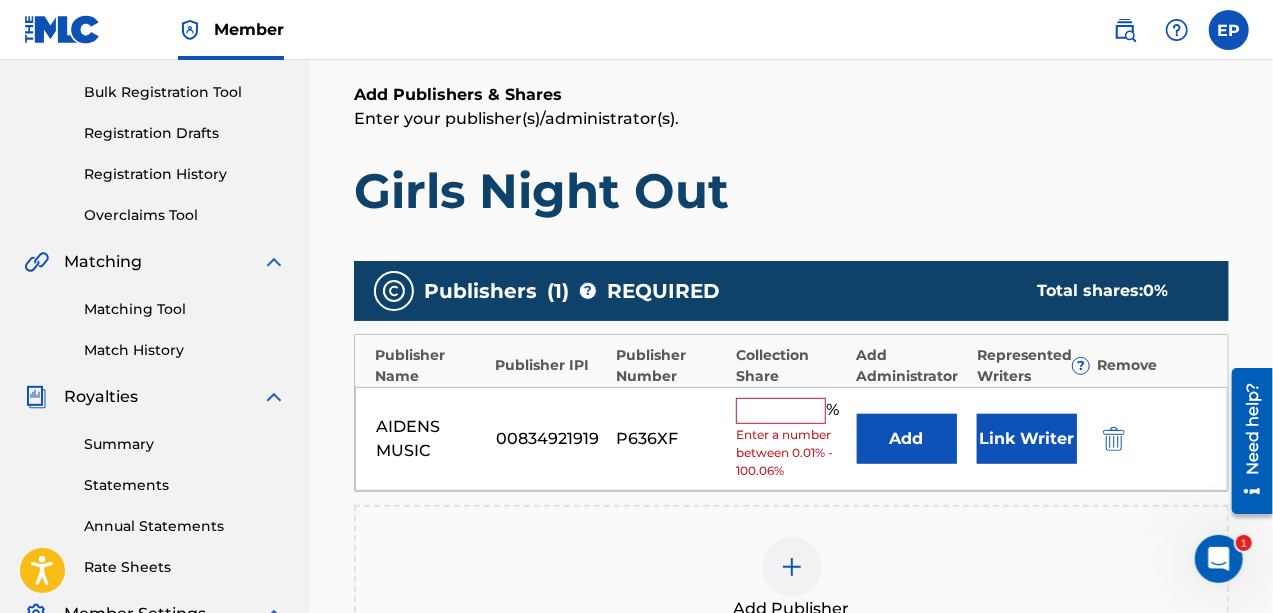 click at bounding box center (781, 411) 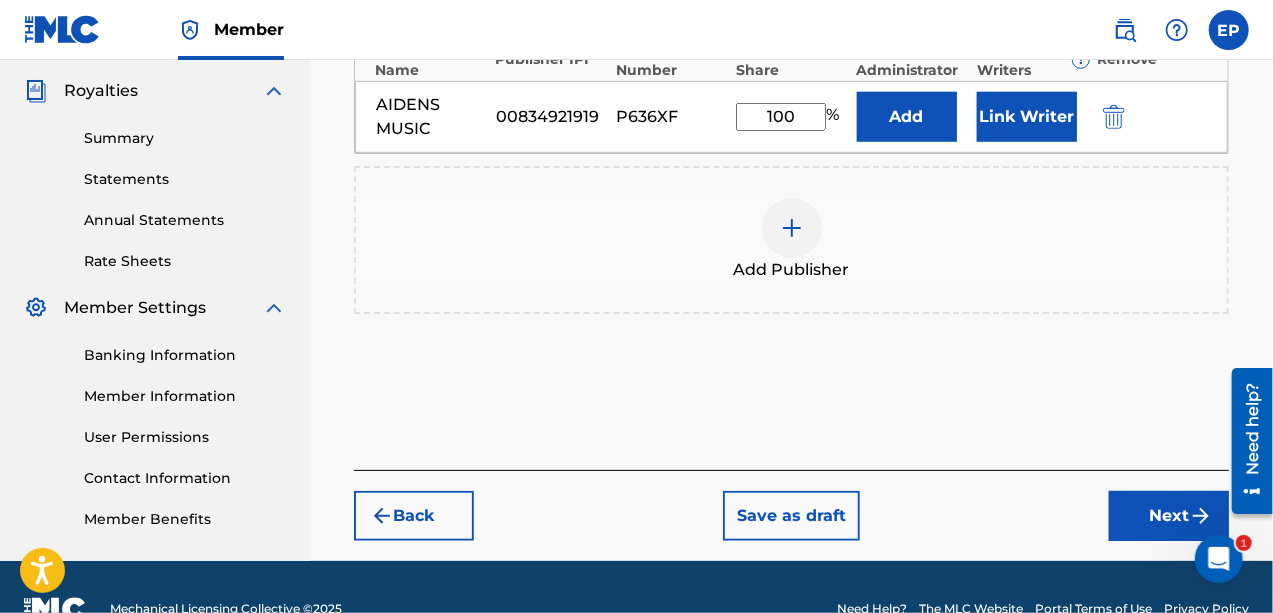 scroll, scrollTop: 599, scrollLeft: 0, axis: vertical 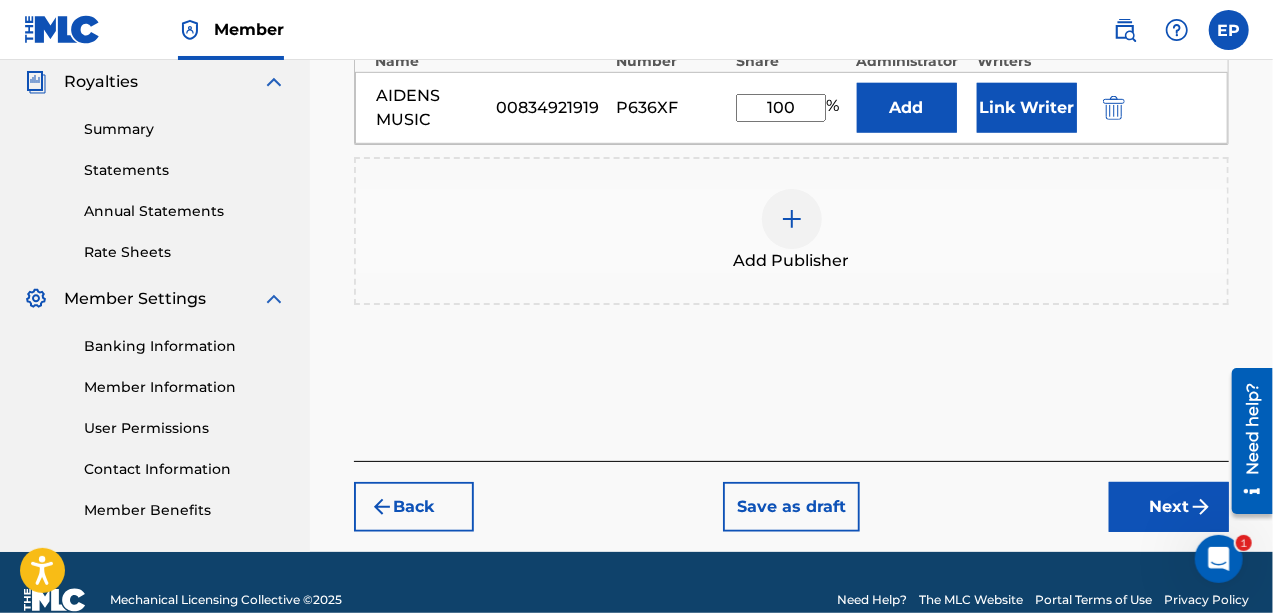 click on "Next" at bounding box center [1169, 507] 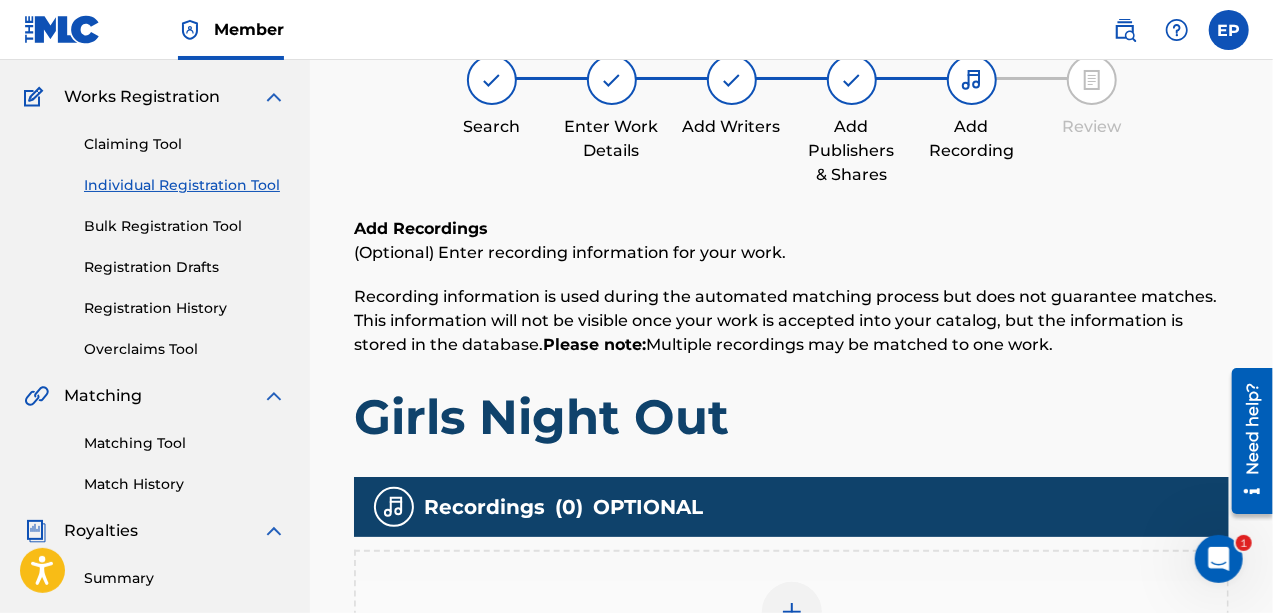 scroll, scrollTop: 90, scrollLeft: 0, axis: vertical 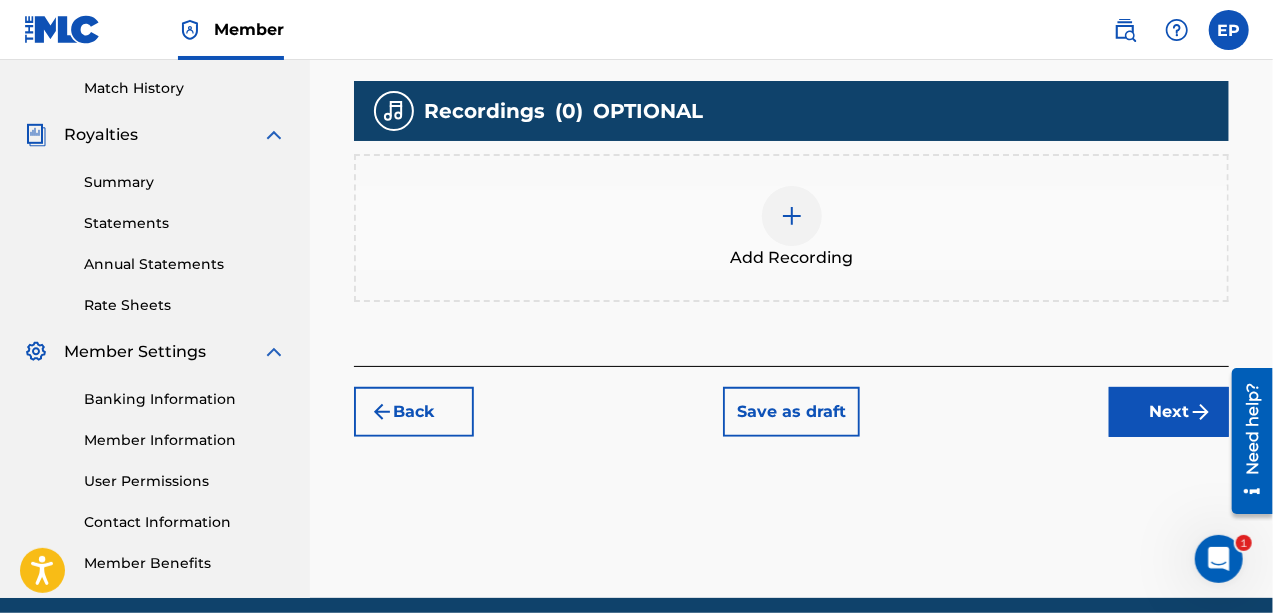 click at bounding box center (792, 216) 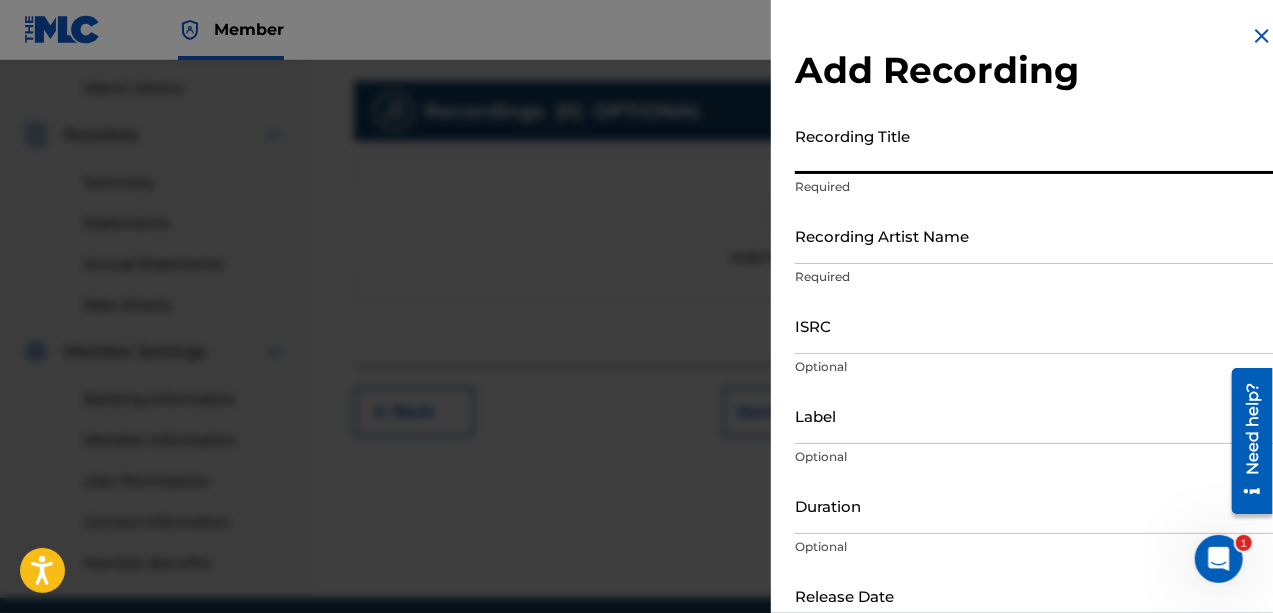 click on "Recording Title" at bounding box center [1034, 145] 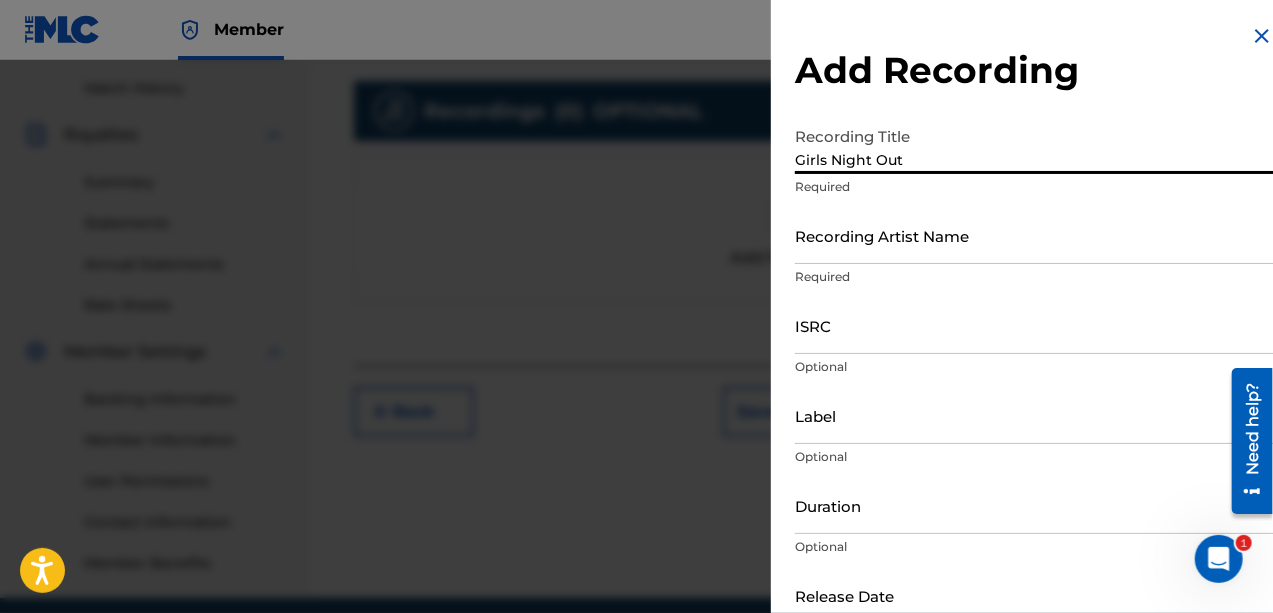 type on "Girls Night Out" 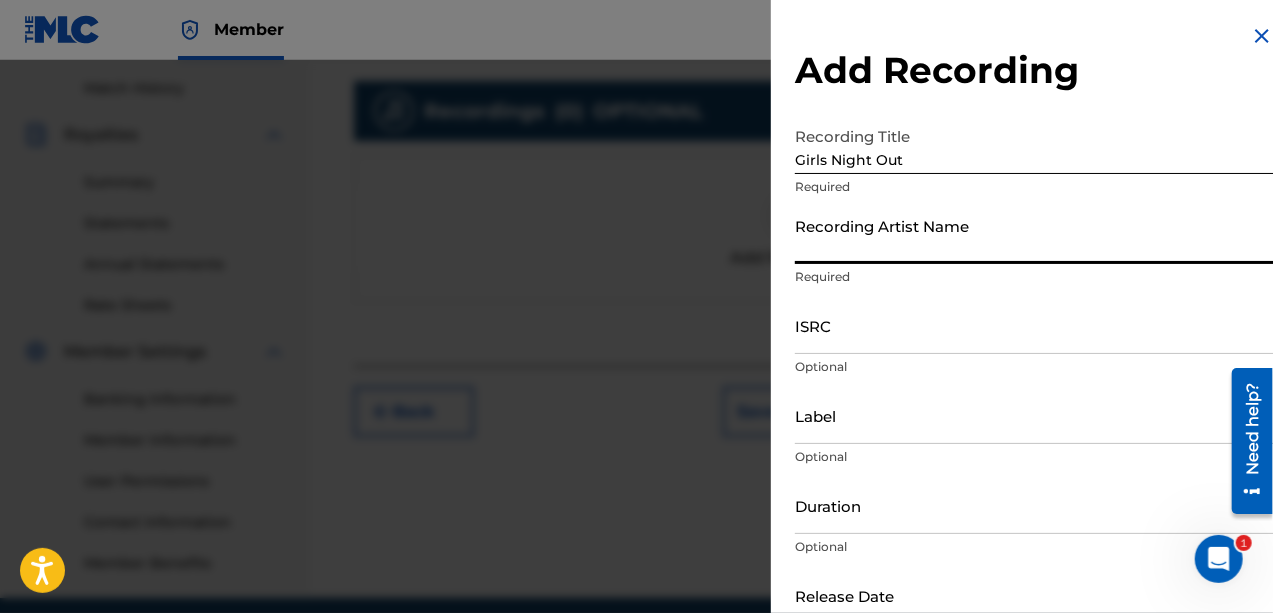 click on "Recording Artist Name" at bounding box center [1034, 235] 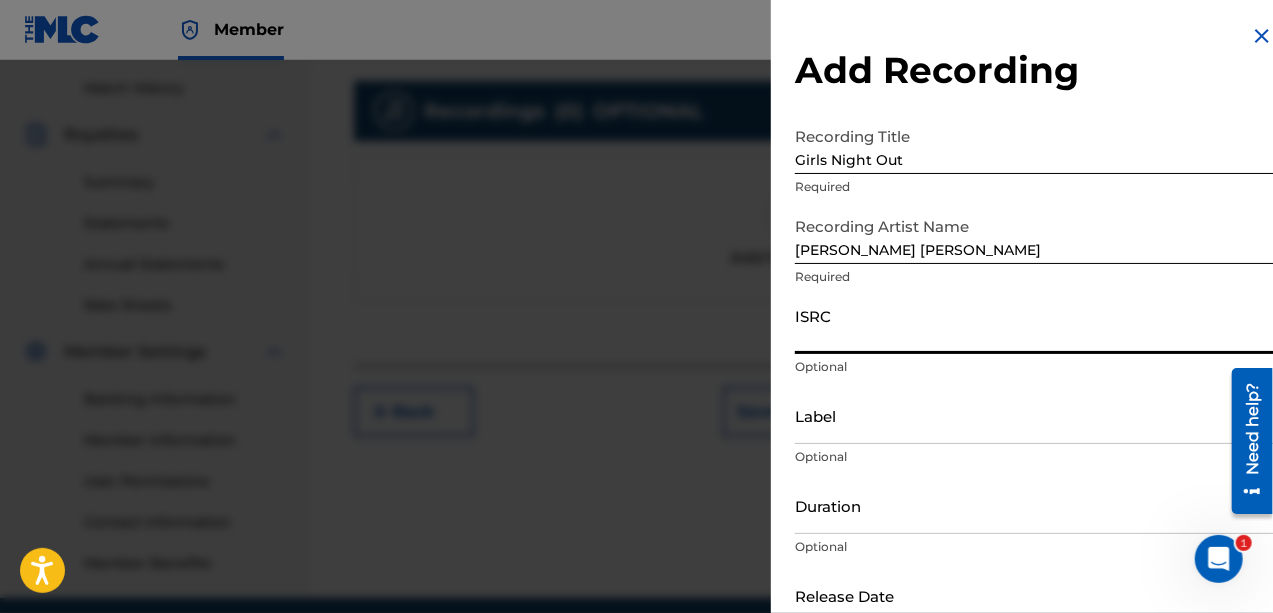 click on "ISRC" at bounding box center [1034, 325] 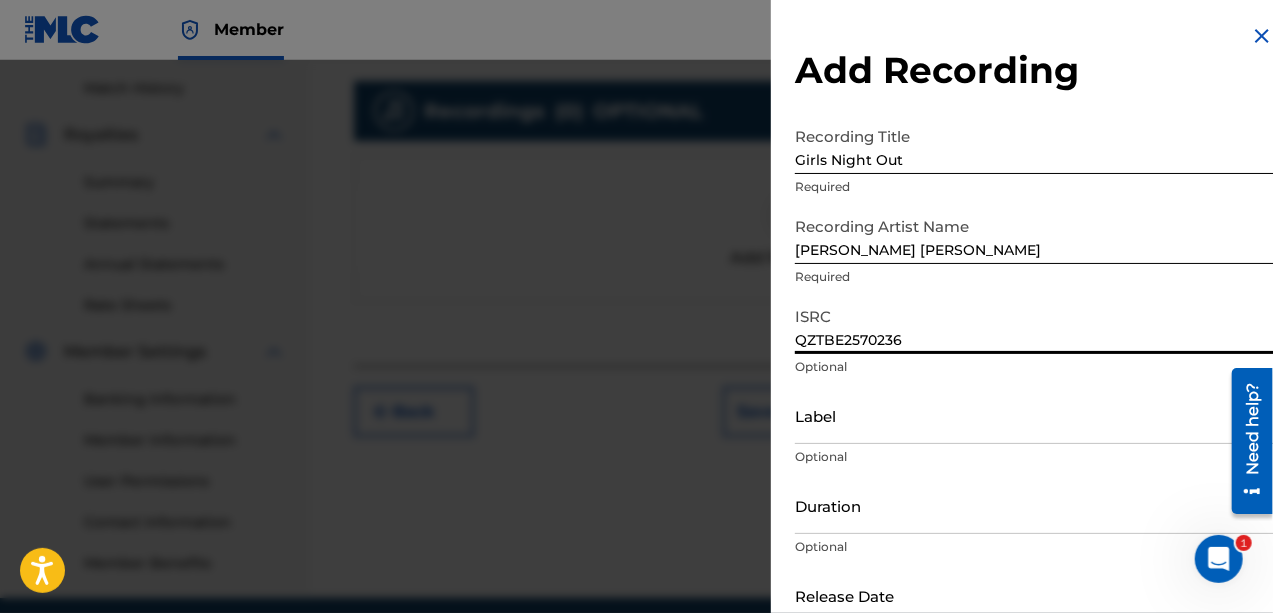 type on "QZTBE2570236" 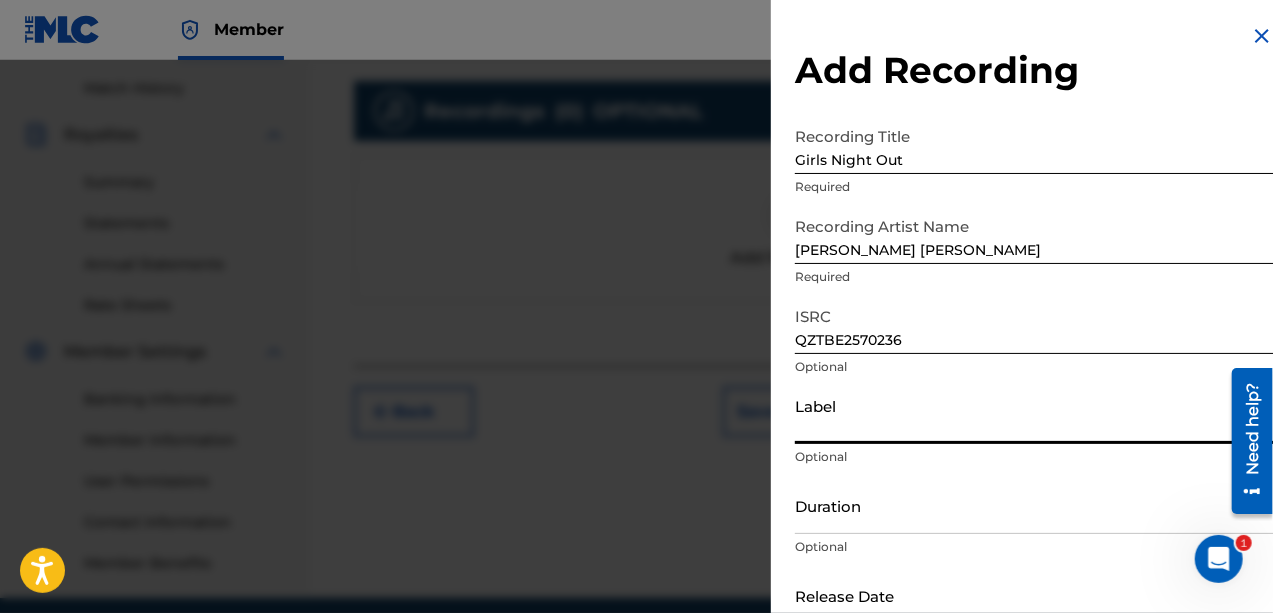 type on "AIDENS MUSIC" 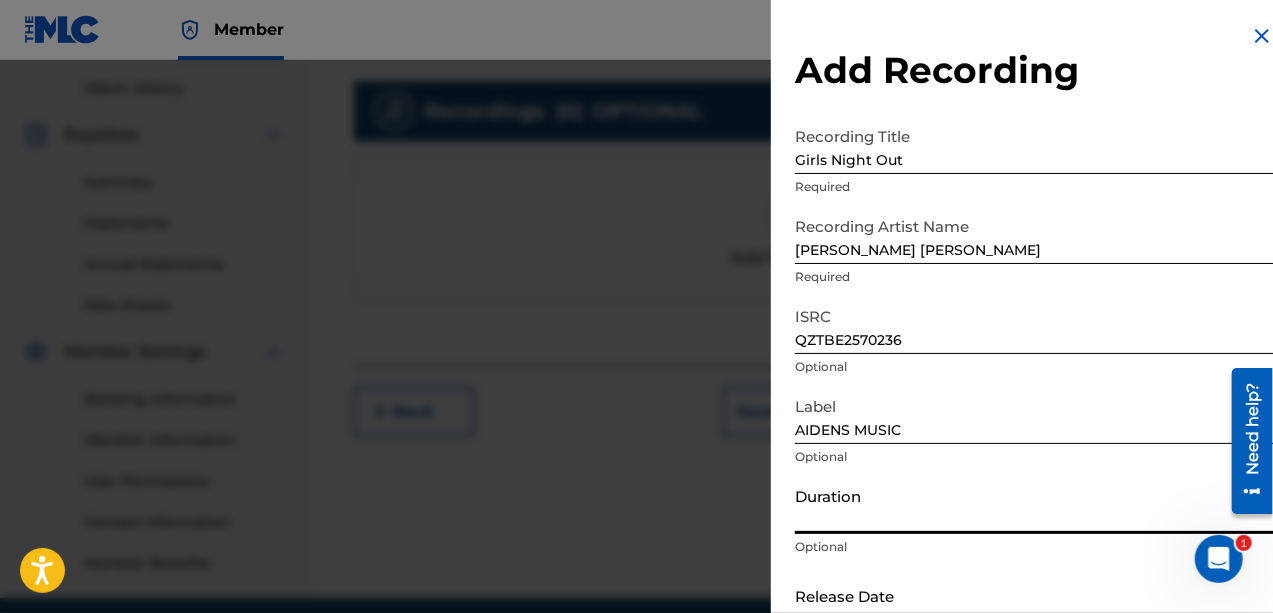 click on "Duration" at bounding box center [1034, 505] 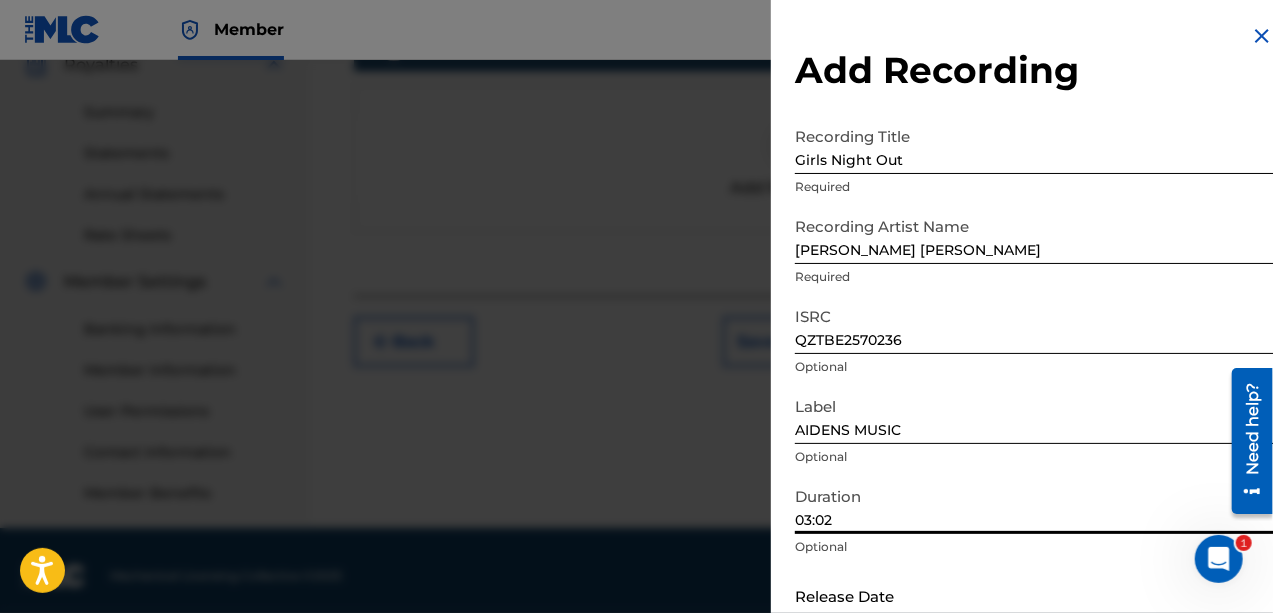 scroll, scrollTop: 626, scrollLeft: 0, axis: vertical 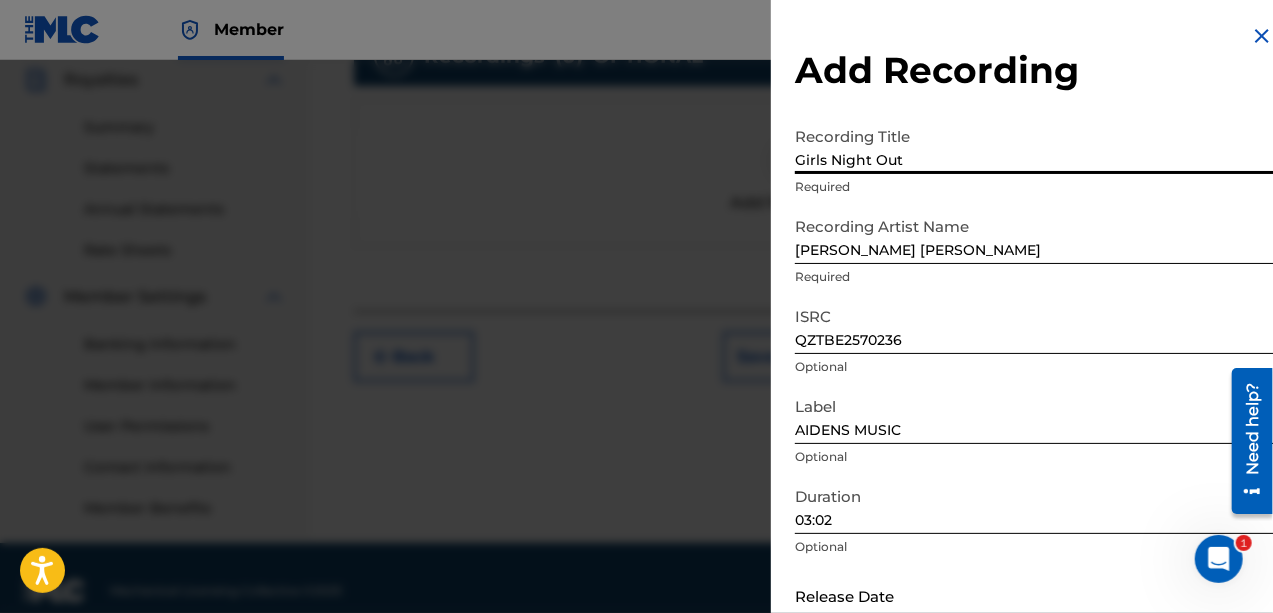 click on "Girls Night Out" at bounding box center (1034, 145) 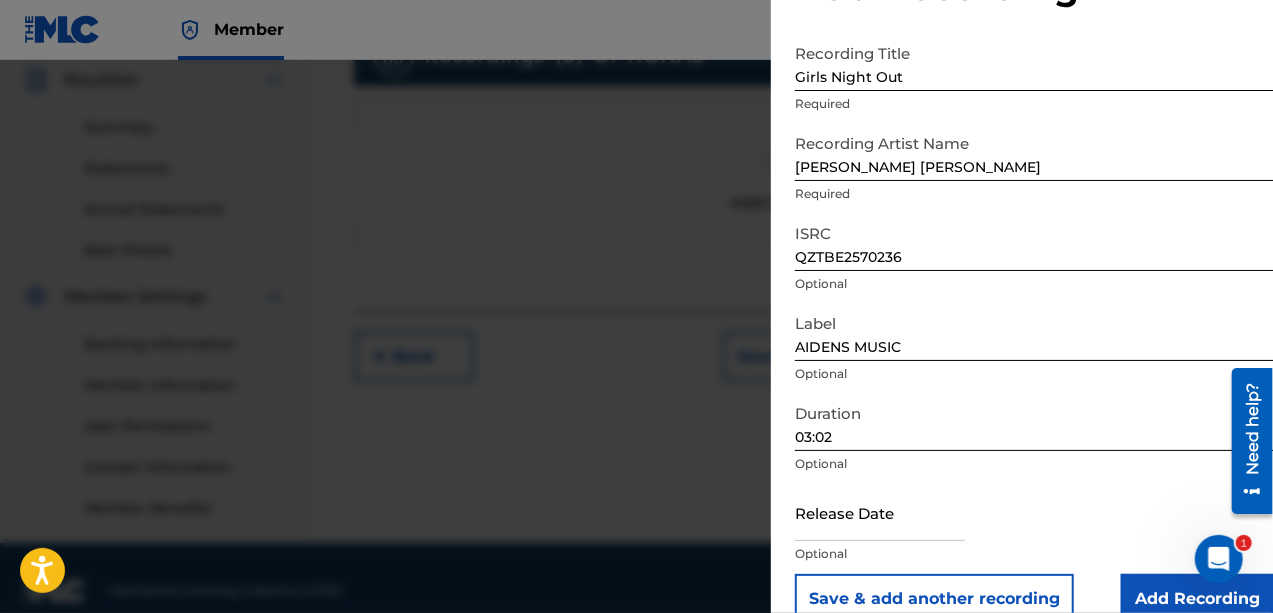 scroll, scrollTop: 118, scrollLeft: 0, axis: vertical 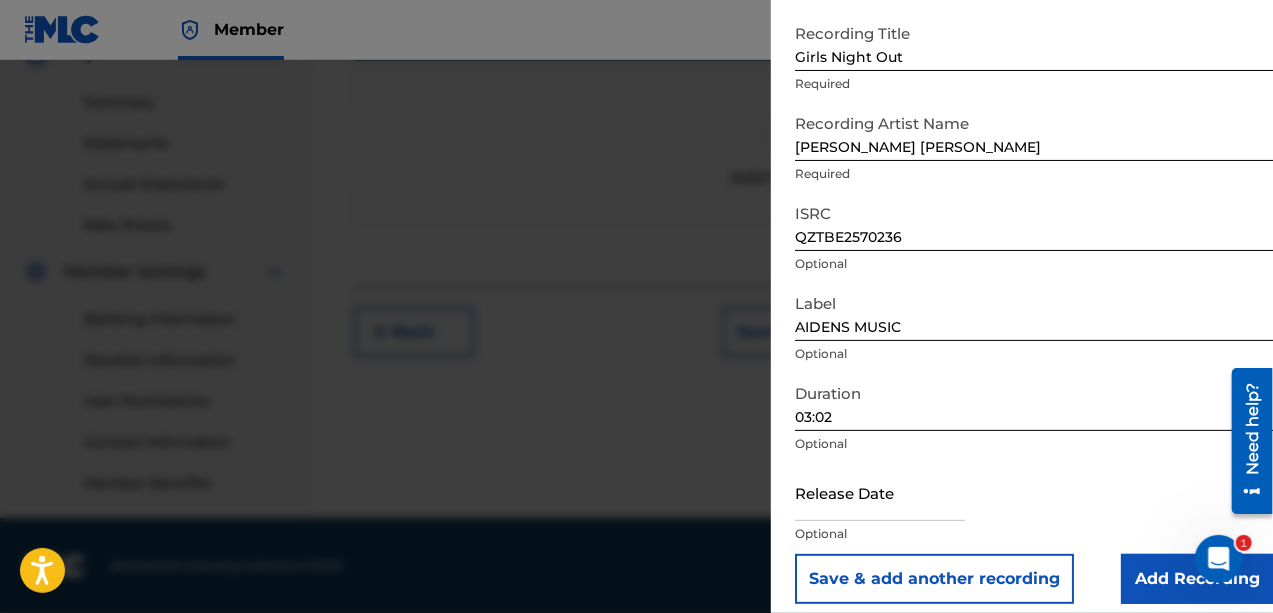 click at bounding box center [880, 492] 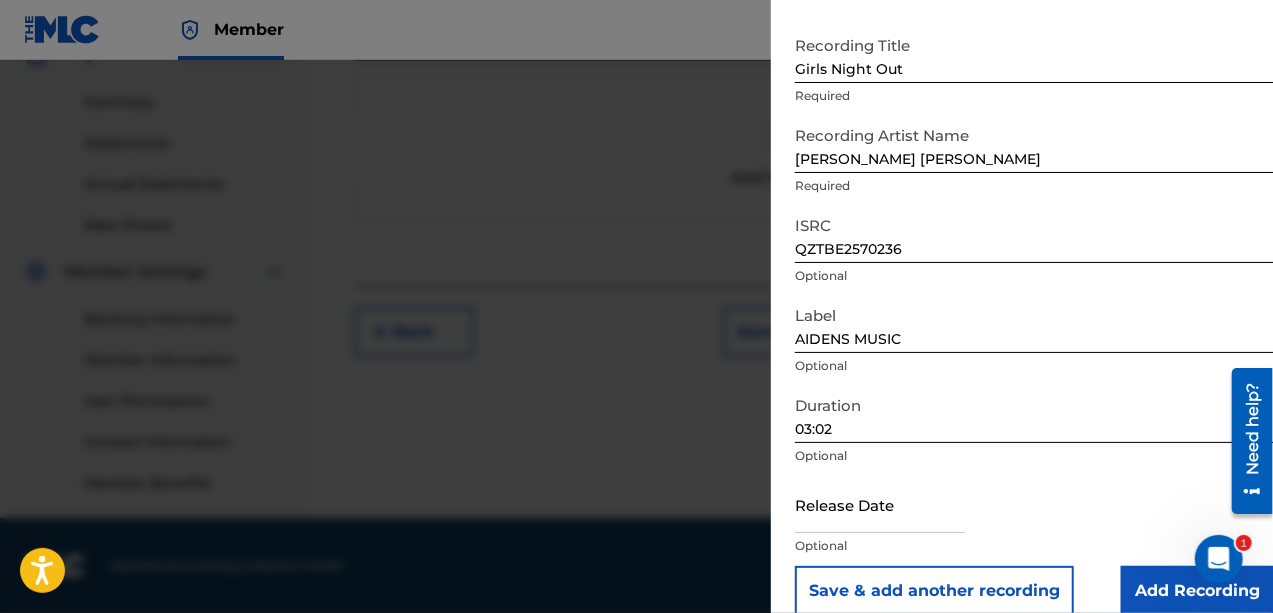 scroll, scrollTop: 118, scrollLeft: 0, axis: vertical 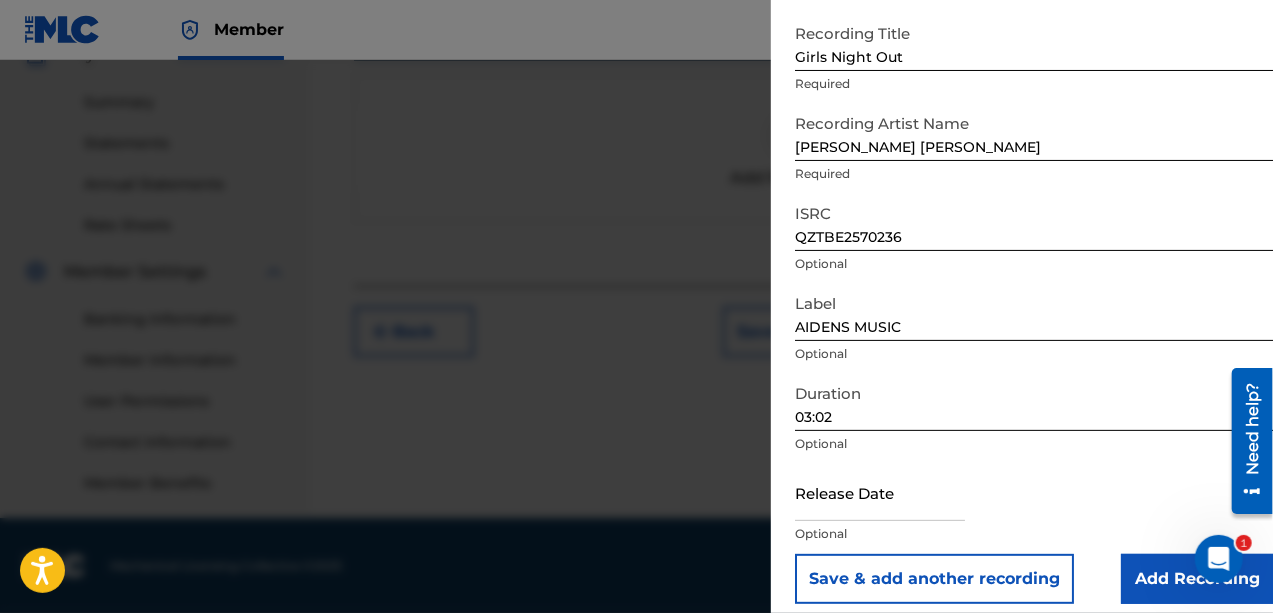 drag, startPoint x: 2480, startPoint y: 656, endPoint x: 1263, endPoint y: 398, distance: 1244.047 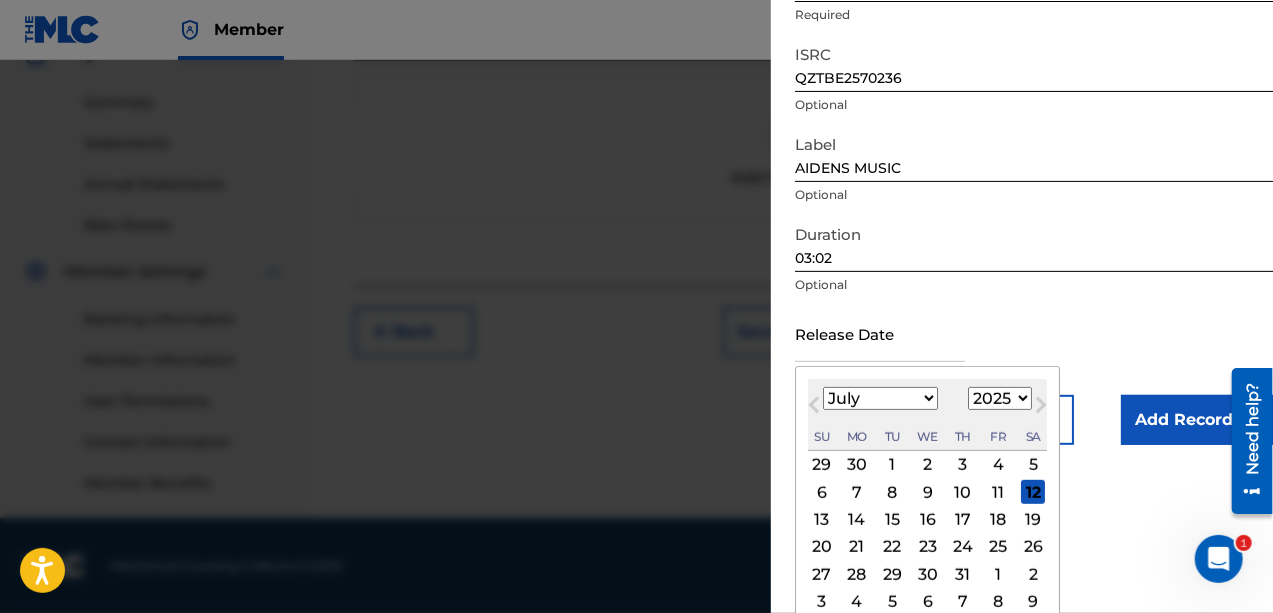 click on "6" at bounding box center (822, 492) 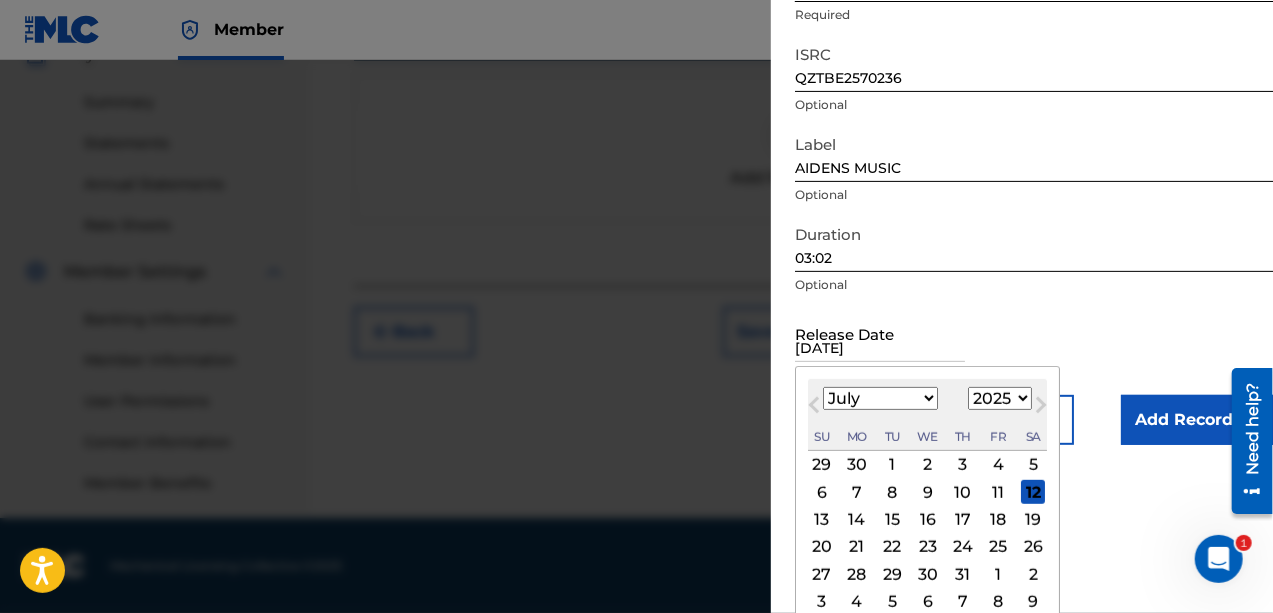 scroll, scrollTop: 118, scrollLeft: 0, axis: vertical 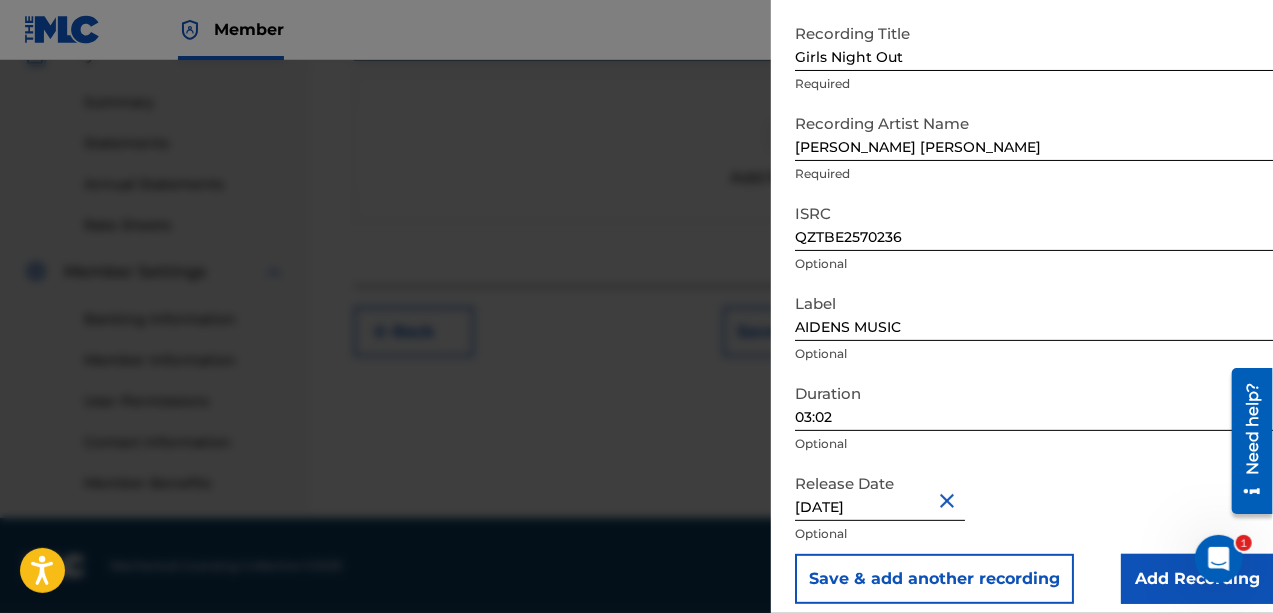 click on "Add Recording" at bounding box center (1197, 579) 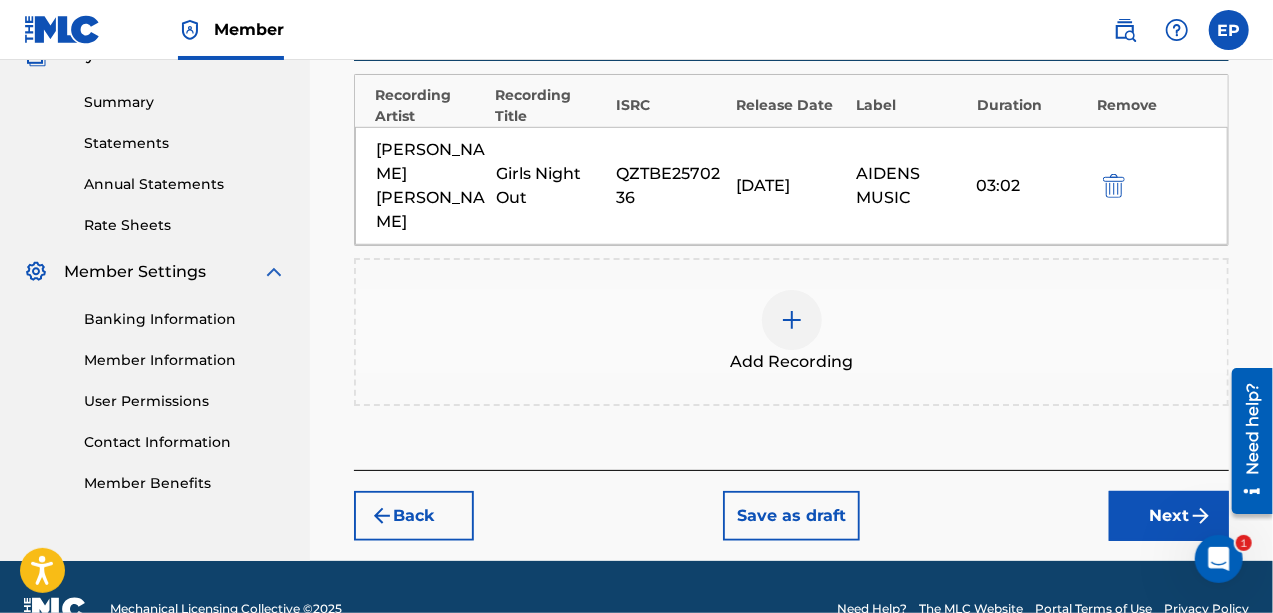 click on "Next" at bounding box center (1169, 516) 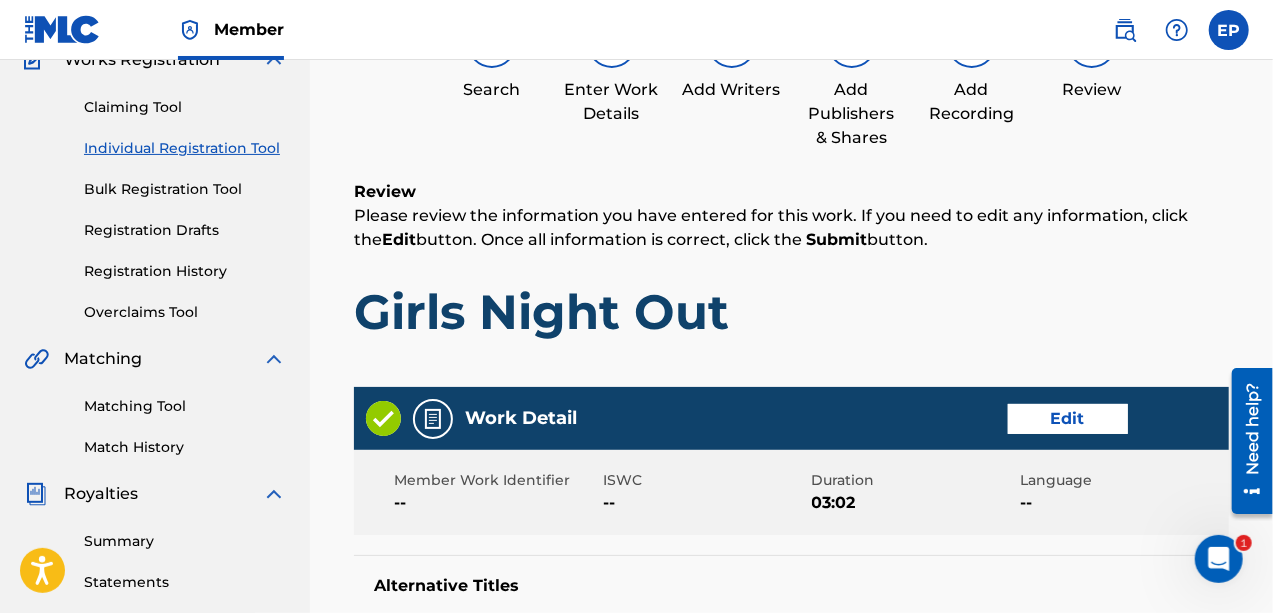 scroll, scrollTop: 90, scrollLeft: 0, axis: vertical 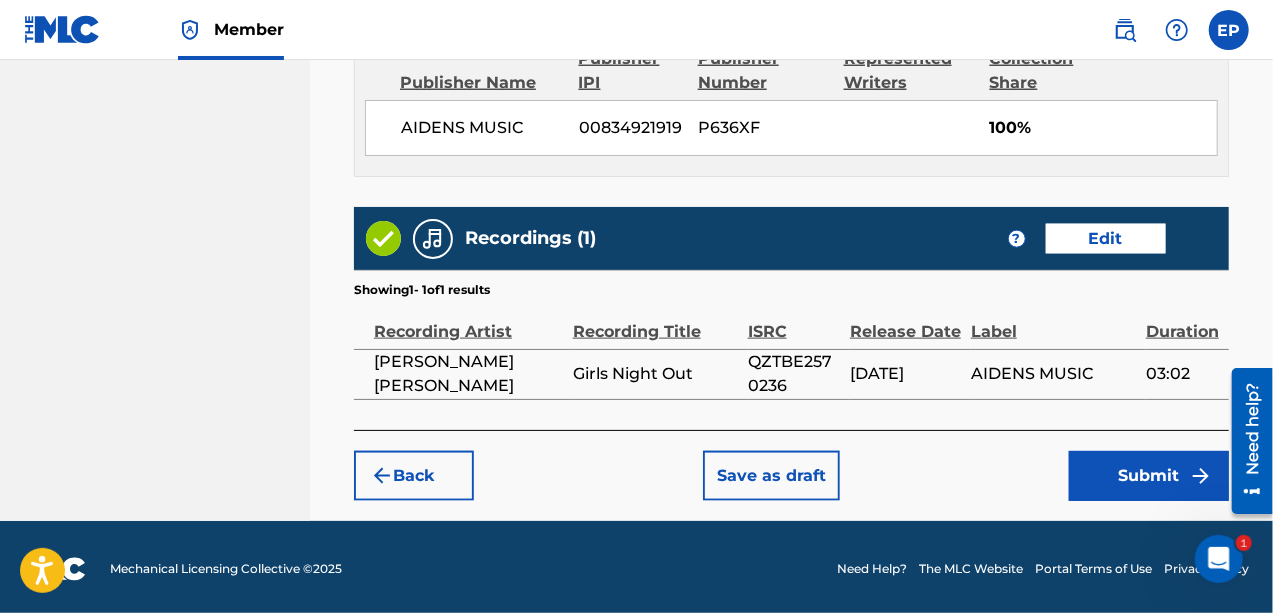 click on "Submit" at bounding box center [1149, 476] 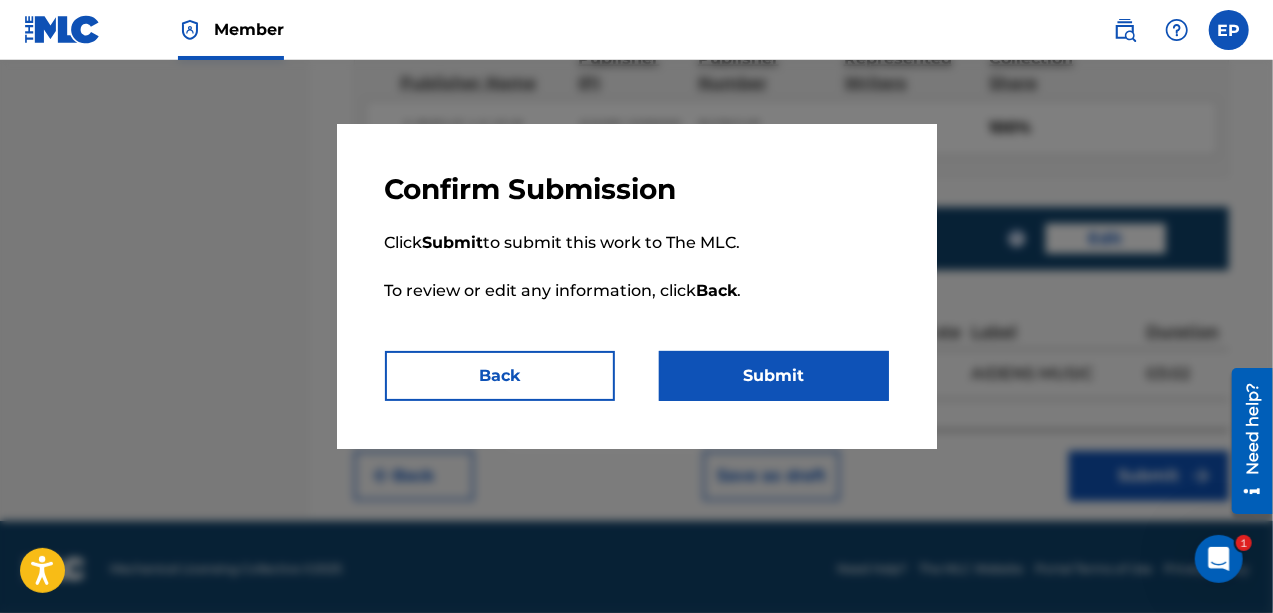 click on "Submit" at bounding box center [774, 376] 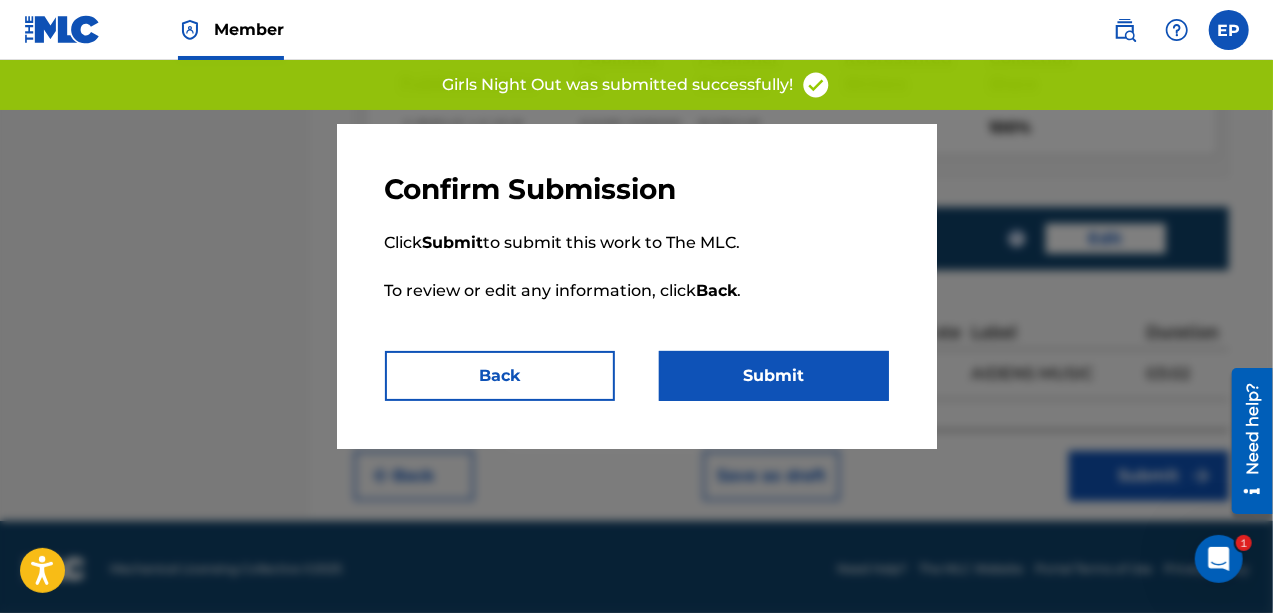 scroll, scrollTop: 0, scrollLeft: 0, axis: both 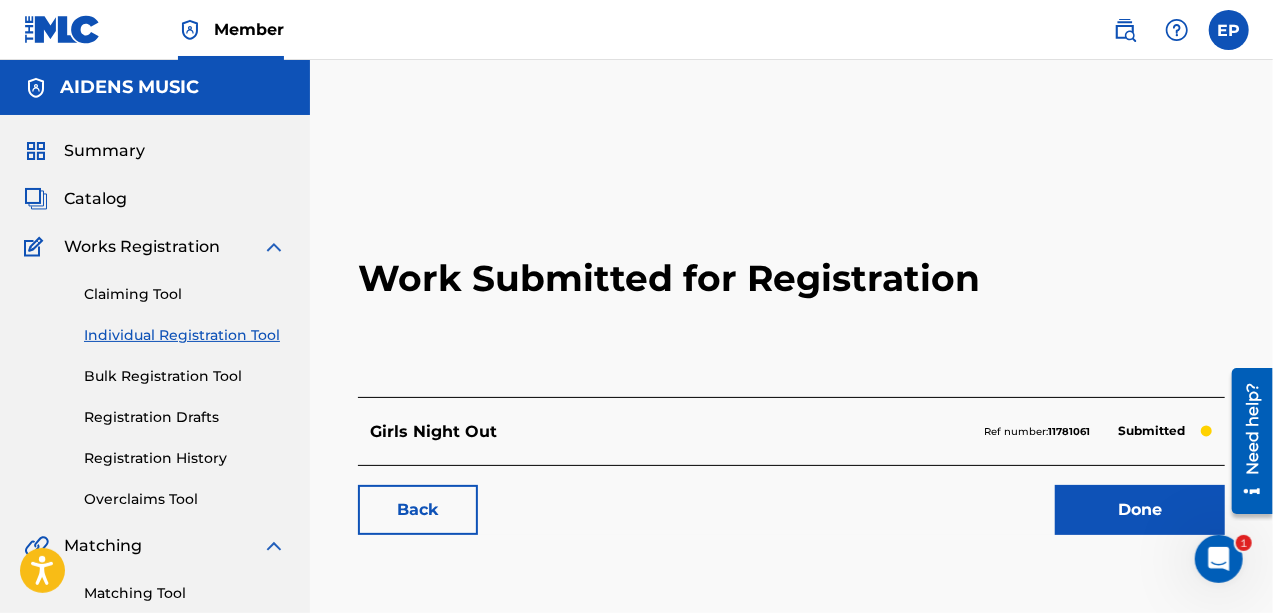click on "Done" at bounding box center (1140, 510) 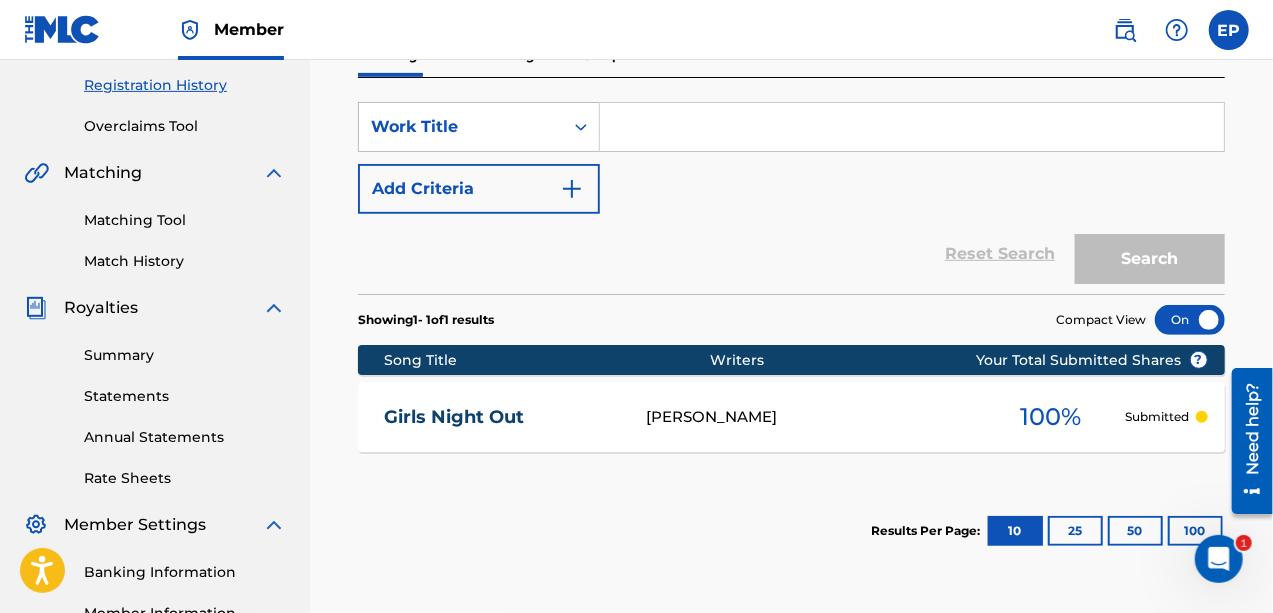 scroll, scrollTop: 378, scrollLeft: 0, axis: vertical 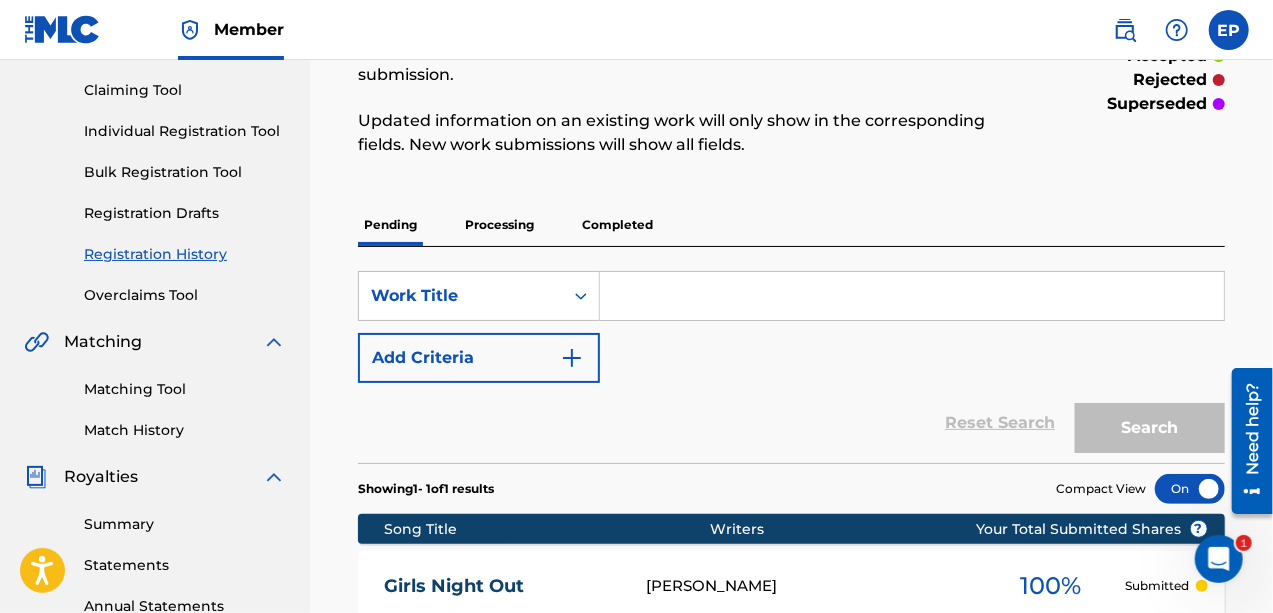 click on "Processing" at bounding box center (499, 225) 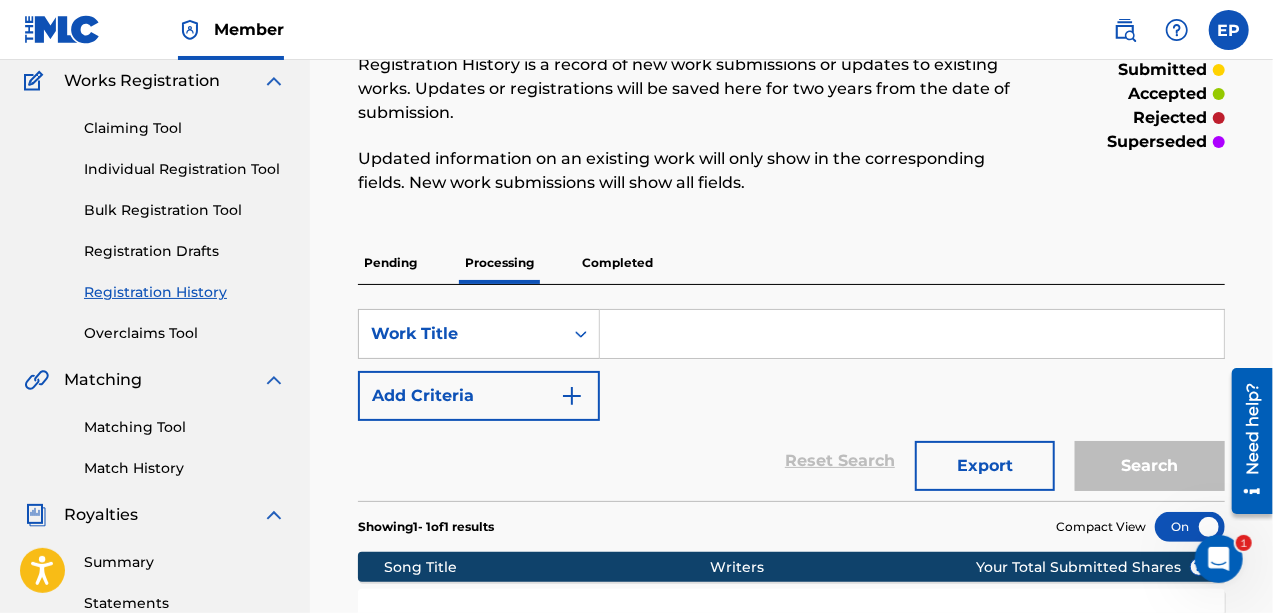 scroll, scrollTop: 157, scrollLeft: 0, axis: vertical 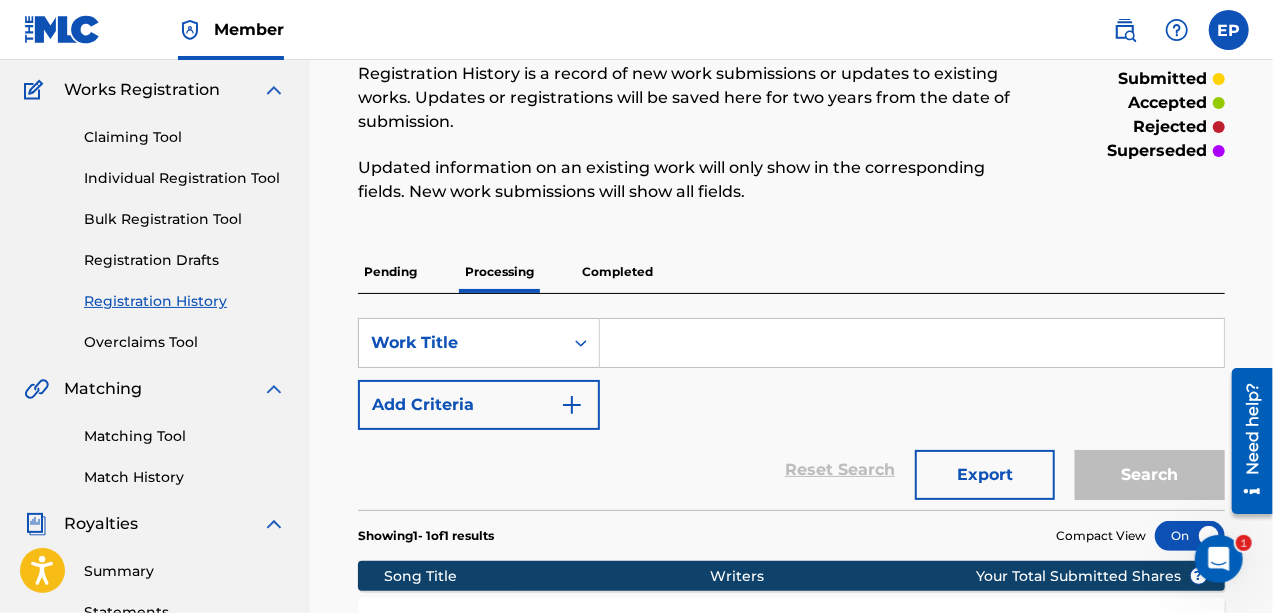 click on "Completed" at bounding box center [617, 272] 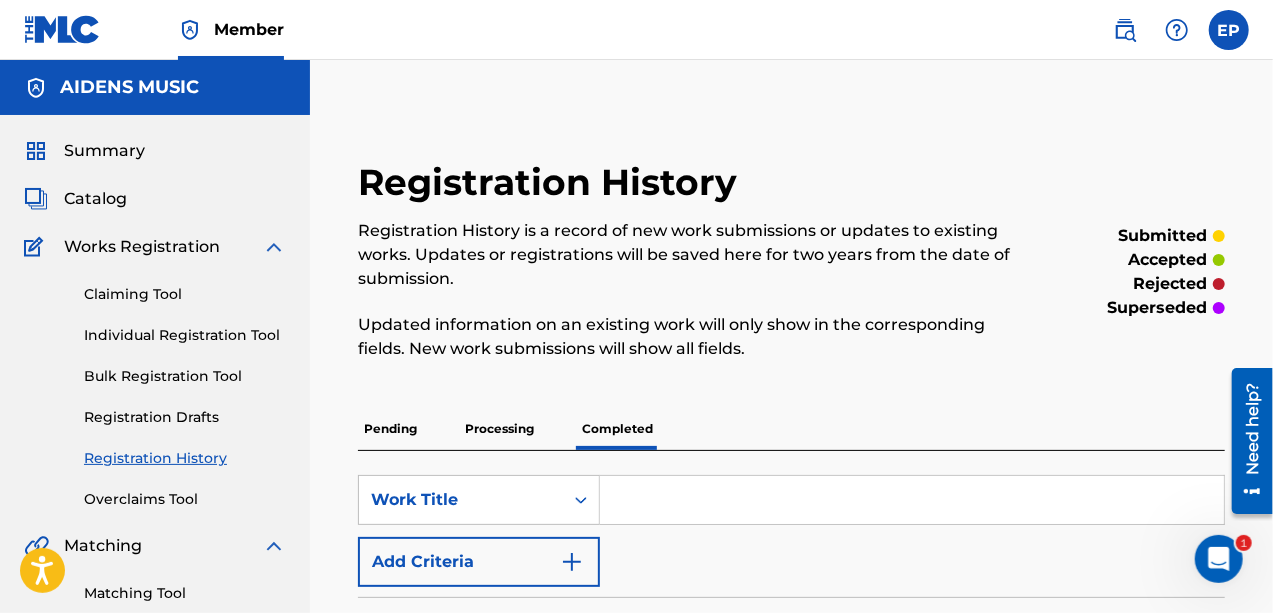 click on "Registration History Registration History is a record of new work submissions or updates to existing works. Updates or registrations will be saved here for two years from the date of submission. Updated information on an existing work will only show in the corresponding fields. New work submissions will show all fields.   submitted   accepted   rejected   superseded Pending Processing Completed SearchWithCriteriaf021b2e2-b23b-4708-8920-234563703012 Work Title Add Criteria Filter Submission Status   accepted   rejected   superseded Submission Source  CWR   eSong   The MLC  Sort Submission Date Last Updated Remove Filters Apply Filters Filters ( 1 ) Reset Search Search Compact View Song Title Writers ? Your Total Submitted Shares No results" at bounding box center (791, 627) 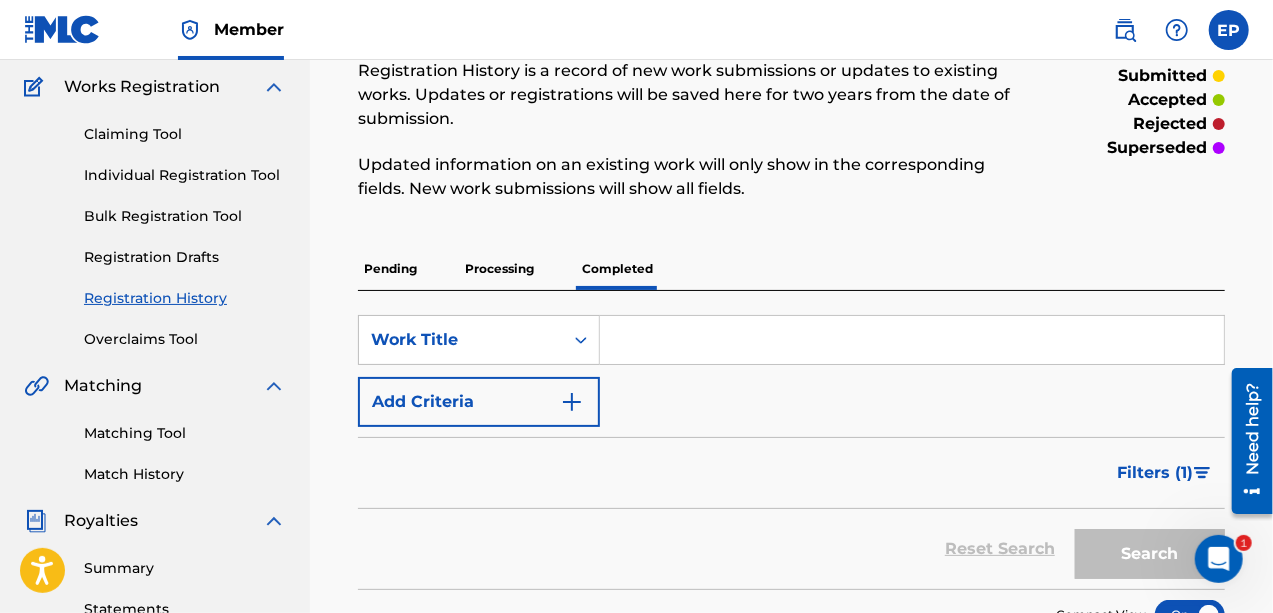scroll, scrollTop: 84, scrollLeft: 0, axis: vertical 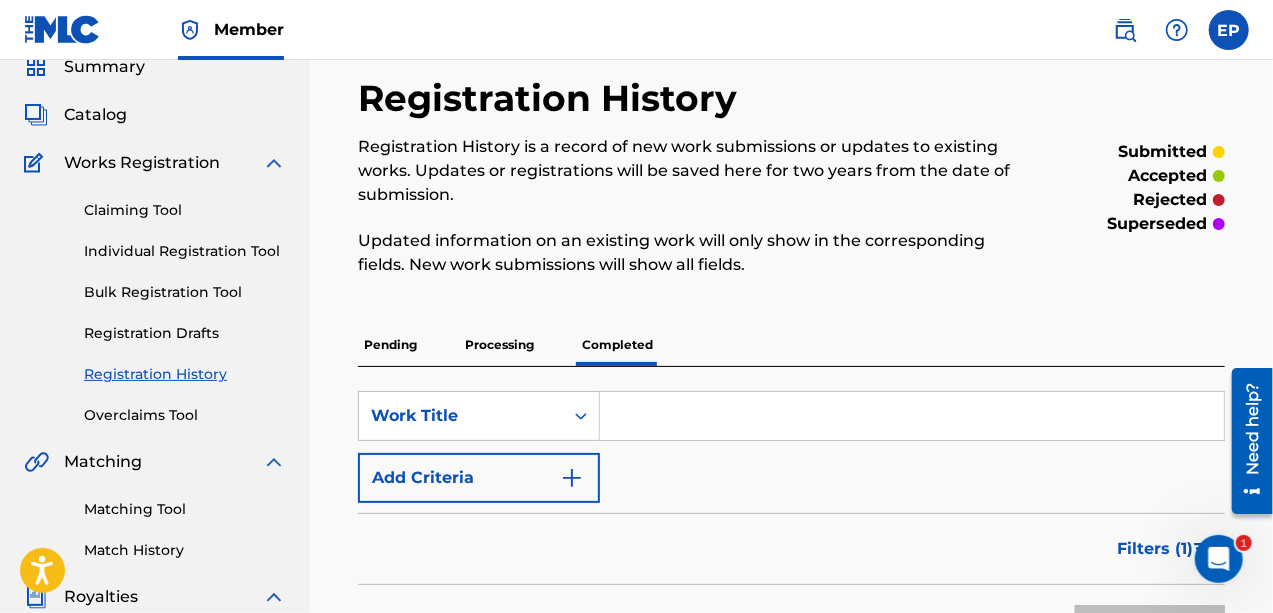 click on "Pending" at bounding box center (390, 345) 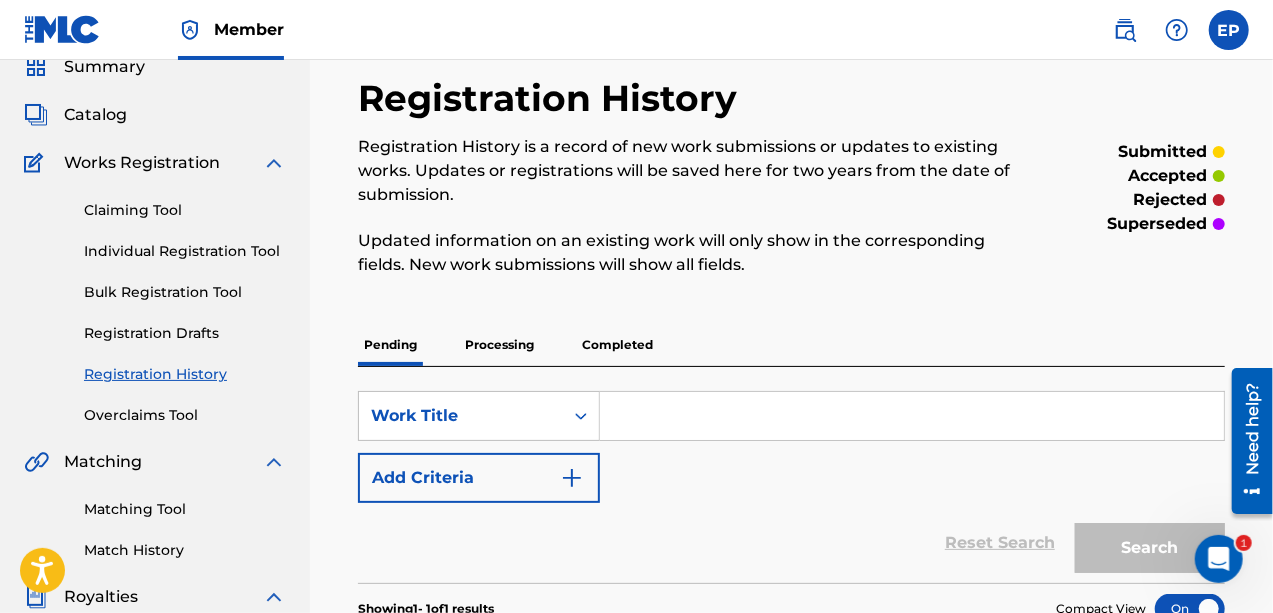 scroll, scrollTop: 0, scrollLeft: 0, axis: both 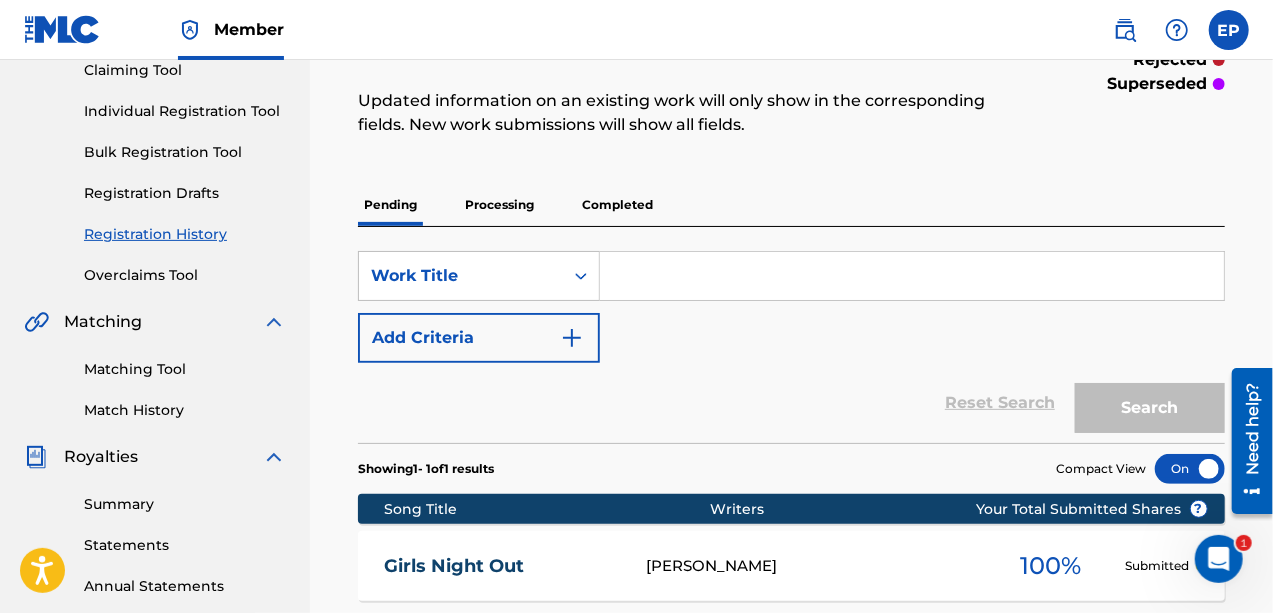 click on "Registration History Registration History is a record of new work submissions or updates to existing works. Updates or registrations will be saved here for two years from the date of submission. Updated information on an existing work will only show in the corresponding fields. New work submissions will show all fields.   submitted   accepted   rejected   superseded Pending Processing Completed SearchWithCriteriaf021b2e2-b23b-4708-8920-234563703012 Work Title Add Criteria Reset Search Search Showing  1  -   1  of  1   results   Compact View Song Title Writers ? Your Total Submitted Shares Girls Night Out Eltwan [PERSON_NAME] 100 %   Submitted Results Per Page: 10 25 50 100" at bounding box center (791, 403) 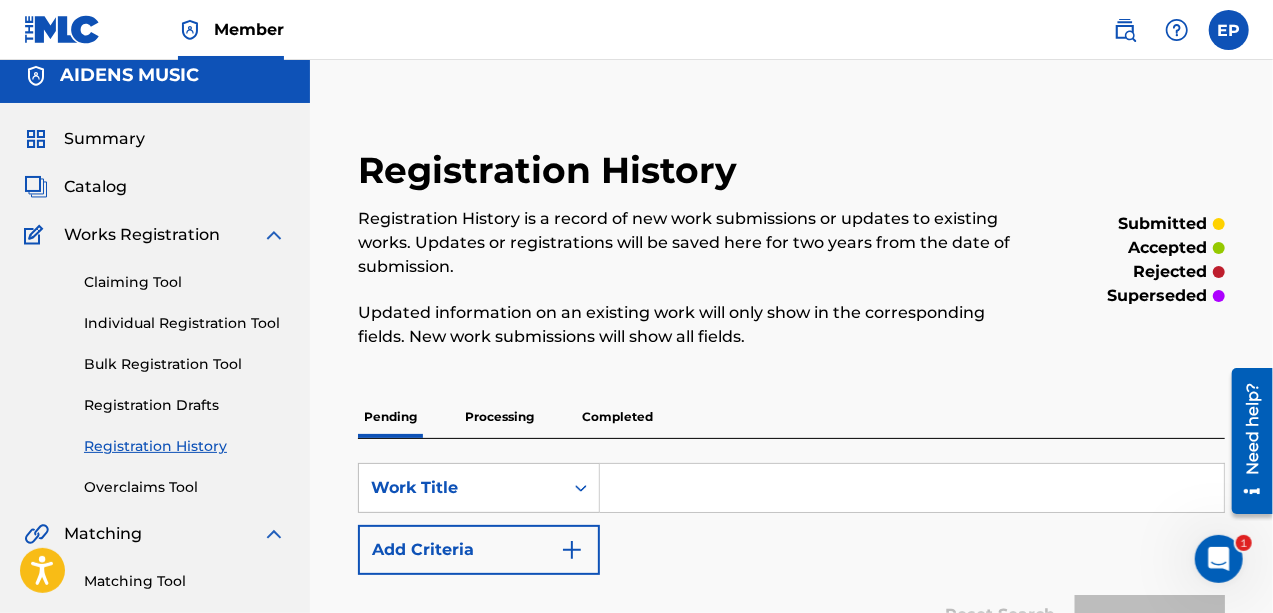 scroll, scrollTop: 0, scrollLeft: 0, axis: both 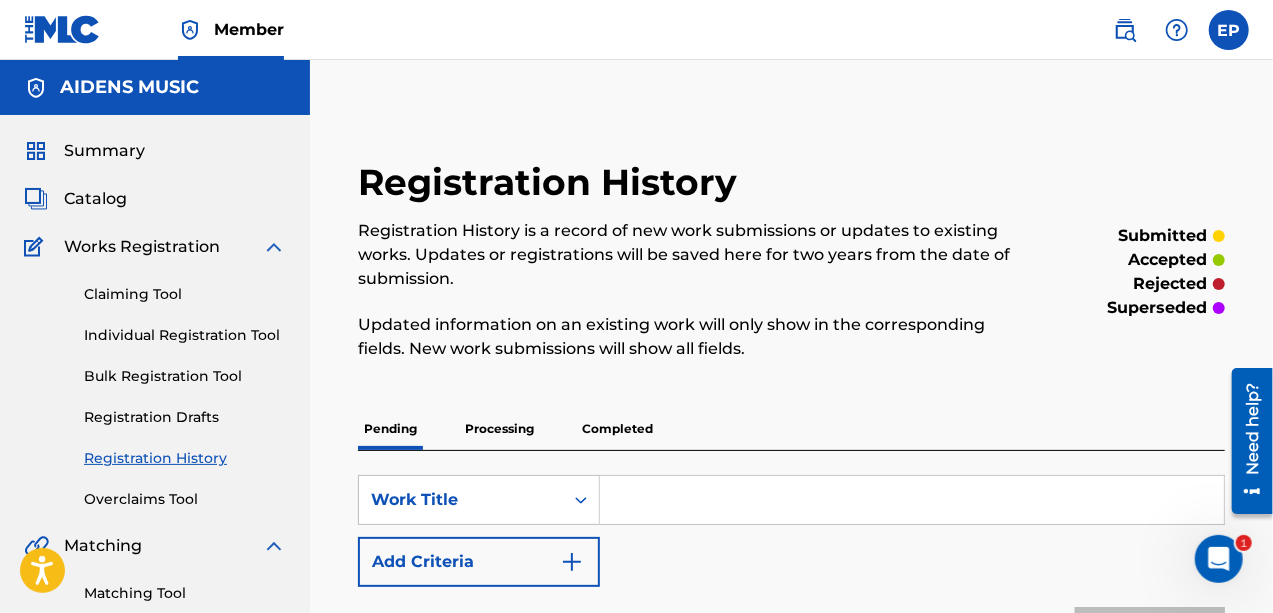 click at bounding box center [274, 247] 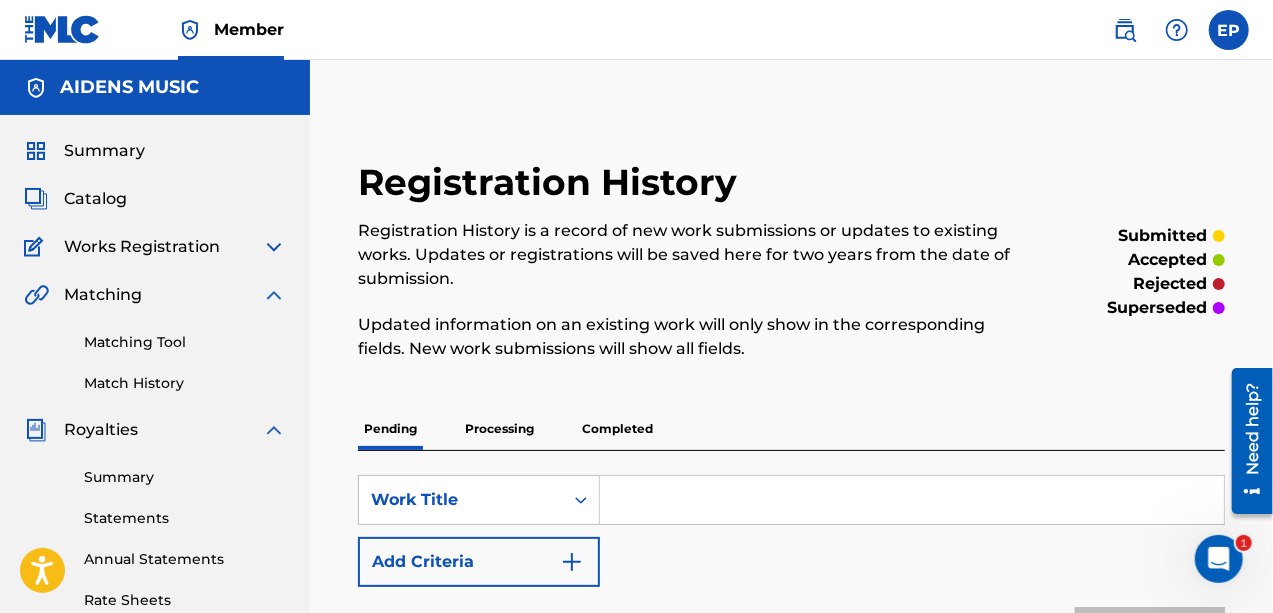 click on "Catalog" at bounding box center [95, 199] 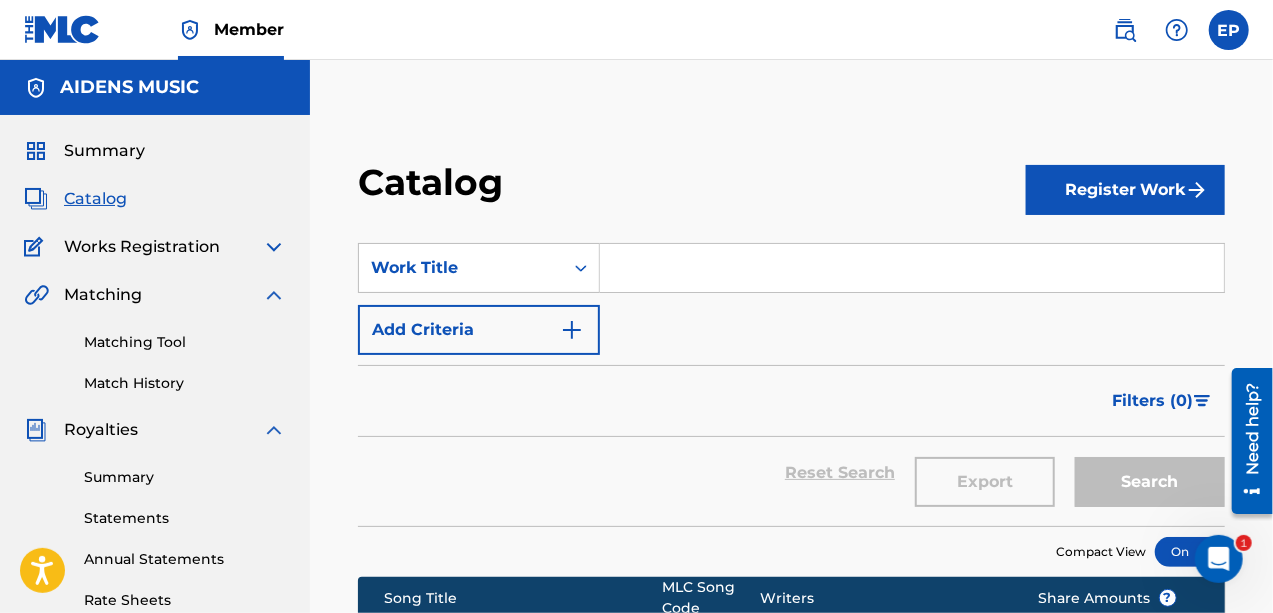 click on "Register Work" at bounding box center (1125, 190) 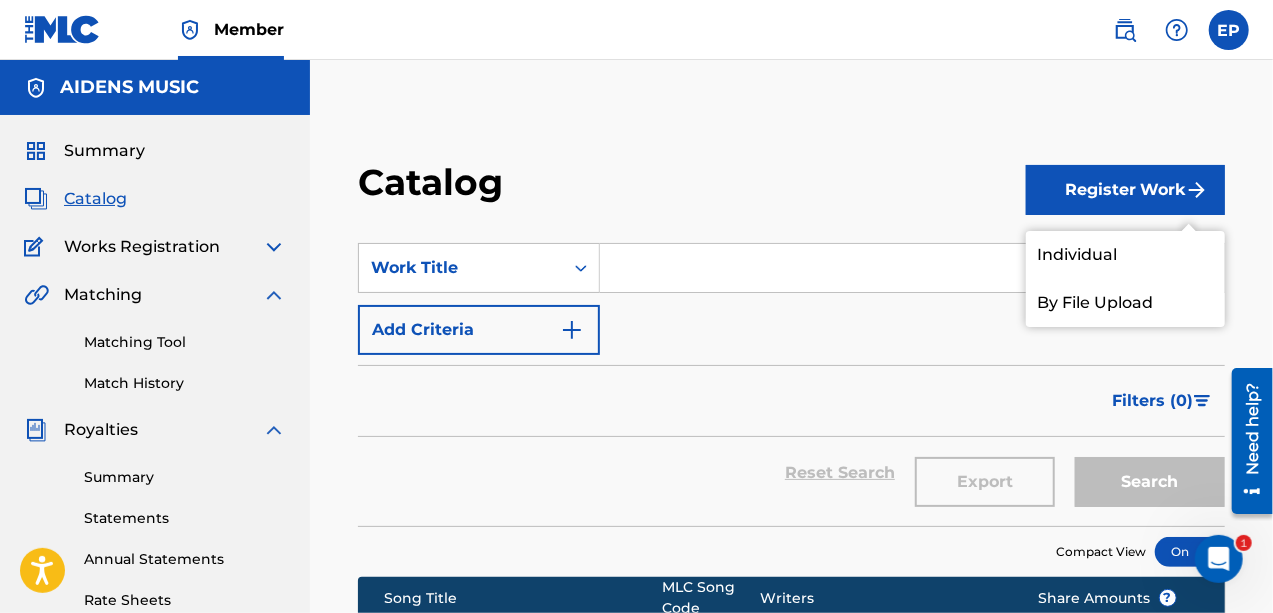 click on "Individual" at bounding box center (1125, 255) 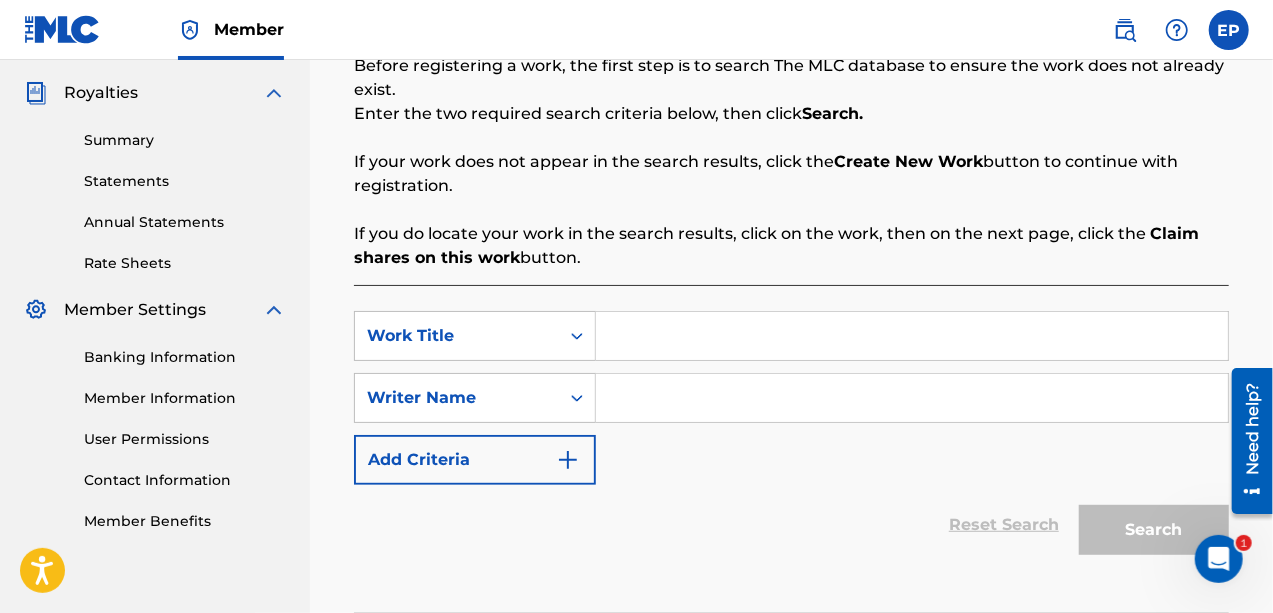 scroll, scrollTop: 339, scrollLeft: 0, axis: vertical 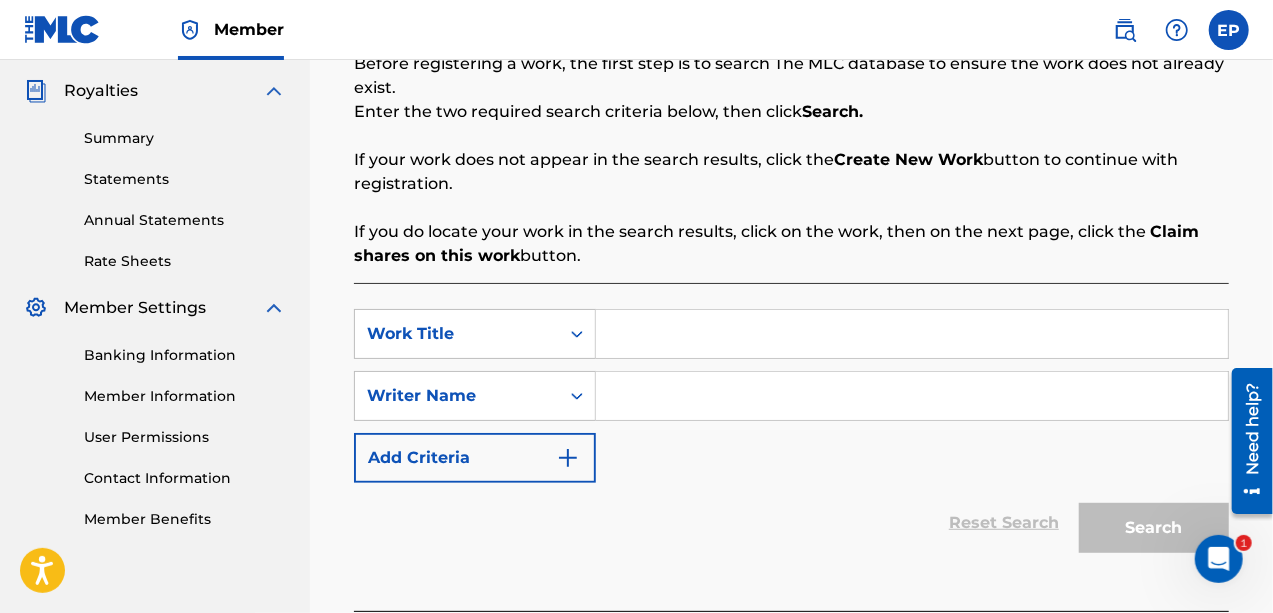 click at bounding box center [912, 334] 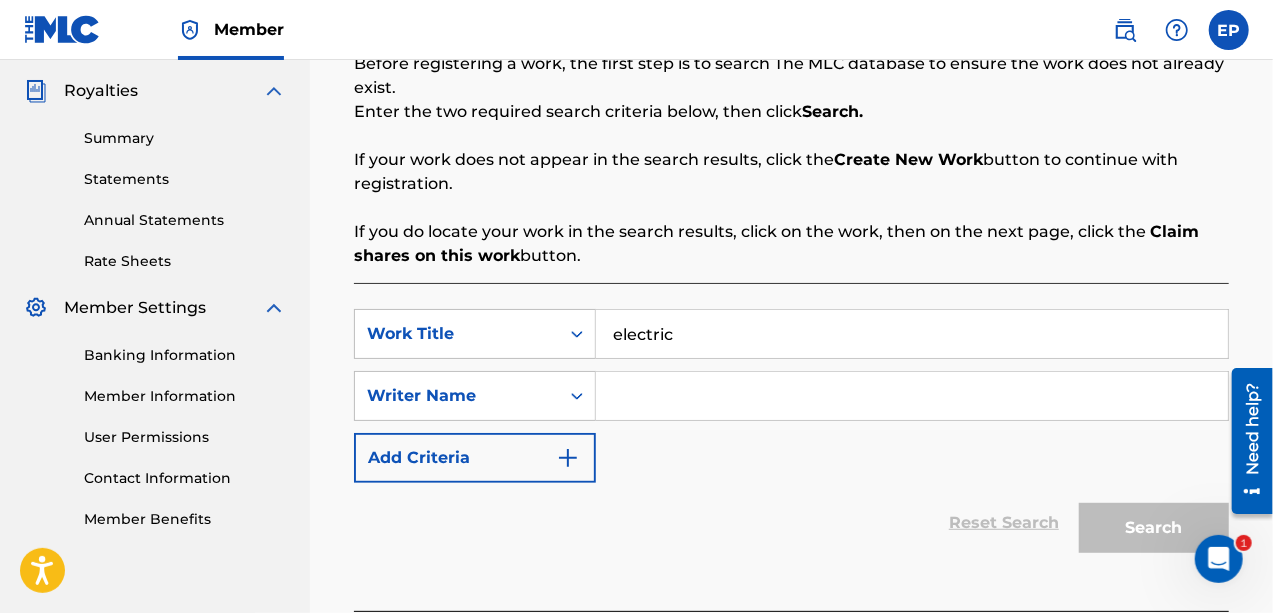 click on "electric" at bounding box center (912, 334) 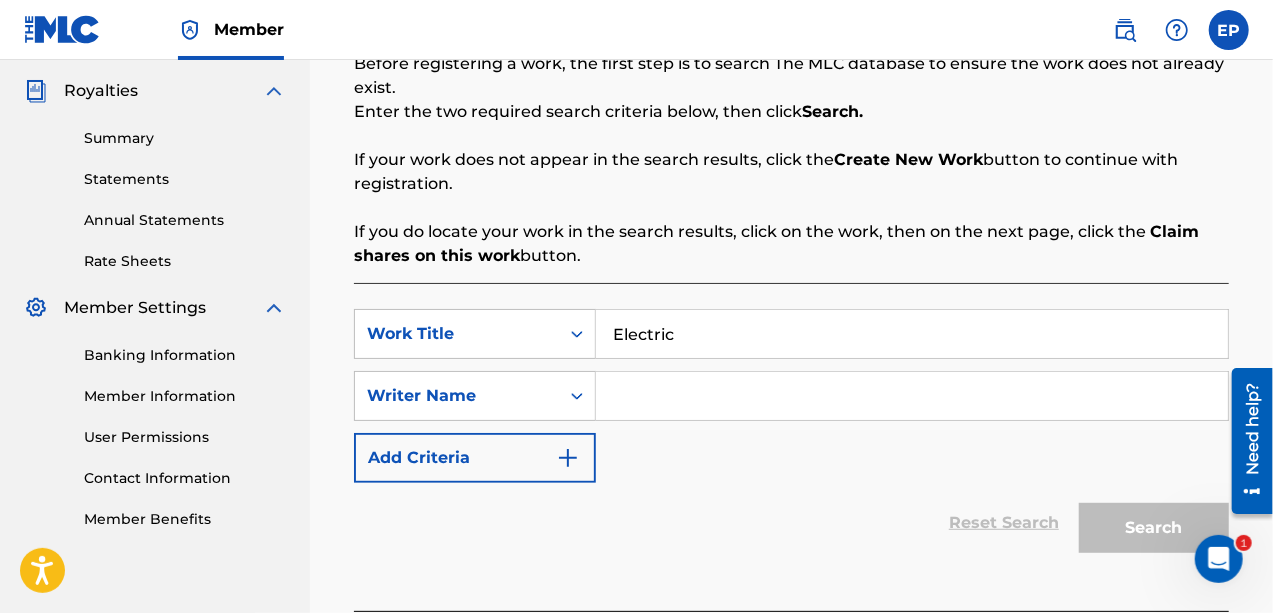 click on "Electric" at bounding box center [912, 334] 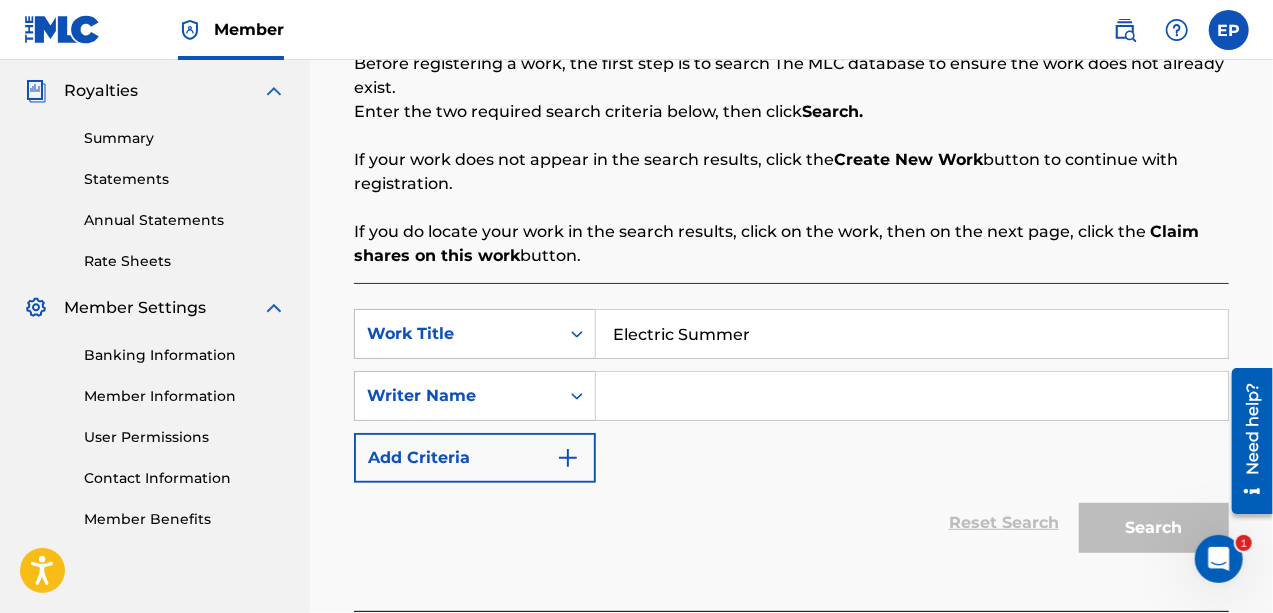 type on "Electric Summer" 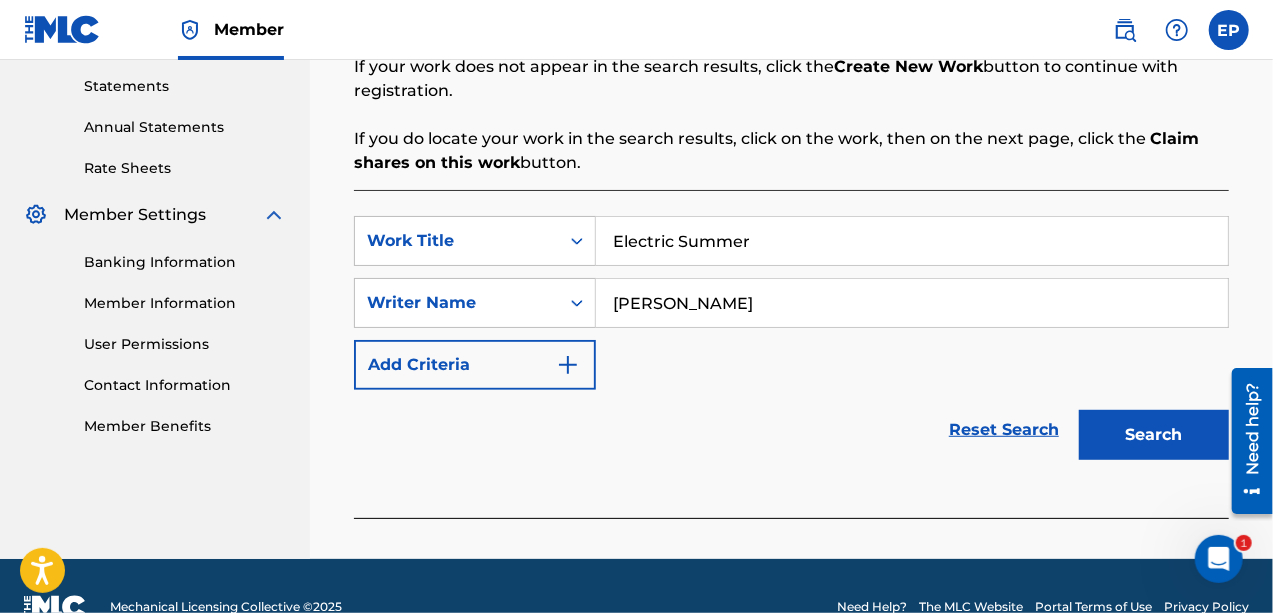 scroll, scrollTop: 433, scrollLeft: 0, axis: vertical 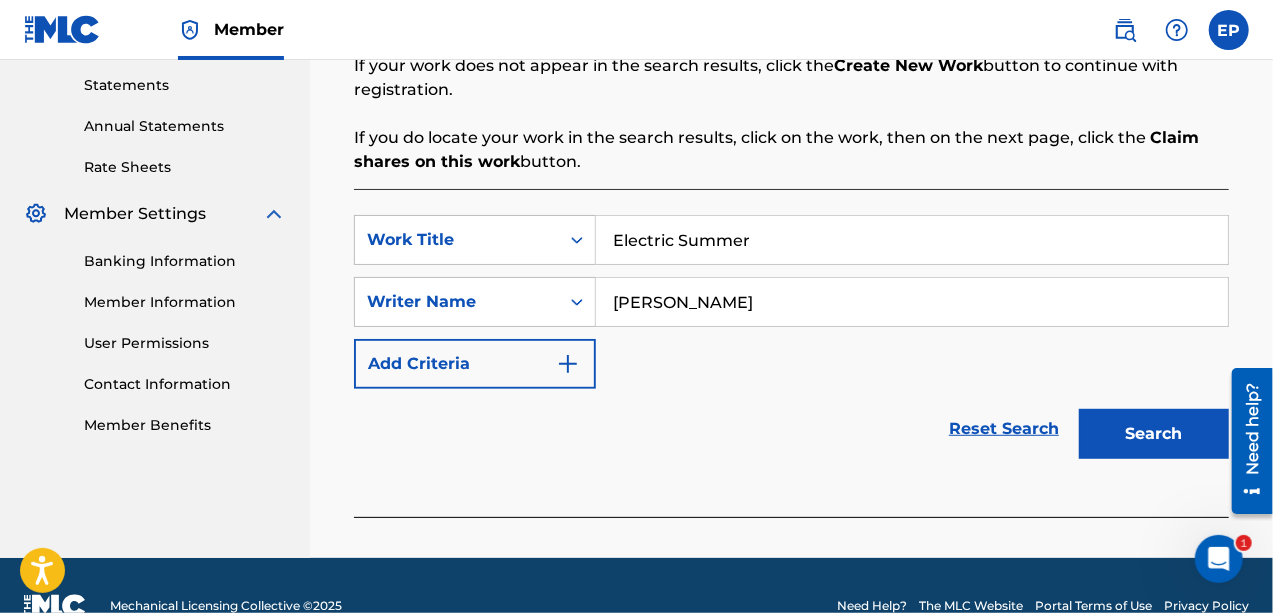 click on "Search" at bounding box center (1154, 434) 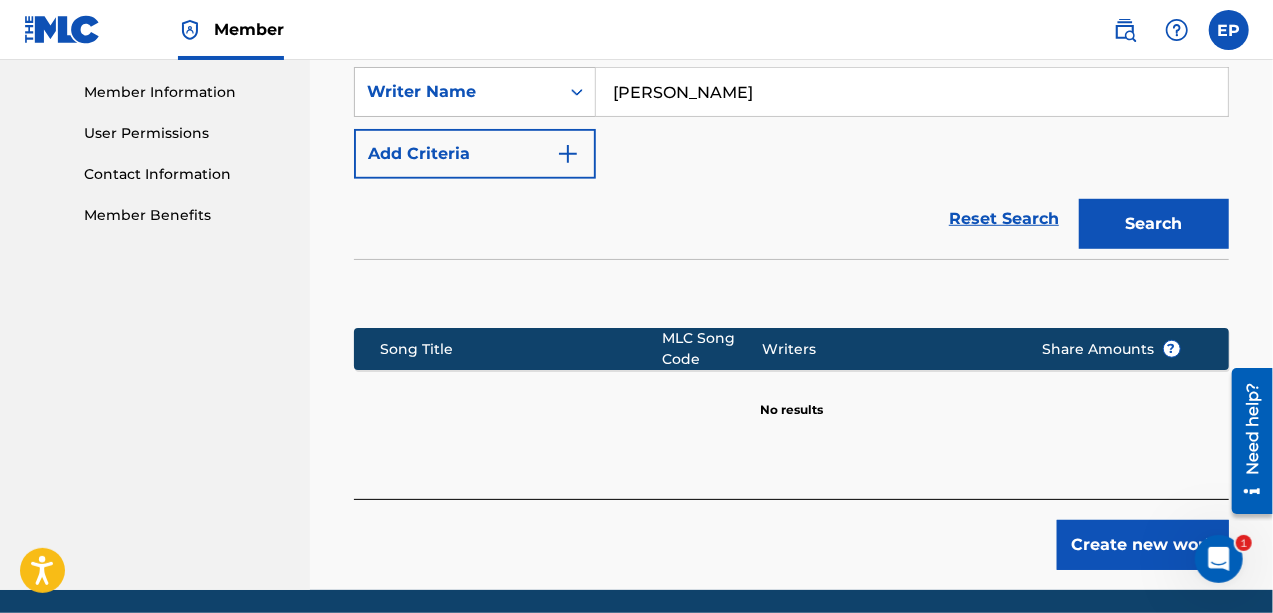 scroll, scrollTop: 714, scrollLeft: 0, axis: vertical 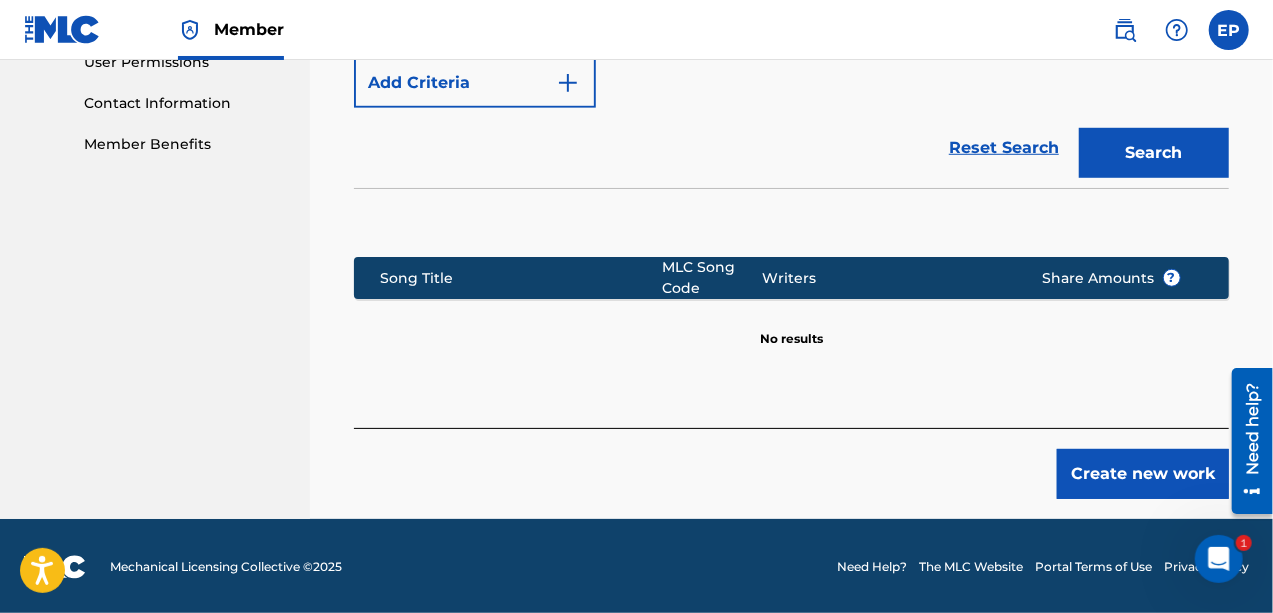 click on "Create new work" at bounding box center [1143, 474] 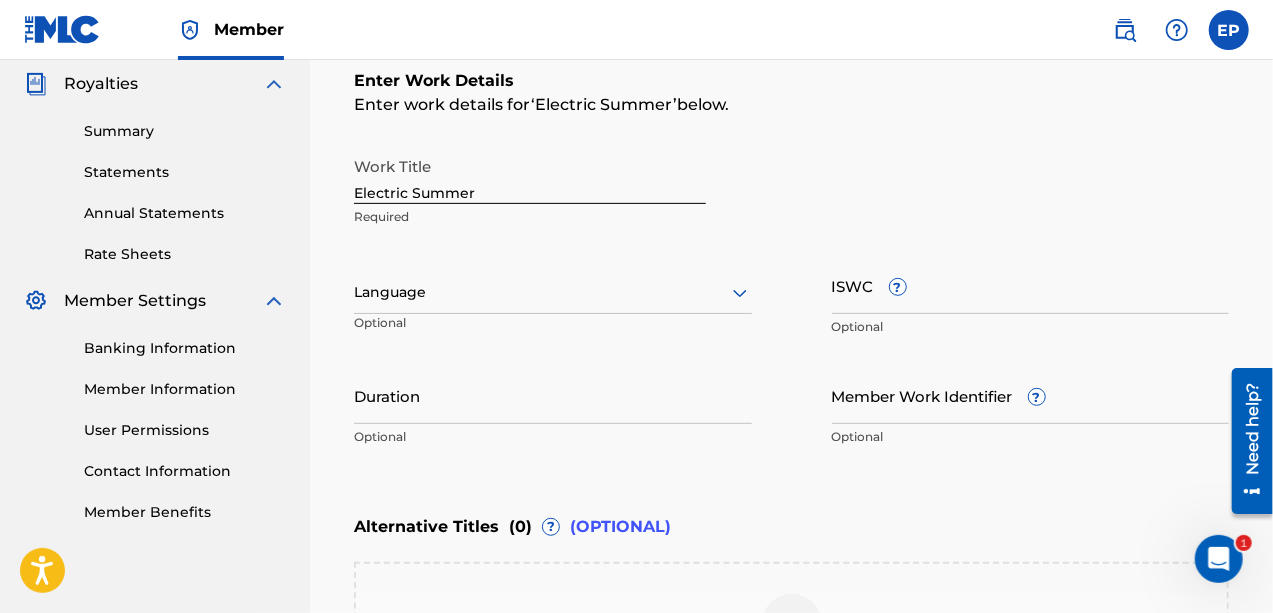 scroll, scrollTop: 332, scrollLeft: 0, axis: vertical 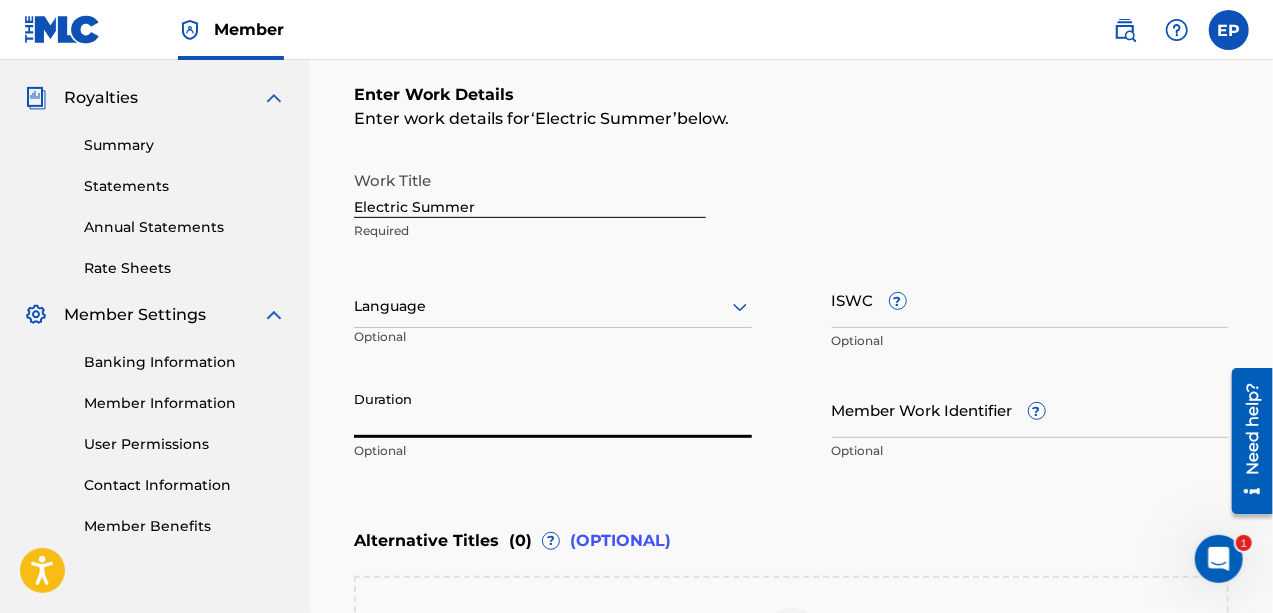click on "Duration" at bounding box center (553, 409) 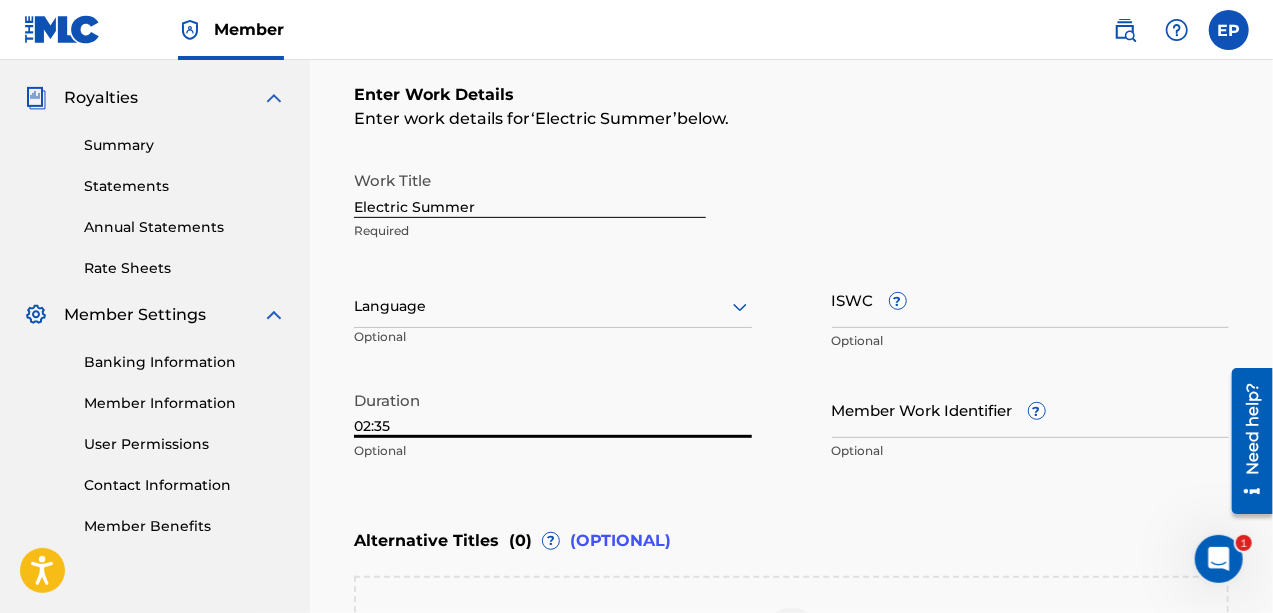 scroll, scrollTop: 0, scrollLeft: 0, axis: both 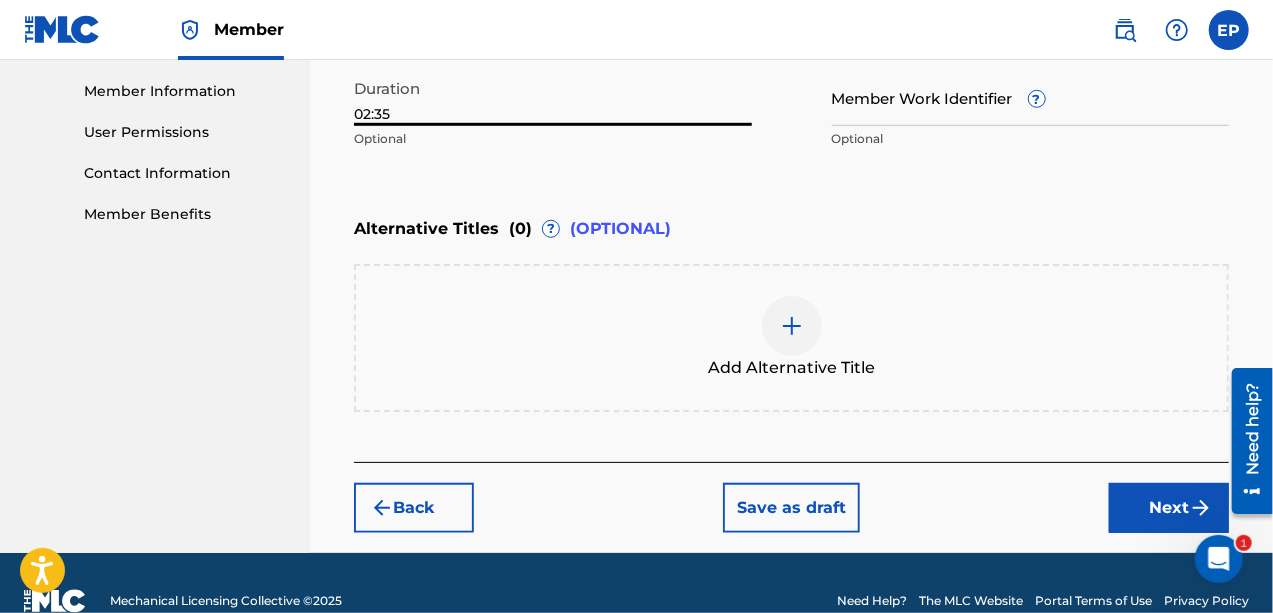 type on "02:35" 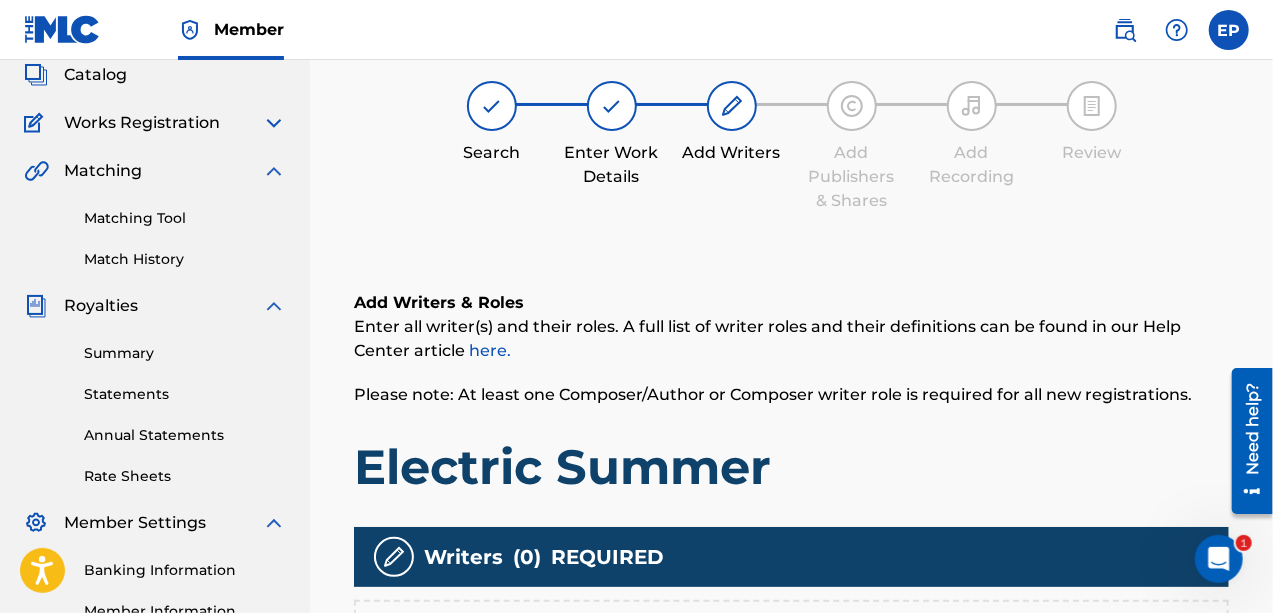 scroll, scrollTop: 90, scrollLeft: 0, axis: vertical 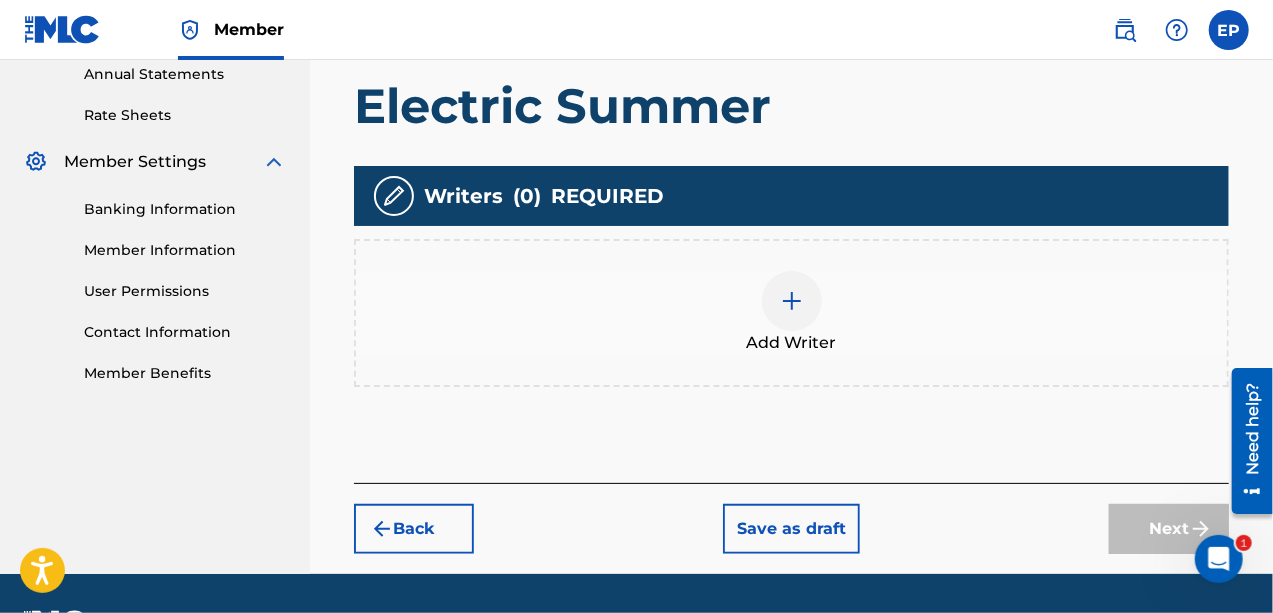 click at bounding box center (792, 301) 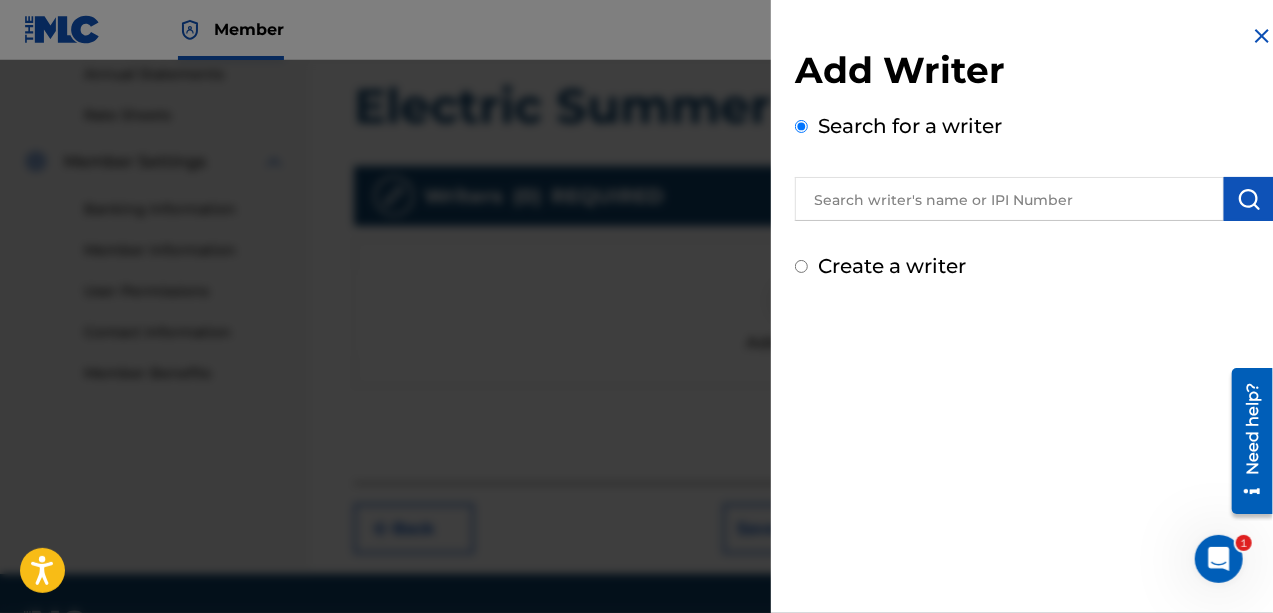 click on "Create a writer" at bounding box center (1034, 266) 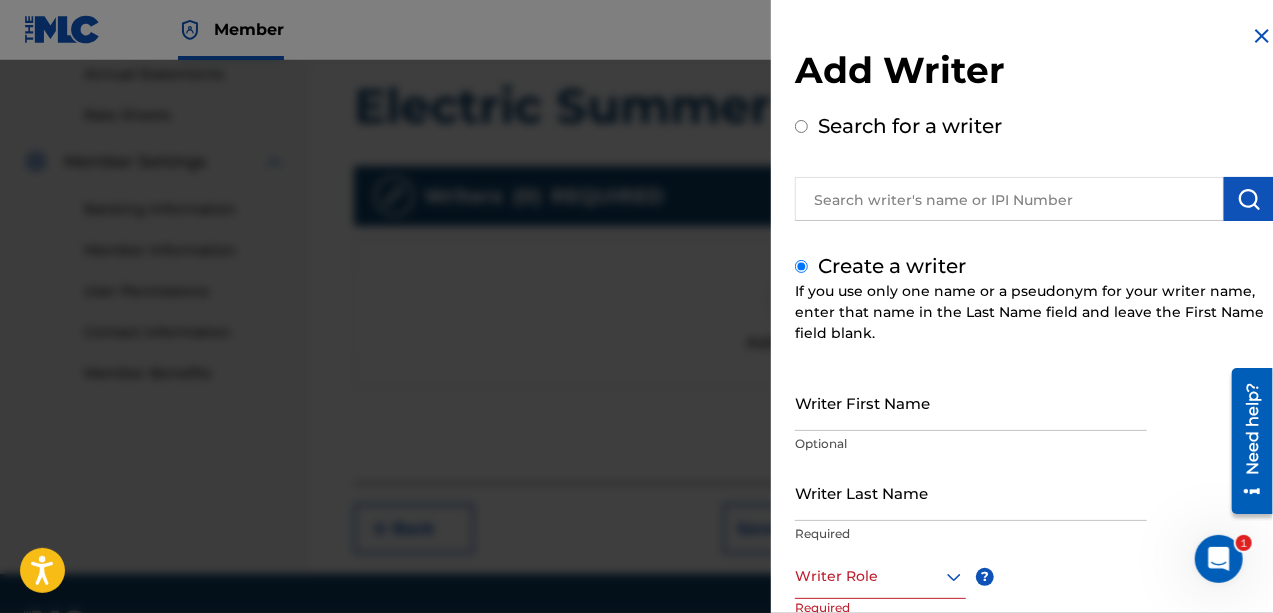 click on "Writer First Name" at bounding box center [971, 402] 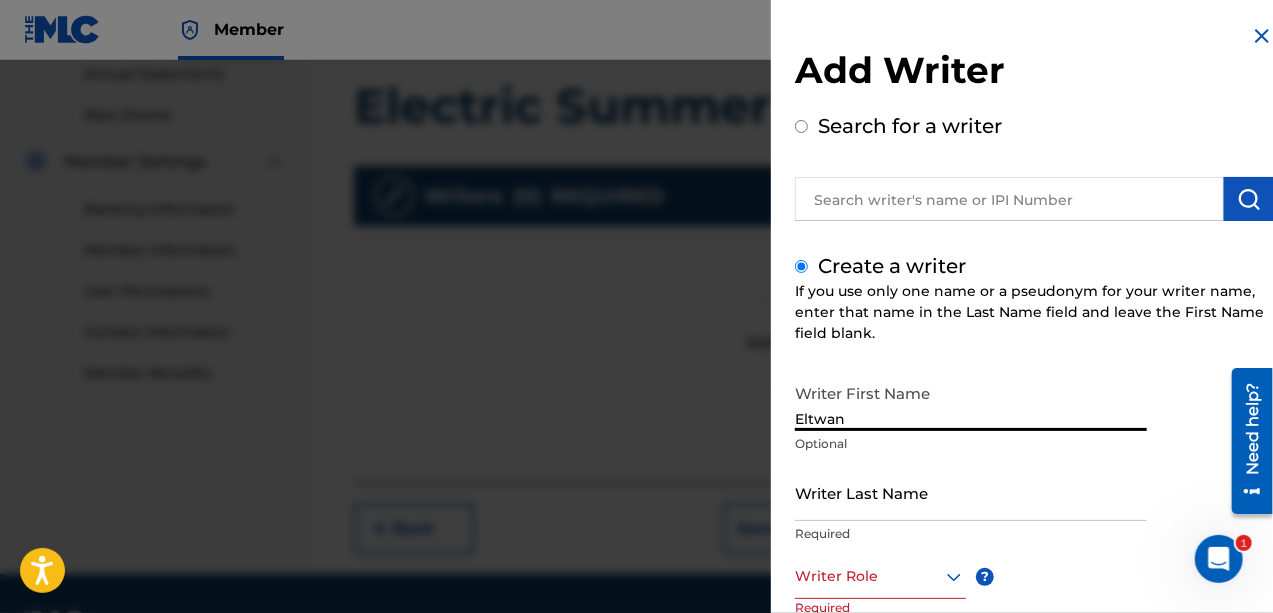 type on "Eltwan" 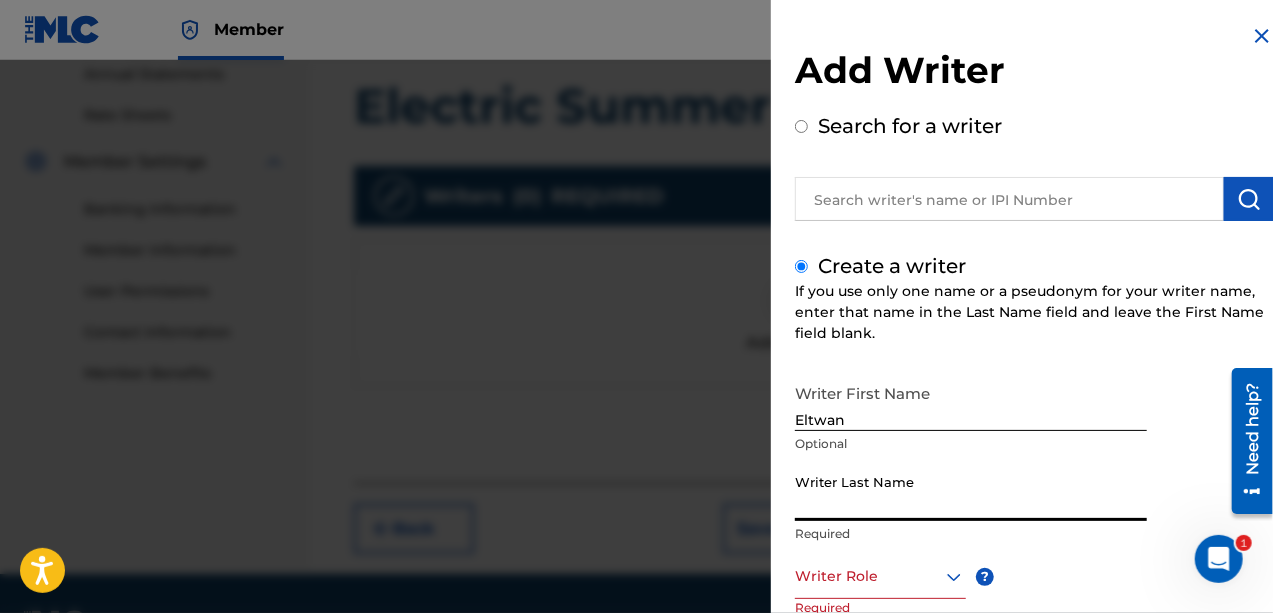 click on "Writer Last Name" at bounding box center [971, 492] 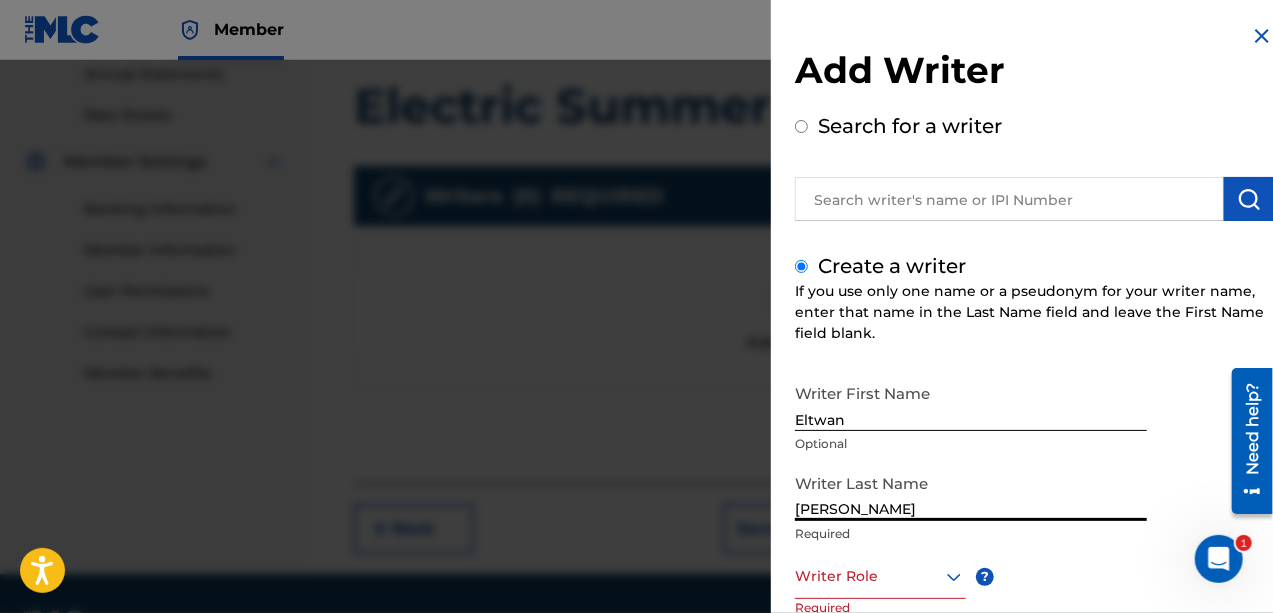 scroll, scrollTop: 0, scrollLeft: 0, axis: both 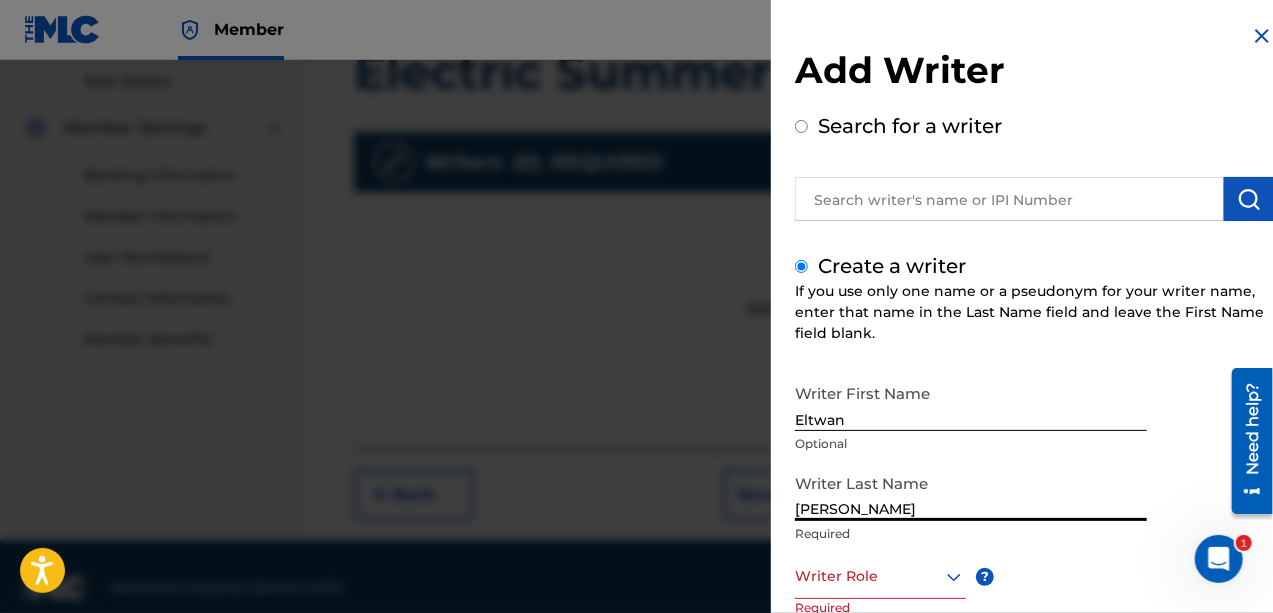 type on "[PERSON_NAME]" 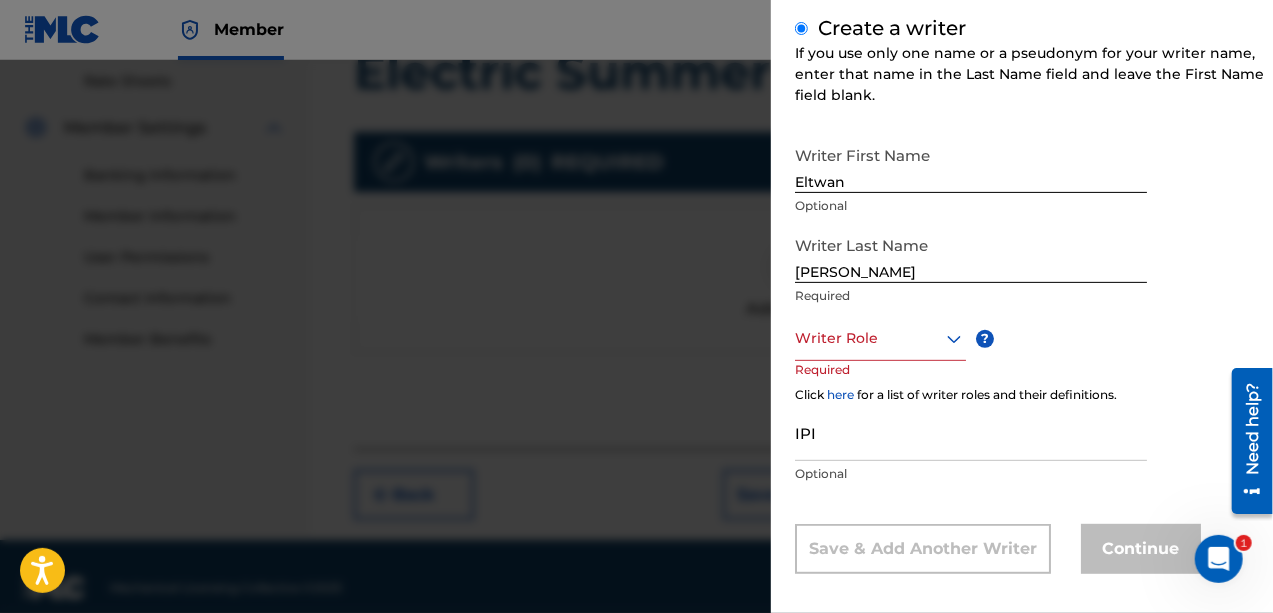 scroll, scrollTop: 252, scrollLeft: 0, axis: vertical 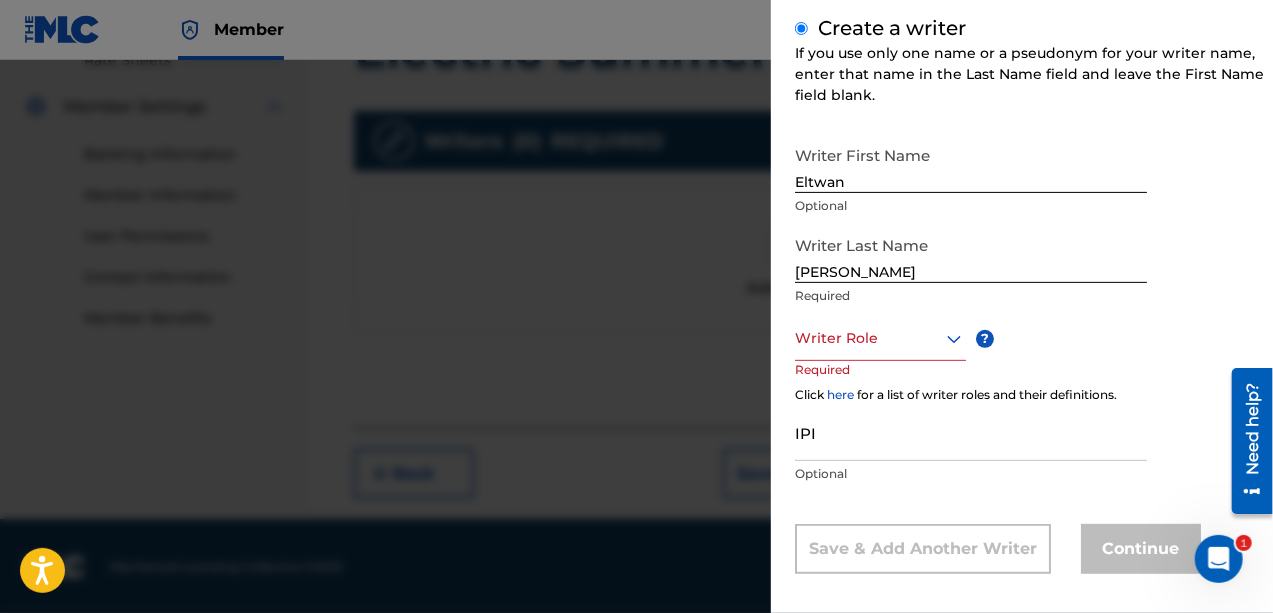 click at bounding box center (880, 338) 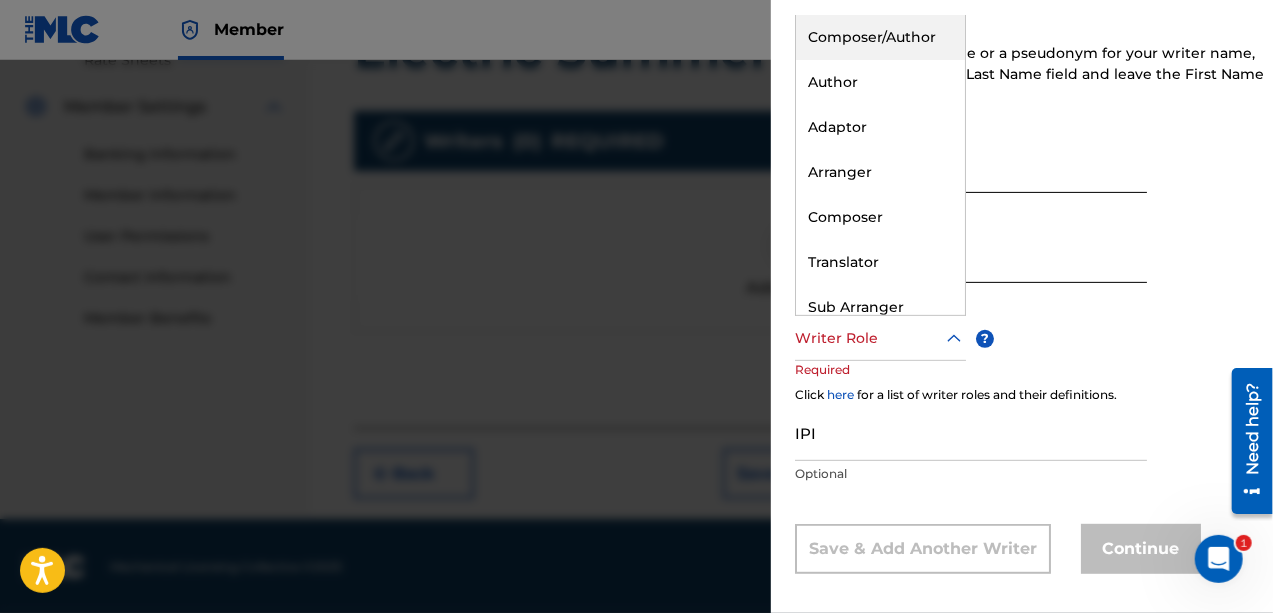 click on "Composer/Author" at bounding box center [880, 37] 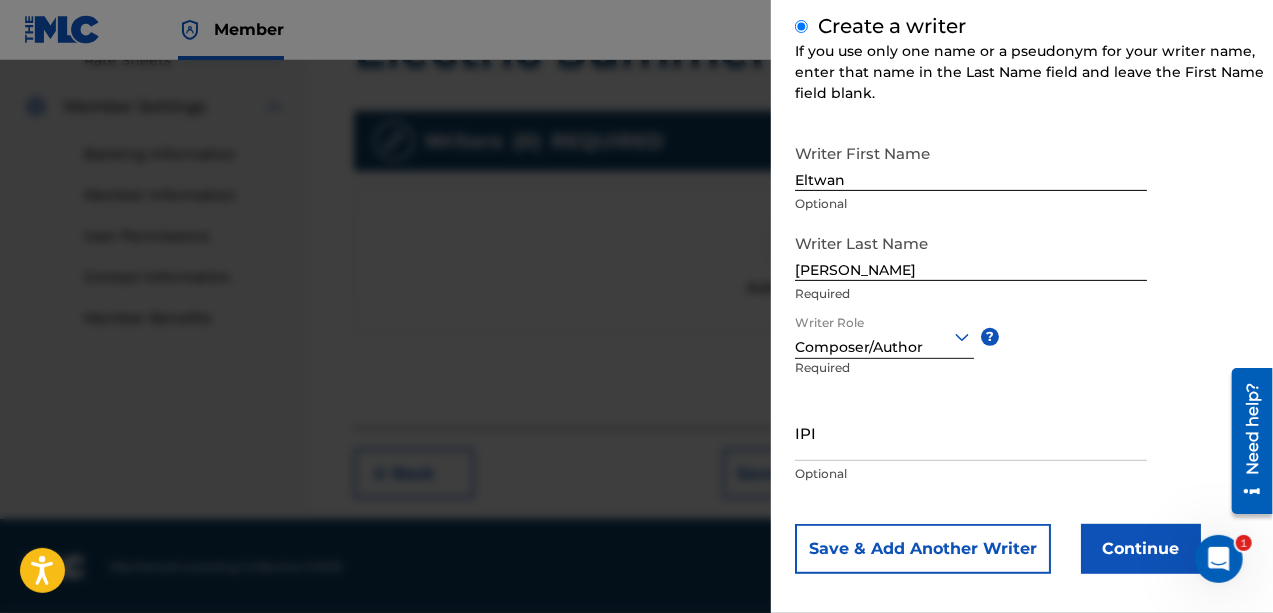 click on "Continue" at bounding box center [1141, 549] 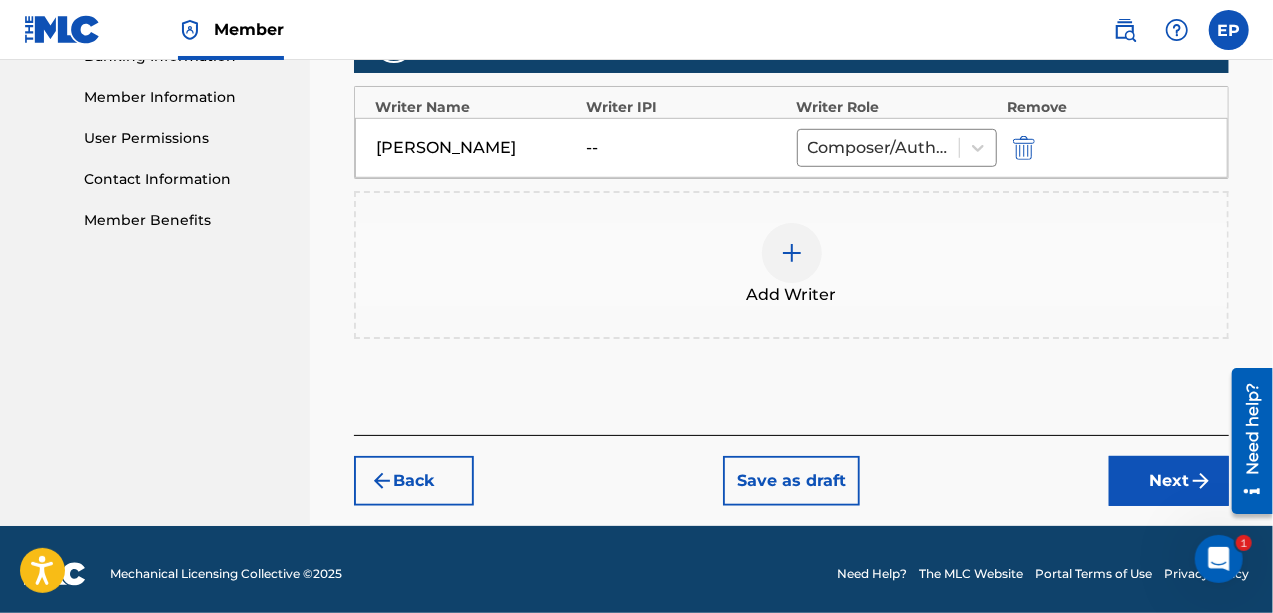 scroll, scrollTop: 645, scrollLeft: 0, axis: vertical 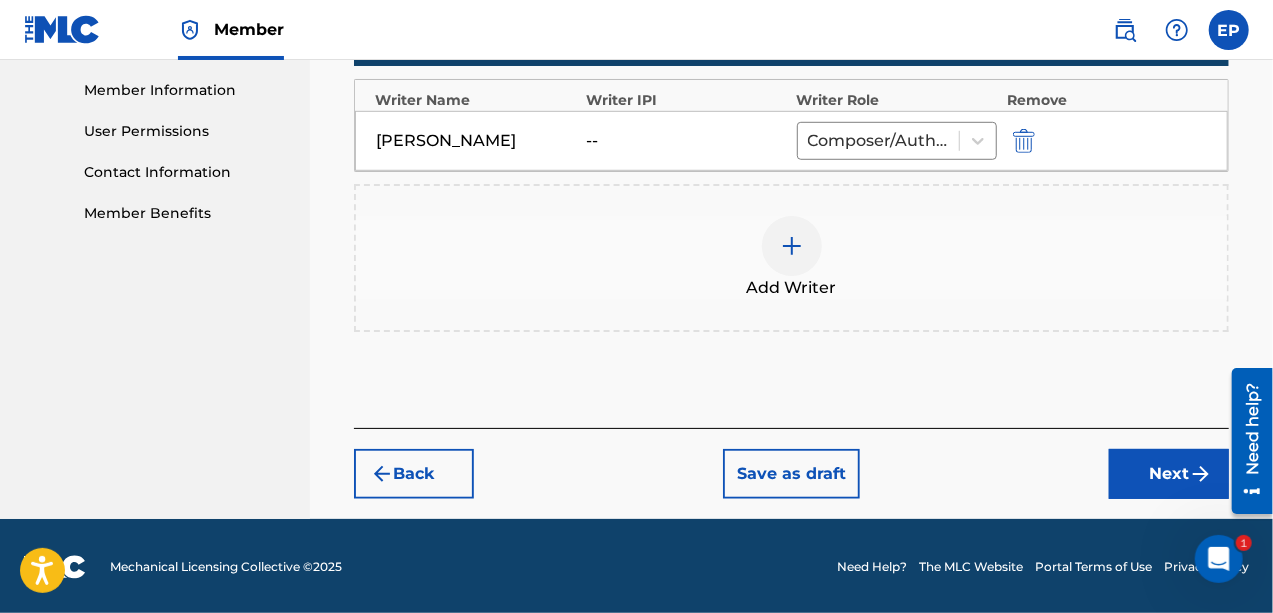 click on "Next" at bounding box center [1169, 474] 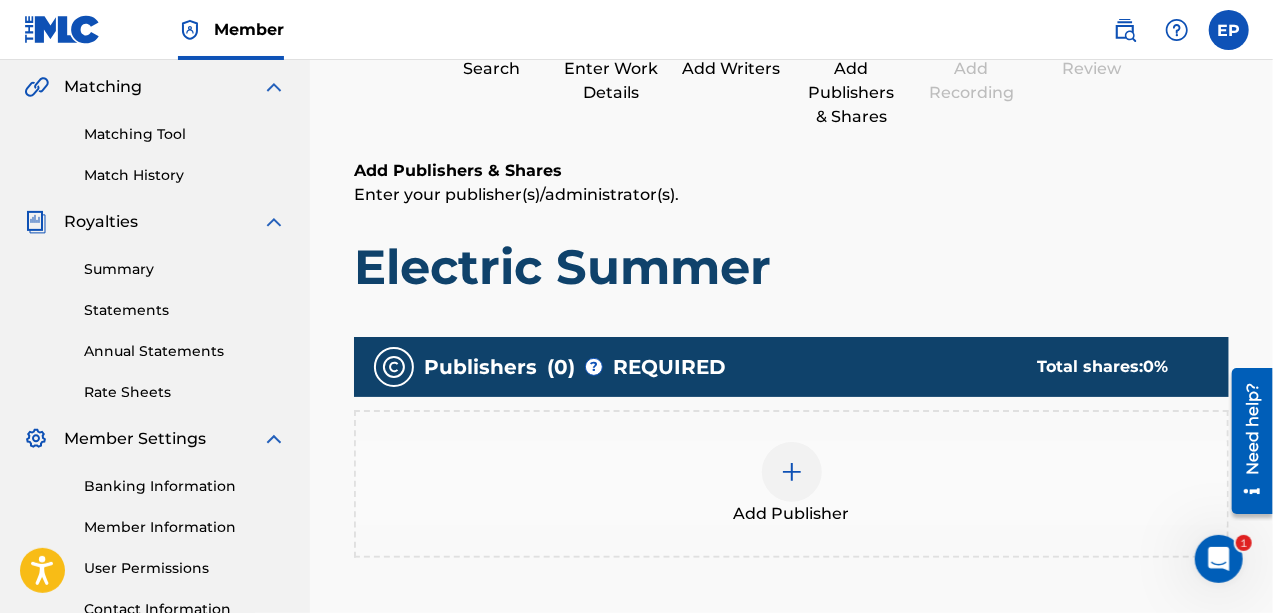 scroll, scrollTop: 327, scrollLeft: 0, axis: vertical 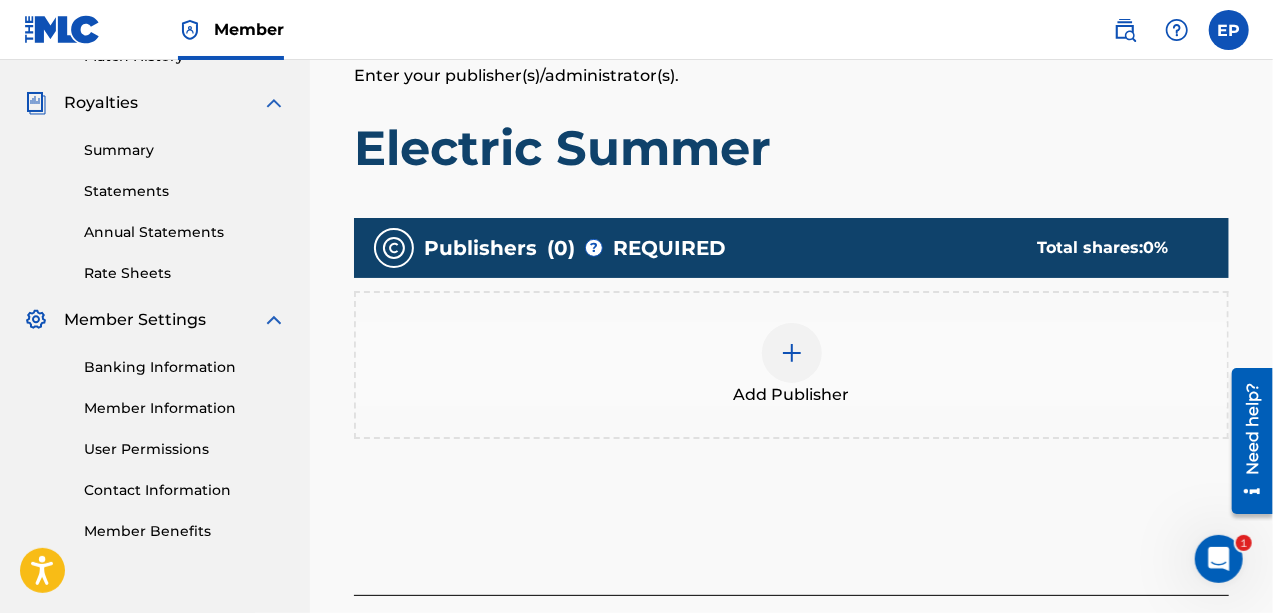 click at bounding box center (792, 353) 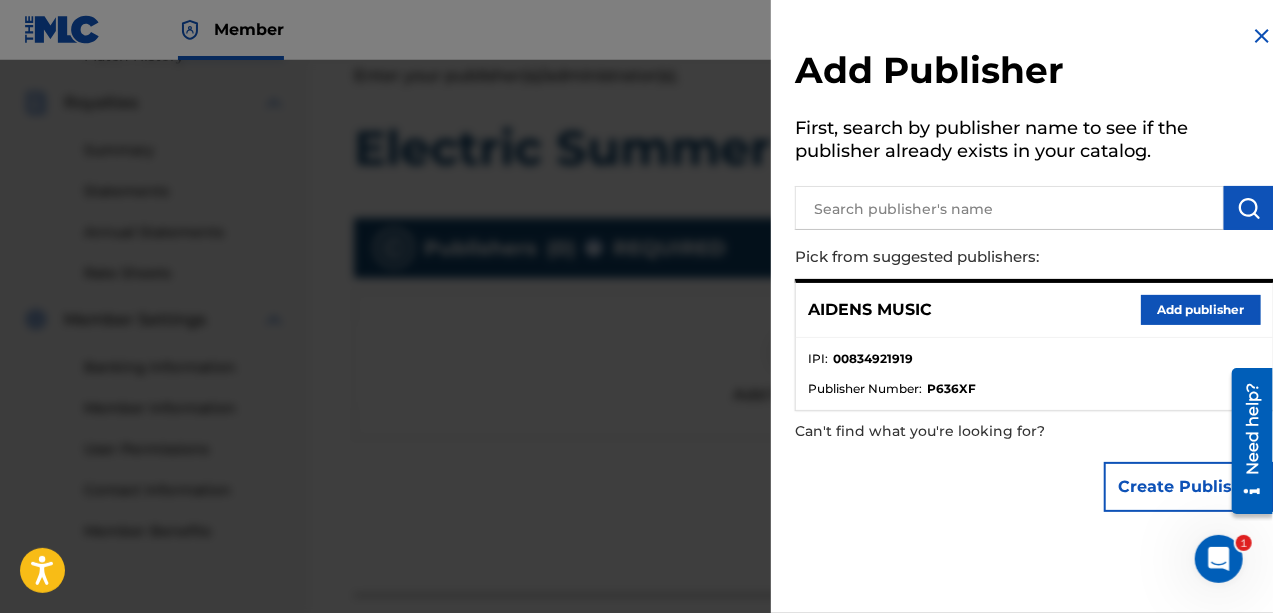 click on "Add publisher" at bounding box center [1201, 310] 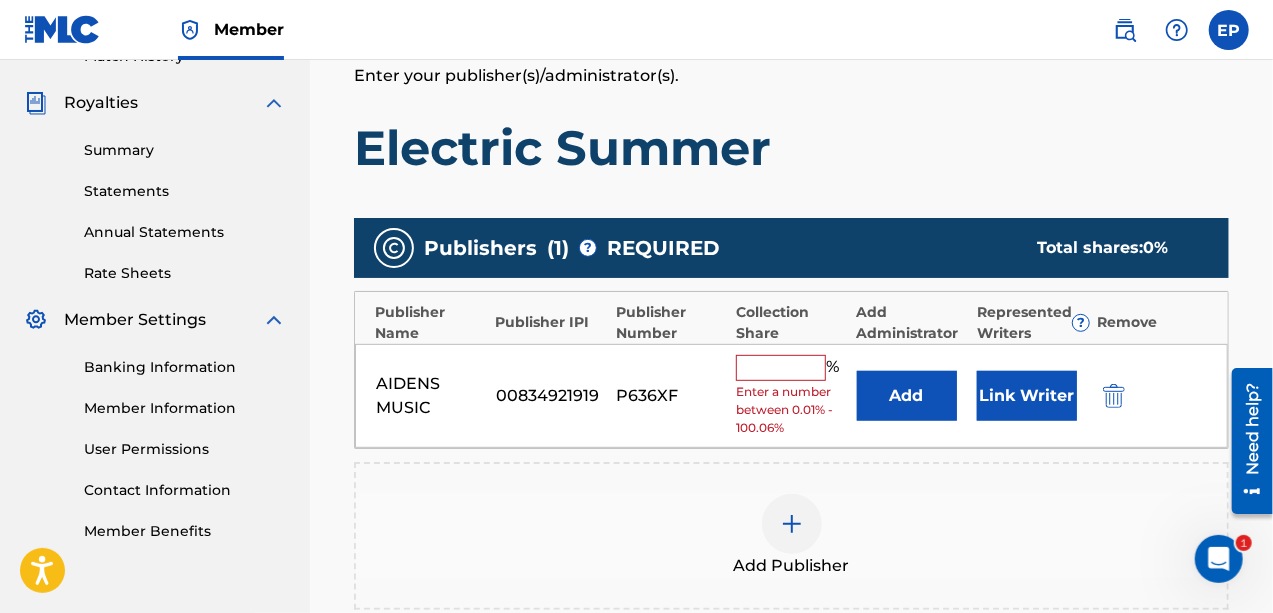 click at bounding box center (781, 368) 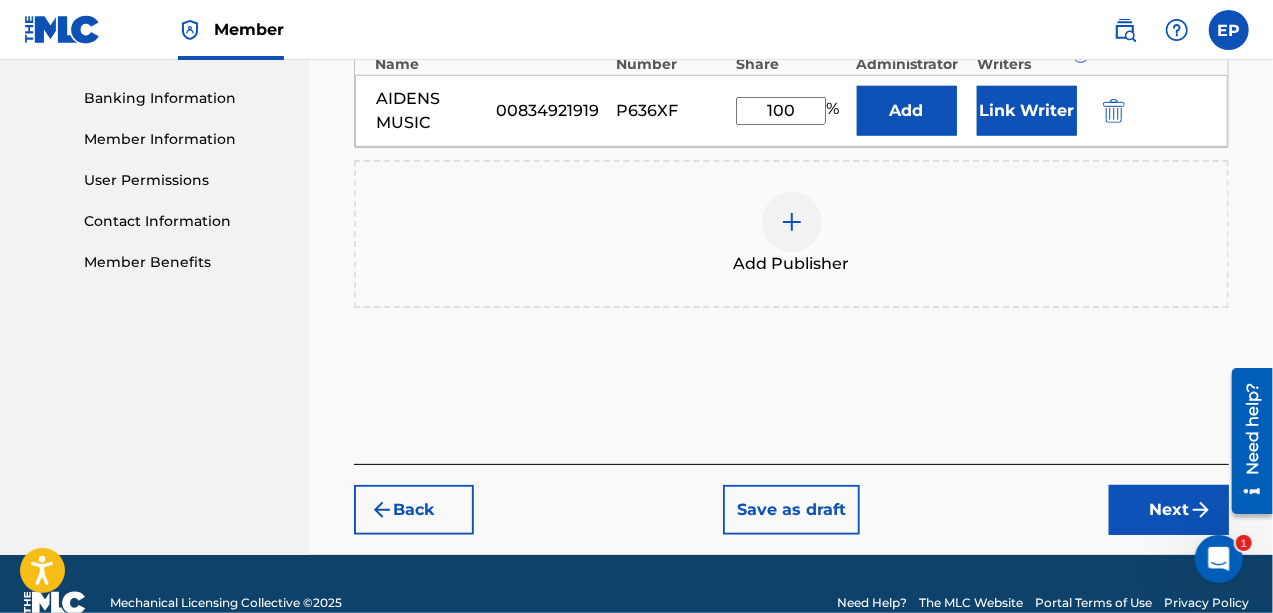 scroll, scrollTop: 632, scrollLeft: 0, axis: vertical 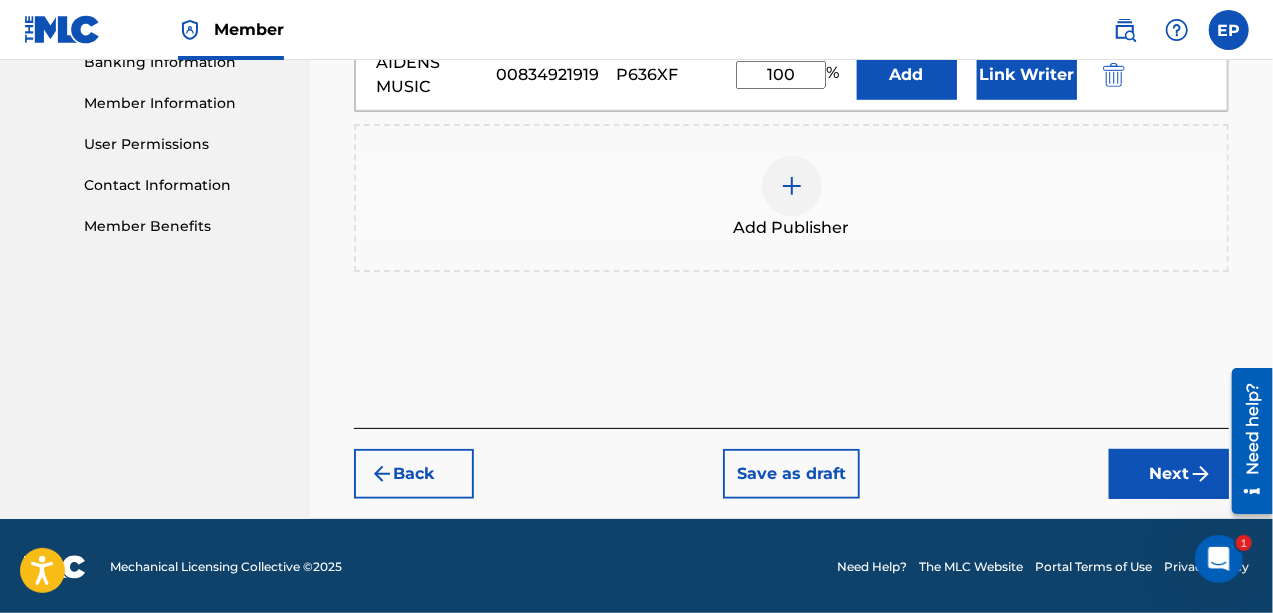 drag, startPoint x: 1279, startPoint y: 209, endPoint x: 48, endPoint y: 20, distance: 1245.4244 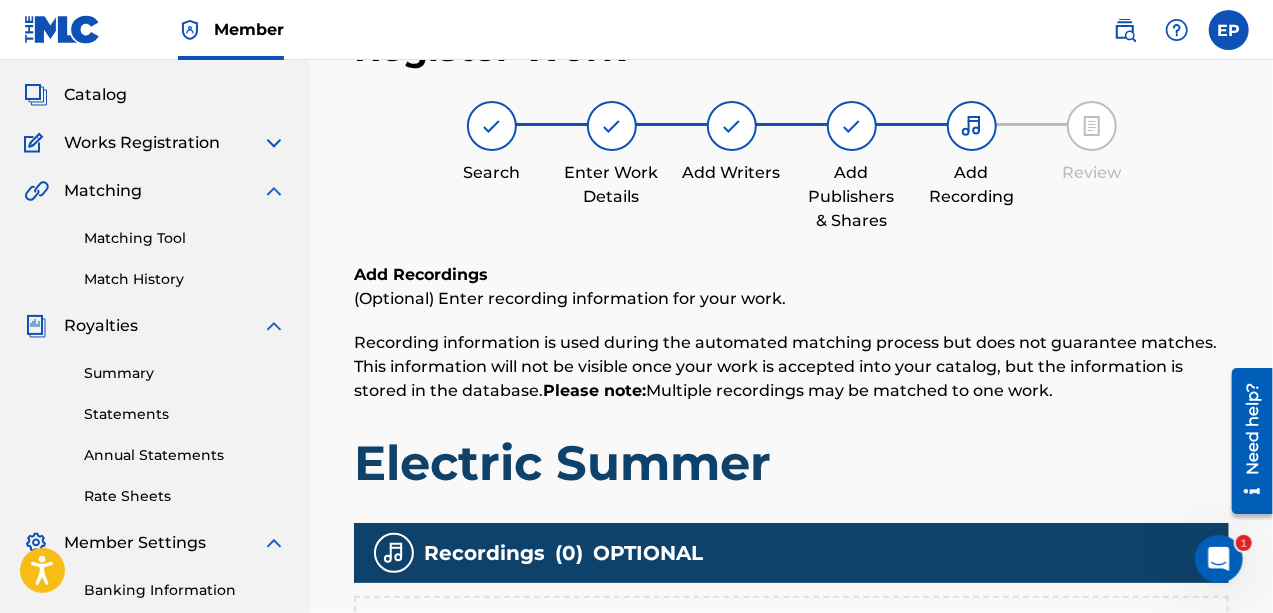 scroll, scrollTop: 90, scrollLeft: 0, axis: vertical 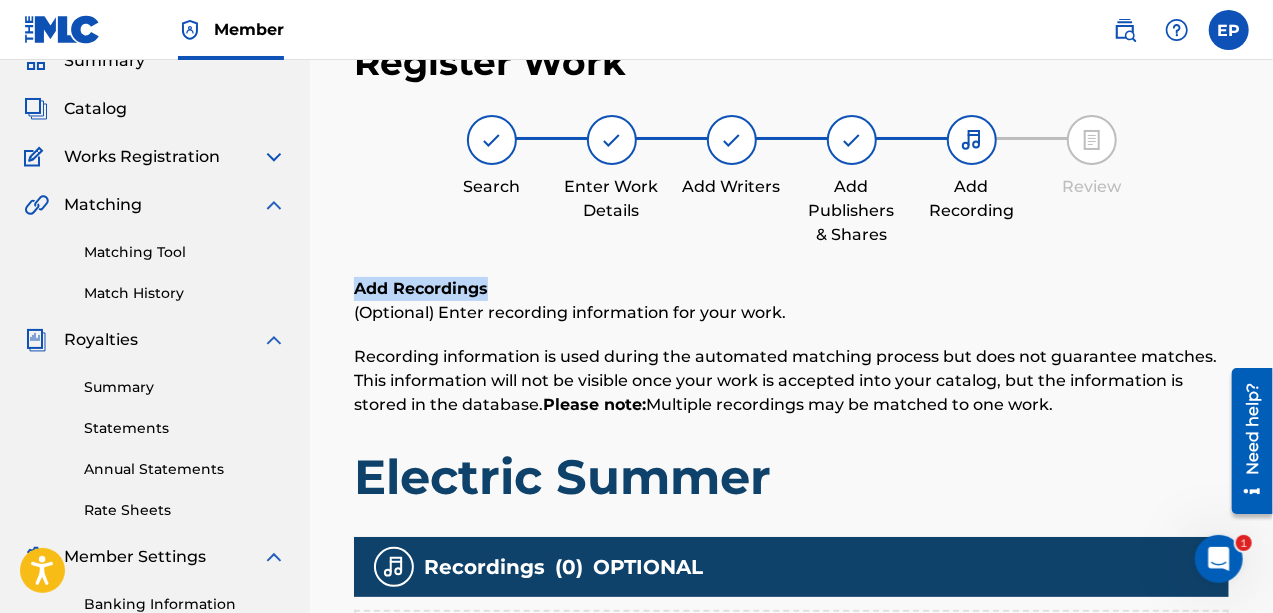 drag, startPoint x: 1272, startPoint y: 176, endPoint x: 1272, endPoint y: 262, distance: 86 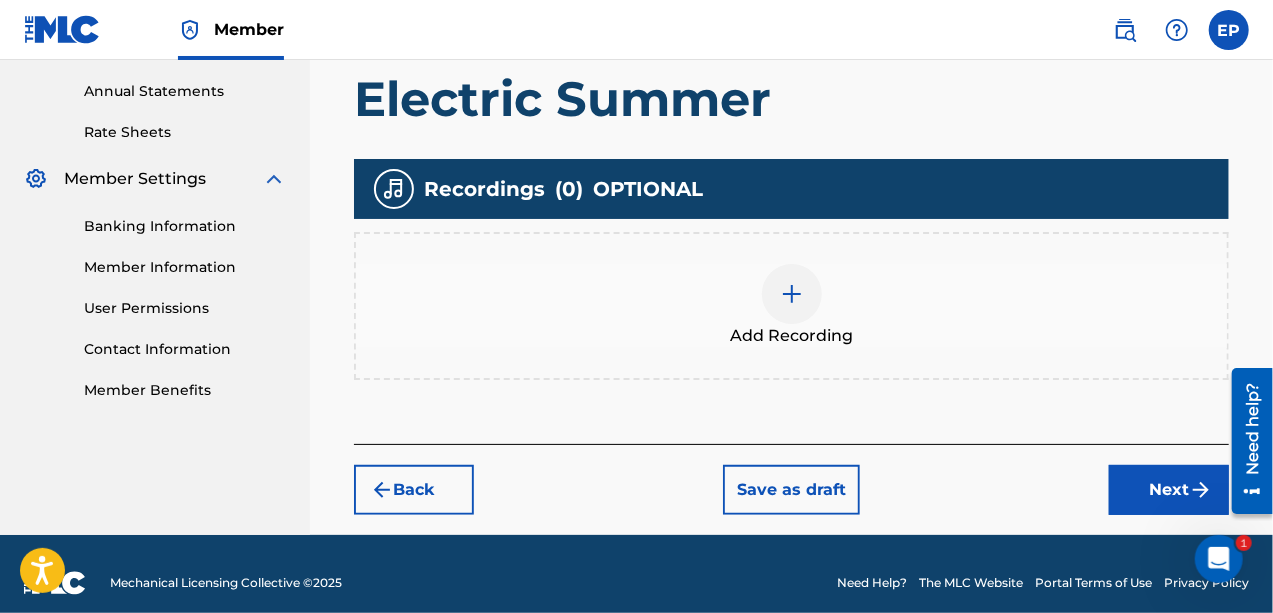 scroll, scrollTop: 484, scrollLeft: 0, axis: vertical 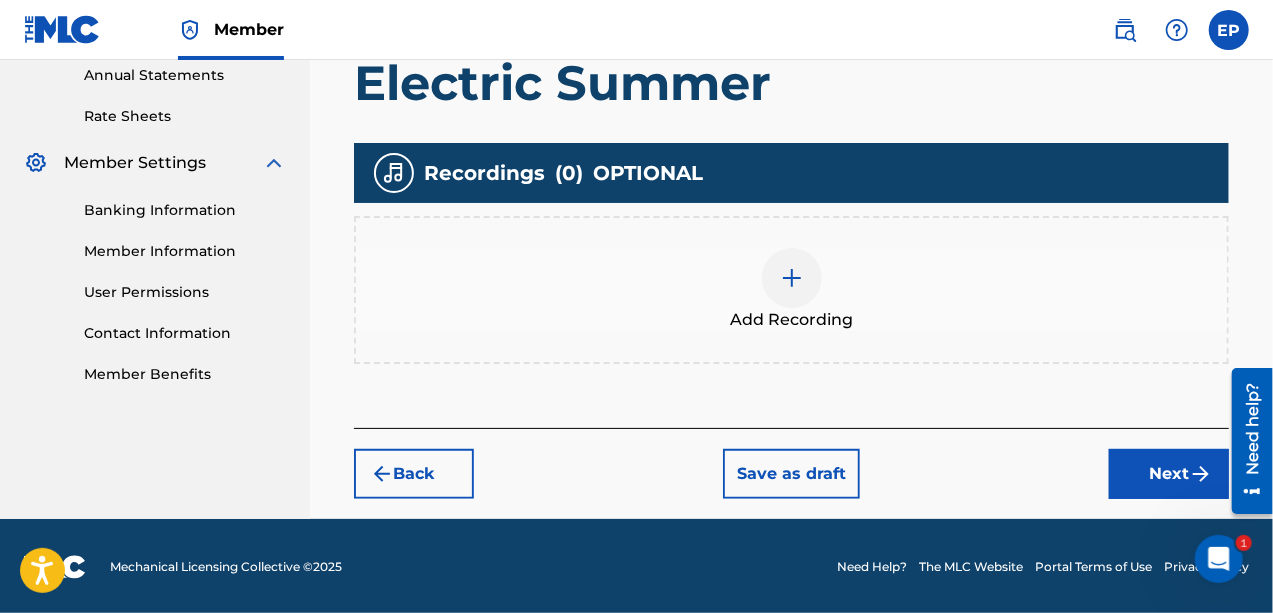 click on "Next" at bounding box center [1169, 474] 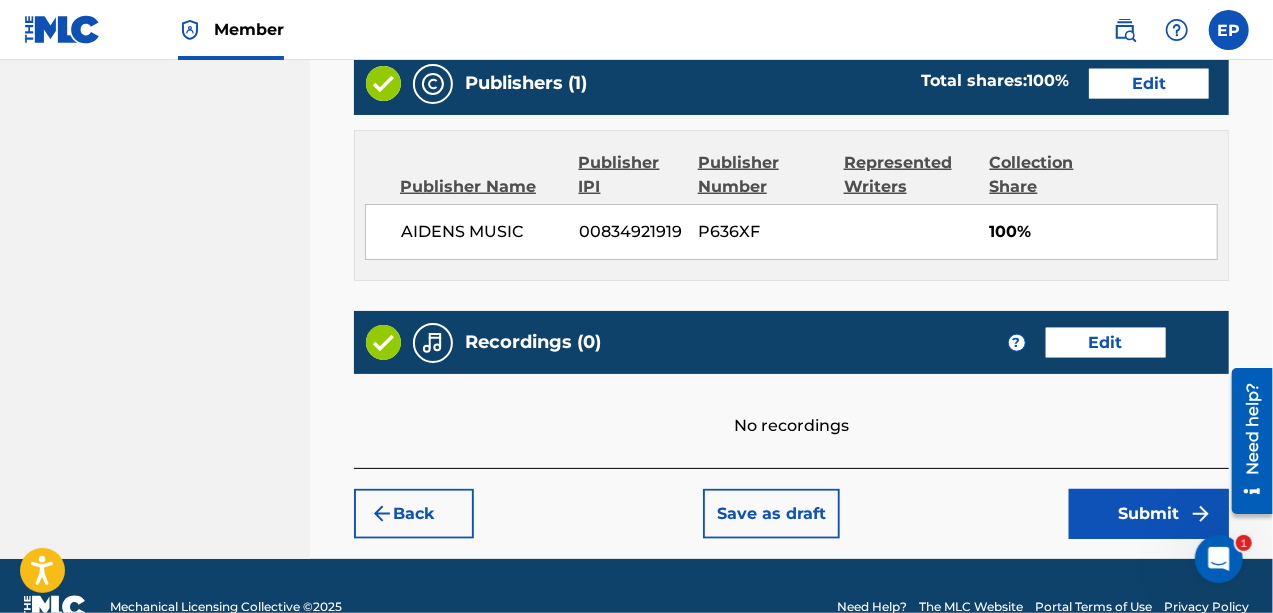 scroll, scrollTop: 1040, scrollLeft: 0, axis: vertical 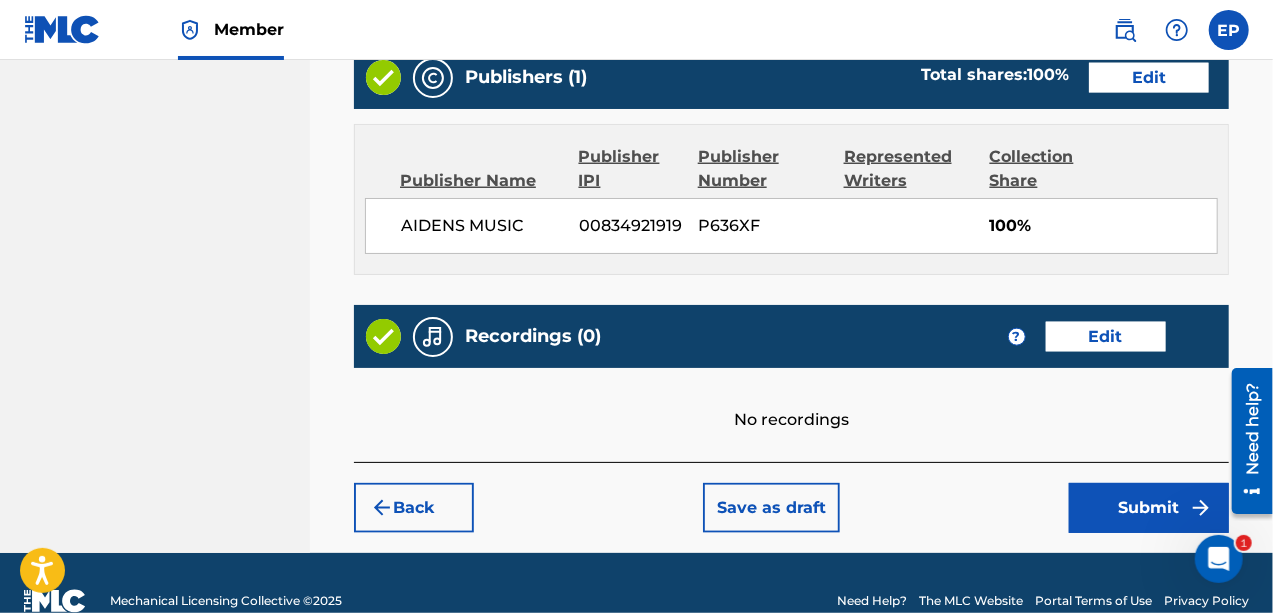click on "Edit" at bounding box center [1106, 337] 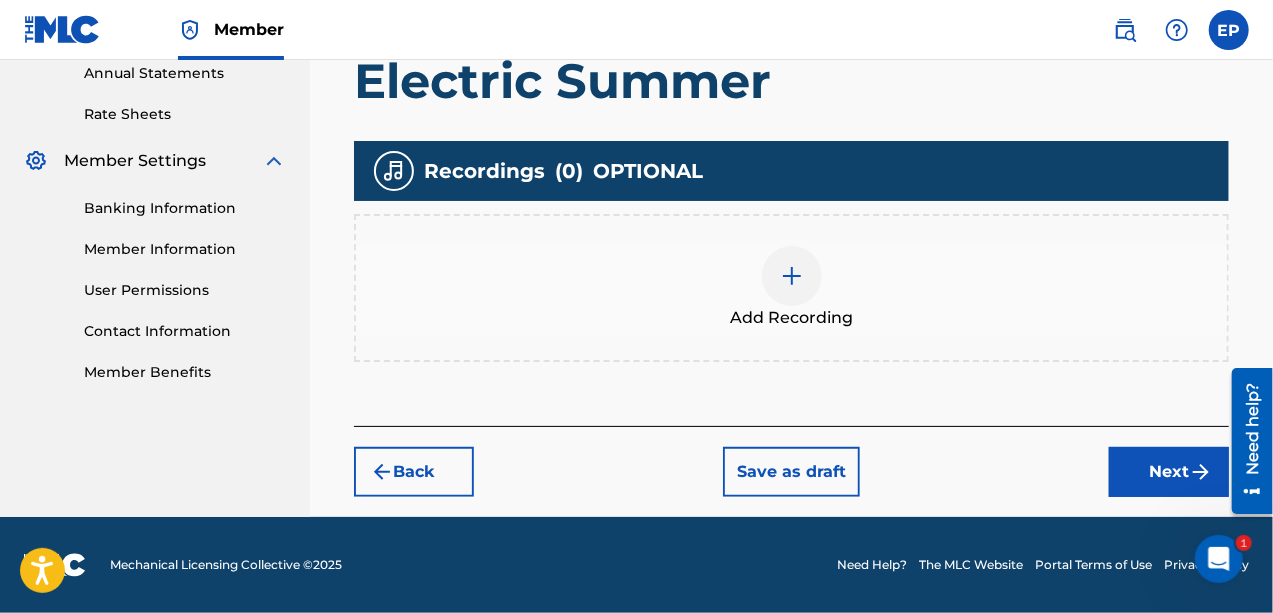 scroll, scrollTop: 484, scrollLeft: 0, axis: vertical 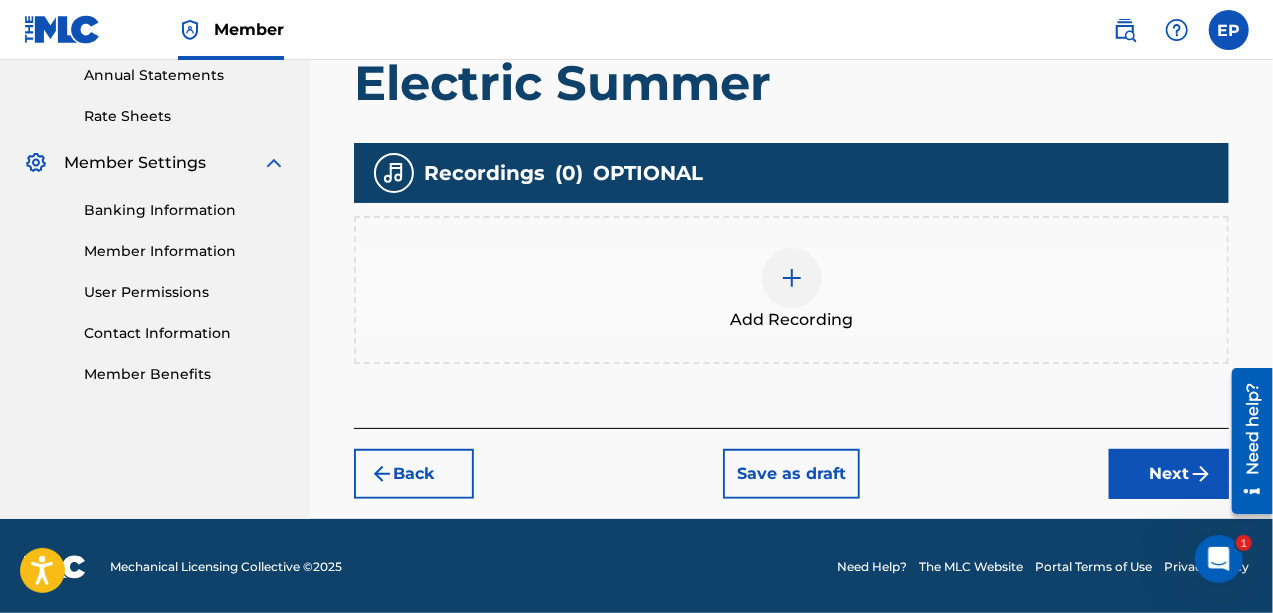 click on "Add Recording" at bounding box center [791, 320] 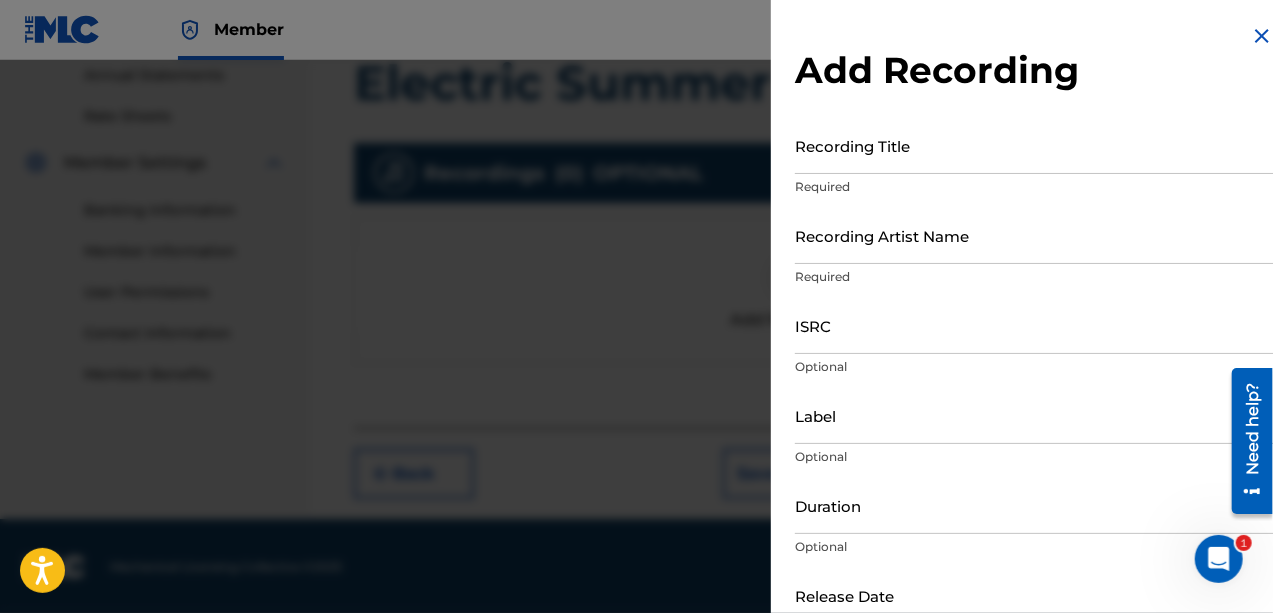 click on "Recording Title" at bounding box center (1034, 145) 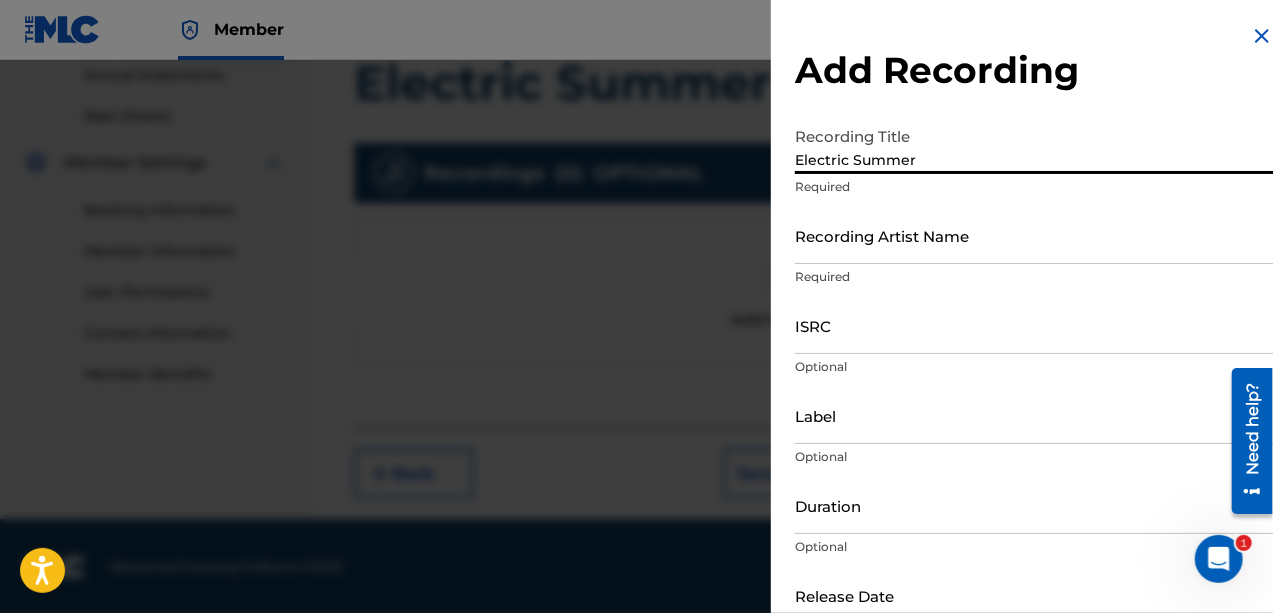 type on "Electric Summer" 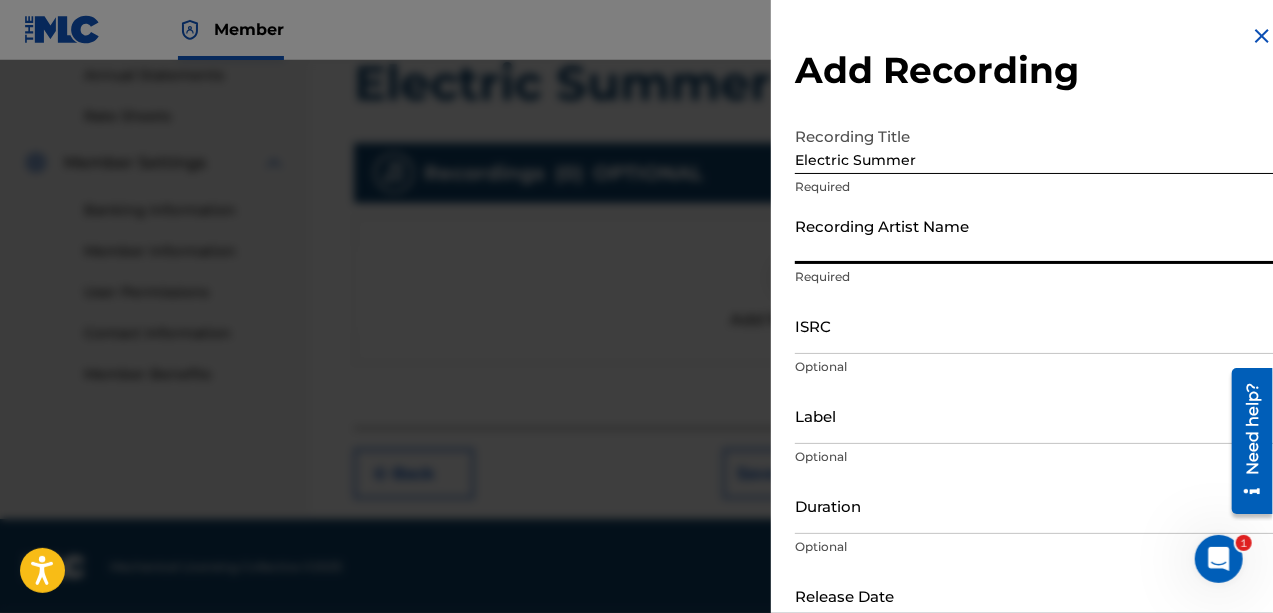 click on "Recording Artist Name" at bounding box center [1034, 235] 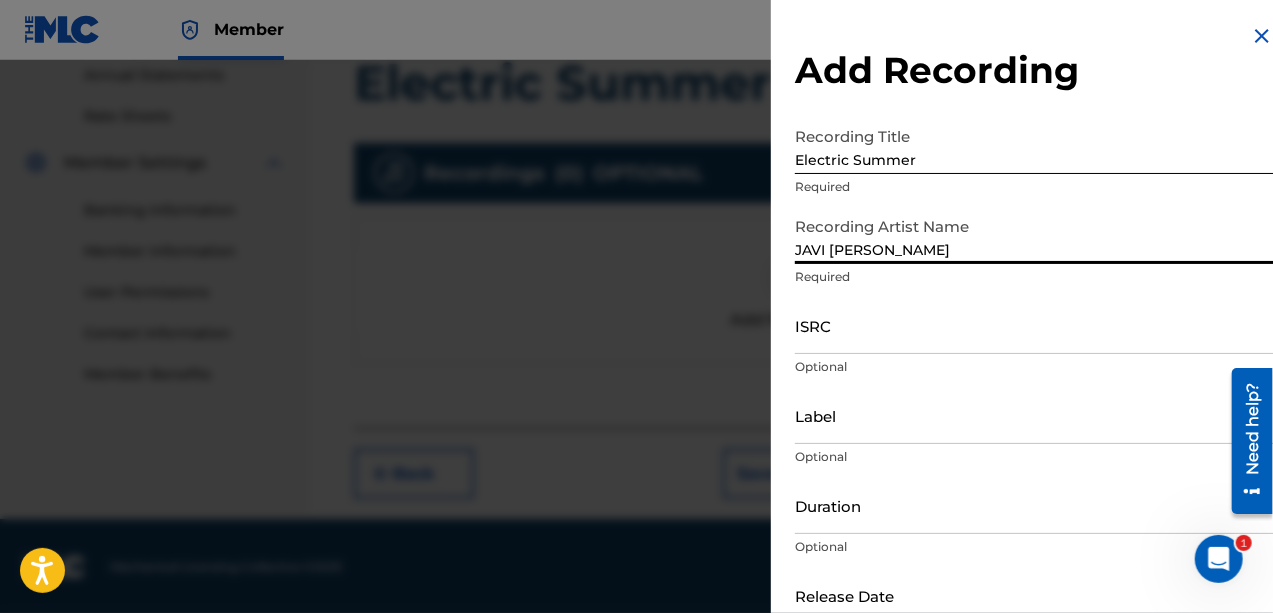 click on "ISRC" at bounding box center (1034, 325) 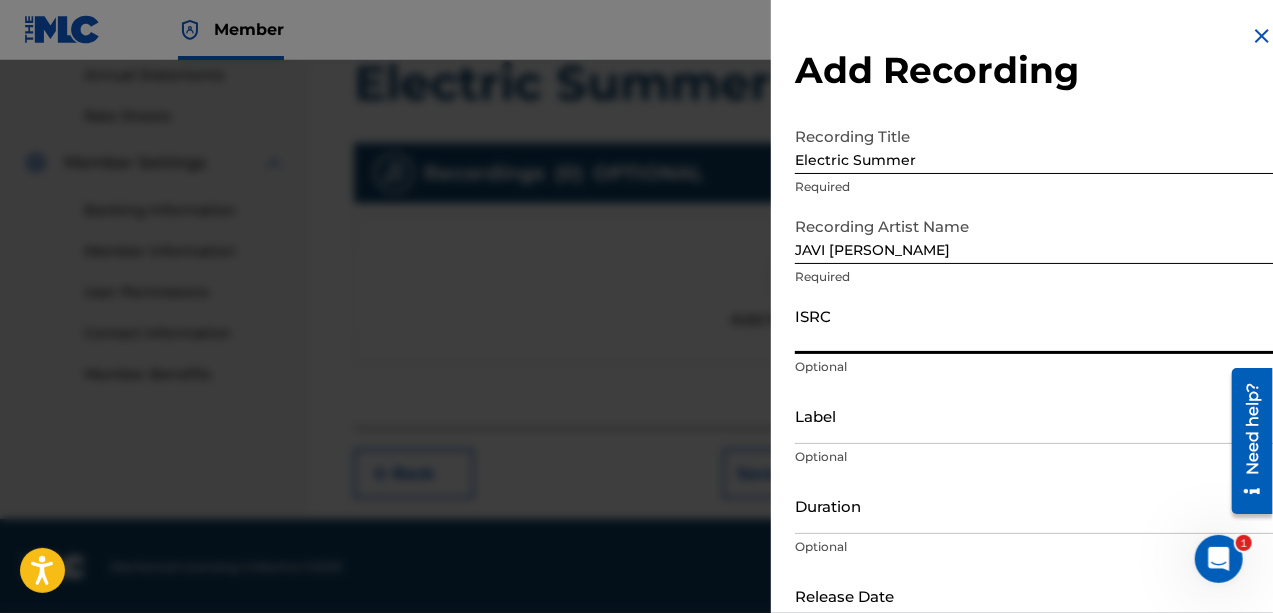click on "ISRC" at bounding box center (1034, 325) 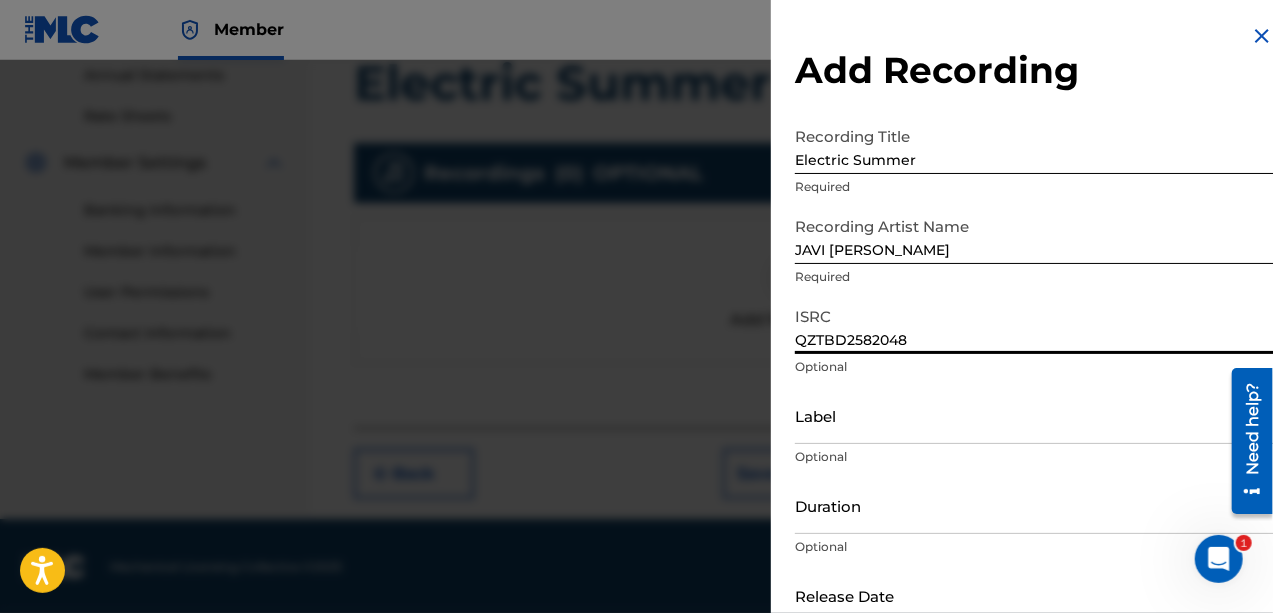 type on "QZTBD2582048" 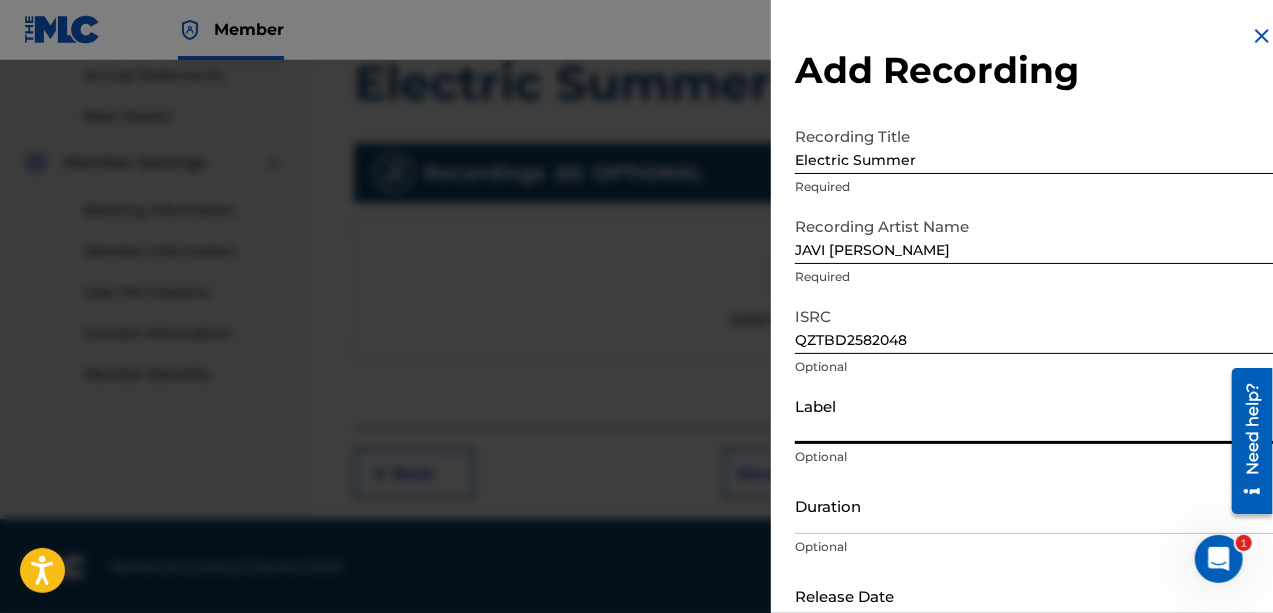 type on "AIDENS MUSIC" 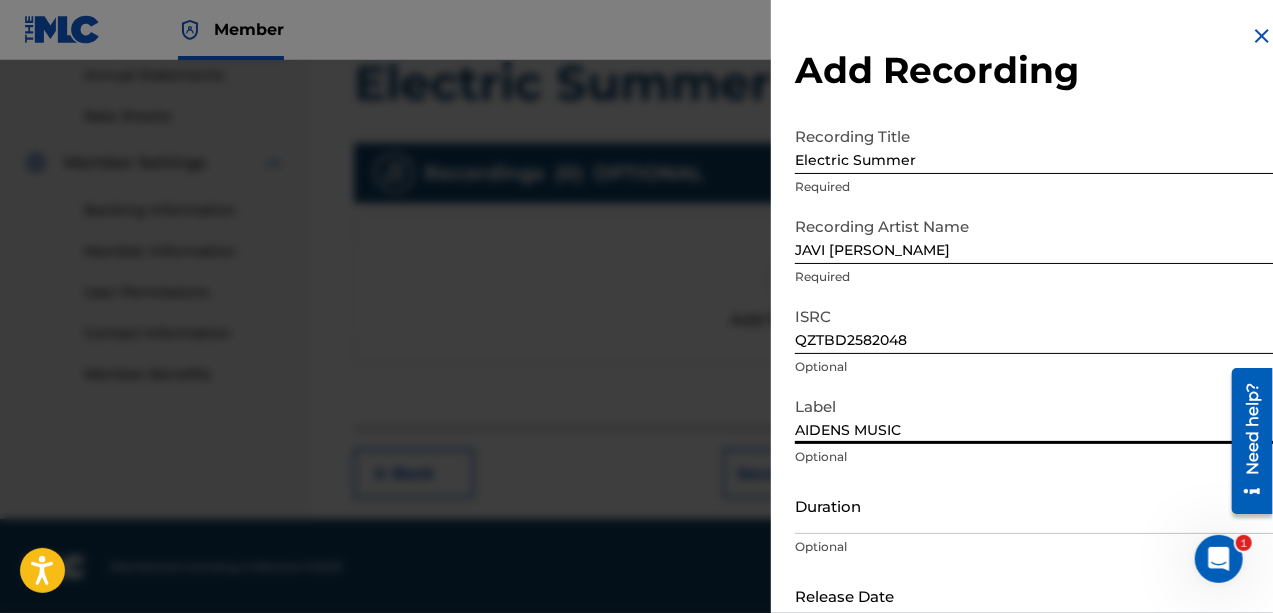 click on "Duration" at bounding box center (1034, 505) 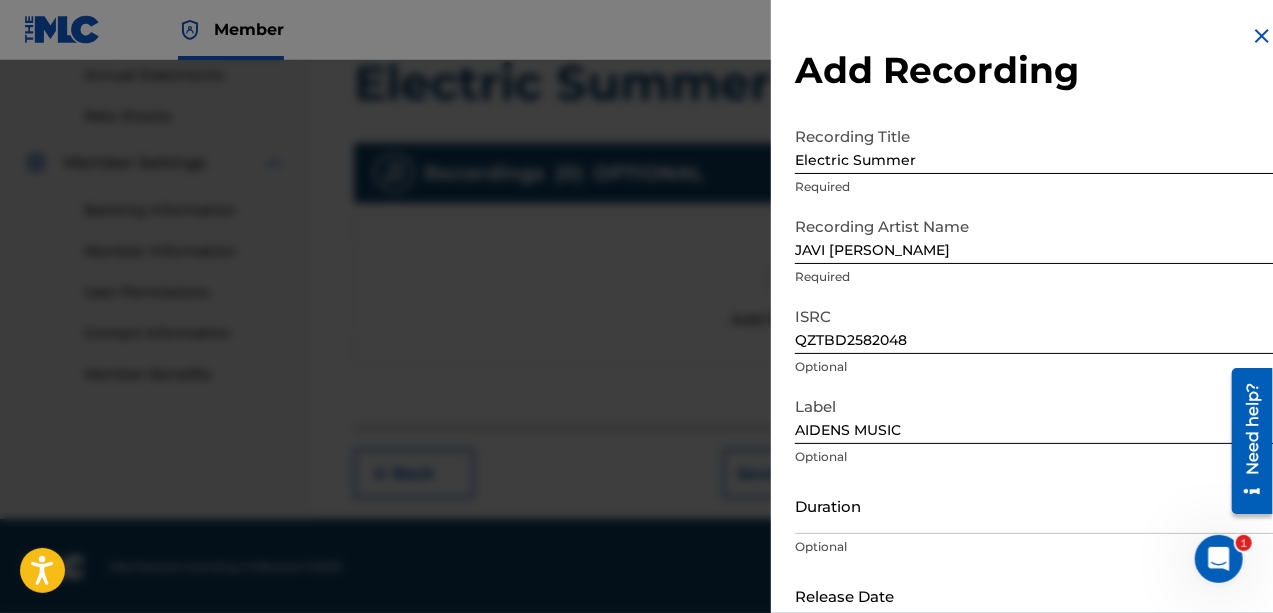 click on "Label AIDENS MUSIC Optional" at bounding box center [1034, 432] 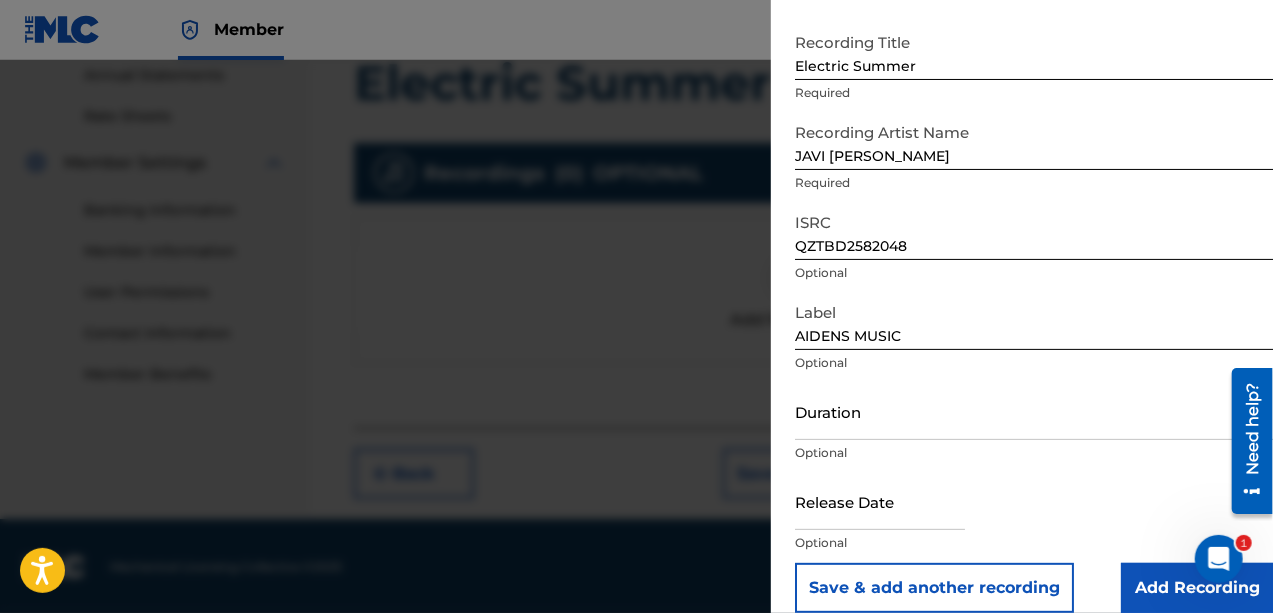 scroll, scrollTop: 118, scrollLeft: 0, axis: vertical 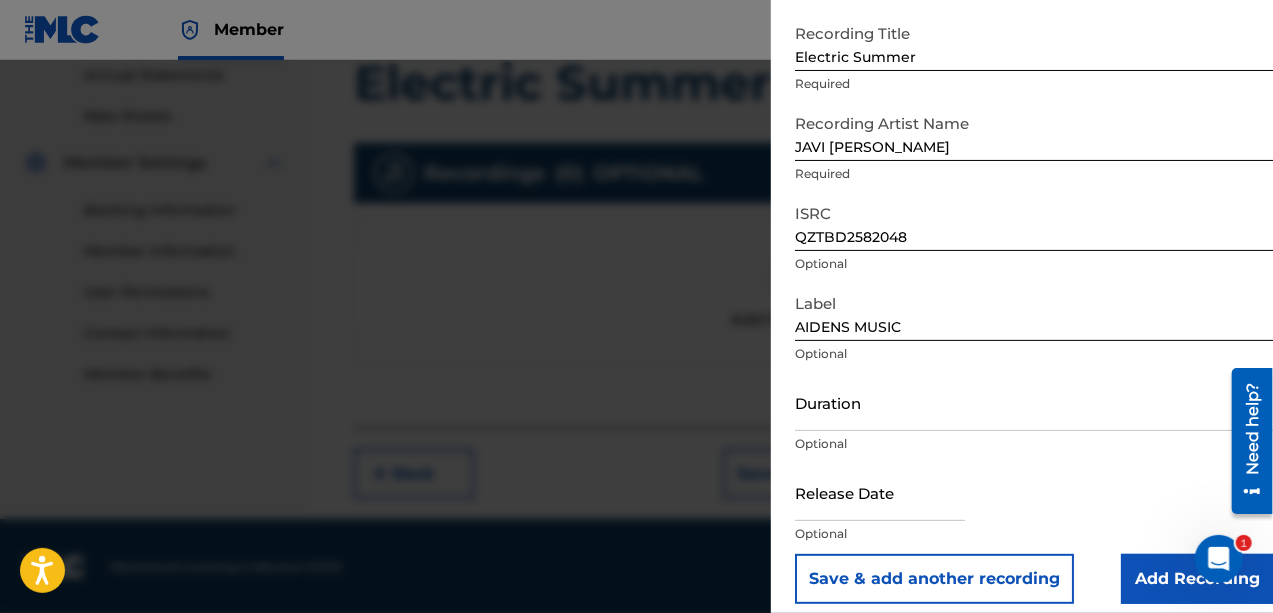 drag, startPoint x: 1264, startPoint y: 204, endPoint x: 1266, endPoint y: 305, distance: 101.0198 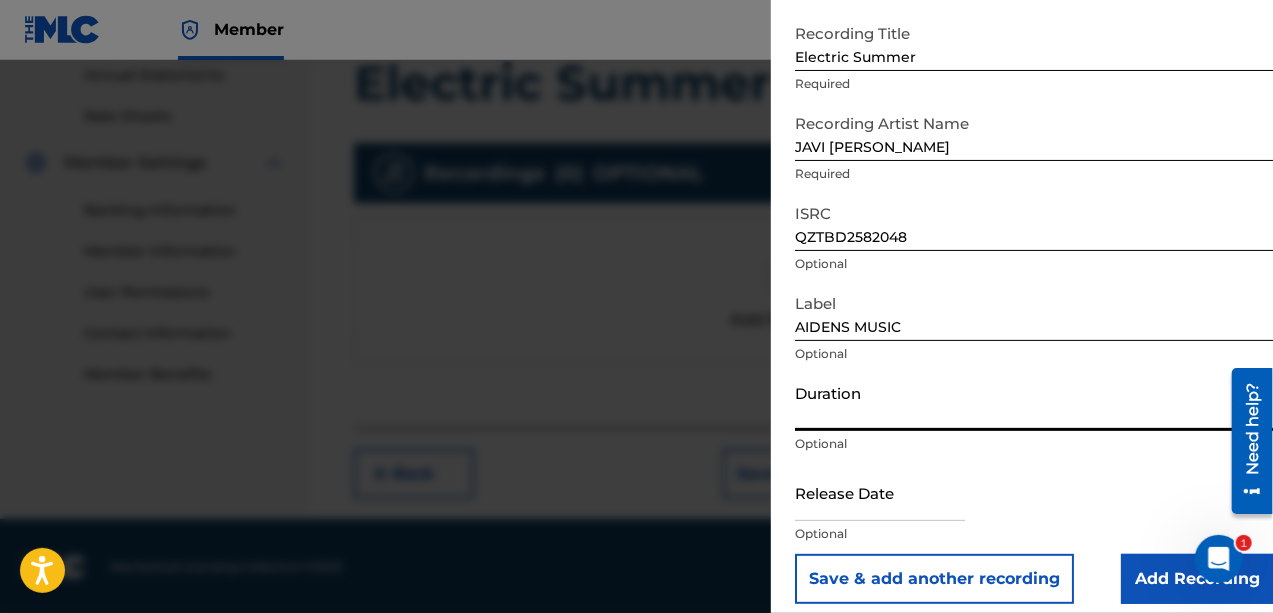 click on "Duration" at bounding box center [1034, 402] 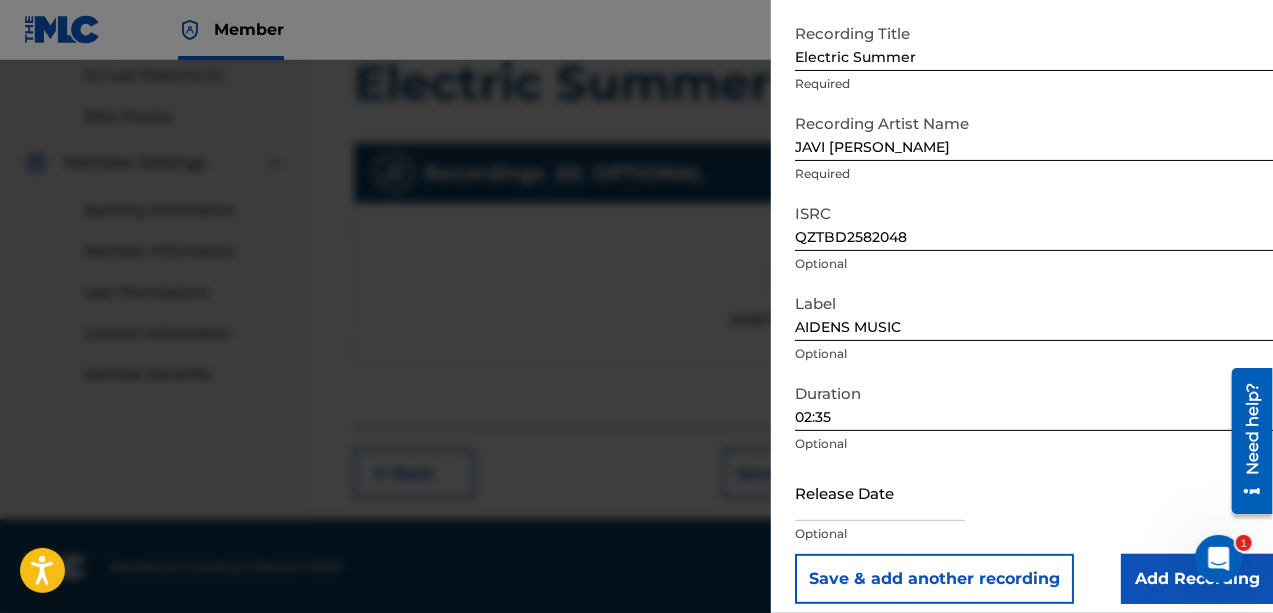 click at bounding box center (880, 492) 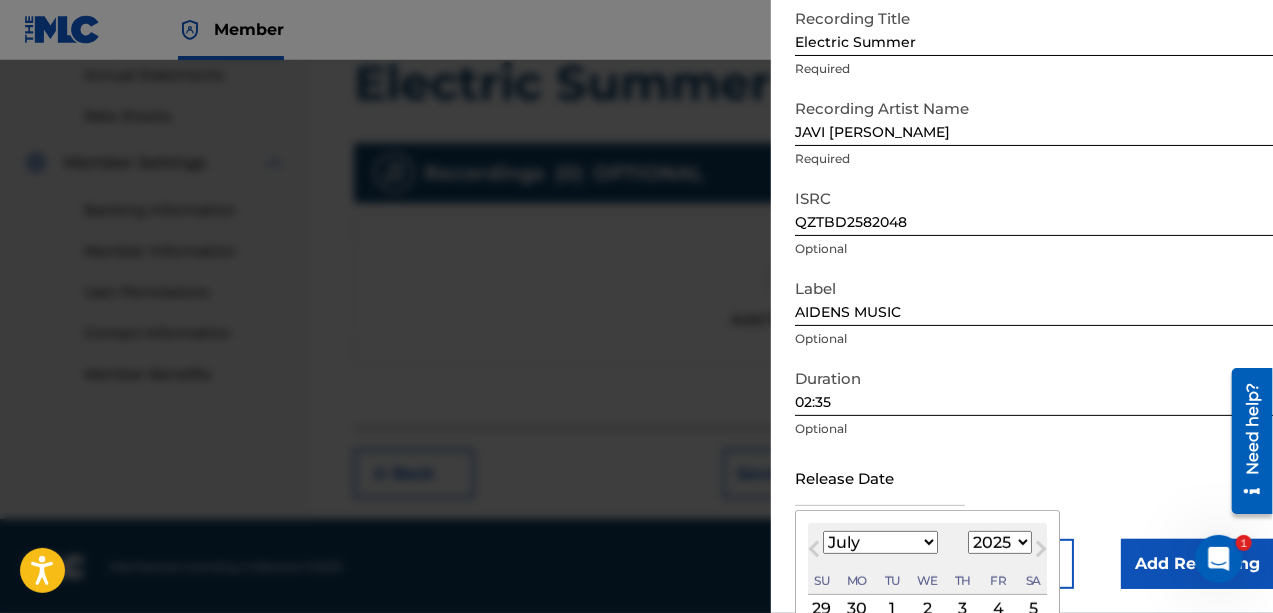 scroll, scrollTop: 276, scrollLeft: 0, axis: vertical 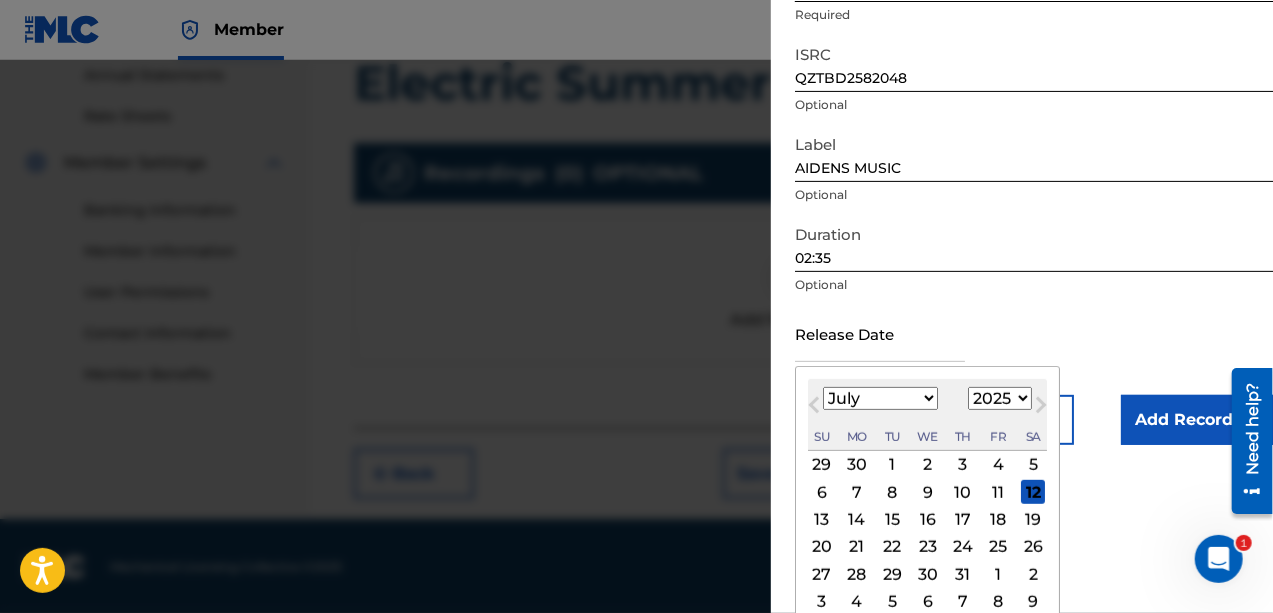drag, startPoint x: 1260, startPoint y: 257, endPoint x: 1278, endPoint y: 351, distance: 95.707886 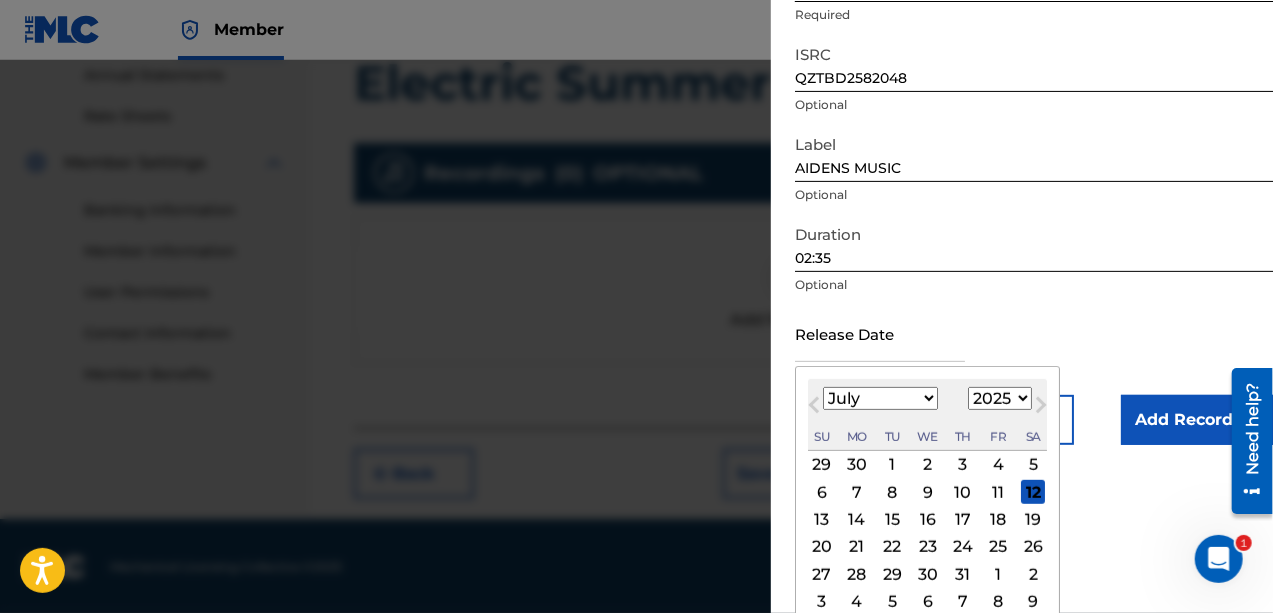 click on "22" at bounding box center [892, 547] 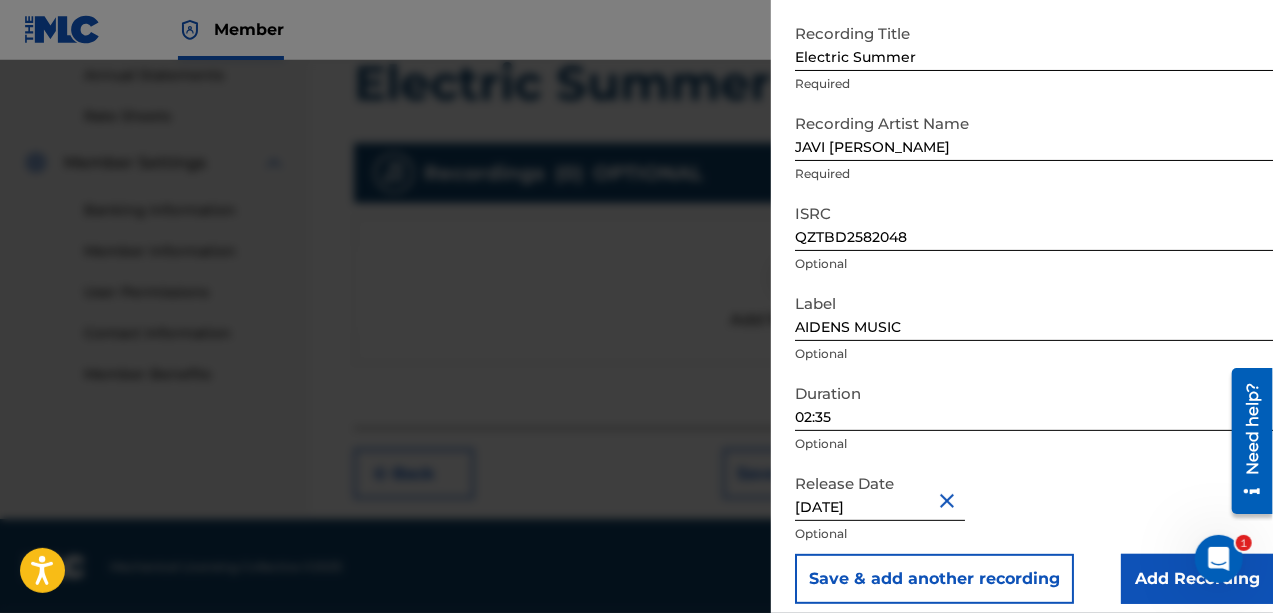 scroll, scrollTop: 118, scrollLeft: 0, axis: vertical 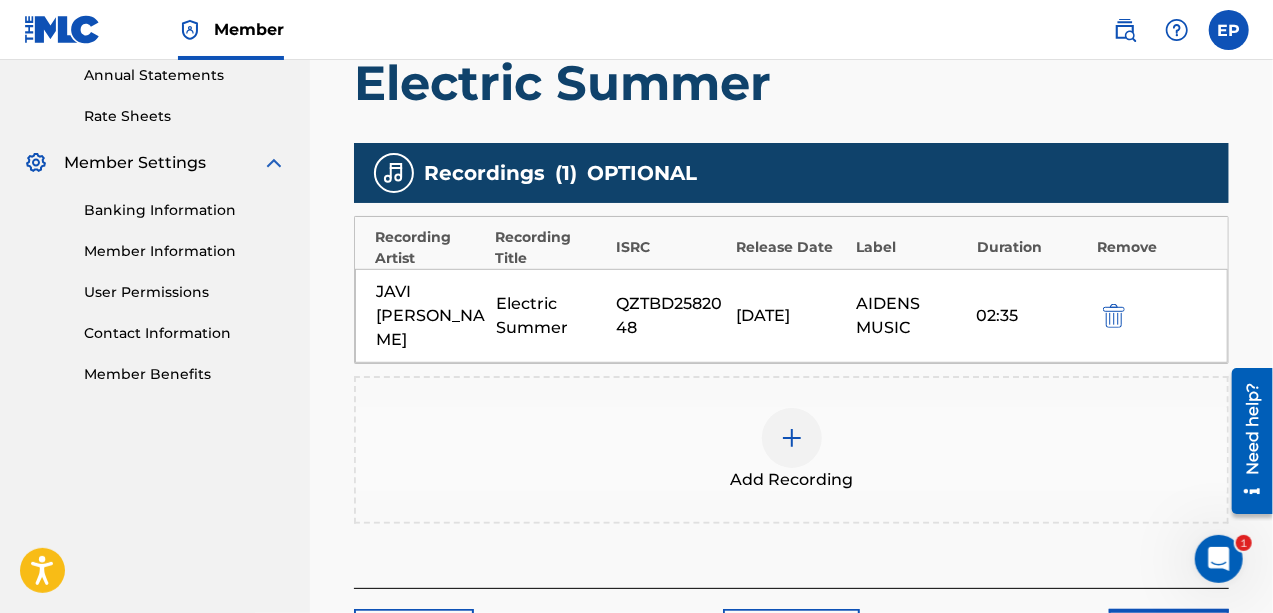 click on "Next" at bounding box center [1169, 634] 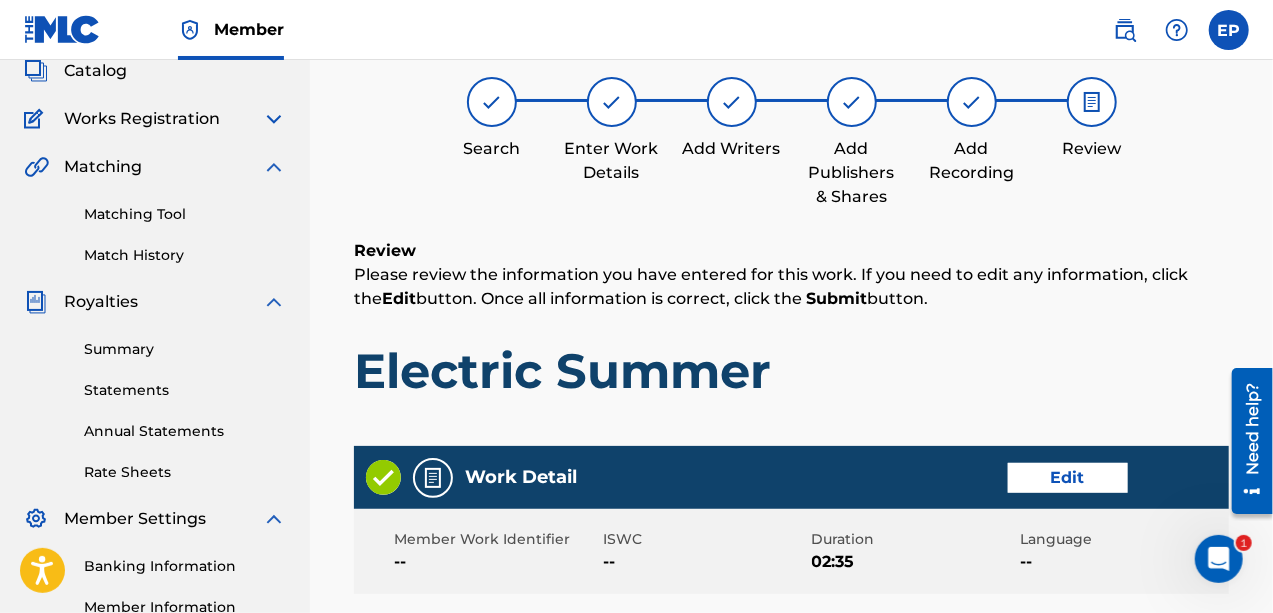 scroll, scrollTop: 90, scrollLeft: 0, axis: vertical 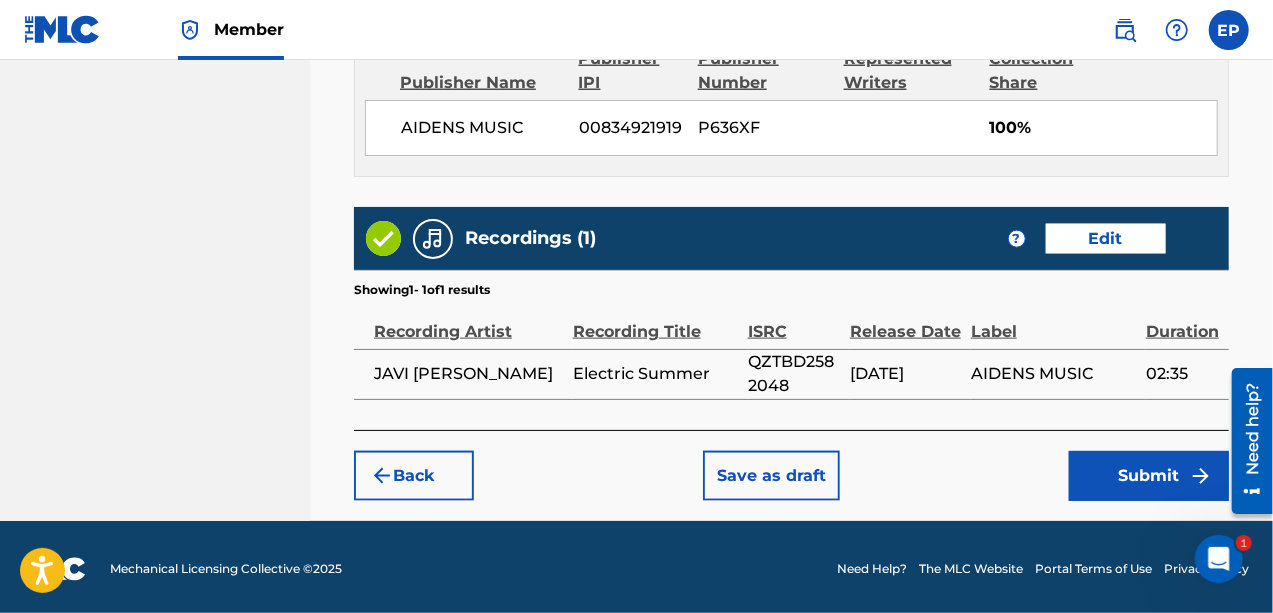 click on "Submit" at bounding box center [1149, 476] 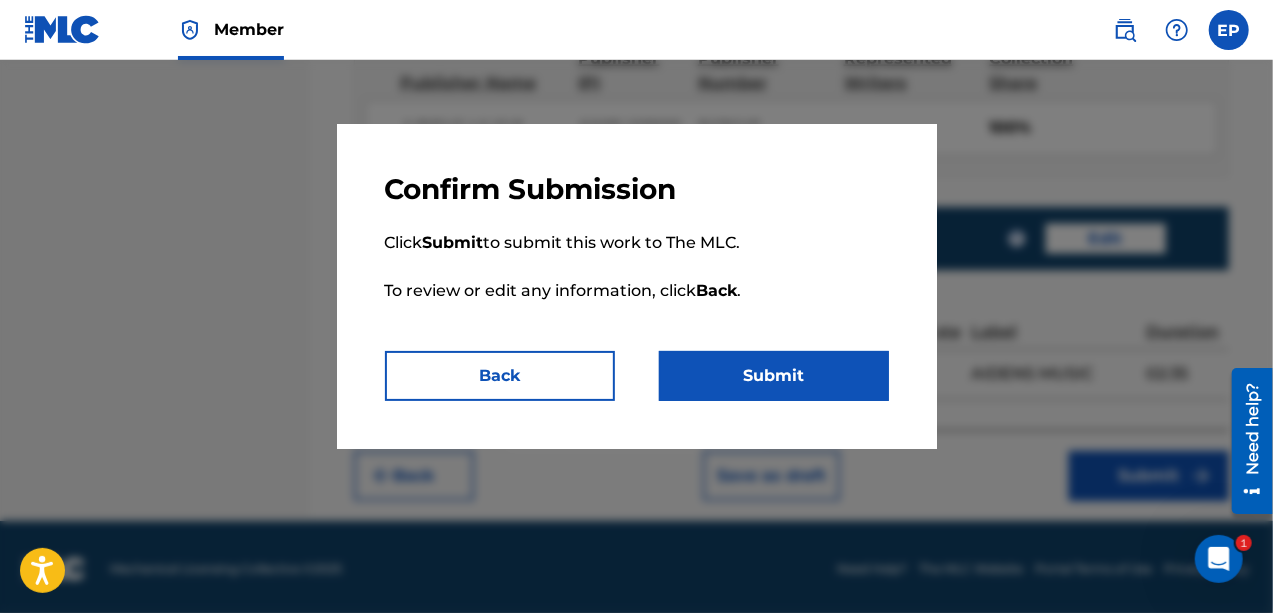 click on "Submit" at bounding box center (774, 376) 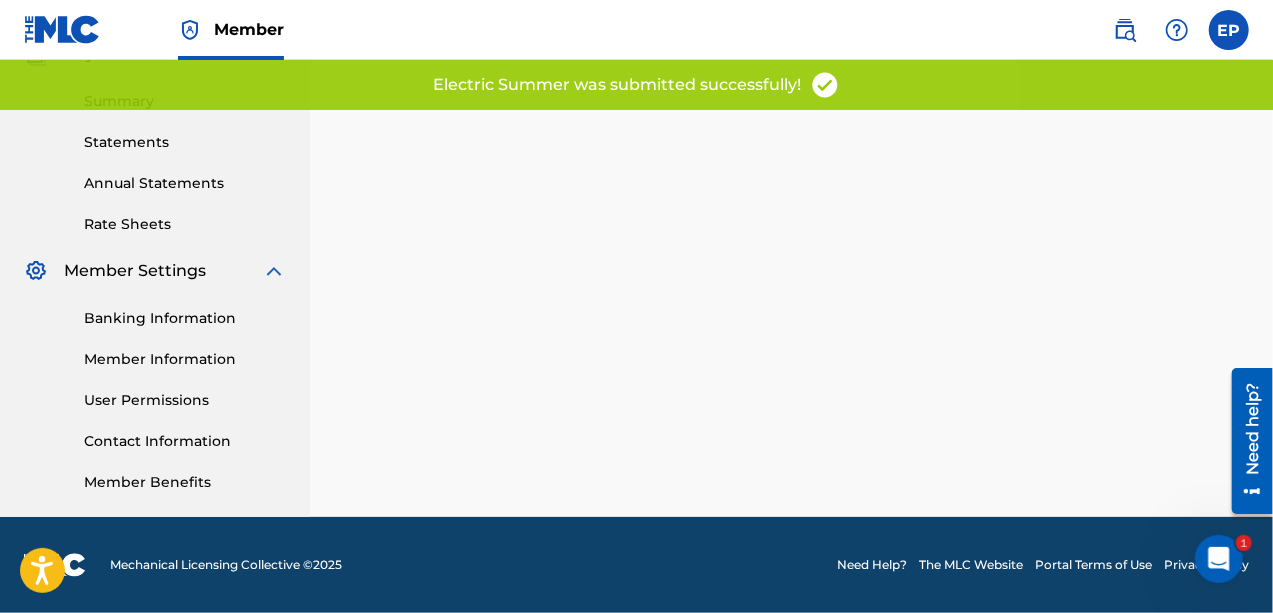 scroll, scrollTop: 0, scrollLeft: 0, axis: both 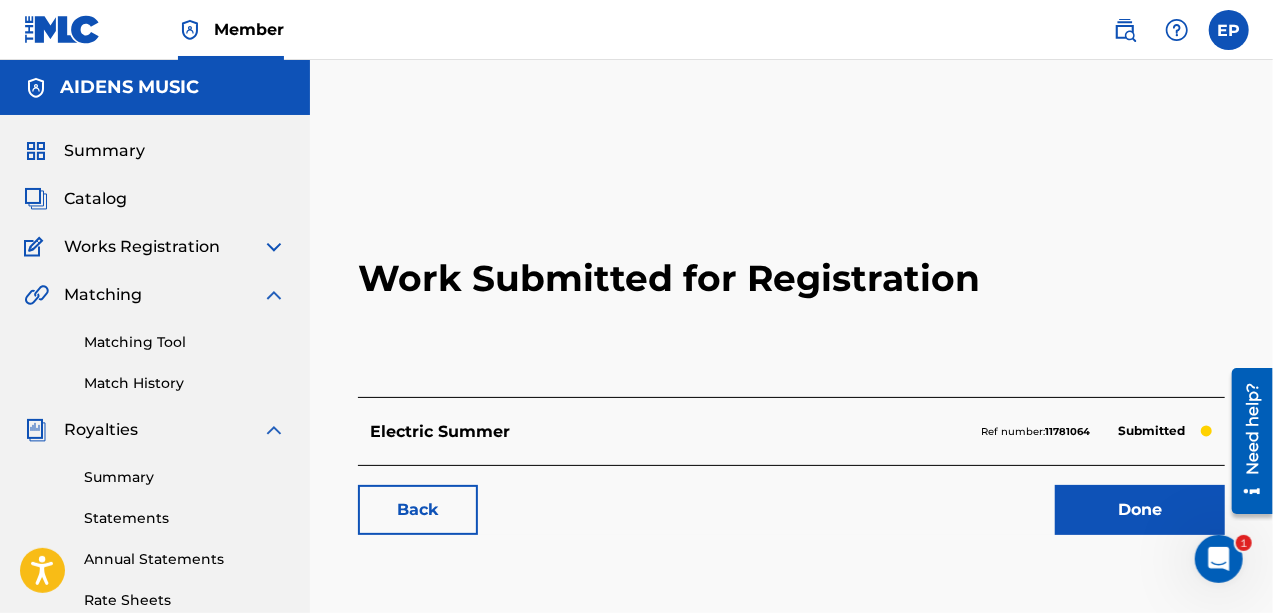 click on "Done" at bounding box center (1140, 510) 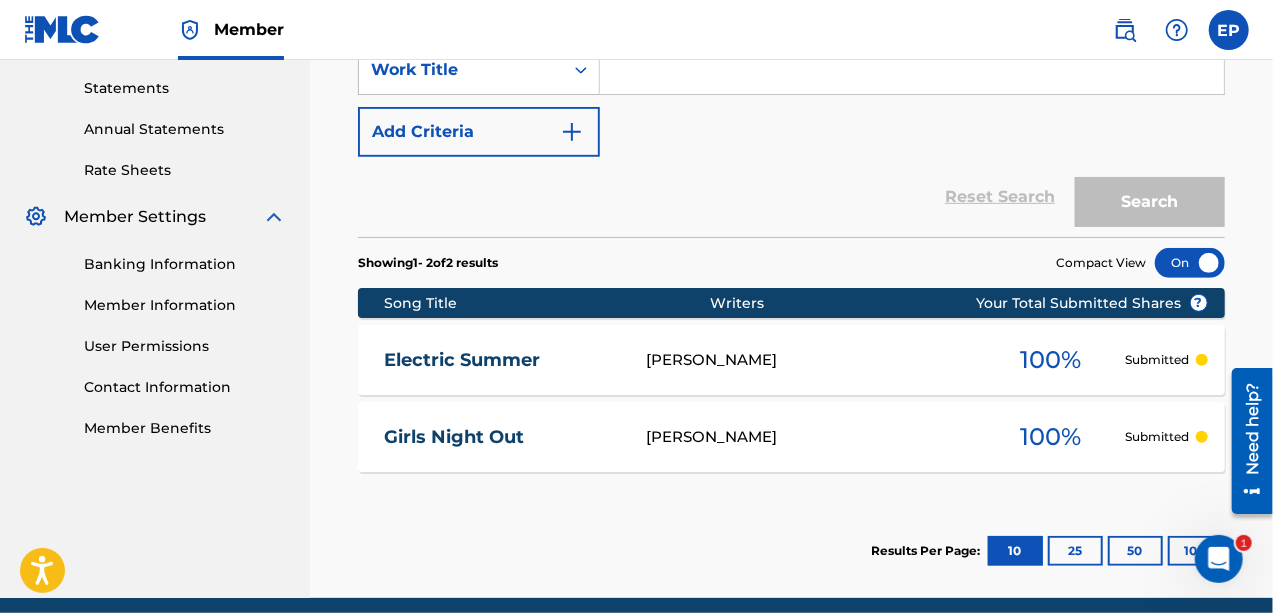 scroll, scrollTop: 430, scrollLeft: 0, axis: vertical 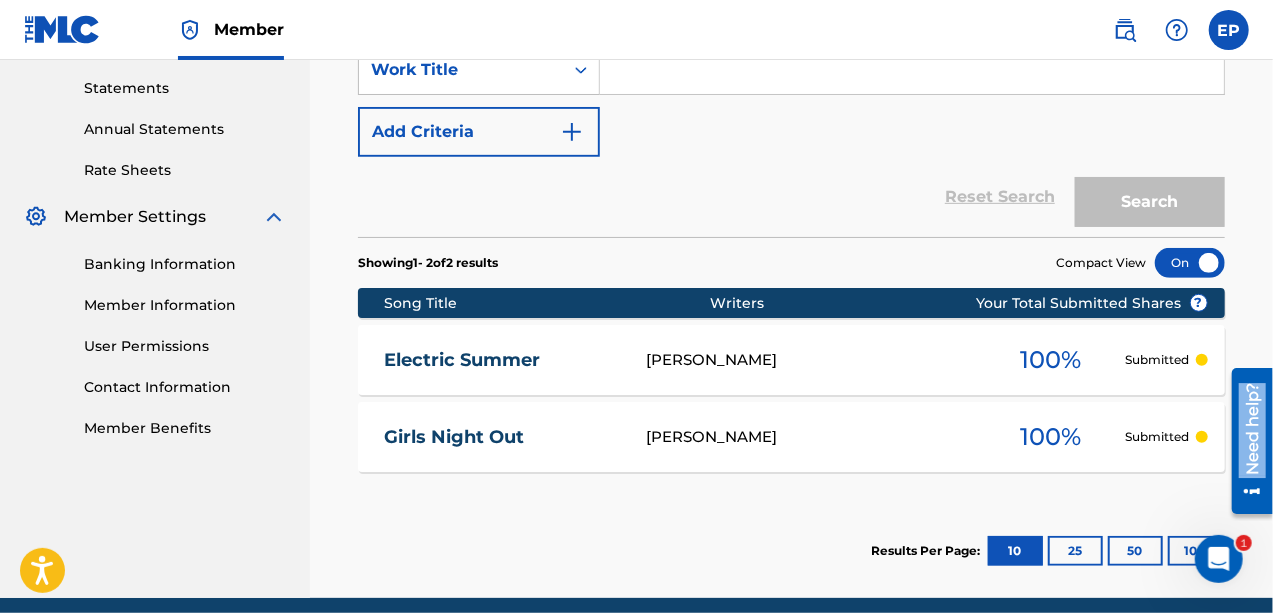 drag, startPoint x: 1249, startPoint y: 384, endPoint x: 1275, endPoint y: 305, distance: 83.1685 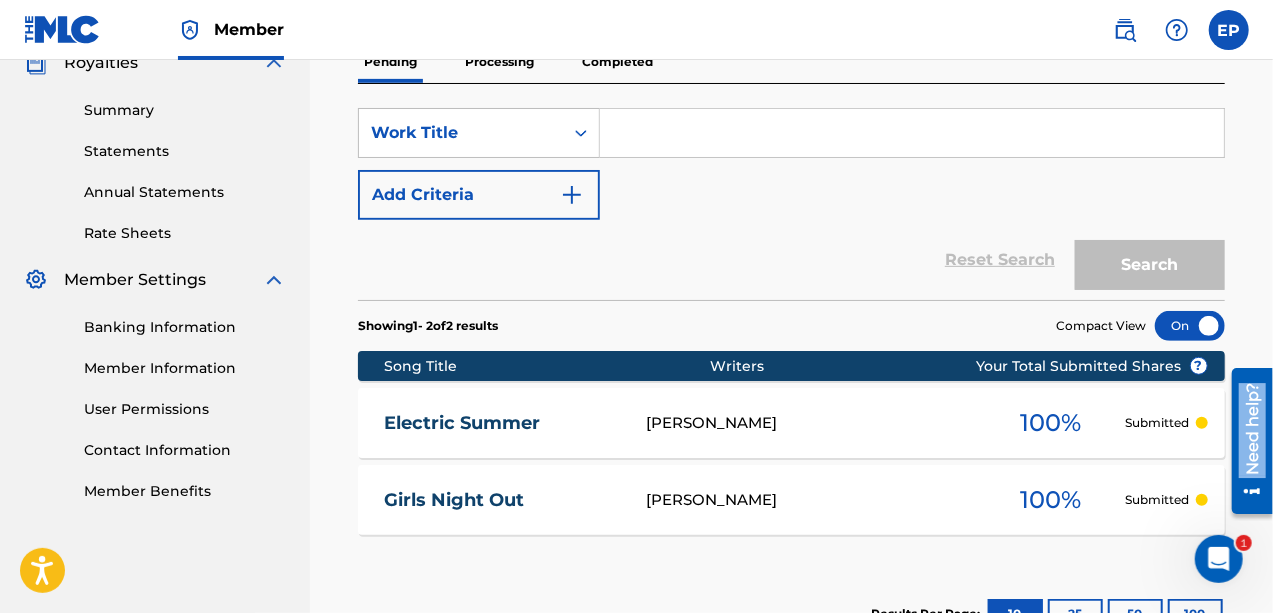 scroll, scrollTop: 372, scrollLeft: 0, axis: vertical 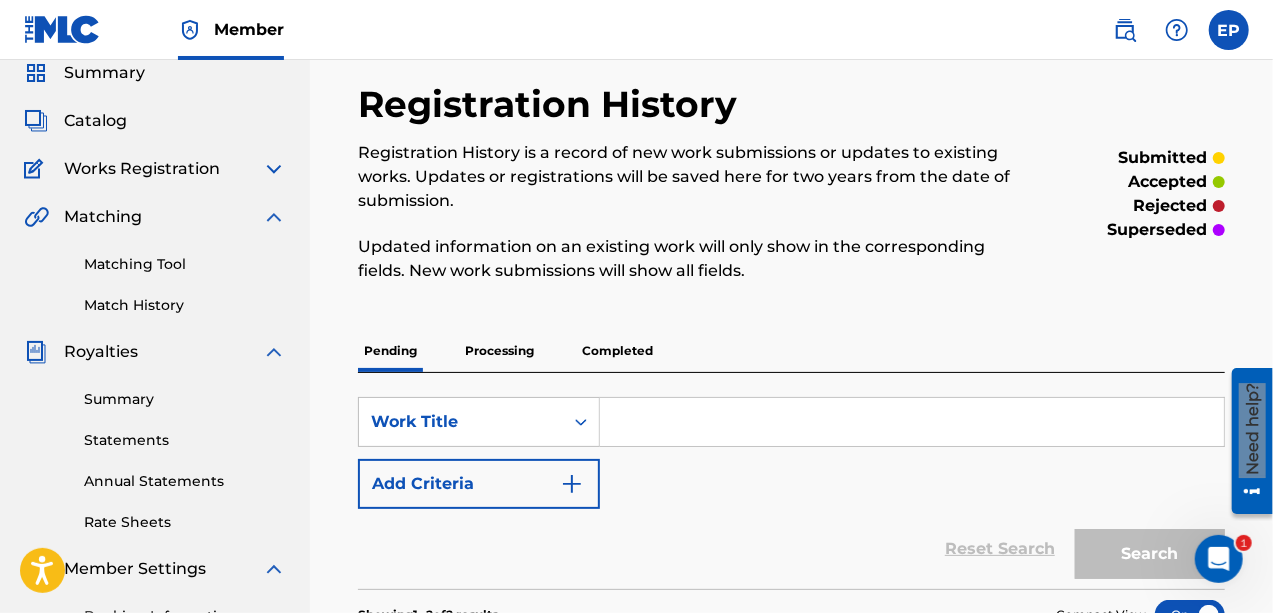 click on "Catalog" at bounding box center [95, 121] 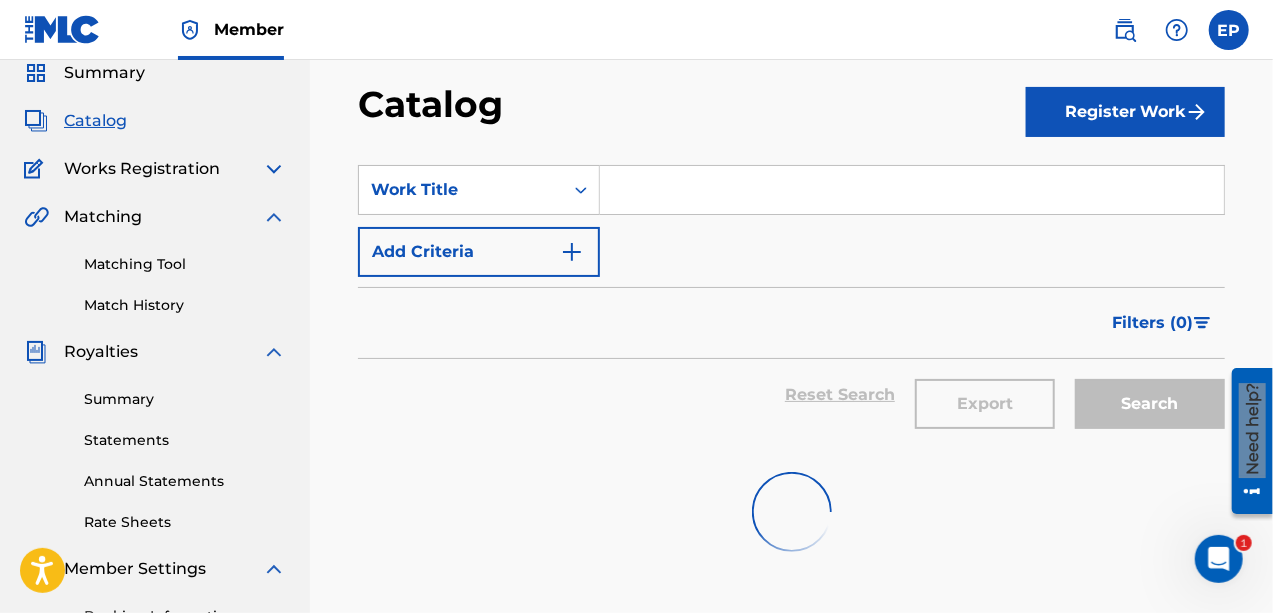 scroll, scrollTop: 0, scrollLeft: 0, axis: both 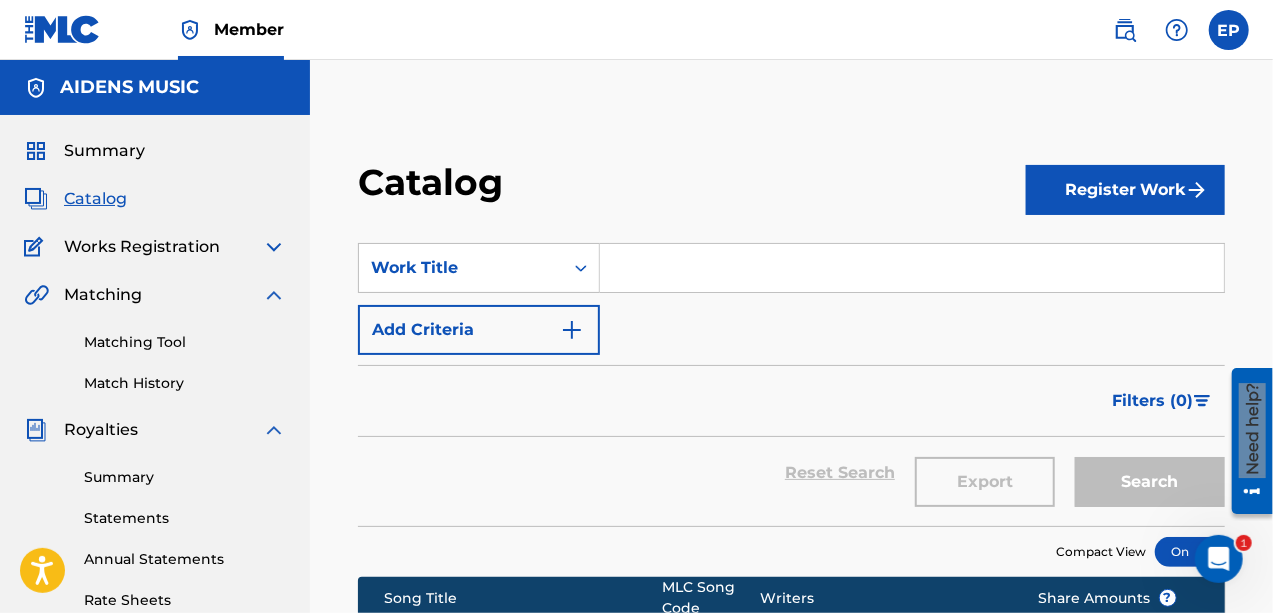 click on "Register Work" at bounding box center [1125, 190] 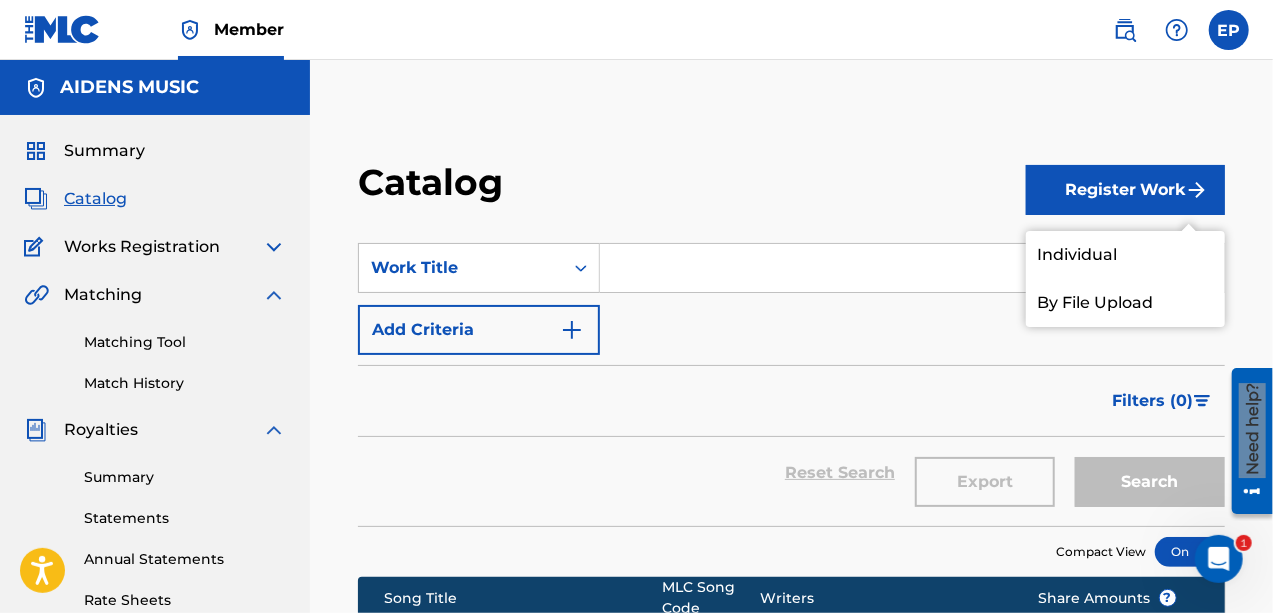 click on "Individual" at bounding box center [1125, 255] 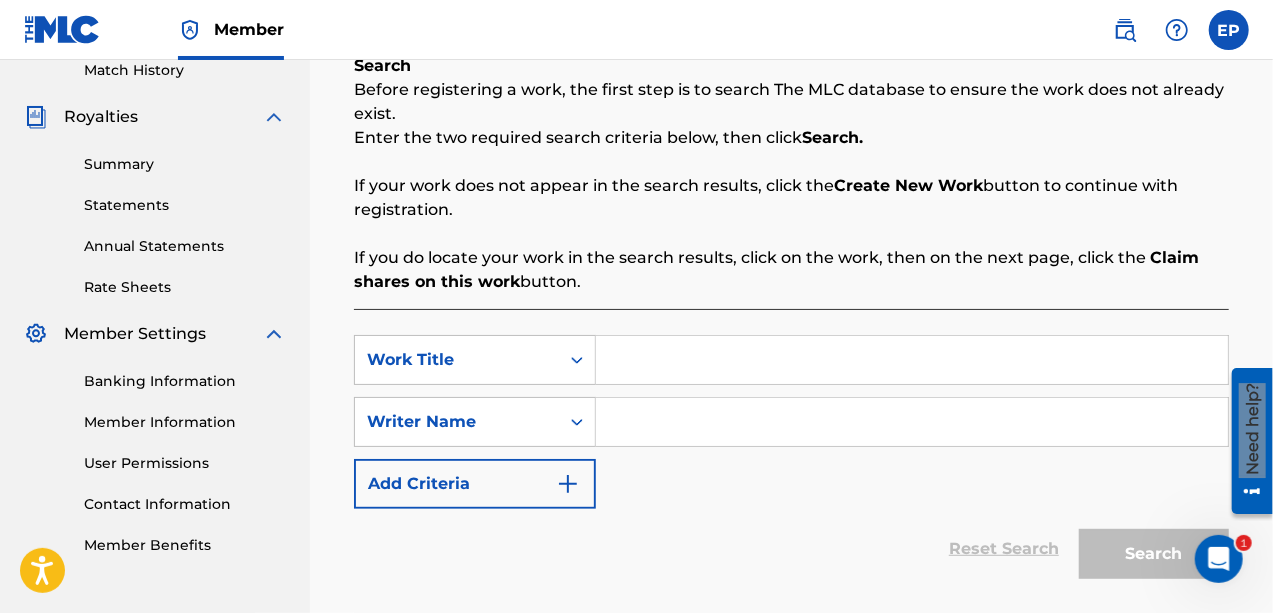 scroll, scrollTop: 378, scrollLeft: 0, axis: vertical 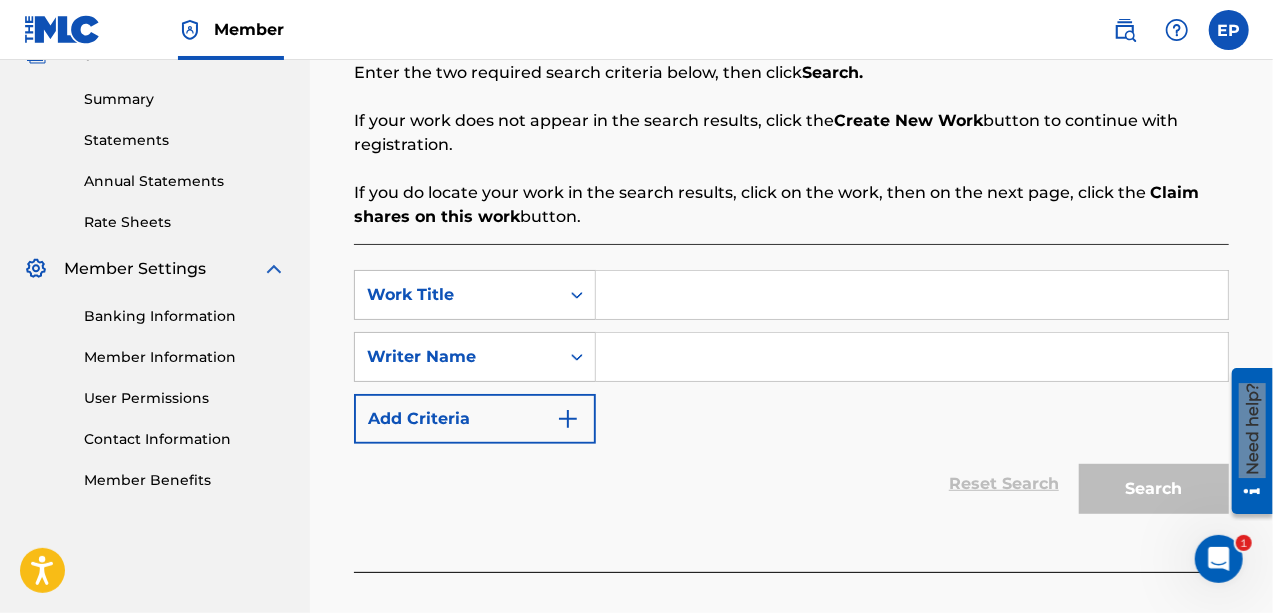 click at bounding box center [912, 295] 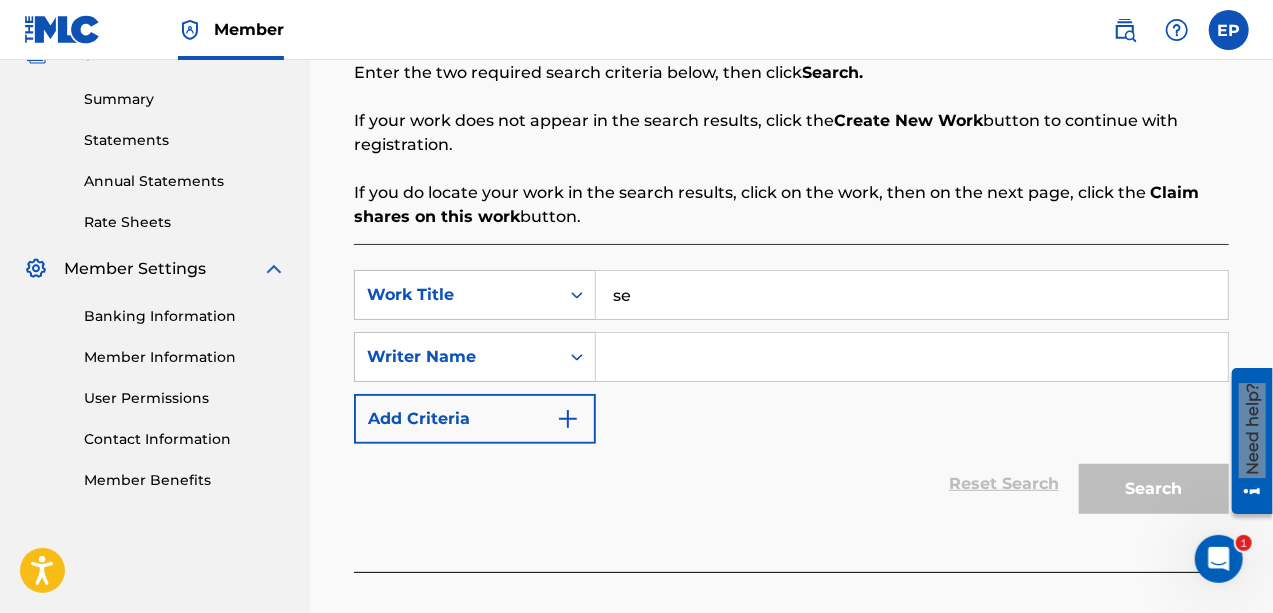 type on "s" 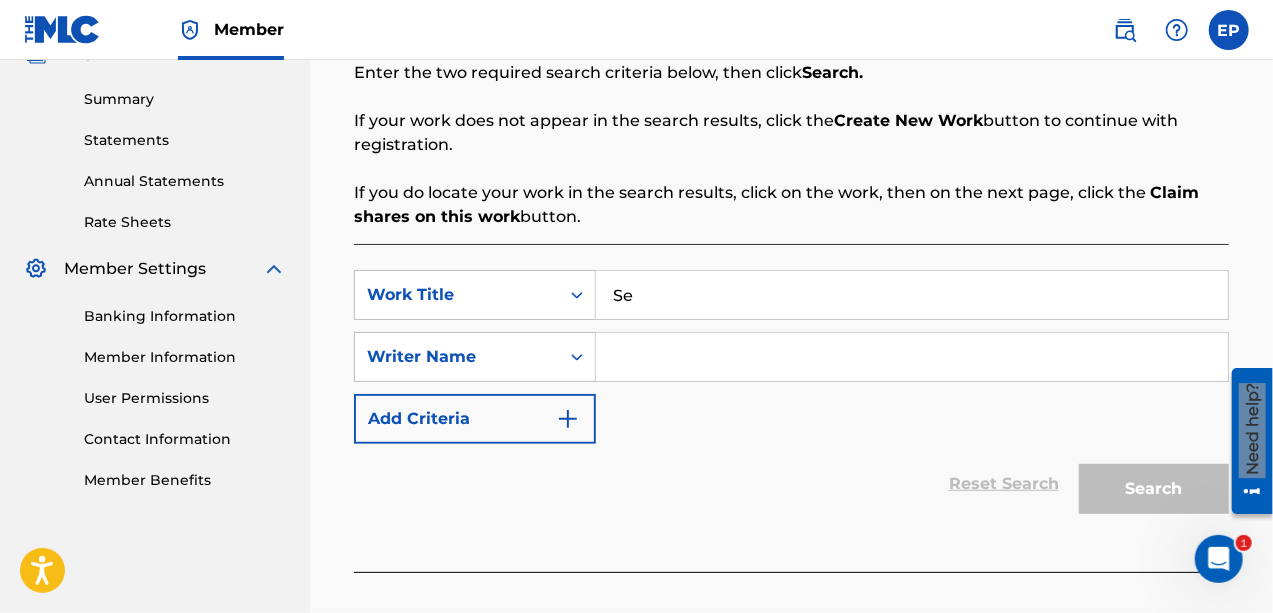 type on "S" 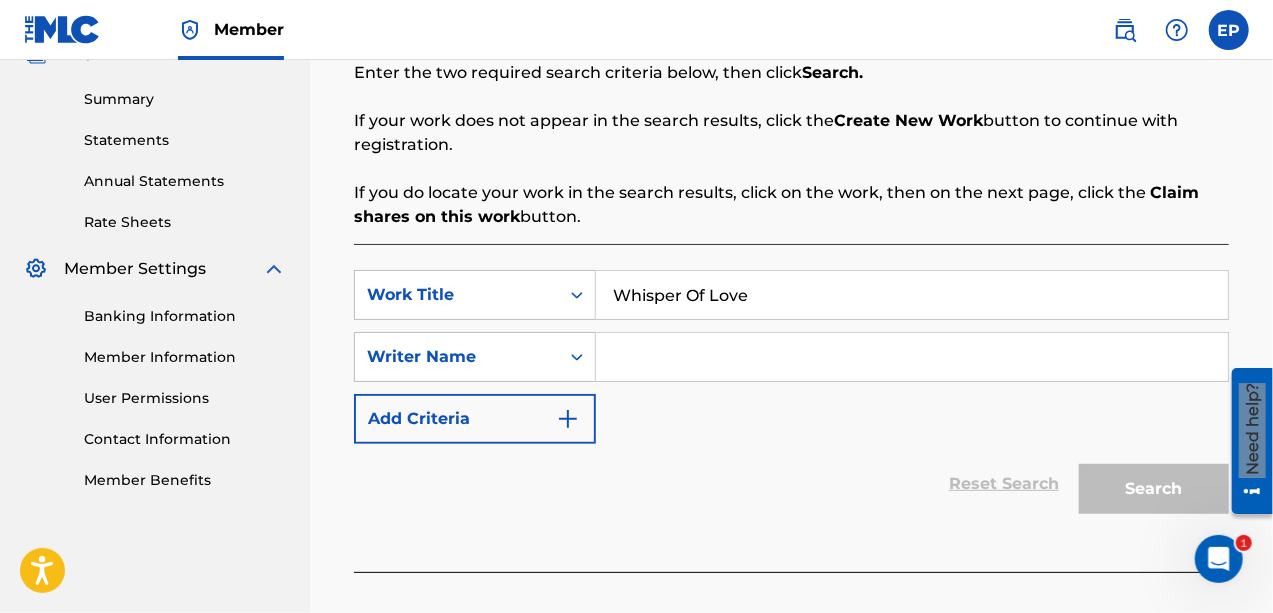 type on "Whisper Of Love" 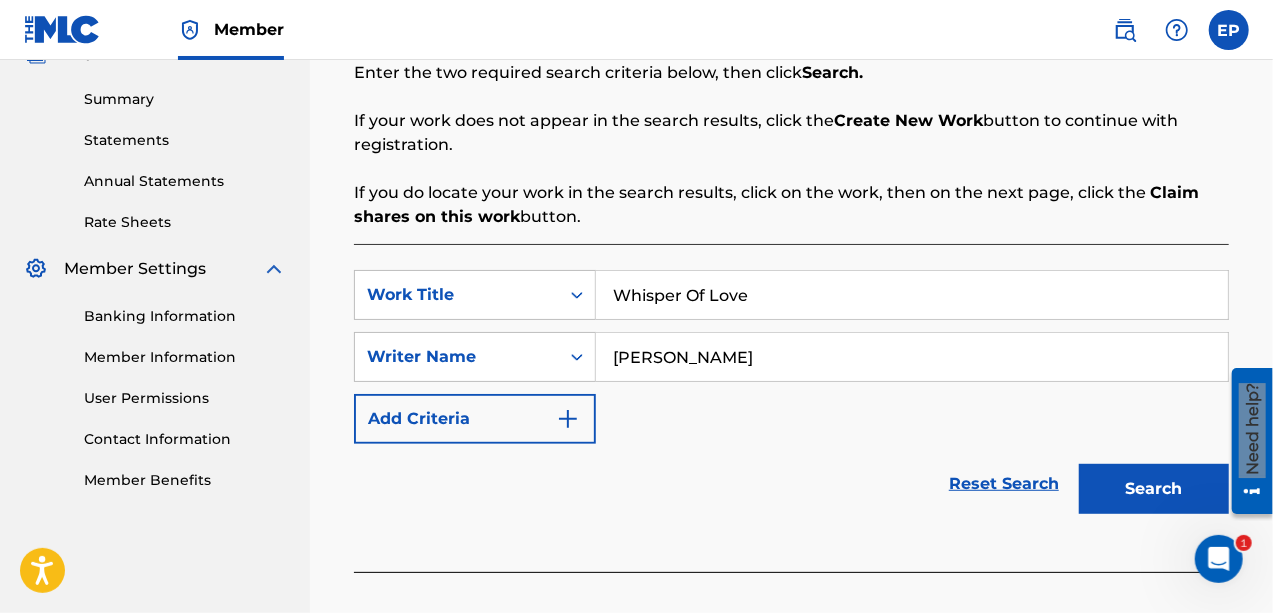 click on "Search" at bounding box center (1154, 489) 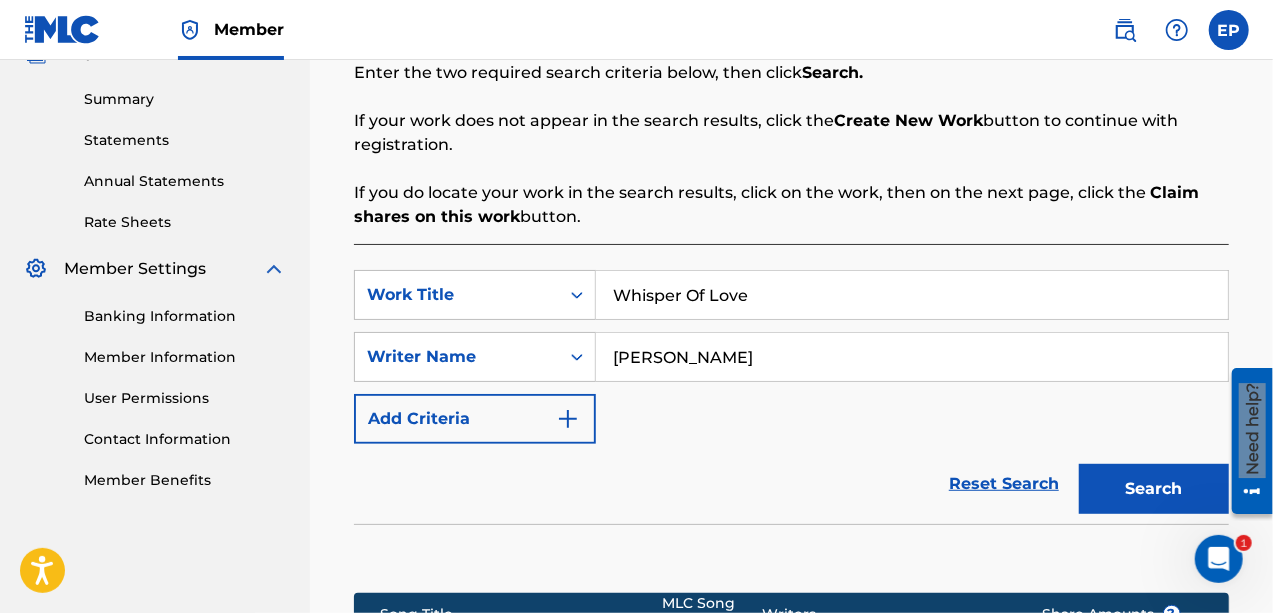 scroll, scrollTop: 714, scrollLeft: 0, axis: vertical 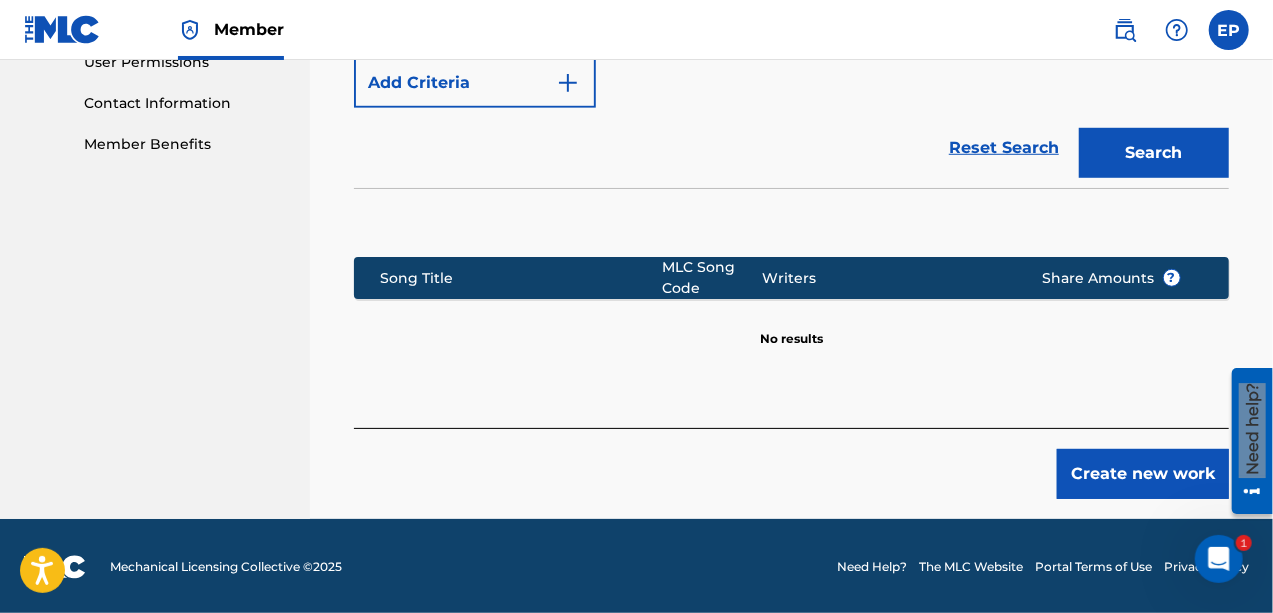 click on "Register Work Search Enter Work Details Add Writers Add Publishers & Shares Add Recording Review Search Before registering a work, the first step is to search The MLC database to ensure the work does not already exist. Enter the two required search criteria below, then click   Search.  If your work does not appear in the search results, click the  Create New Work   button to continue with registration. If you do locate your work in the search results, click on the work, then on the next page, click the   Claim shares on this work  button. SearchWithCriteriaa4cc5cc8-f34d-42e4-9ccb-83481a963a7f Work Title Whisper Of Love SearchWithCriteria1fa2678b-cf1d-4529-92b7-9349e14708bc Writer Name [PERSON_NAME] Add Criteria Reset Search Search Song Title MLC Song Code Writers Share Amounts ? No results Create new work" at bounding box center [791, -43] 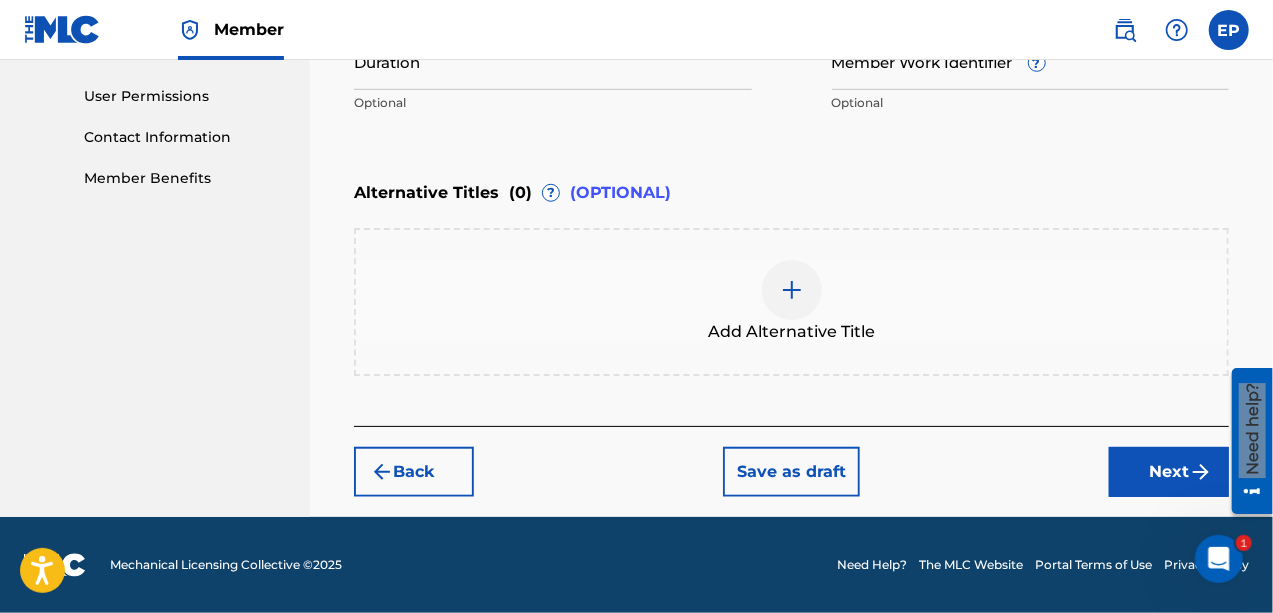 scroll, scrollTop: 678, scrollLeft: 0, axis: vertical 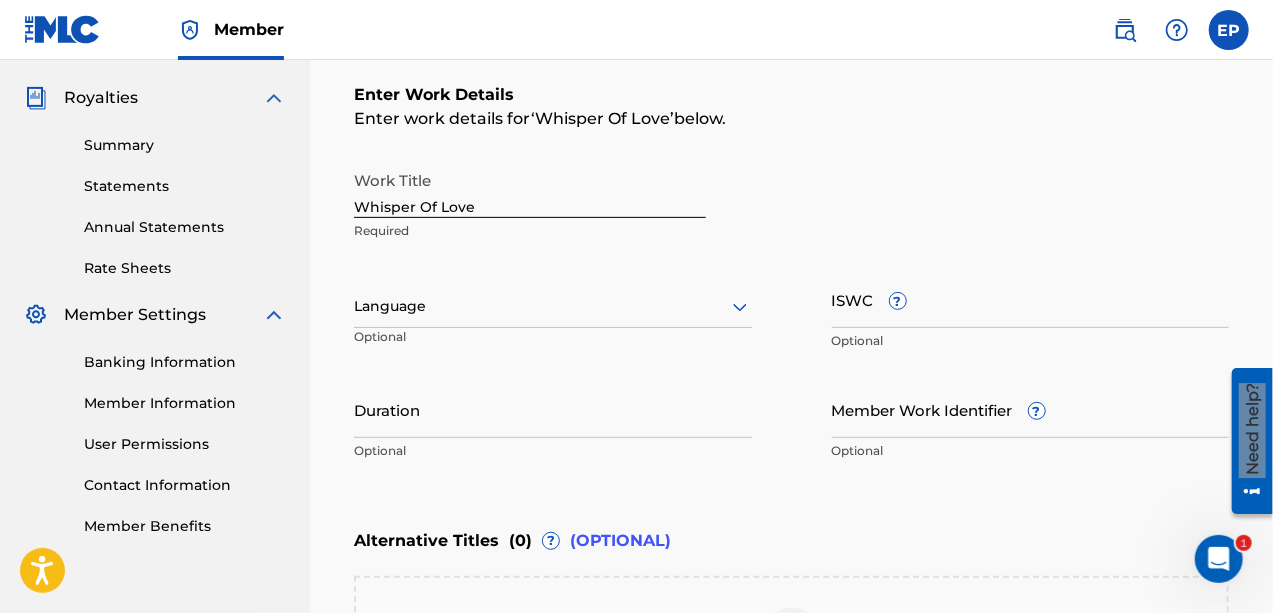 click on "Duration" at bounding box center [553, 409] 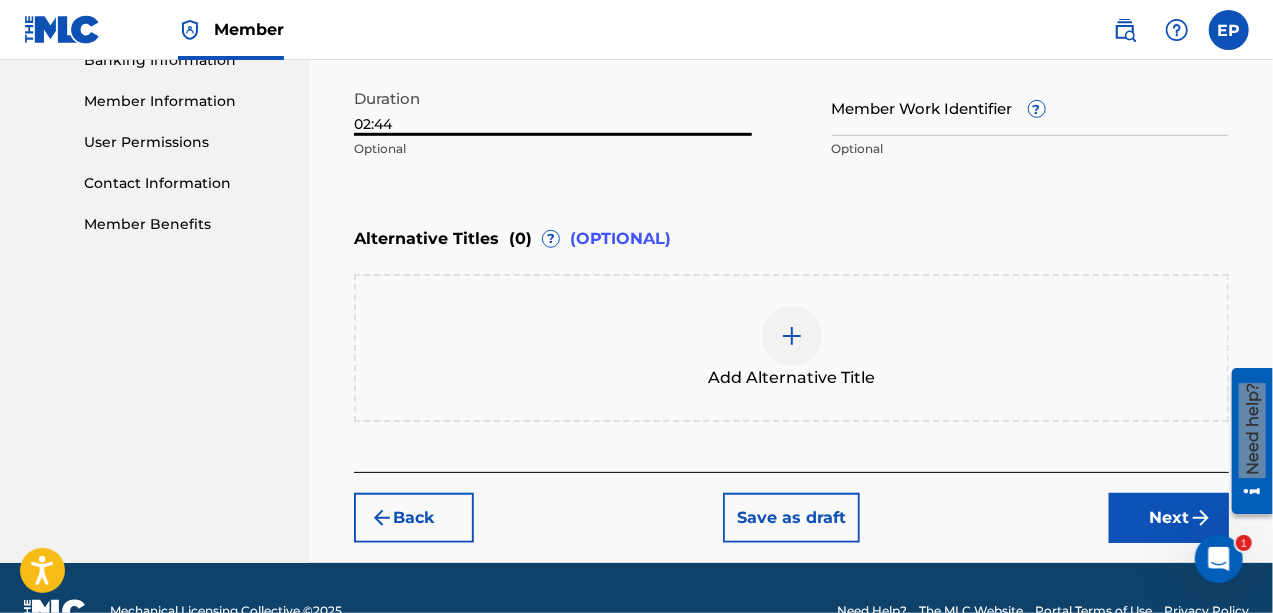 scroll, scrollTop: 640, scrollLeft: 0, axis: vertical 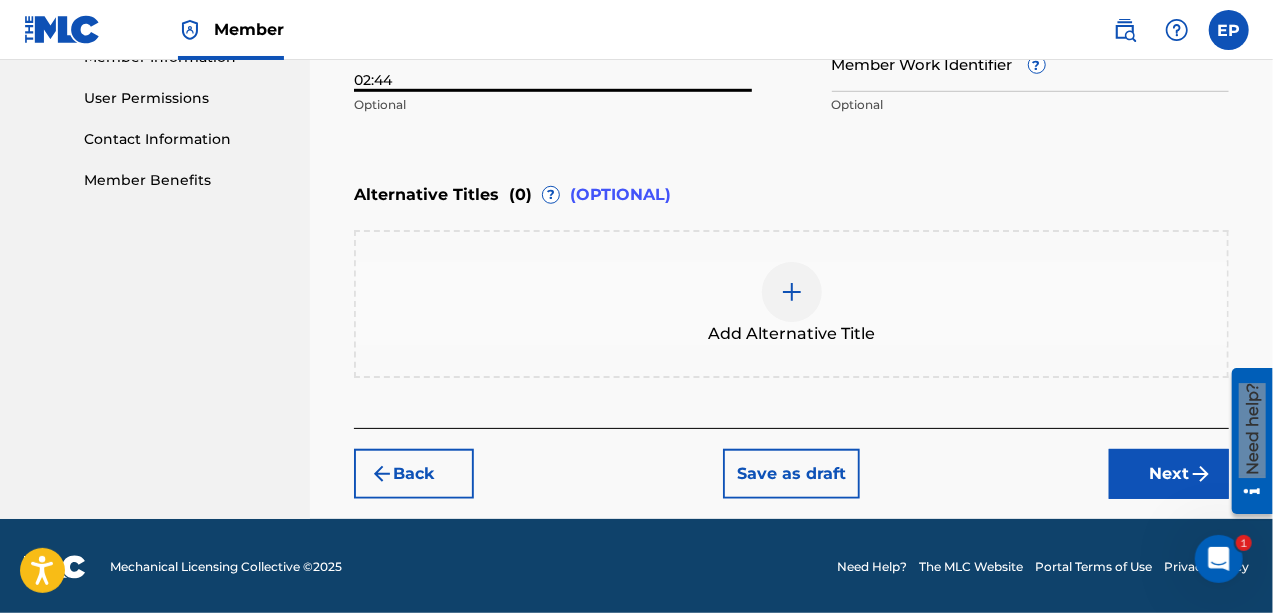 type on "02:44" 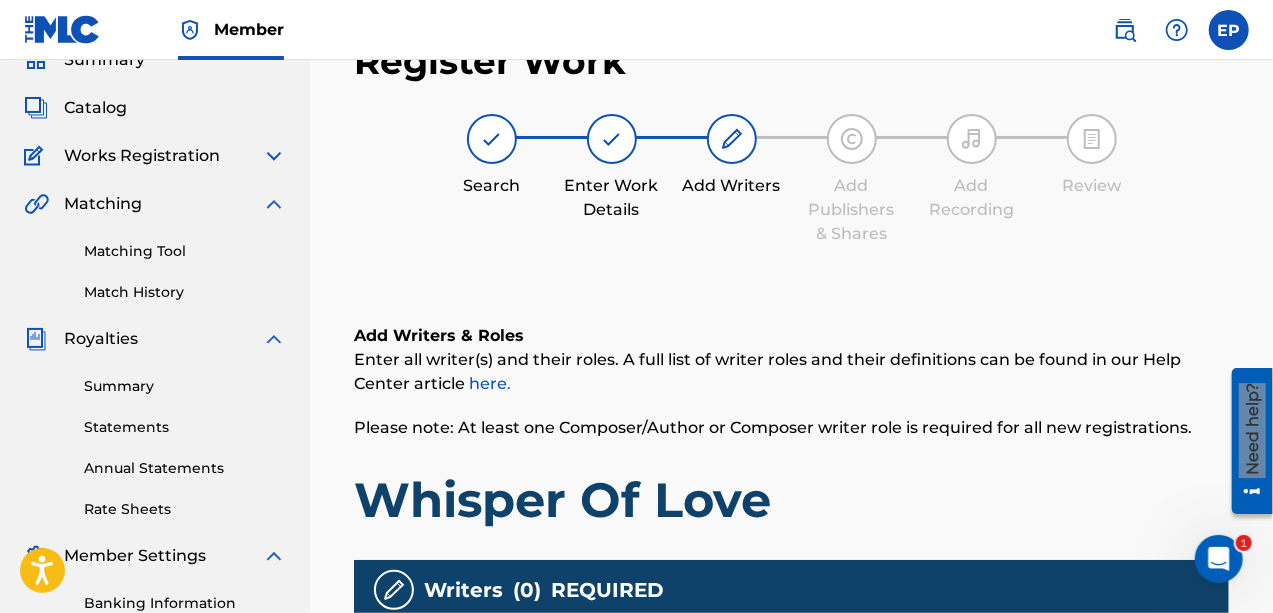 scroll, scrollTop: 90, scrollLeft: 0, axis: vertical 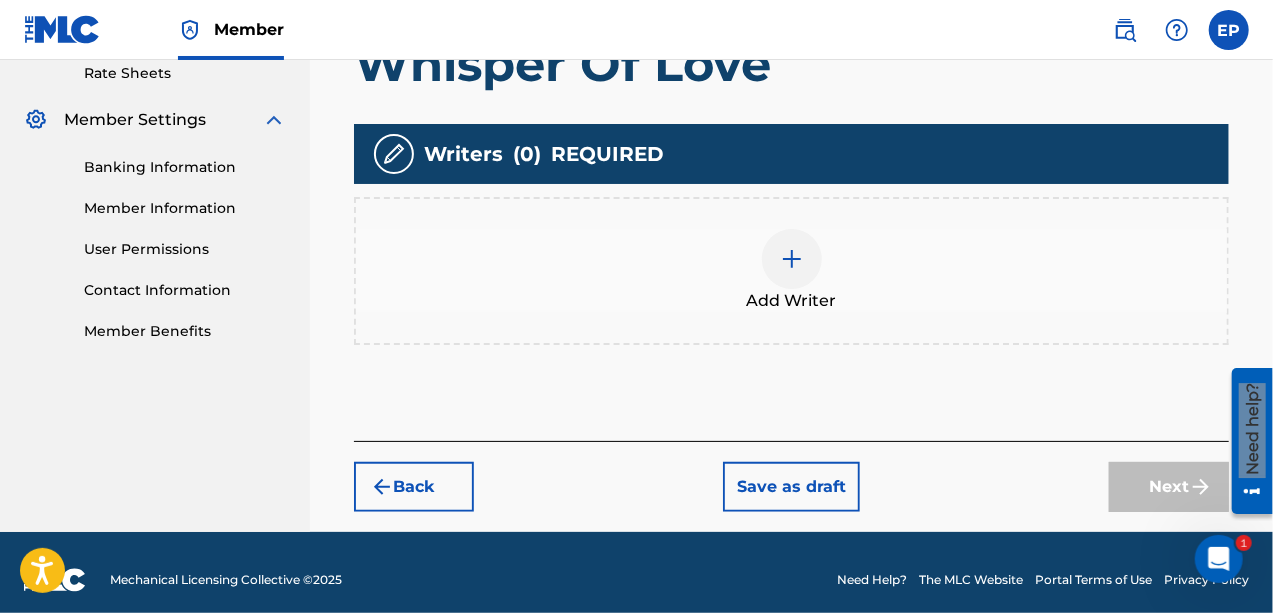 click at bounding box center [792, 259] 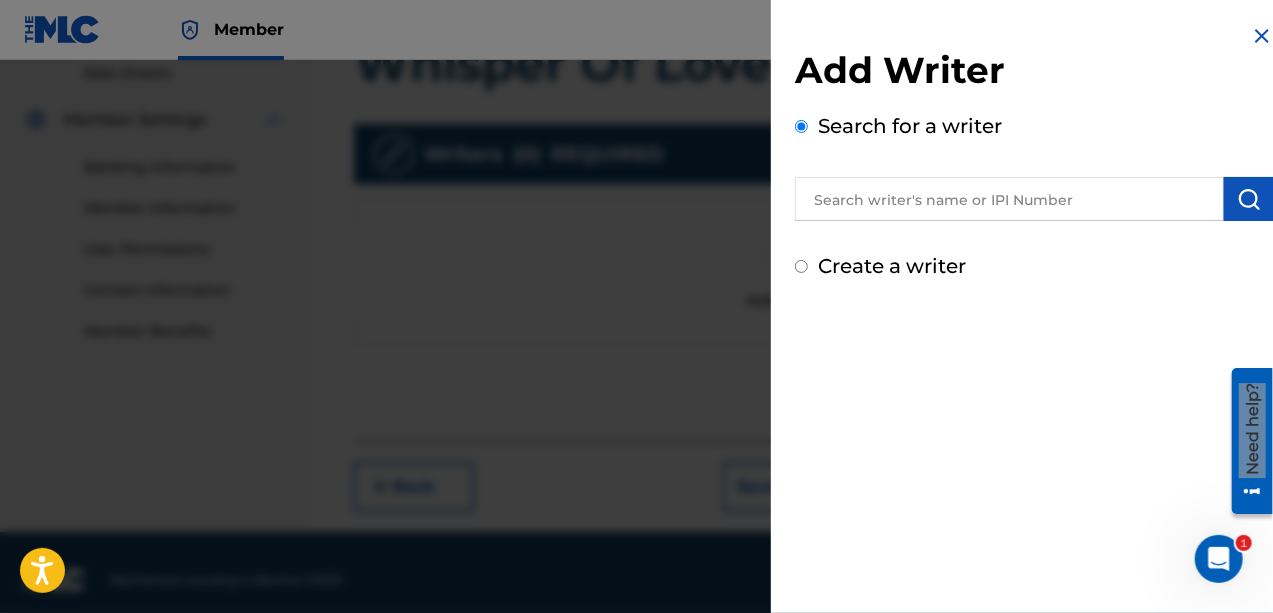 click on "Create a writer" at bounding box center (801, 266) 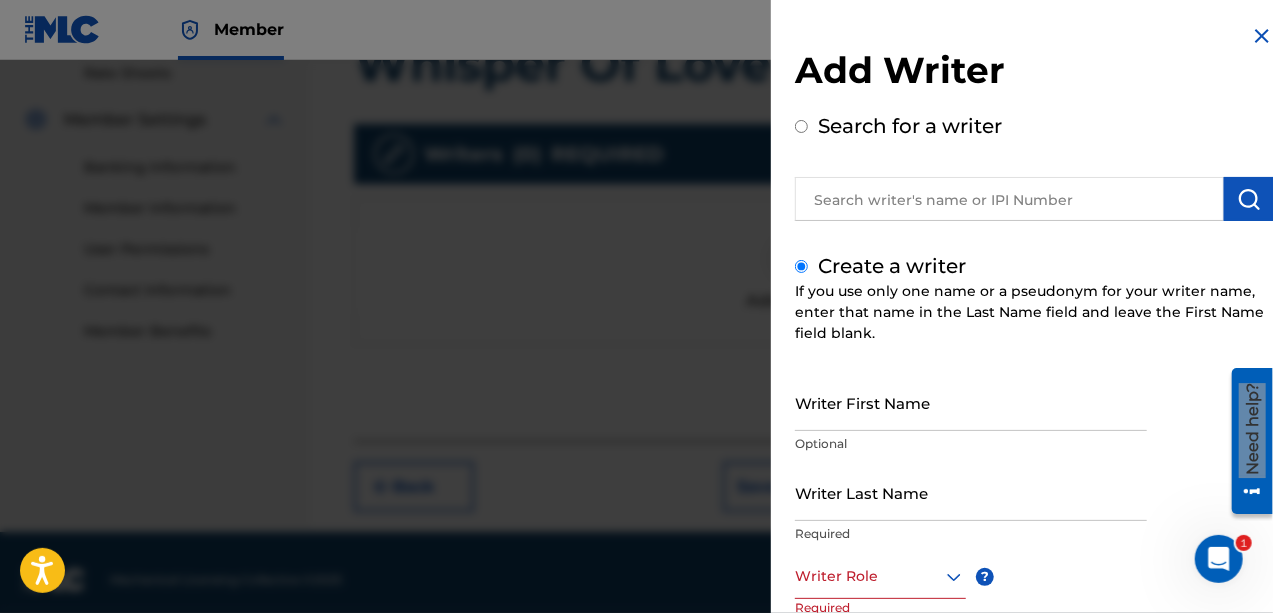 click on "Writer First Name" at bounding box center [971, 402] 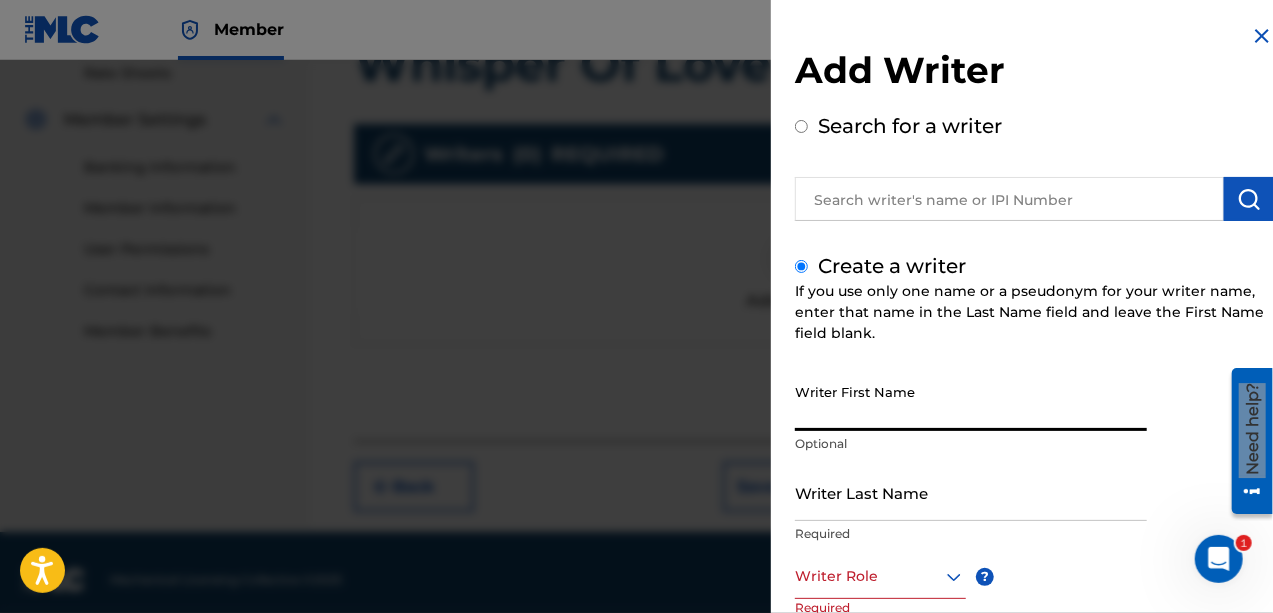 click on "Writer First Name" at bounding box center (971, 402) 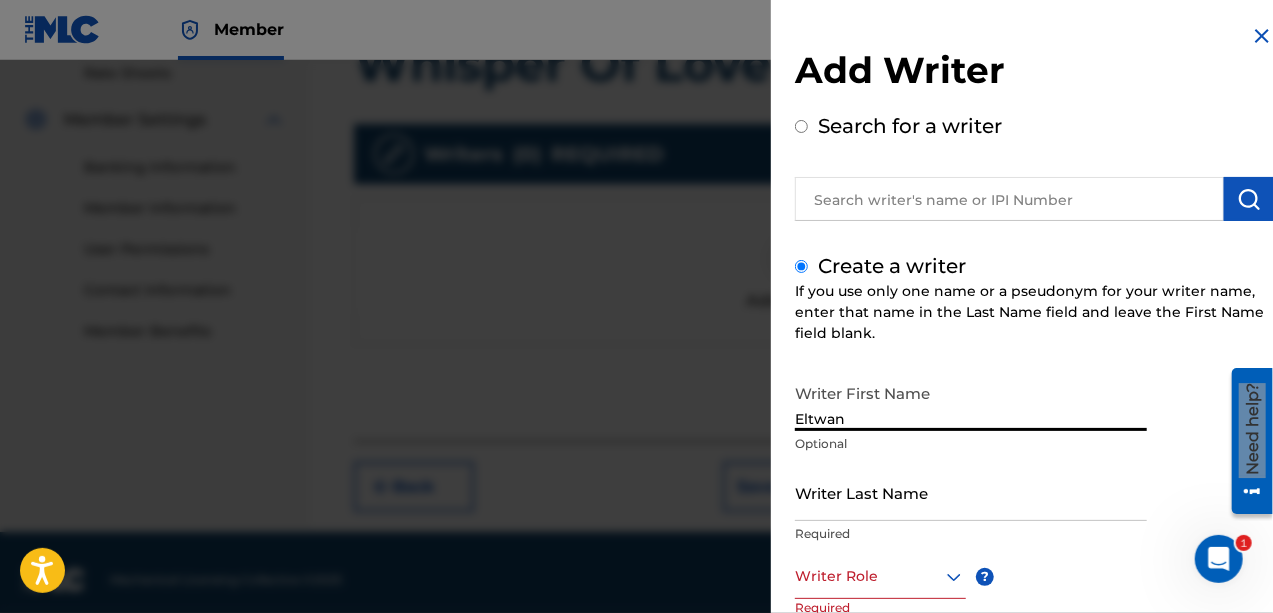 type on "Eltwan" 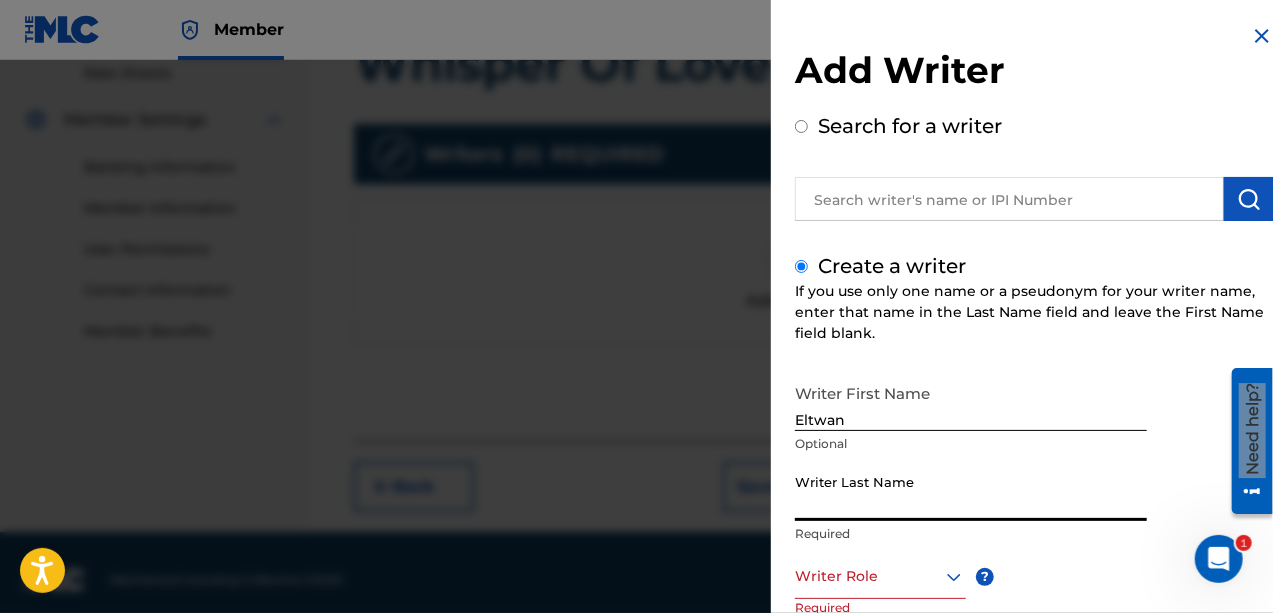 click on "Writer Last Name" at bounding box center [971, 492] 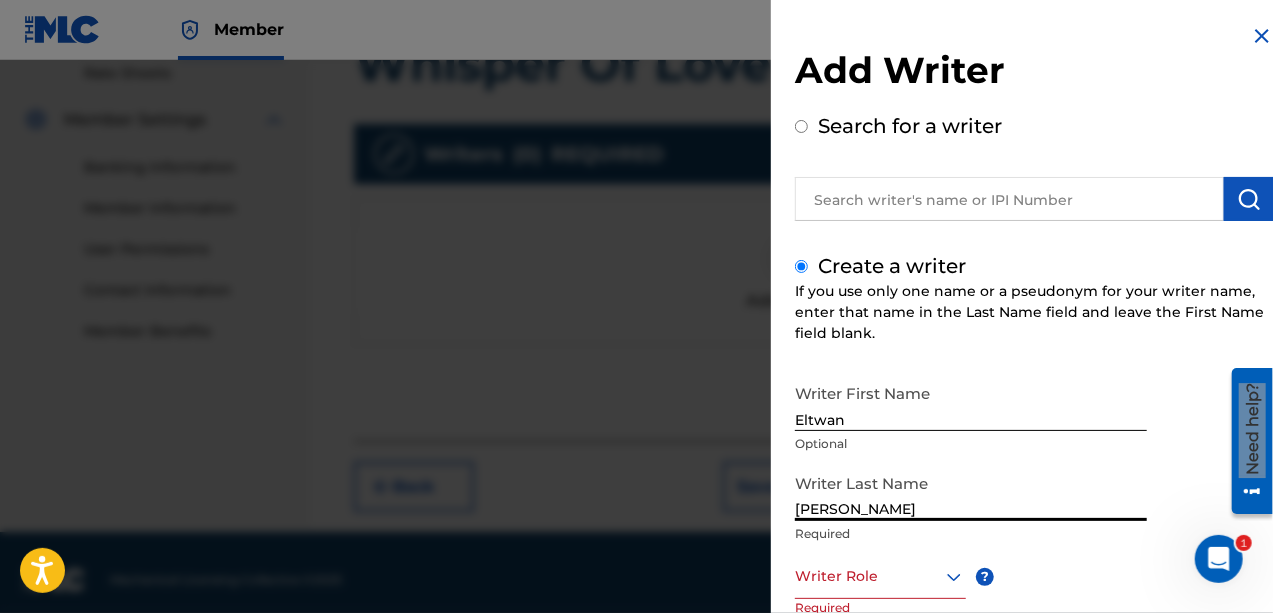type on "[PERSON_NAME]" 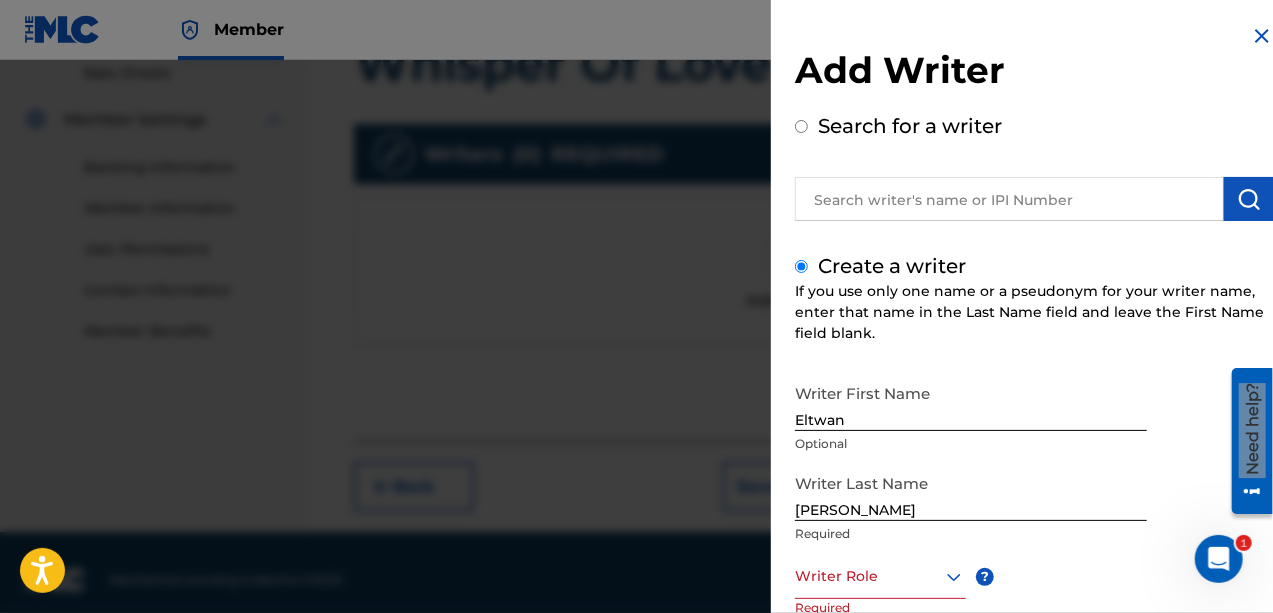 click on "Create a writer If you use only one name or a pseudonym for your writer name, enter that name in the Last Name field and leave the First Name field blank. Writer First Name   Eltwan Optional Writer Last Name   [PERSON_NAME] Required Writer Role ? Required Click   here   for a list of writer roles and their definitions. IPI   Optional Save & Add Another Writer Continue" at bounding box center (1034, 531) 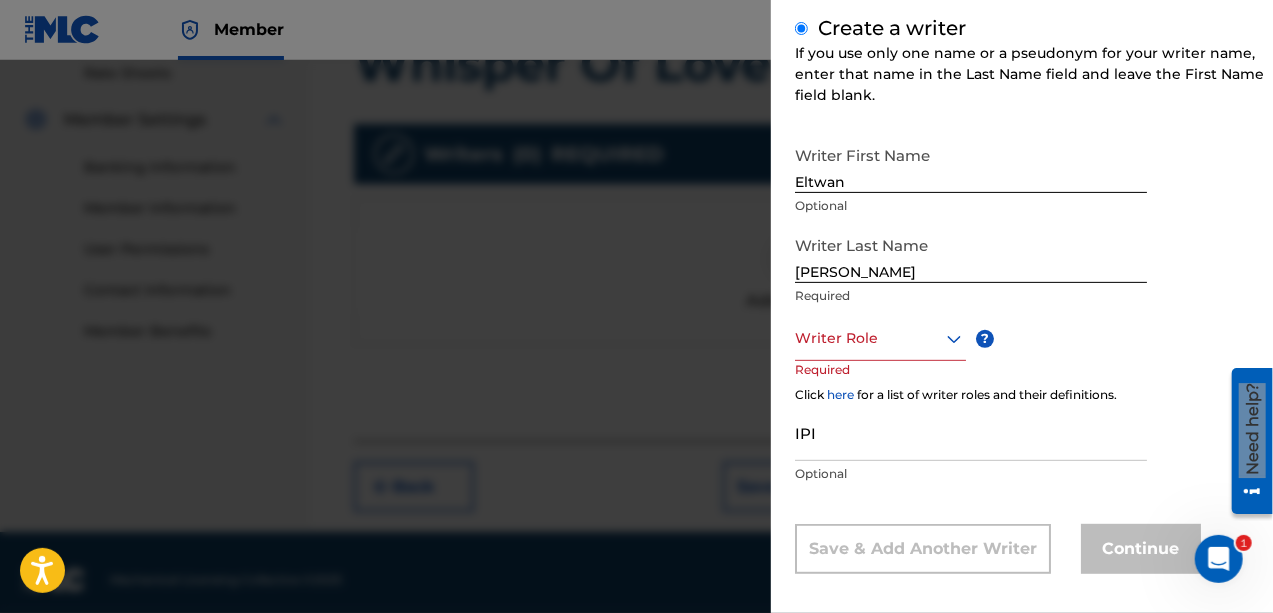 scroll, scrollTop: 252, scrollLeft: 0, axis: vertical 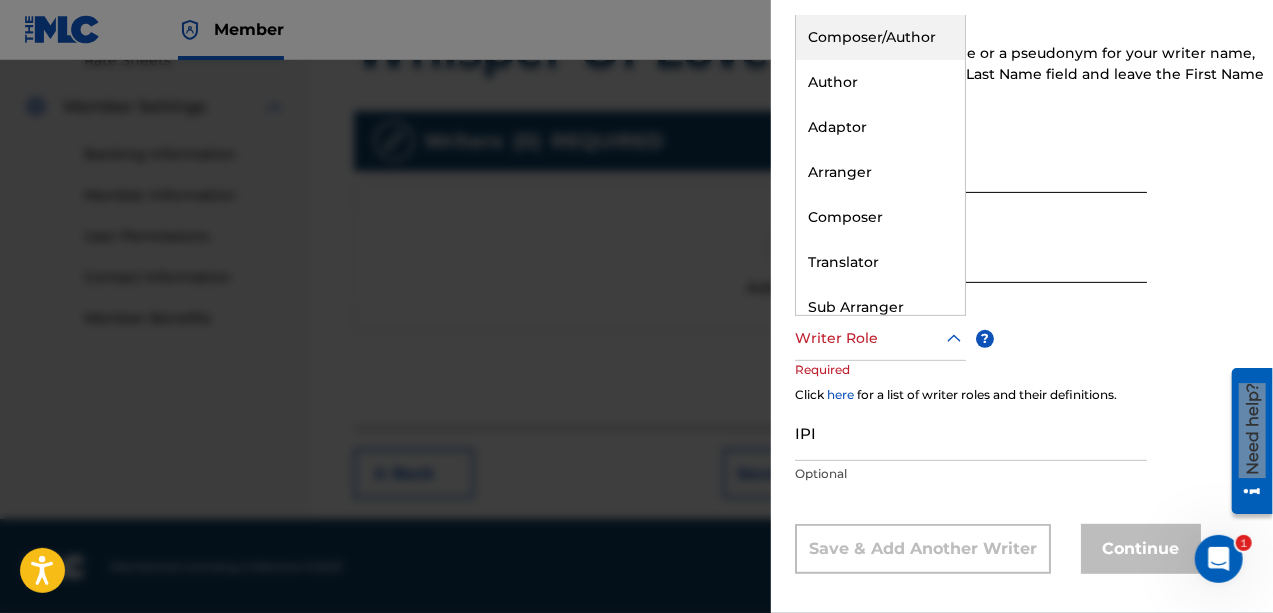 click on "Writer Role" at bounding box center [880, 338] 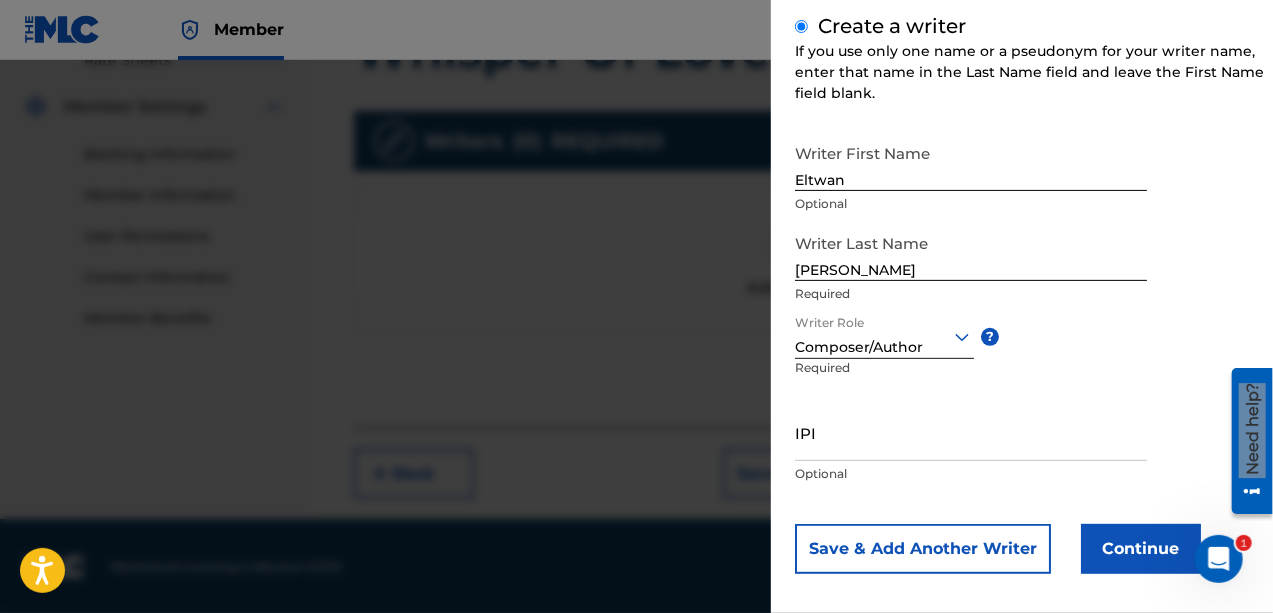 click on "Continue" at bounding box center [1141, 549] 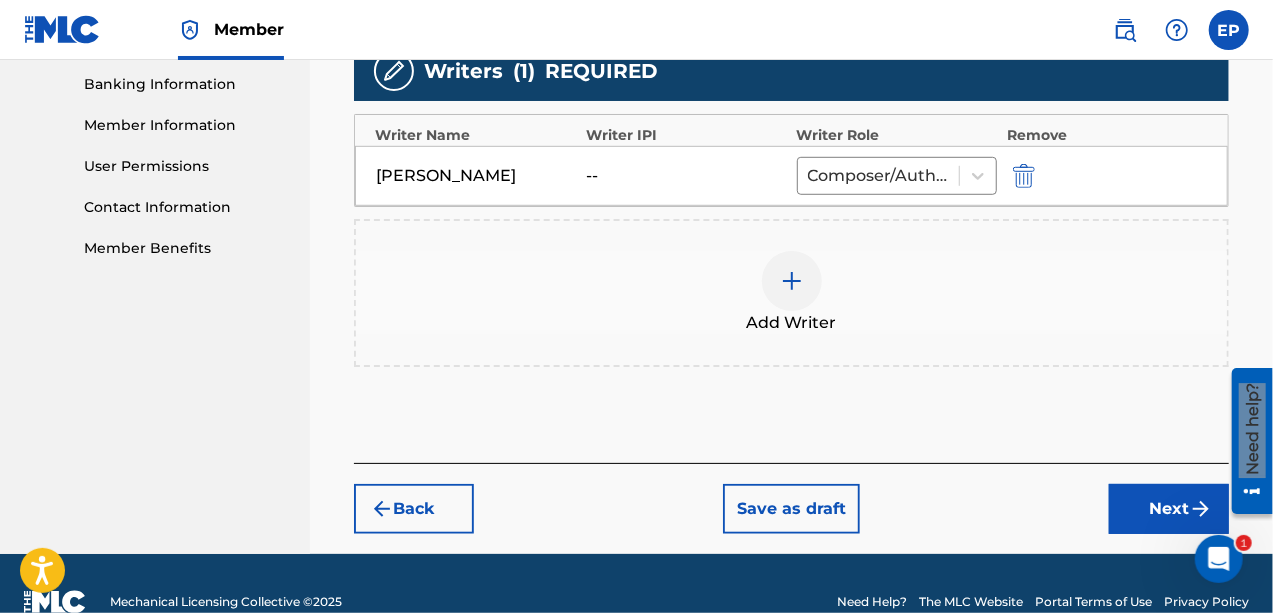 scroll, scrollTop: 619, scrollLeft: 0, axis: vertical 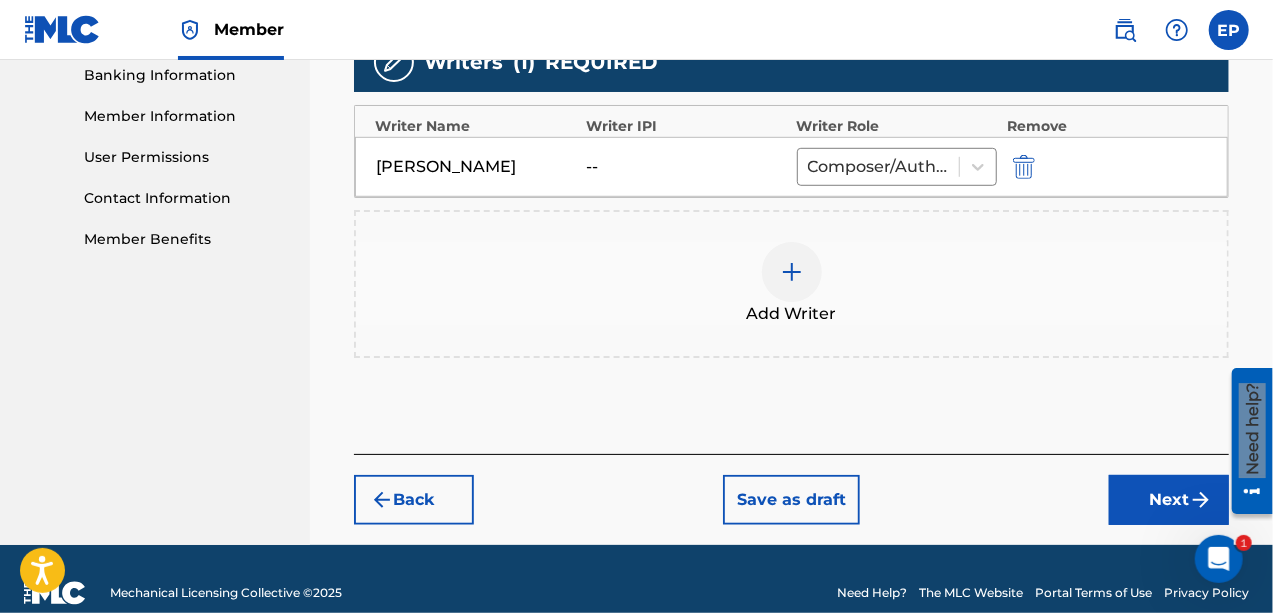 click on "Next" at bounding box center (1169, 500) 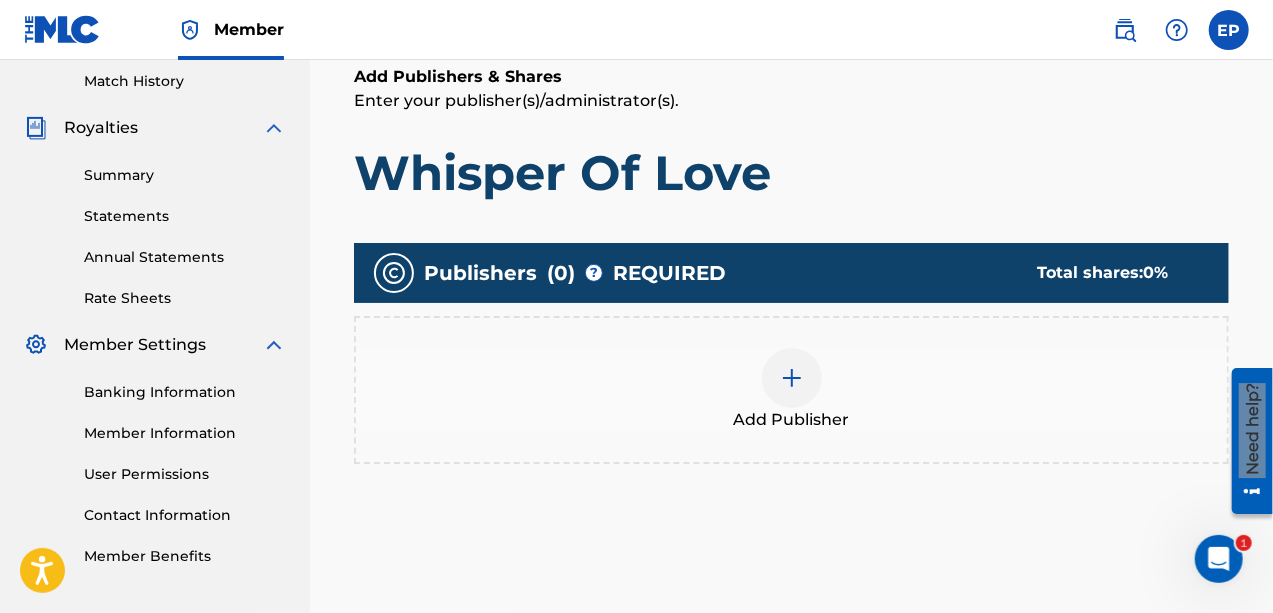 scroll, scrollTop: 90, scrollLeft: 0, axis: vertical 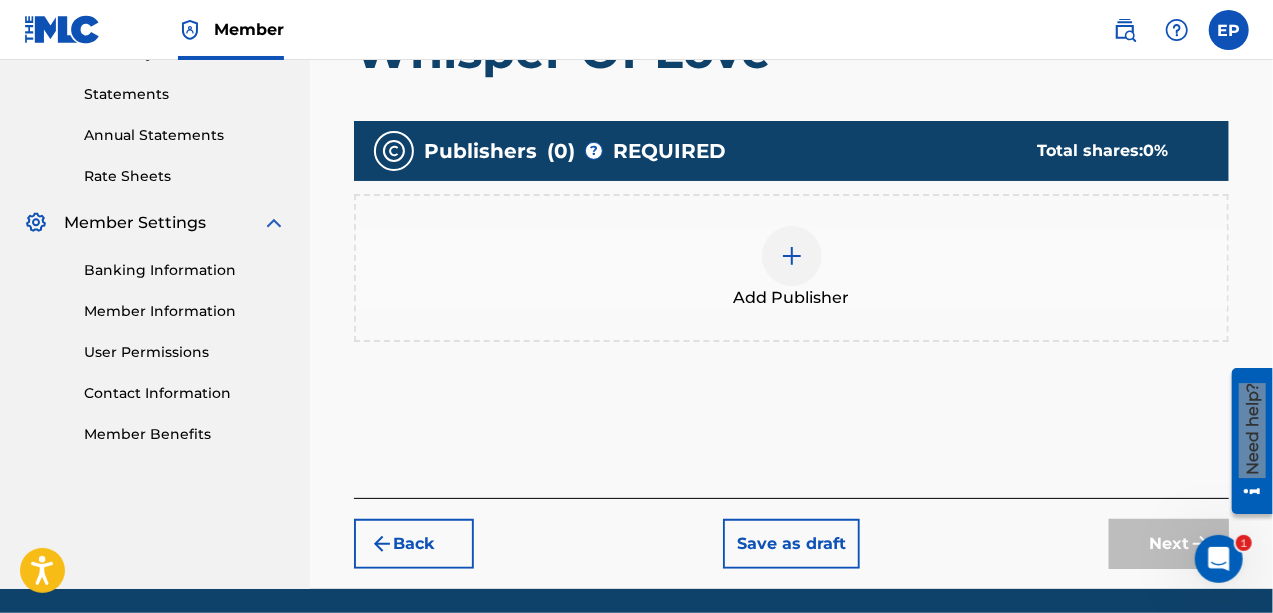 click at bounding box center (792, 256) 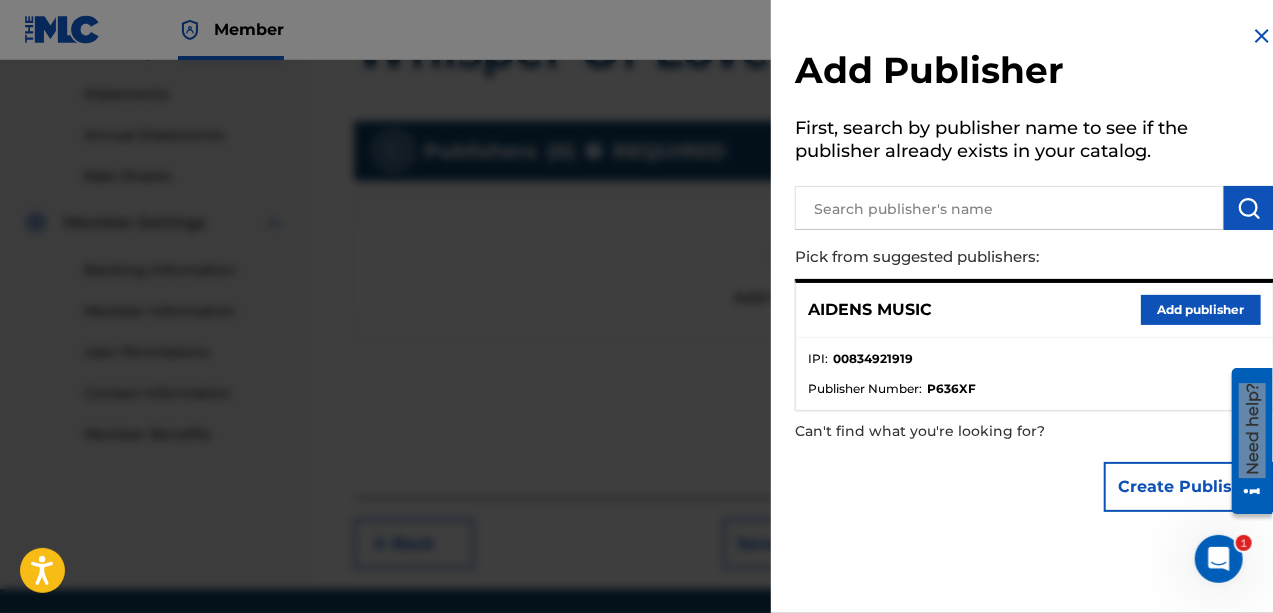 click on "AIDENS MUSIC" at bounding box center [870, 310] 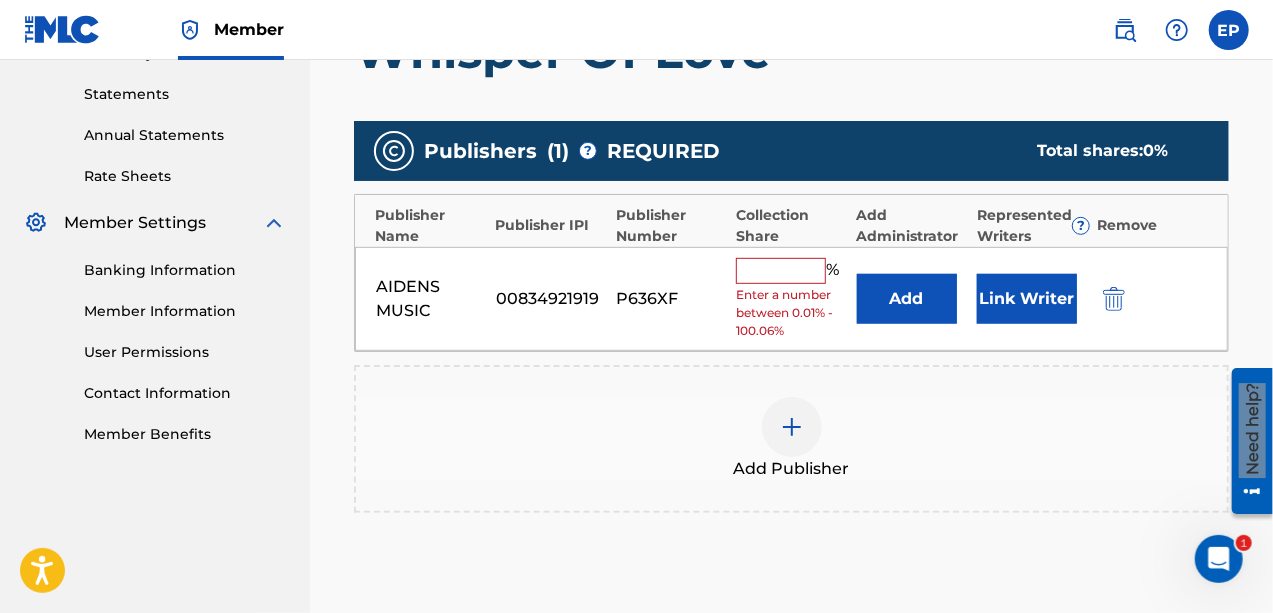 click at bounding box center [781, 271] 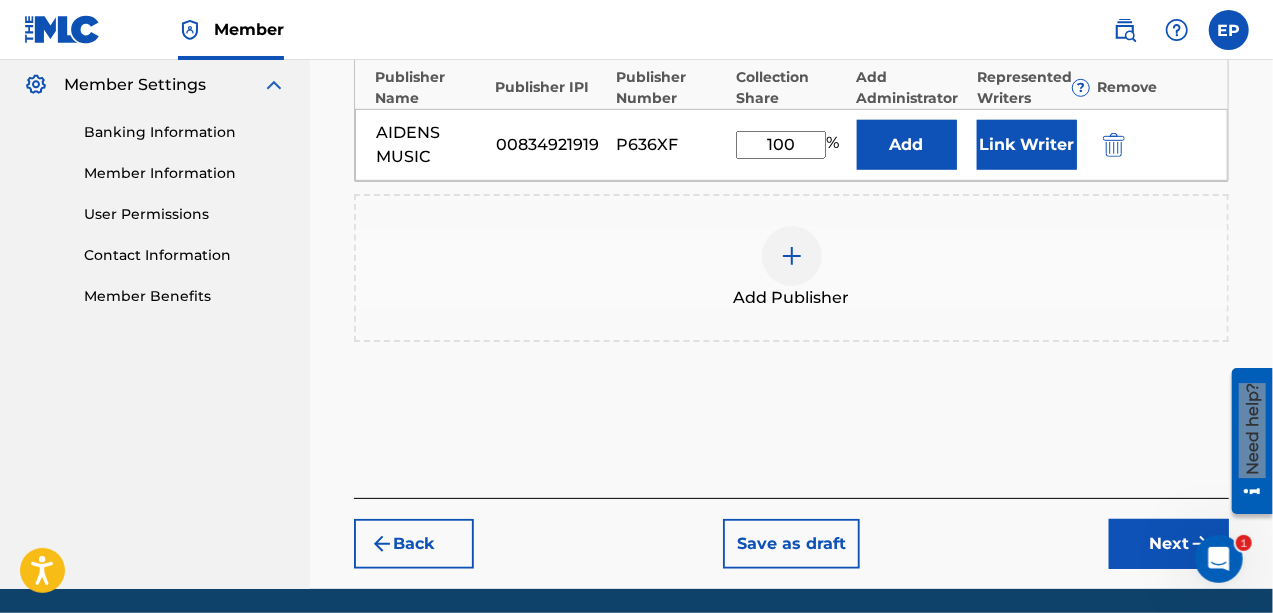 scroll, scrollTop: 632, scrollLeft: 0, axis: vertical 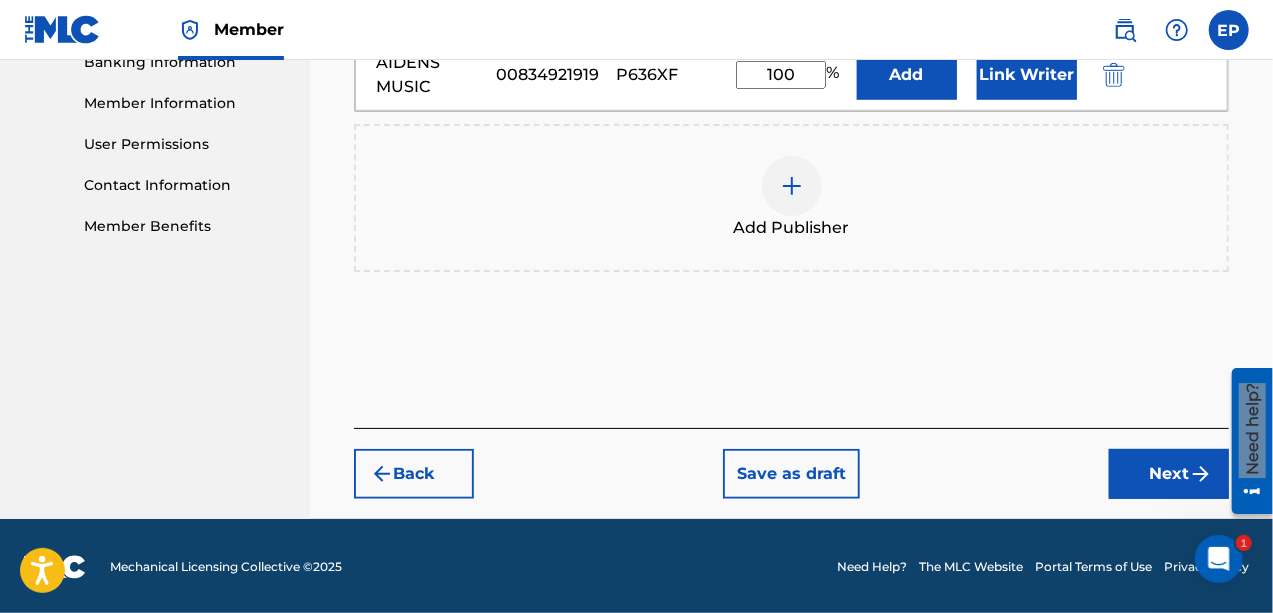 click on "Next" at bounding box center [1169, 474] 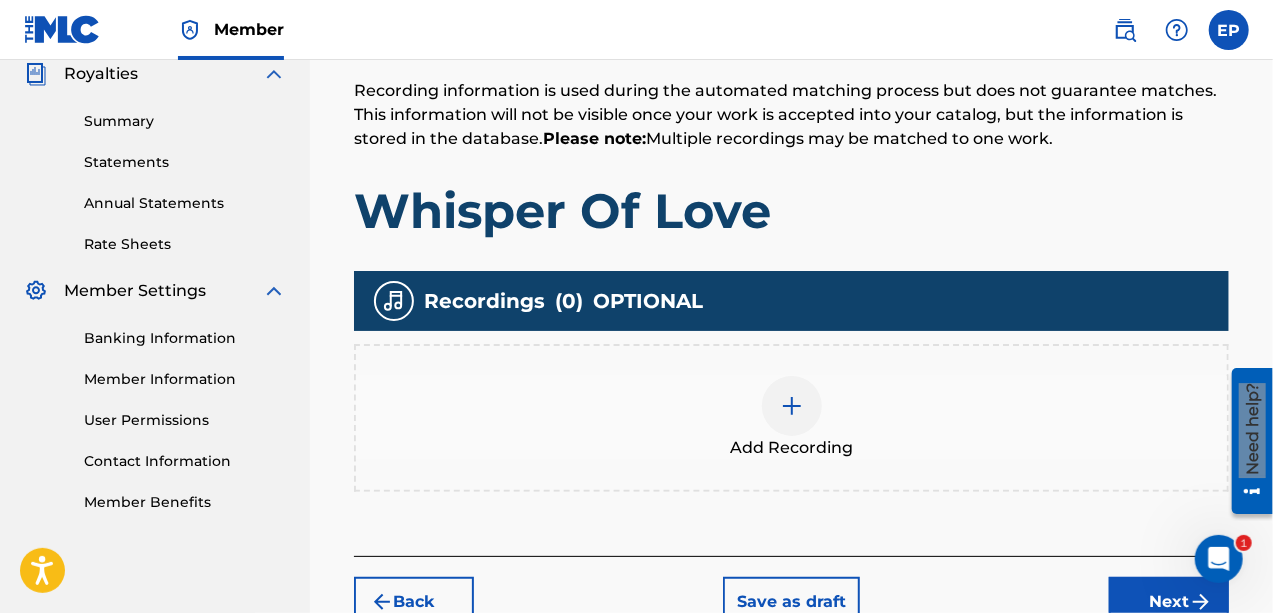 scroll, scrollTop: 484, scrollLeft: 0, axis: vertical 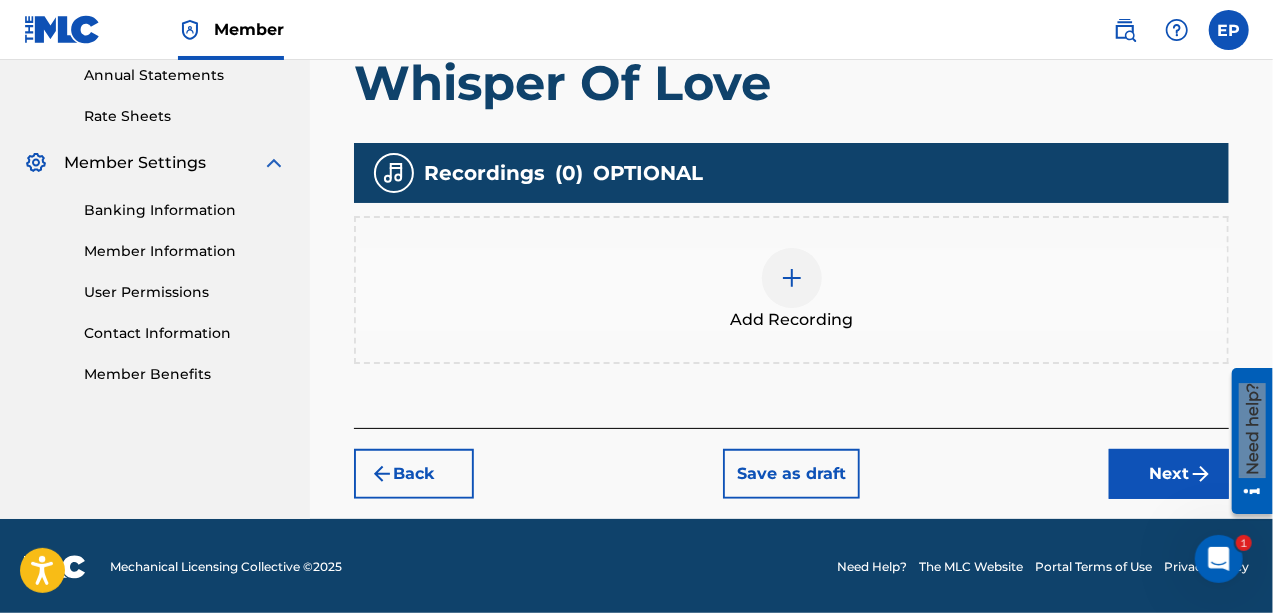 click at bounding box center [792, 278] 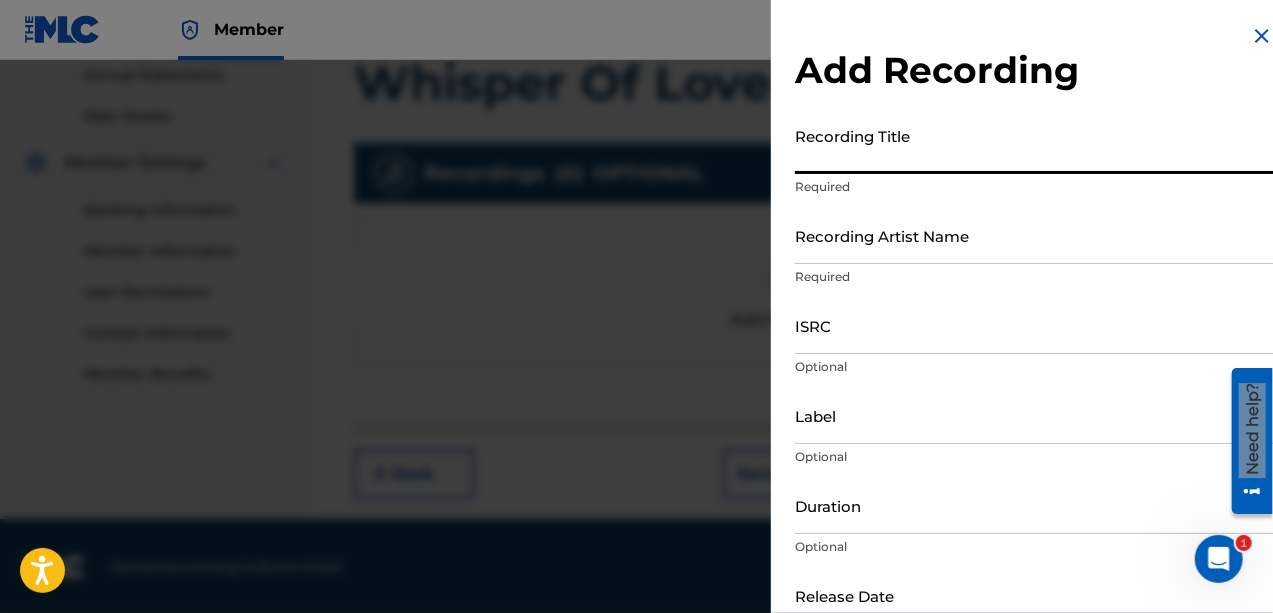 click on "Recording Title" at bounding box center [1034, 145] 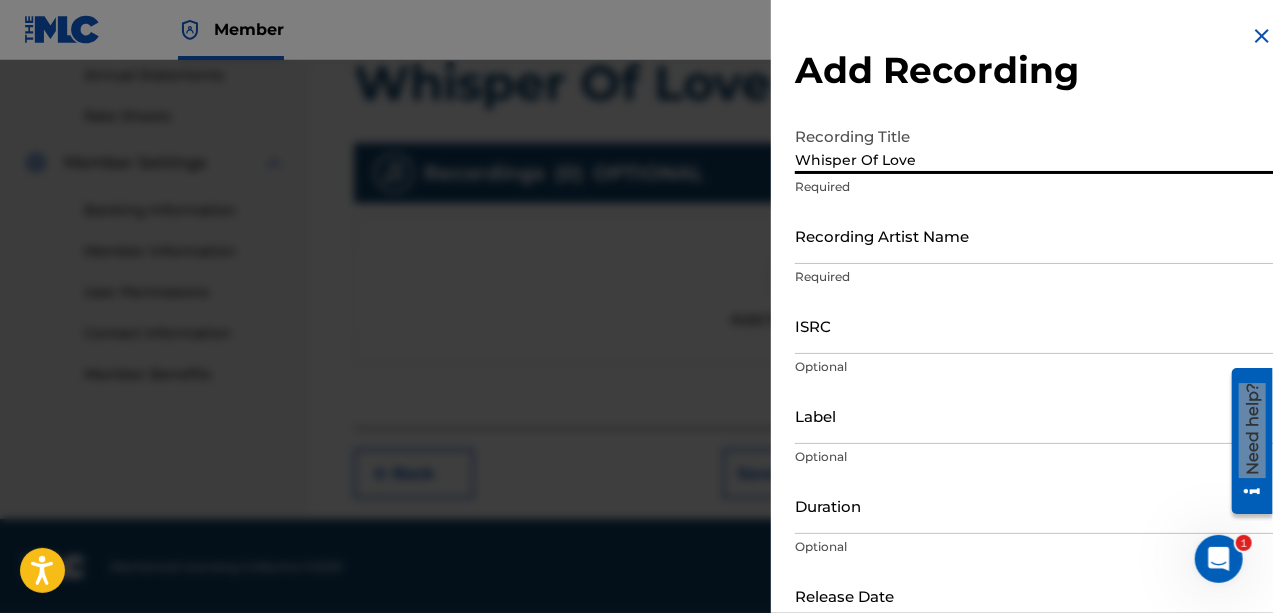 type on "Whisper Of Love" 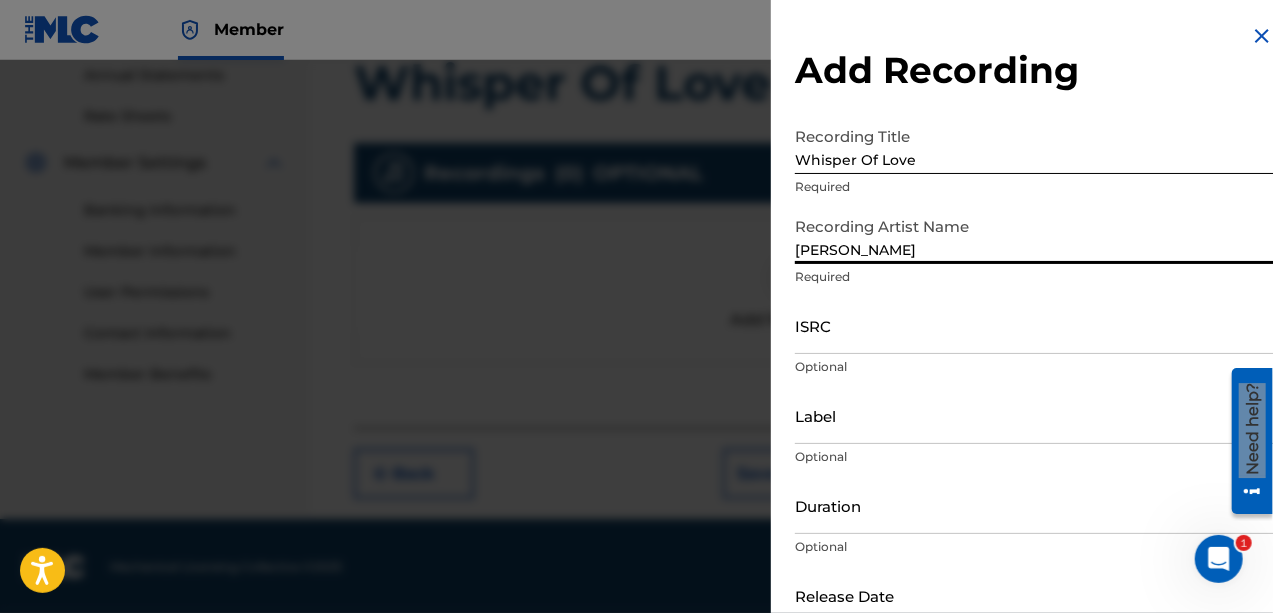 type on "[PERSON_NAME]" 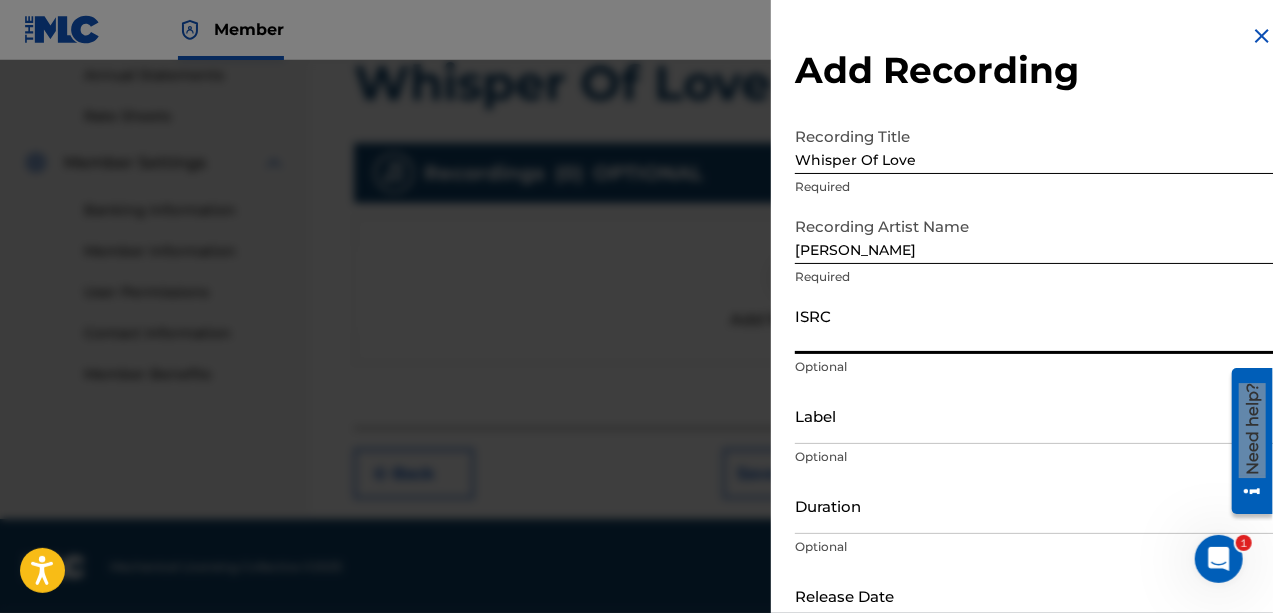 paste on "QZTBD2528900" 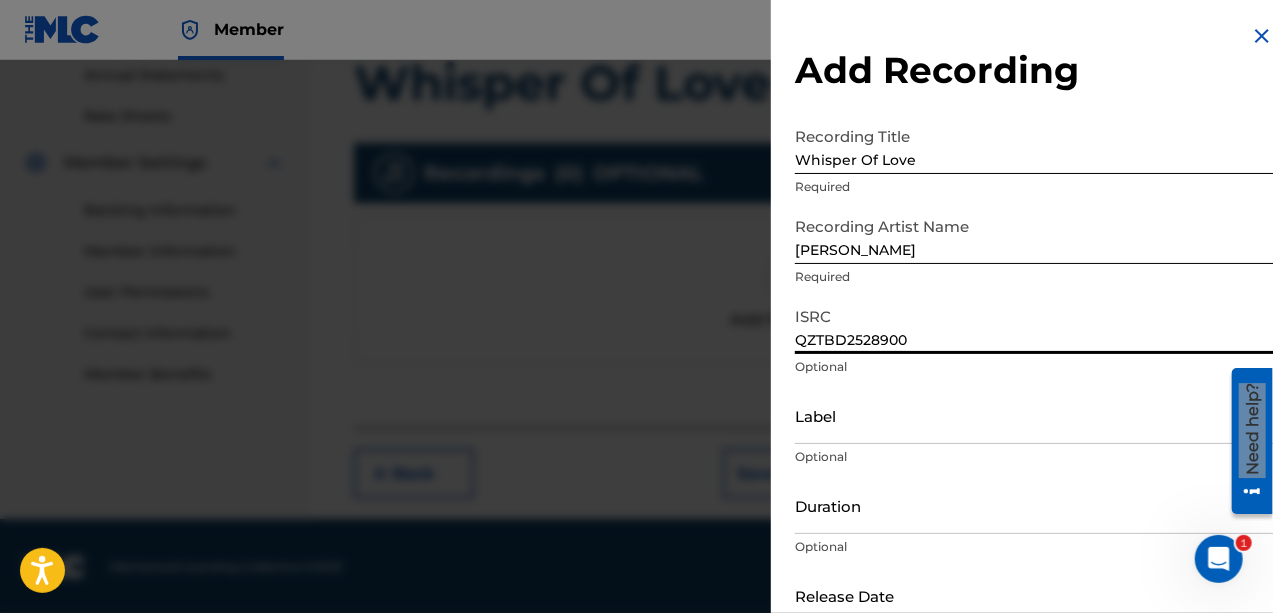 type on "QZTBD2528900" 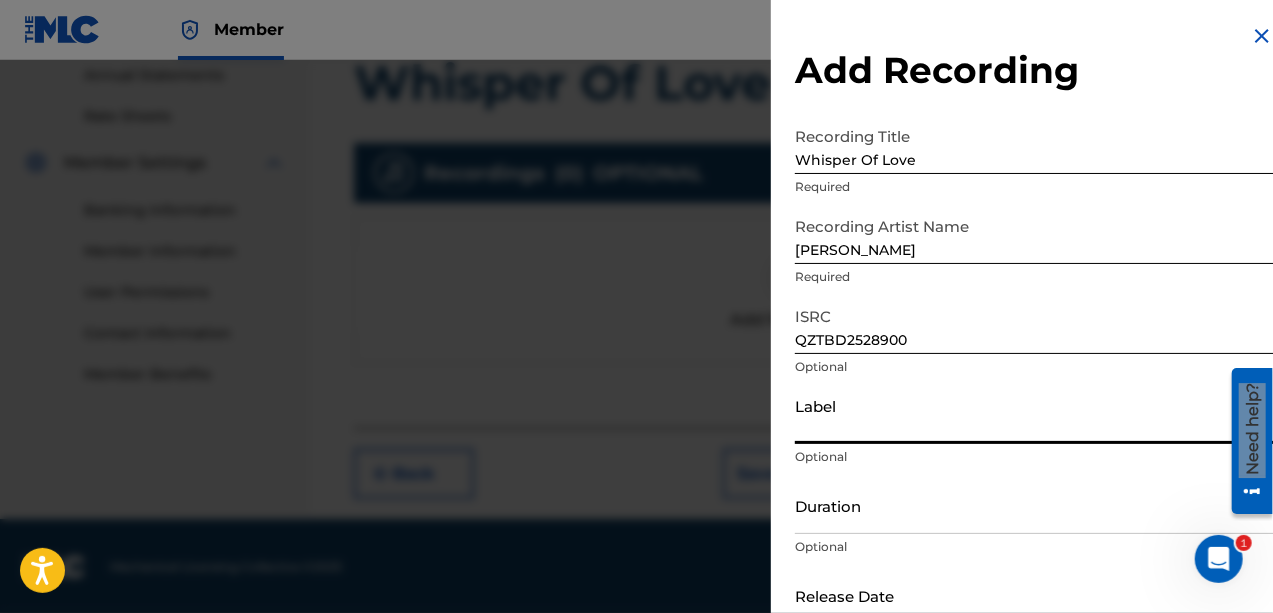 click on "Label" at bounding box center (1034, 415) 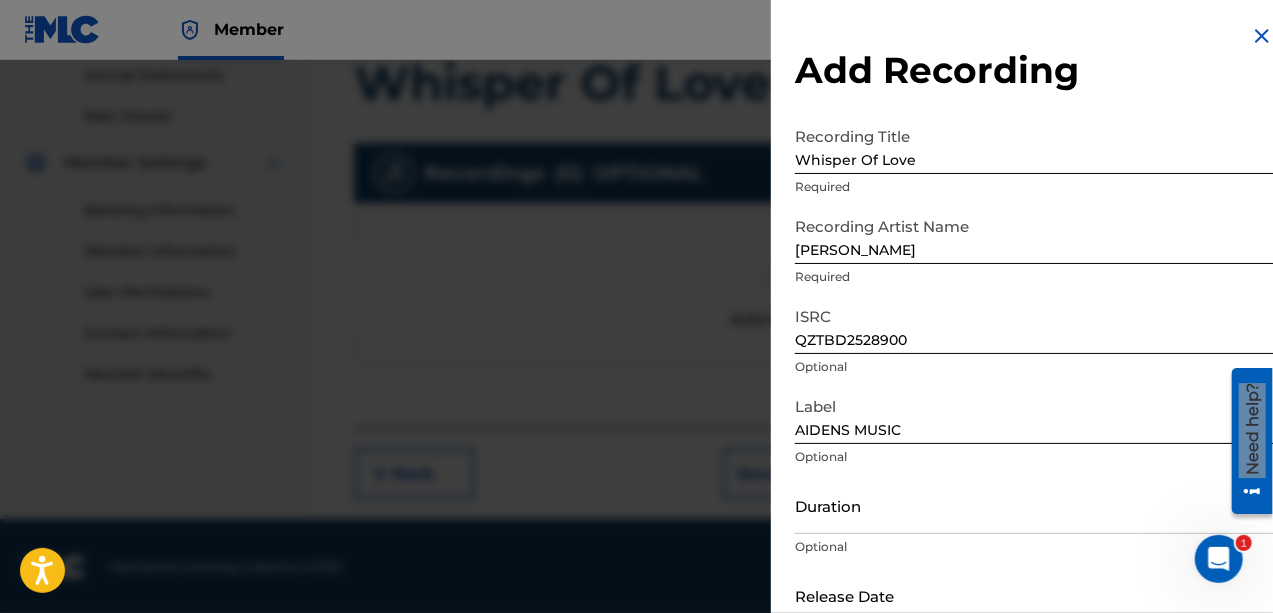 click on "Add Recording" at bounding box center (1034, 70) 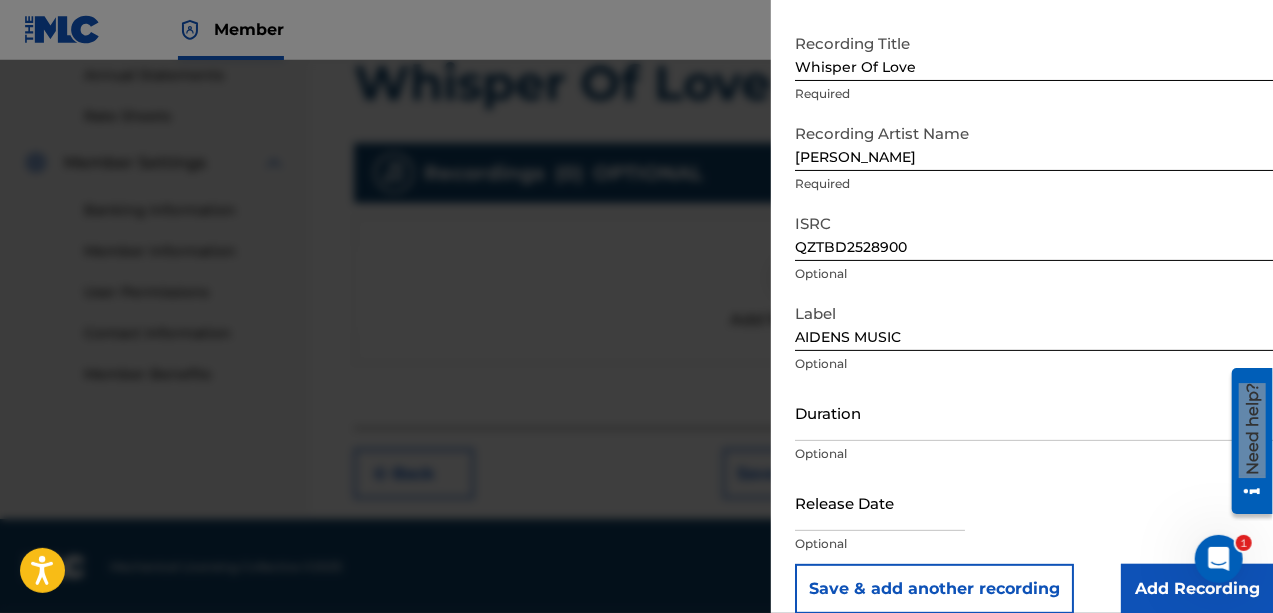 scroll, scrollTop: 118, scrollLeft: 0, axis: vertical 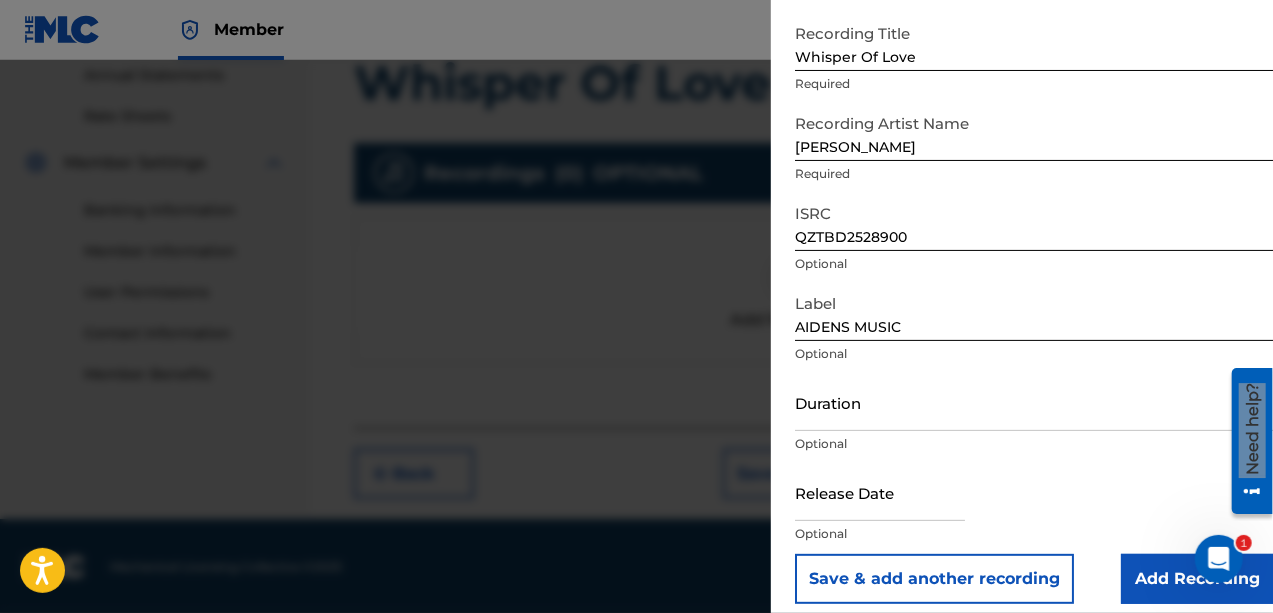 click on "Duration" at bounding box center [1034, 402] 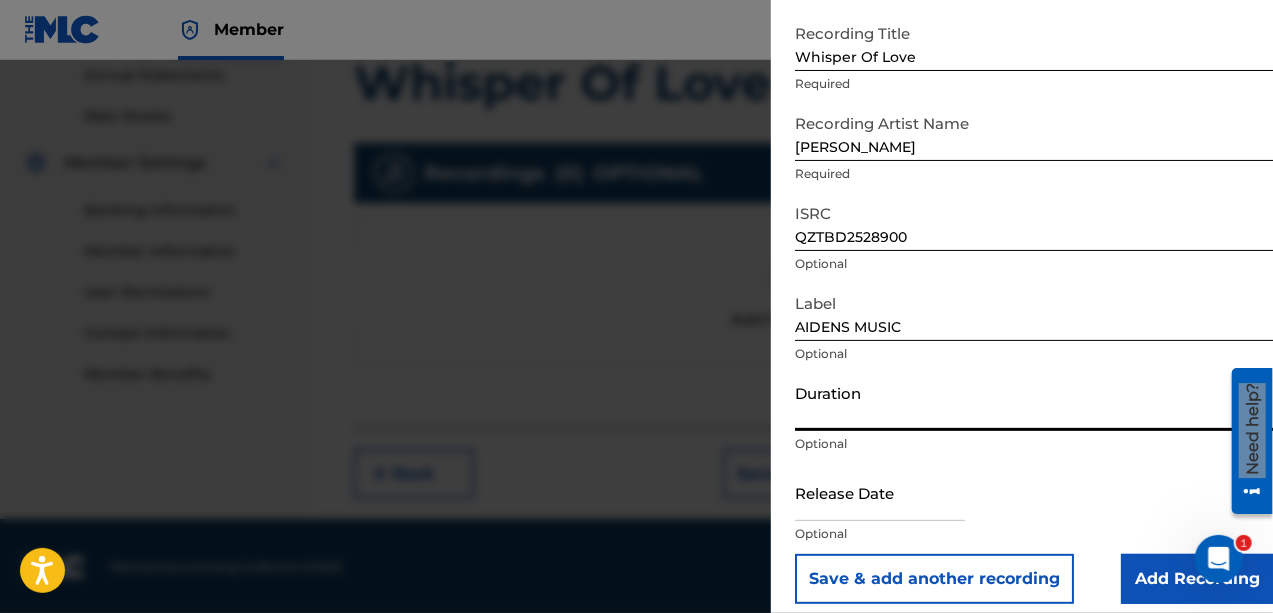 click on "Duration" at bounding box center [1034, 402] 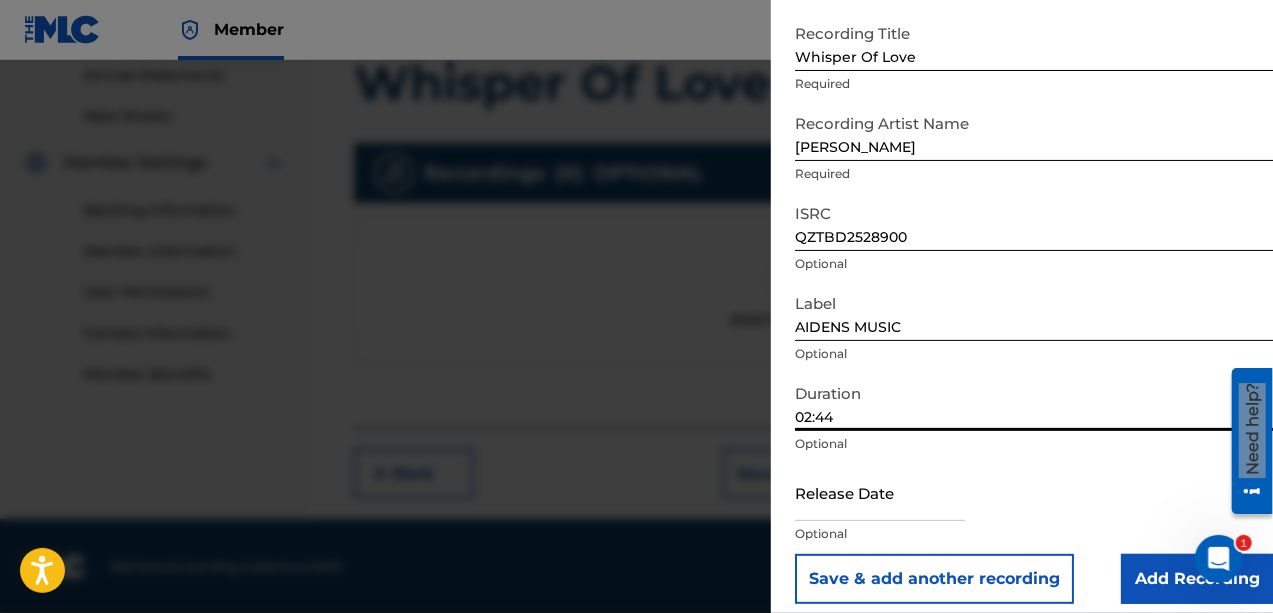 type on "02:44" 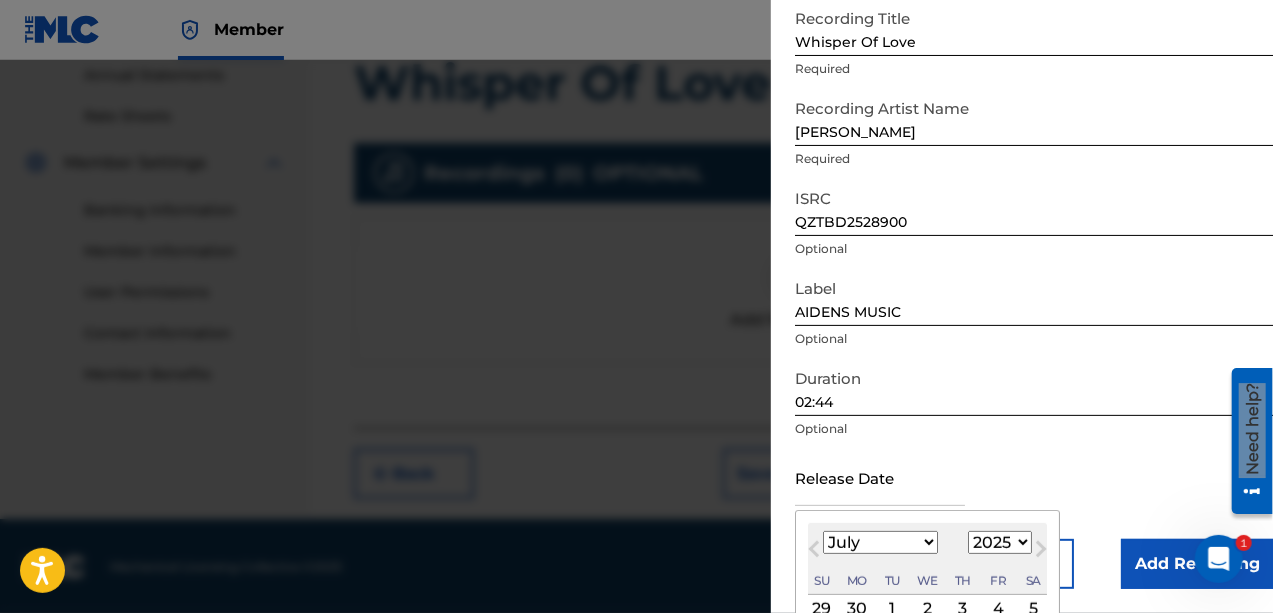 click on "4" at bounding box center [998, 609] 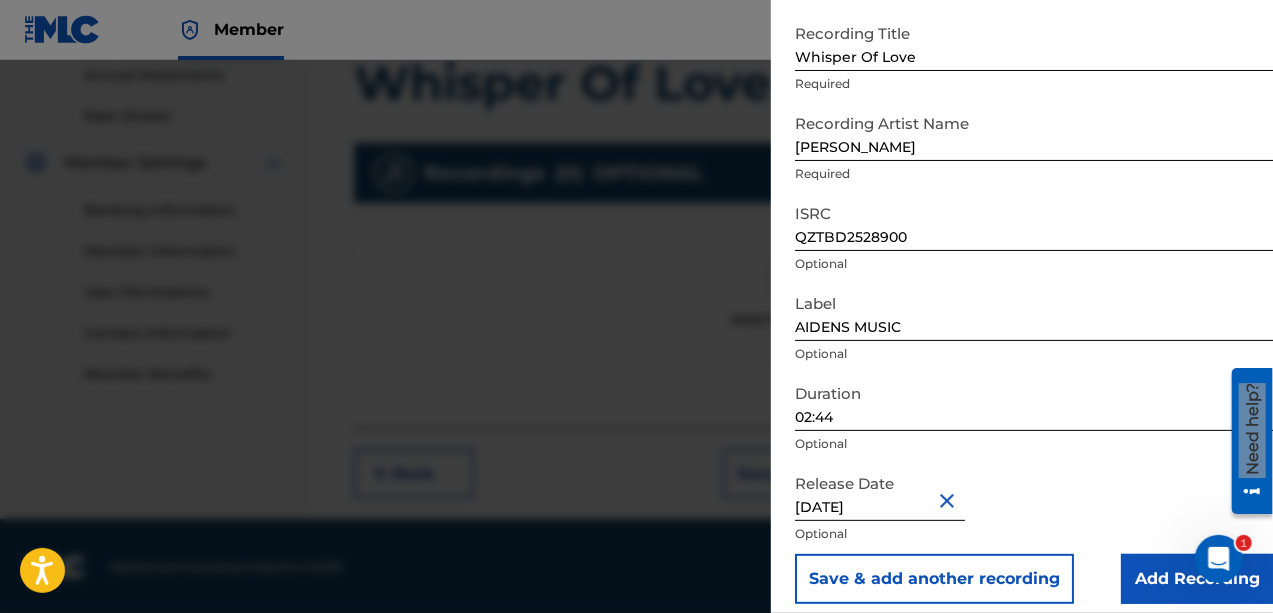 click on "Add Recording Recording Title Whisper Of Love Required Recording Artist Name [PERSON_NAME] Required ISRC QZTBD2528900 Optional Label AIDENS MUSIC Optional Duration 02:44 Optional Release Date [DATE] Optional Save & add another recording Add Recording" at bounding box center (1034, 262) 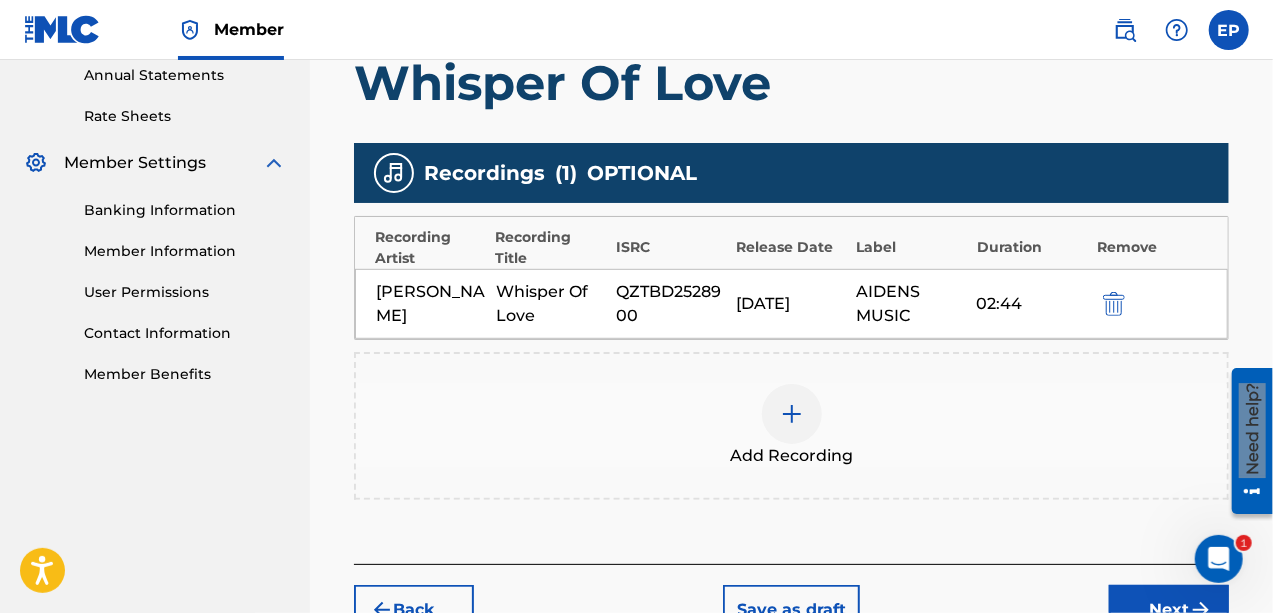 click at bounding box center [792, 414] 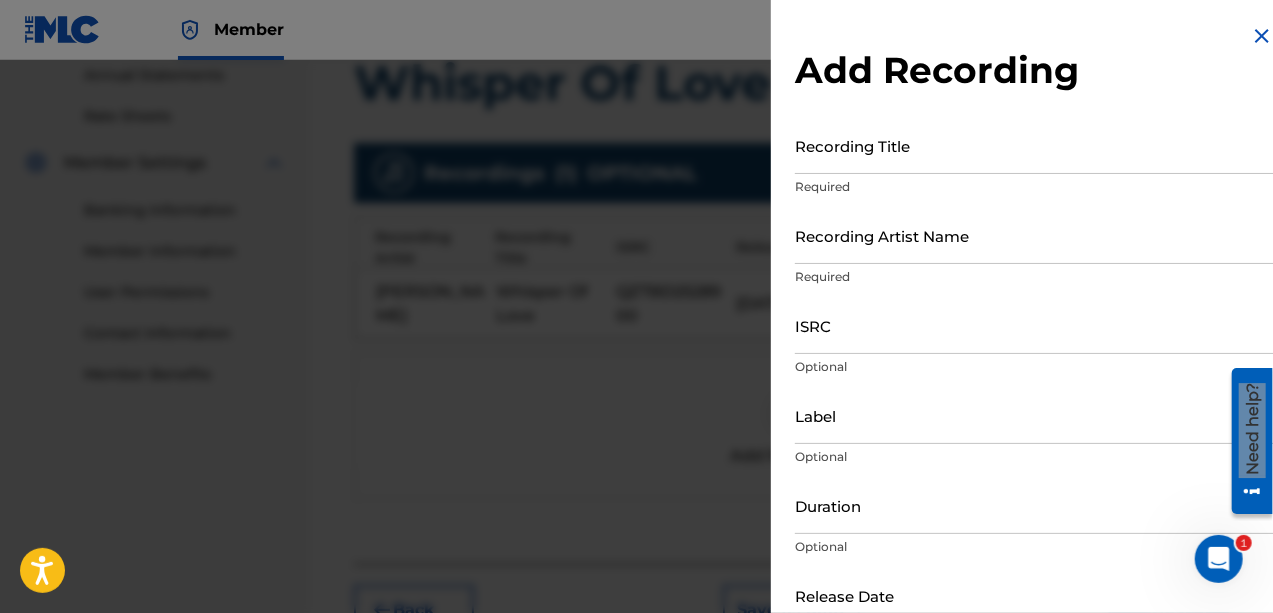 click at bounding box center (1262, 36) 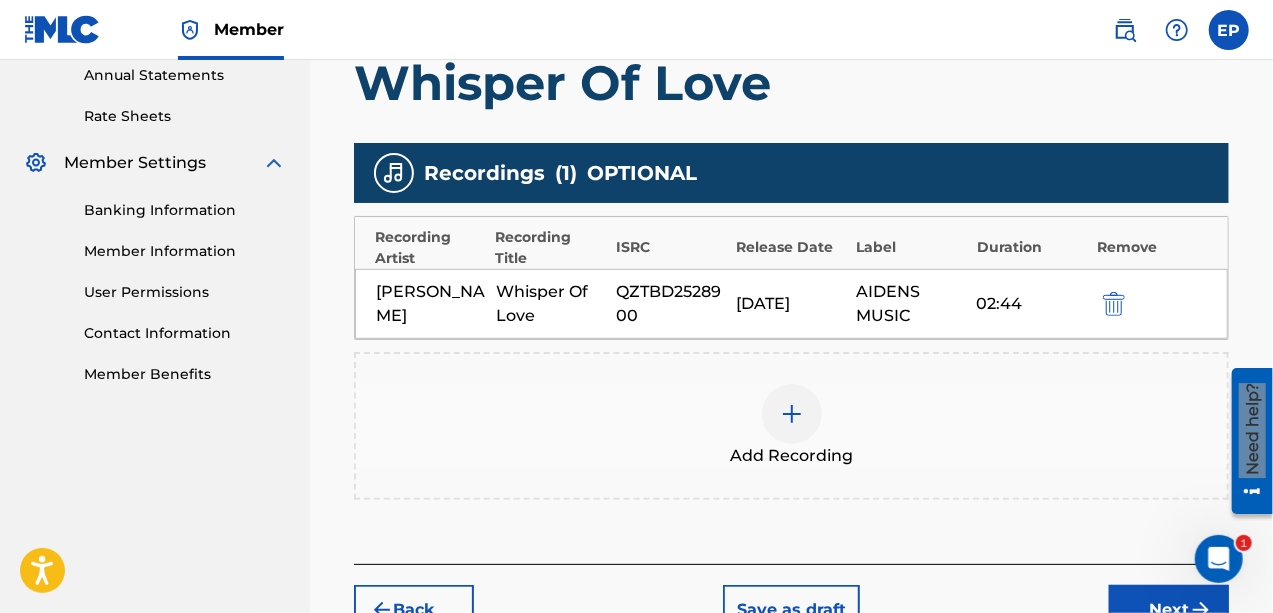 click on "Next" at bounding box center (1169, 610) 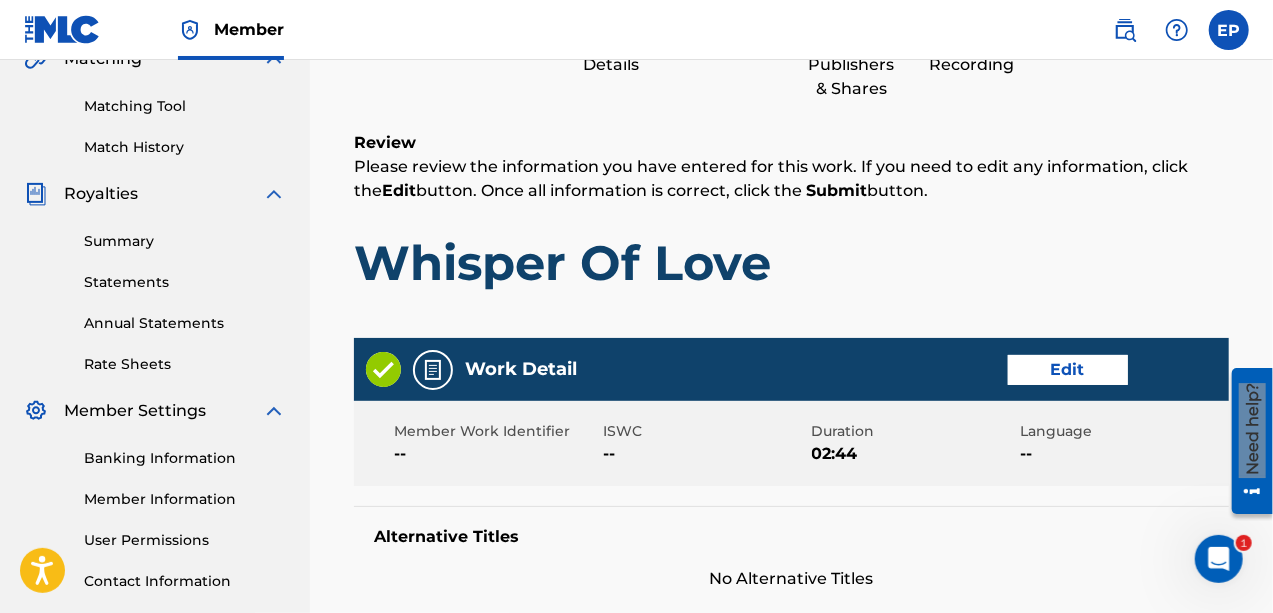 scroll, scrollTop: 90, scrollLeft: 0, axis: vertical 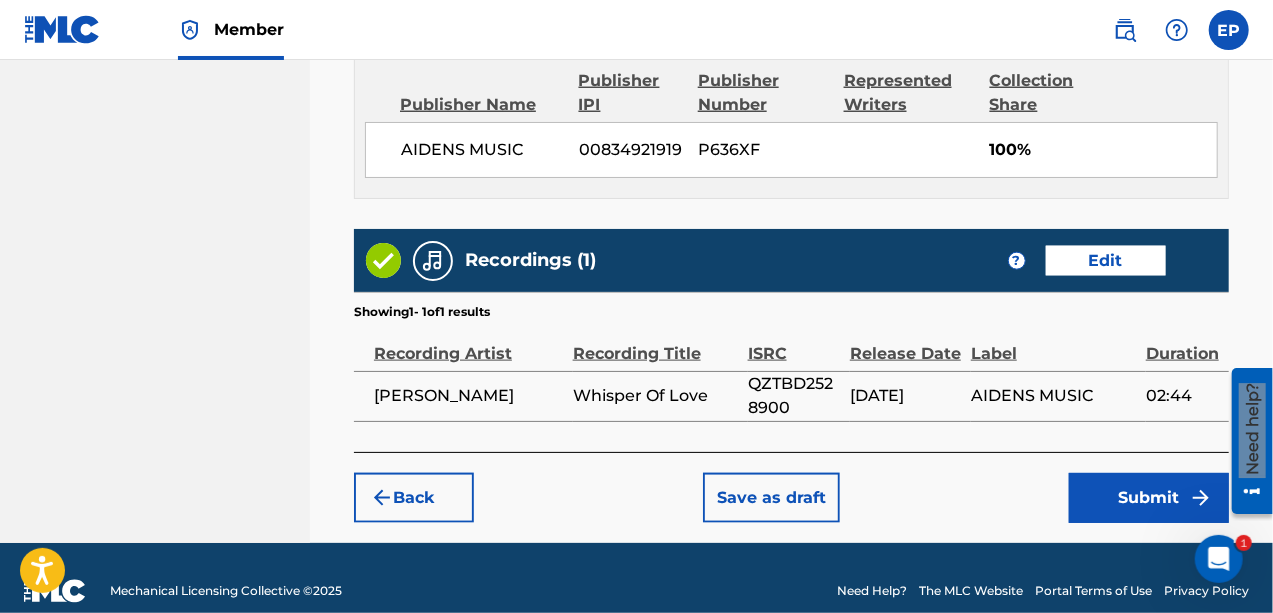 click on "Submit" at bounding box center (1149, 498) 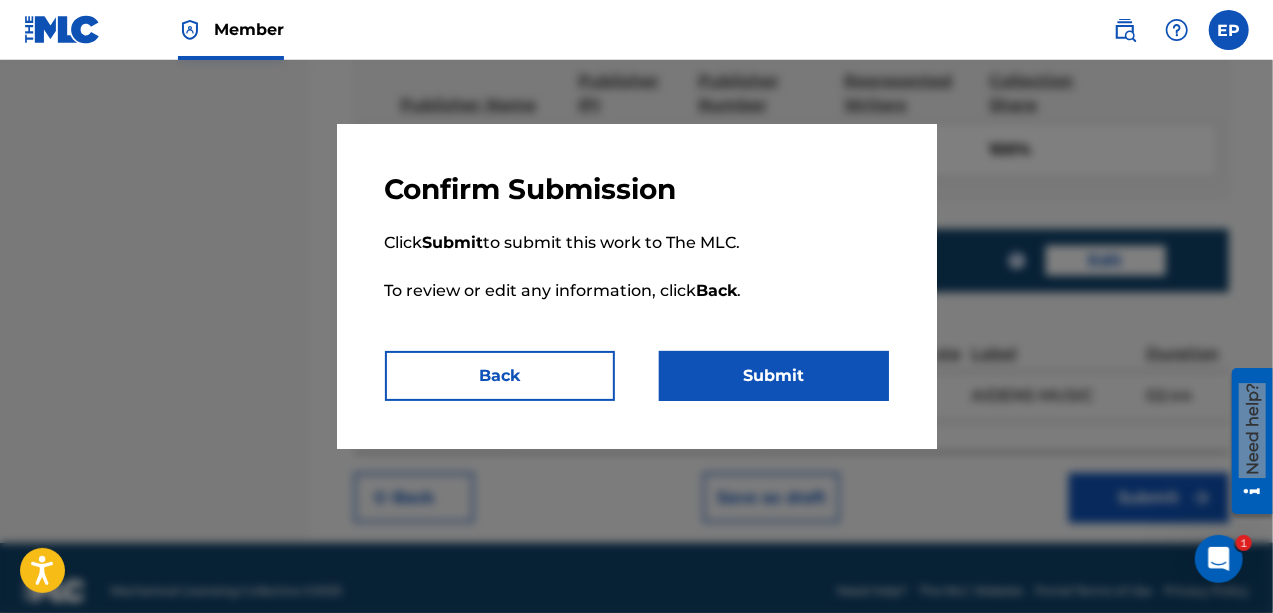 click on "Submit" at bounding box center (774, 376) 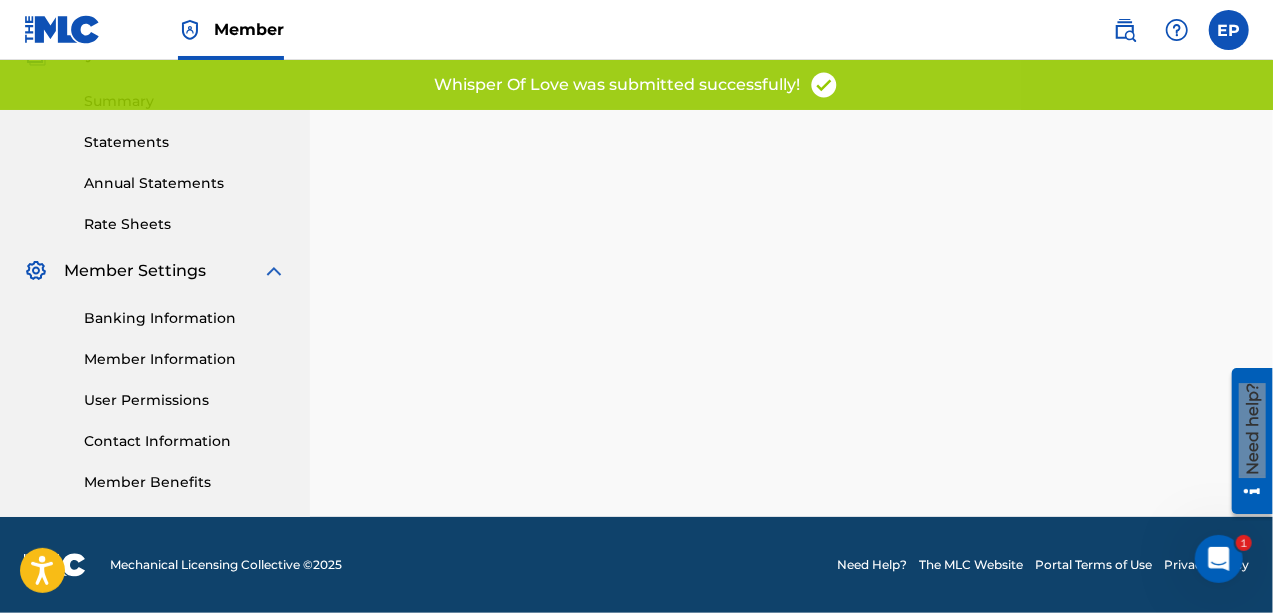 scroll, scrollTop: 0, scrollLeft: 0, axis: both 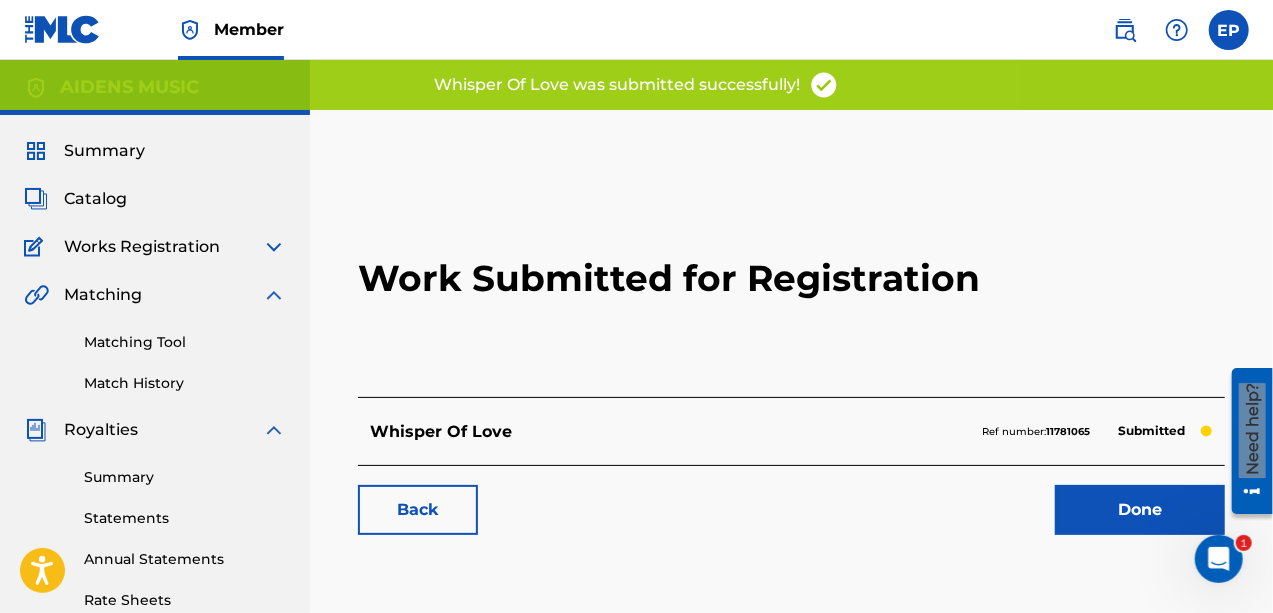 click on "Done" at bounding box center (1140, 510) 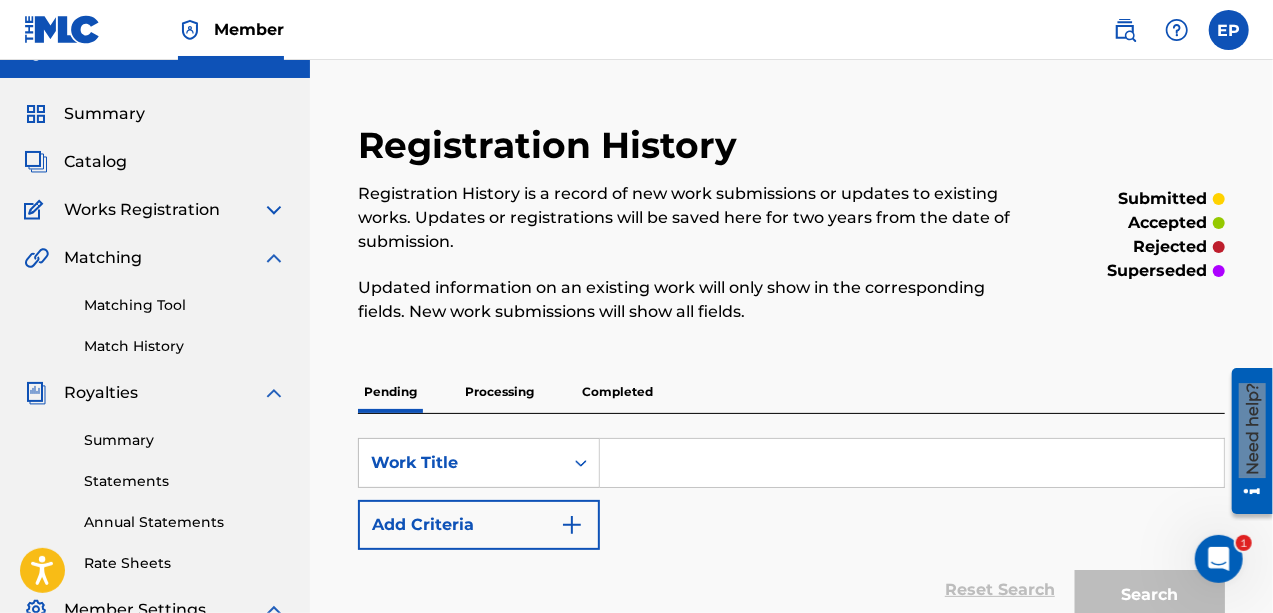 scroll, scrollTop: 35, scrollLeft: 0, axis: vertical 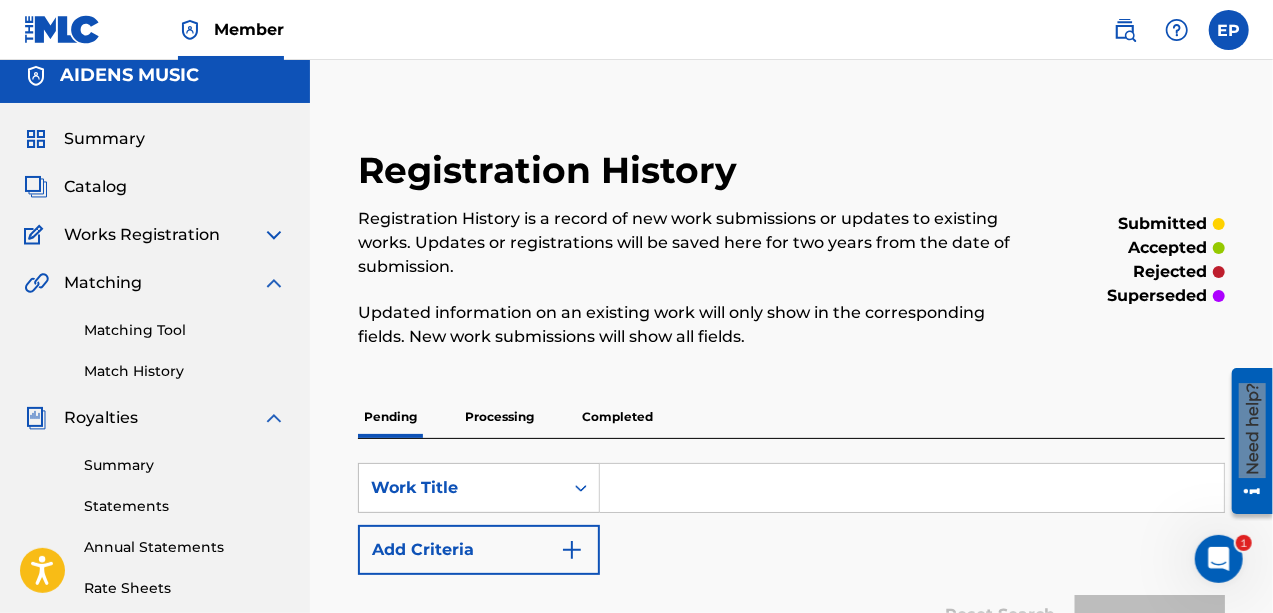 click on "Registration History Registration History is a record of new work submissions or updates to existing works. Updates or registrations will be saved here for two years from the date of submission. Updated information on an existing work will only show in the corresponding fields. New work submissions will show all fields.   submitted   accepted   rejected   superseded Pending Processing Completed SearchWithCriteriaf021b2e2-b23b-4708-8920-234563703012 Work Title Add Criteria Reset Search Search Showing  1  -   1  of  1   results   Compact View Song Title Writers ? Your Total Submitted Shares Whisper Of Love Eltwan [PERSON_NAME] 100 %   Submitted Electric Summer Eltwan [PERSON_NAME] 100 %   Submitted Girls Night Out Eltwan [PERSON_NAME] 100 %   Submitted Results Per Page: 10 25 50 100" at bounding box center (791, 595) 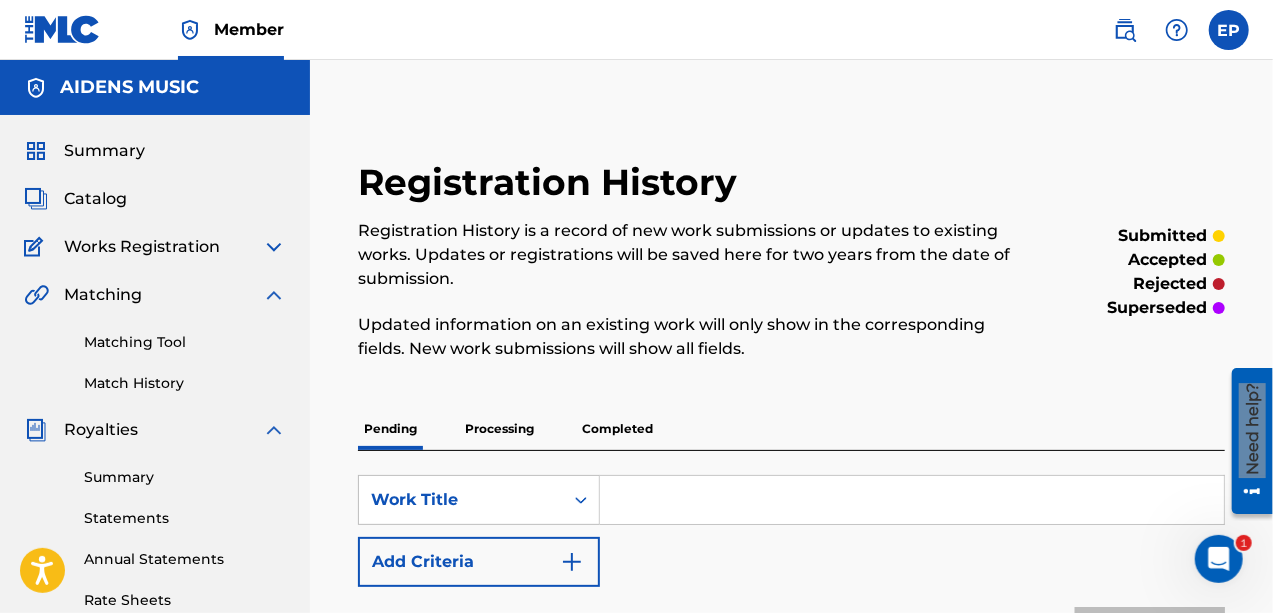 click on "Catalog" at bounding box center (95, 199) 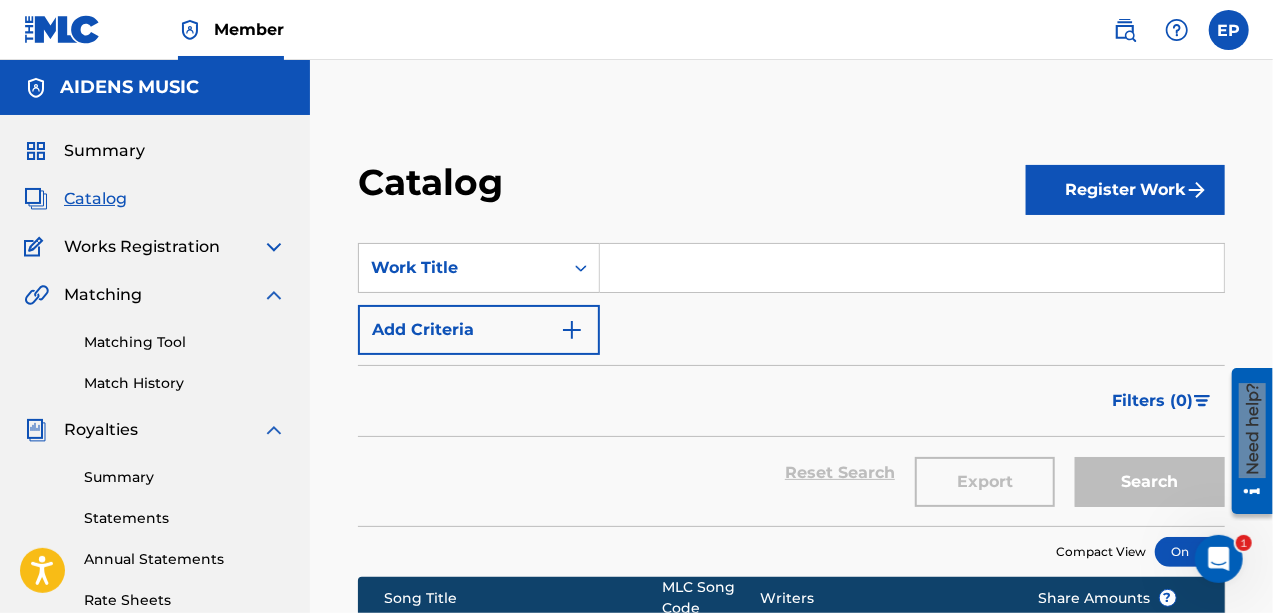 click on "Register Work" at bounding box center (1125, 190) 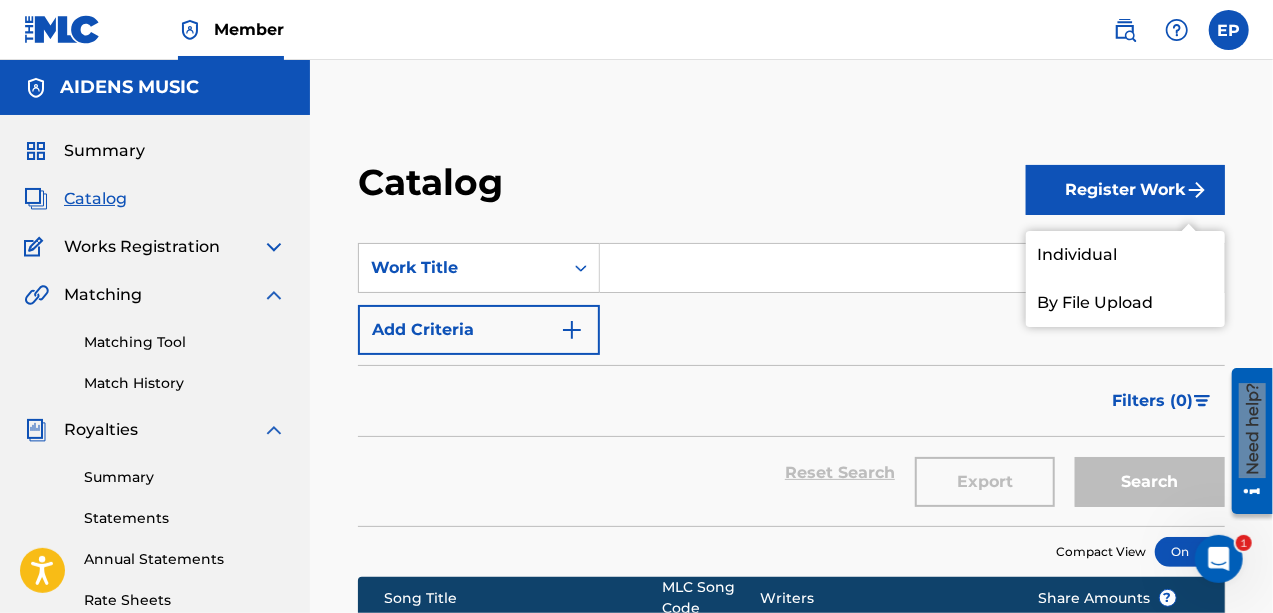 click on "Individual" at bounding box center (1125, 255) 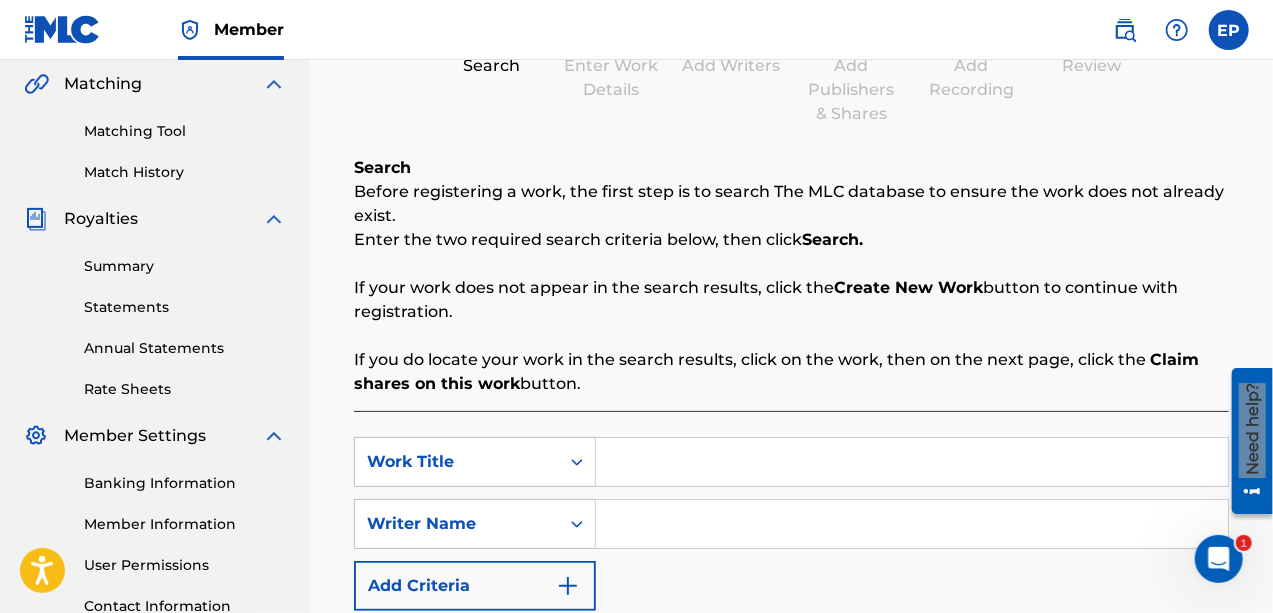 scroll, scrollTop: 355, scrollLeft: 0, axis: vertical 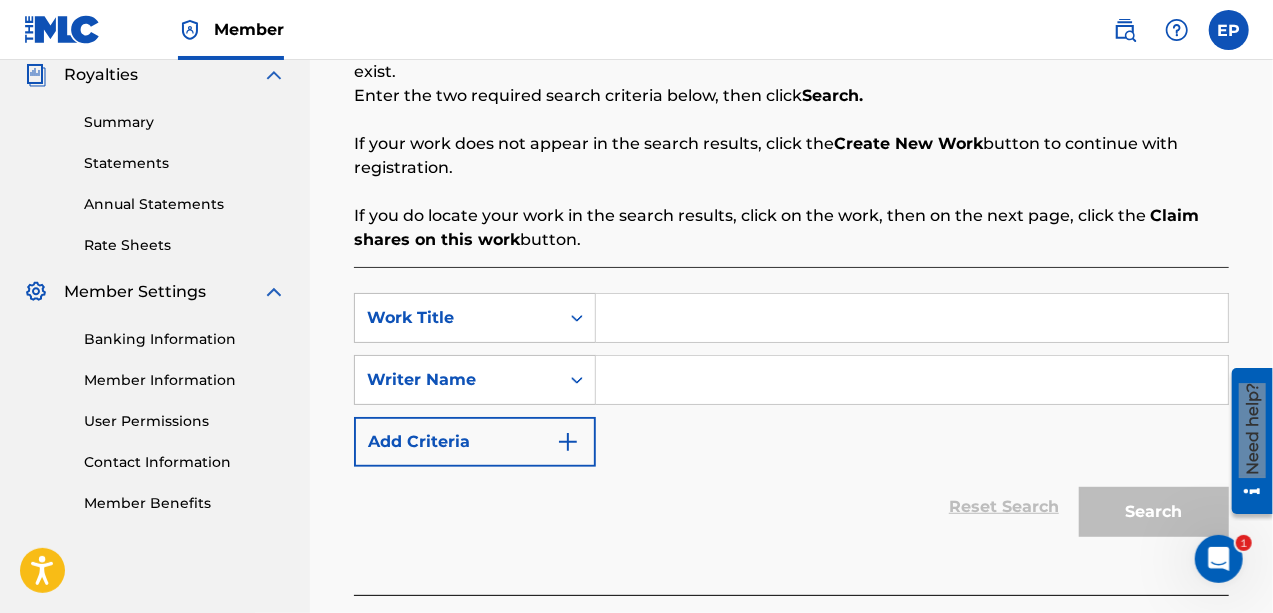 click at bounding box center [912, 318] 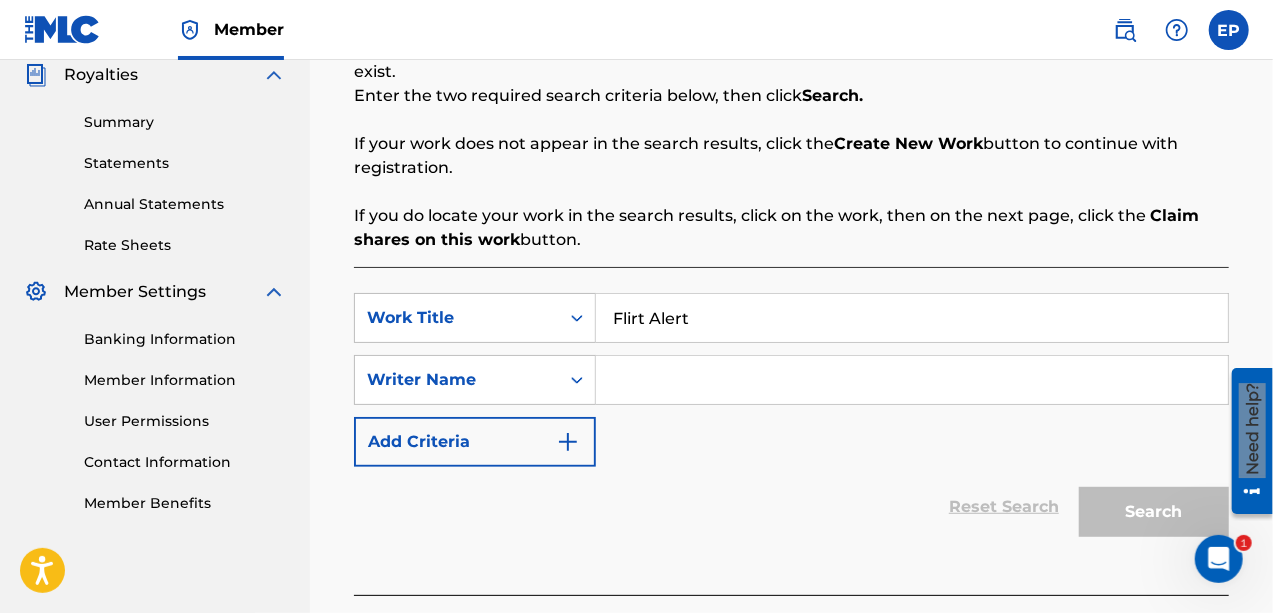 type on "Flirt Alert" 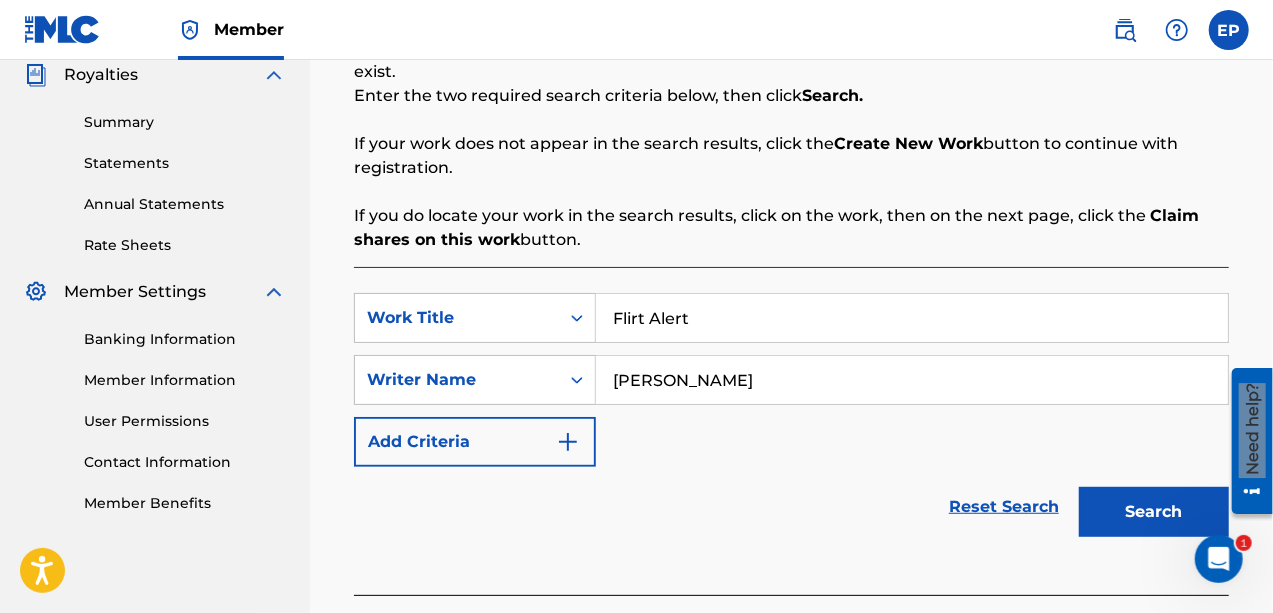 click on "Search" at bounding box center (1154, 512) 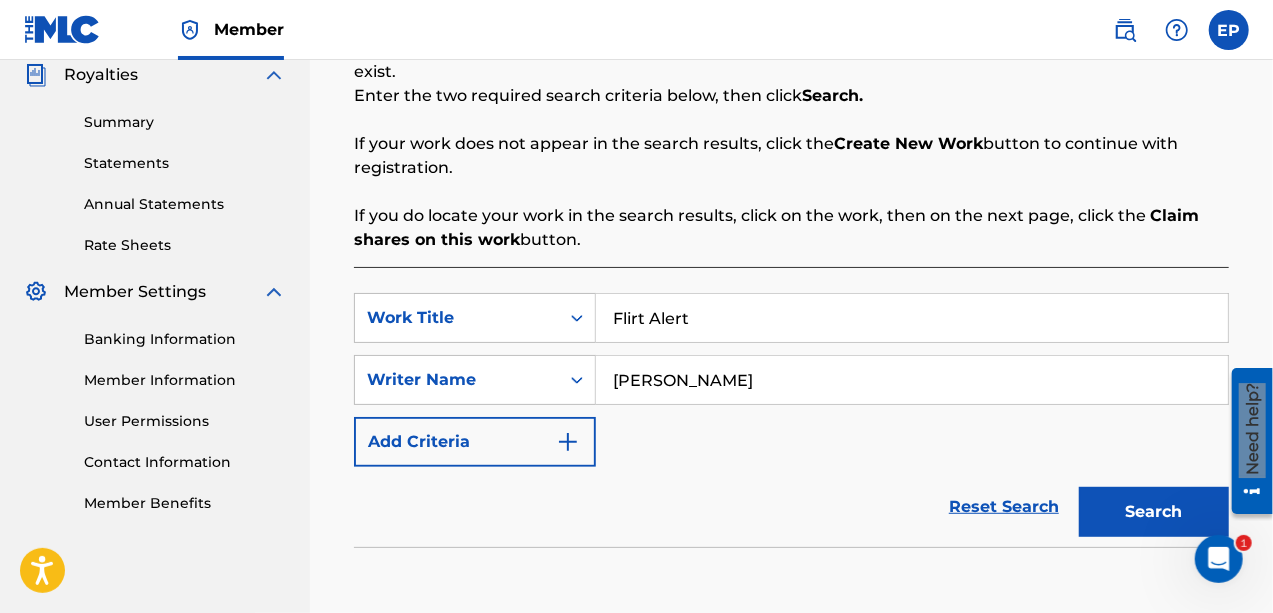 click on "Search" at bounding box center (1154, 512) 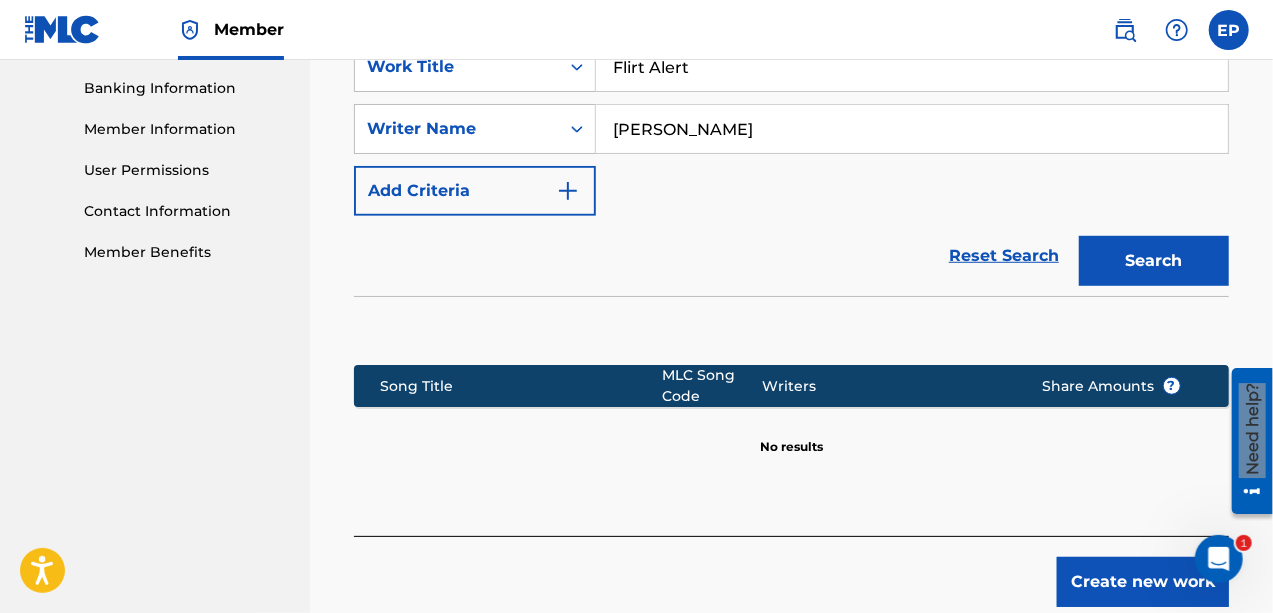 scroll, scrollTop: 626, scrollLeft: 0, axis: vertical 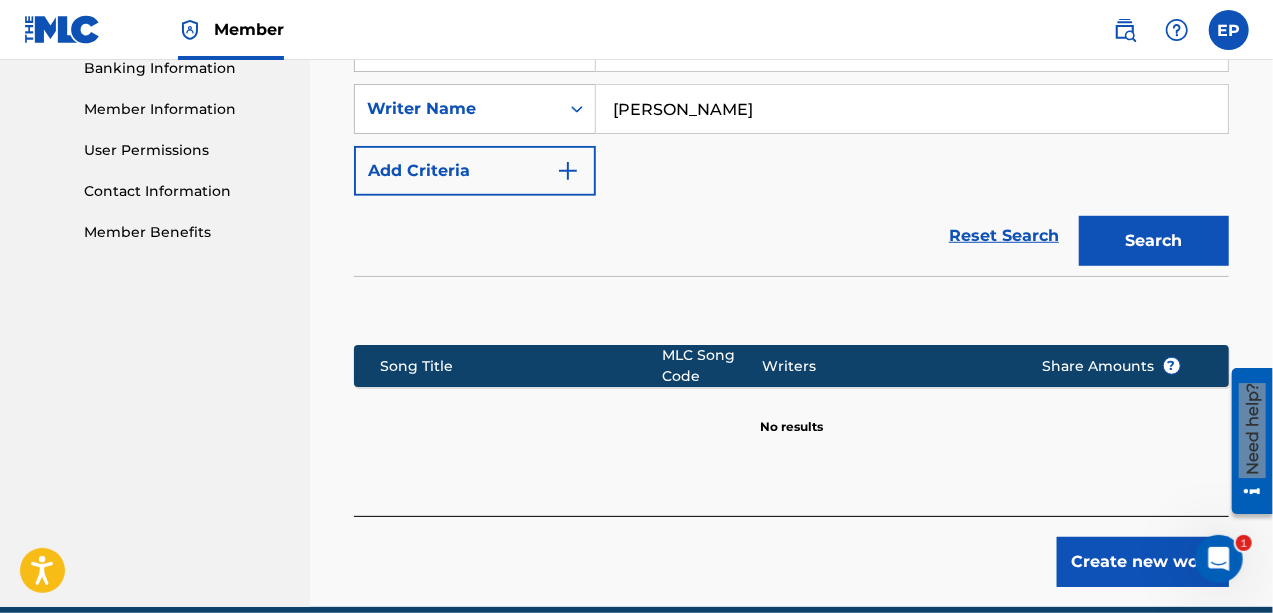 click on "Create new work" at bounding box center [1143, 562] 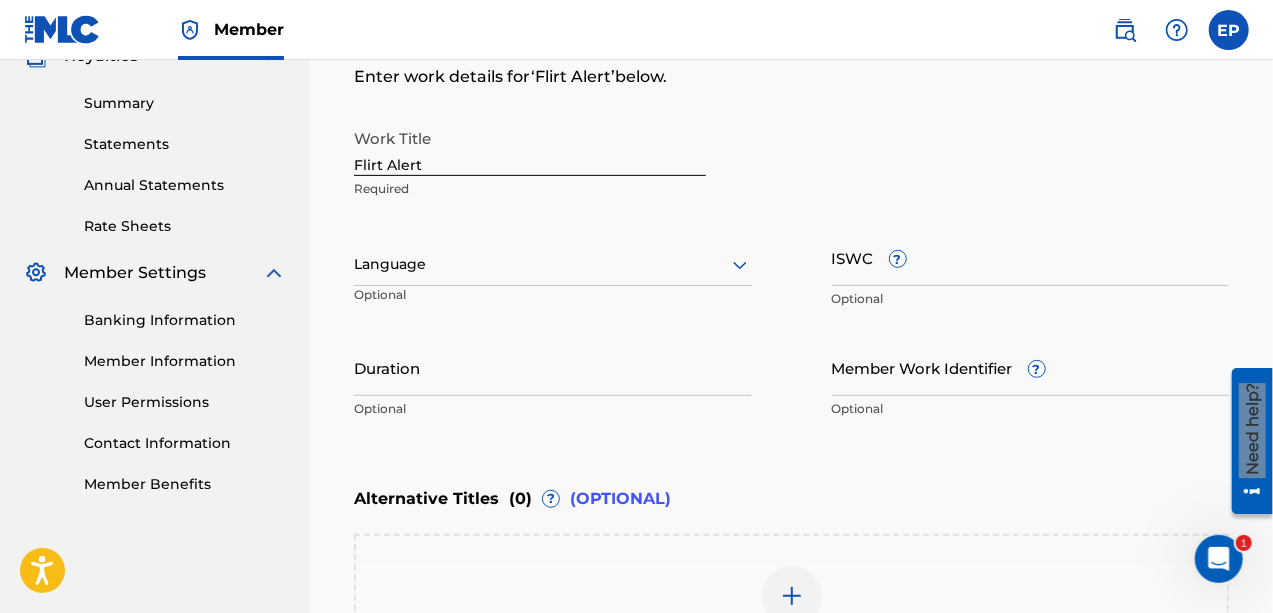 scroll, scrollTop: 368, scrollLeft: 0, axis: vertical 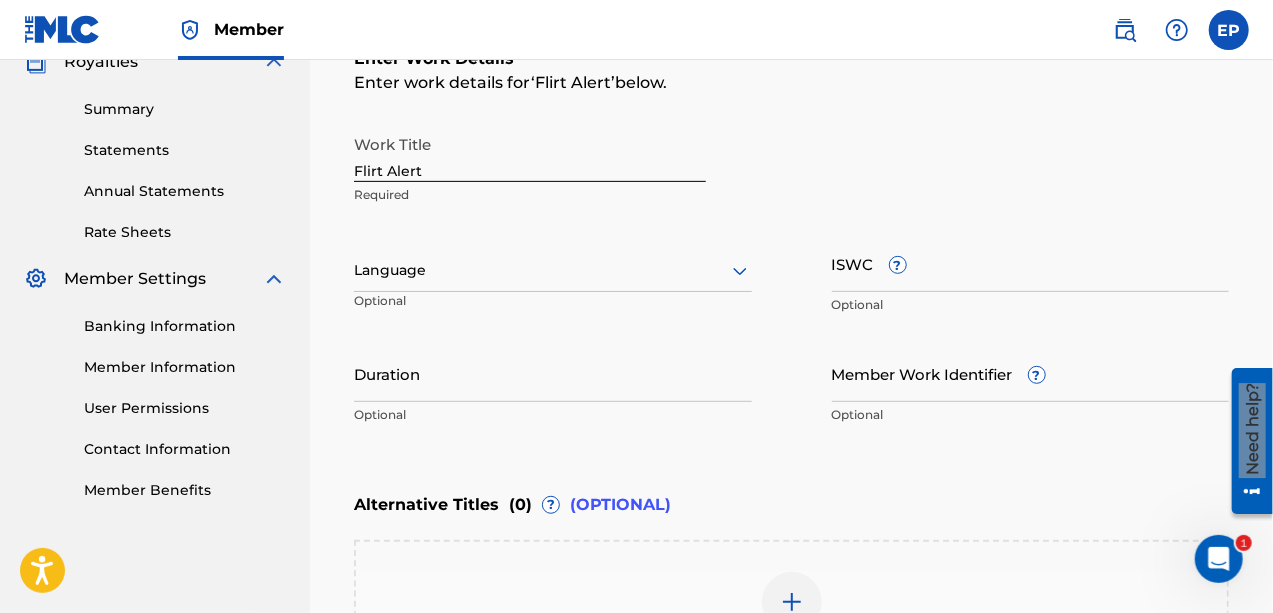 click on "Duration" at bounding box center (553, 373) 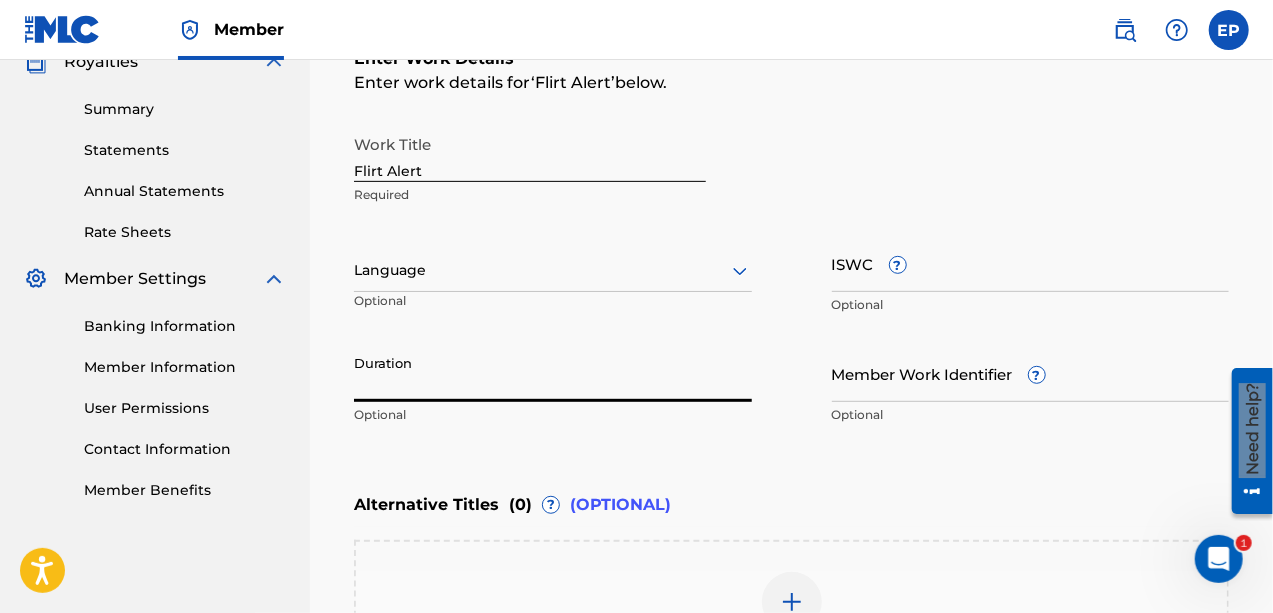 click on "Duration" at bounding box center (553, 373) 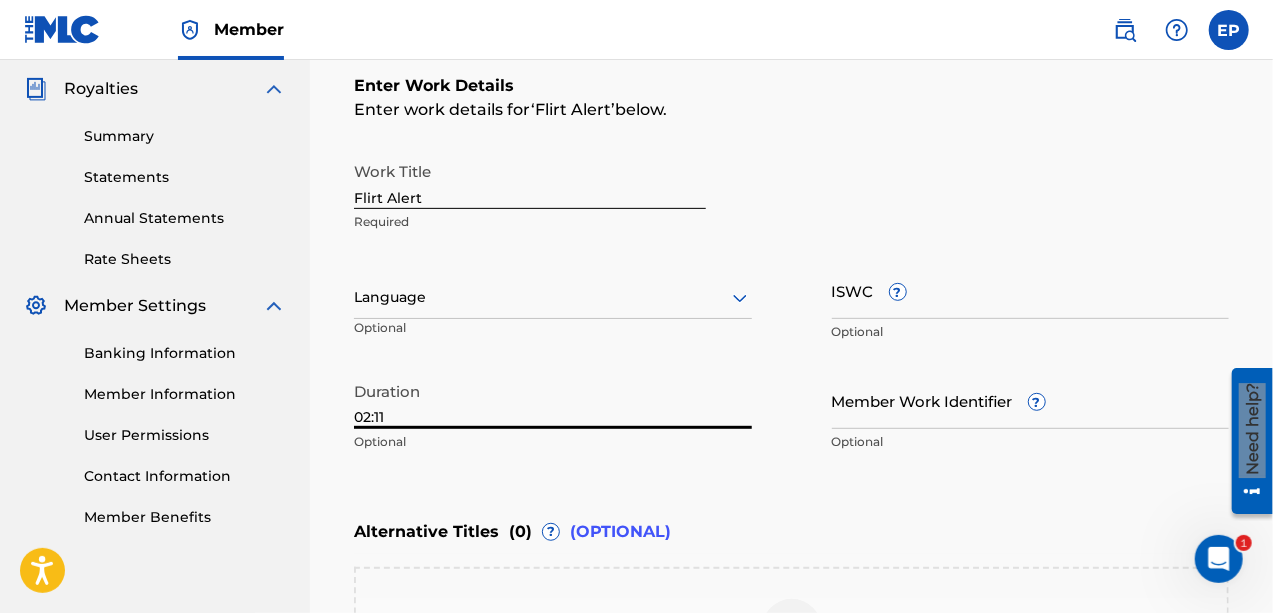 scroll, scrollTop: 0, scrollLeft: 0, axis: both 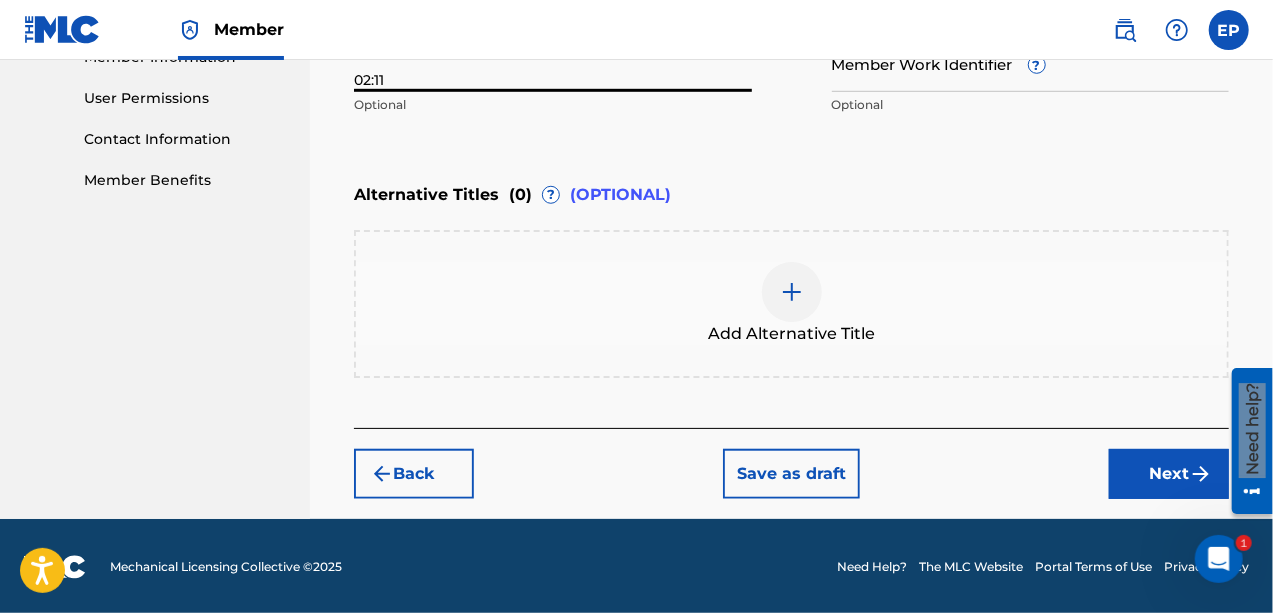type on "02:11" 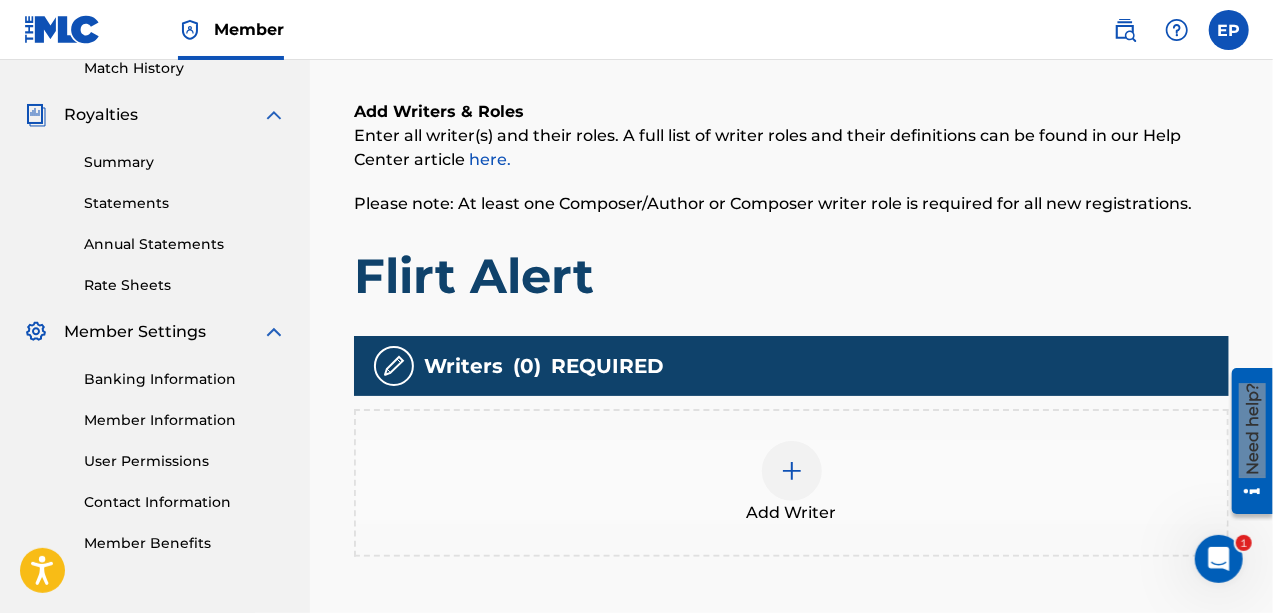 scroll, scrollTop: 90, scrollLeft: 0, axis: vertical 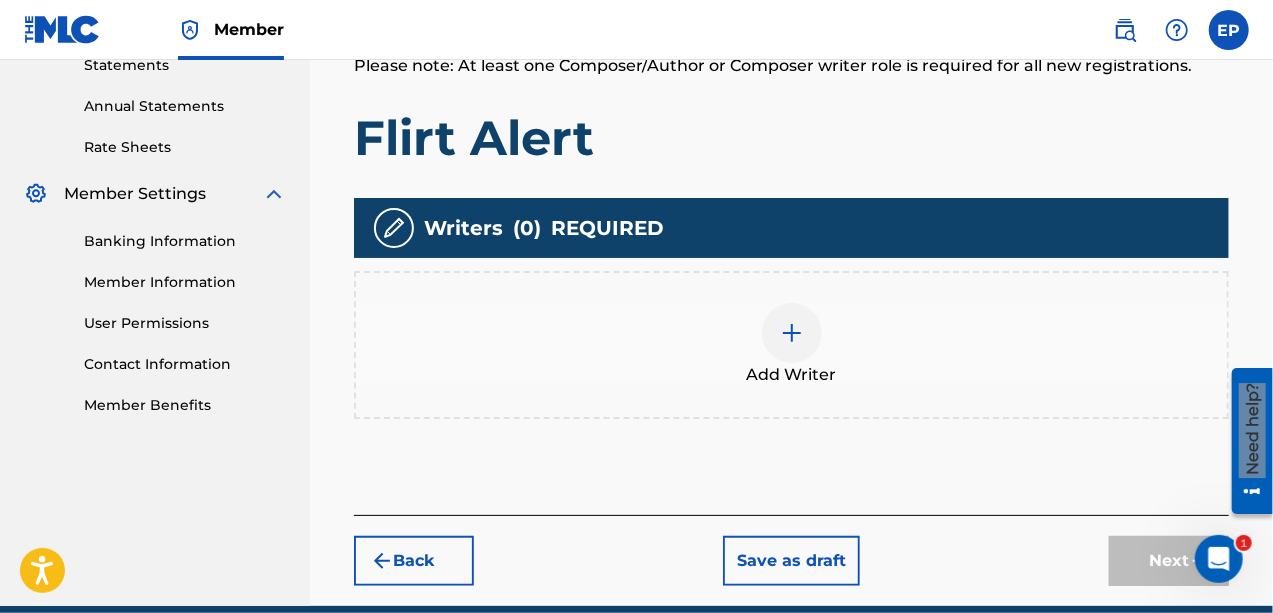 click at bounding box center [792, 333] 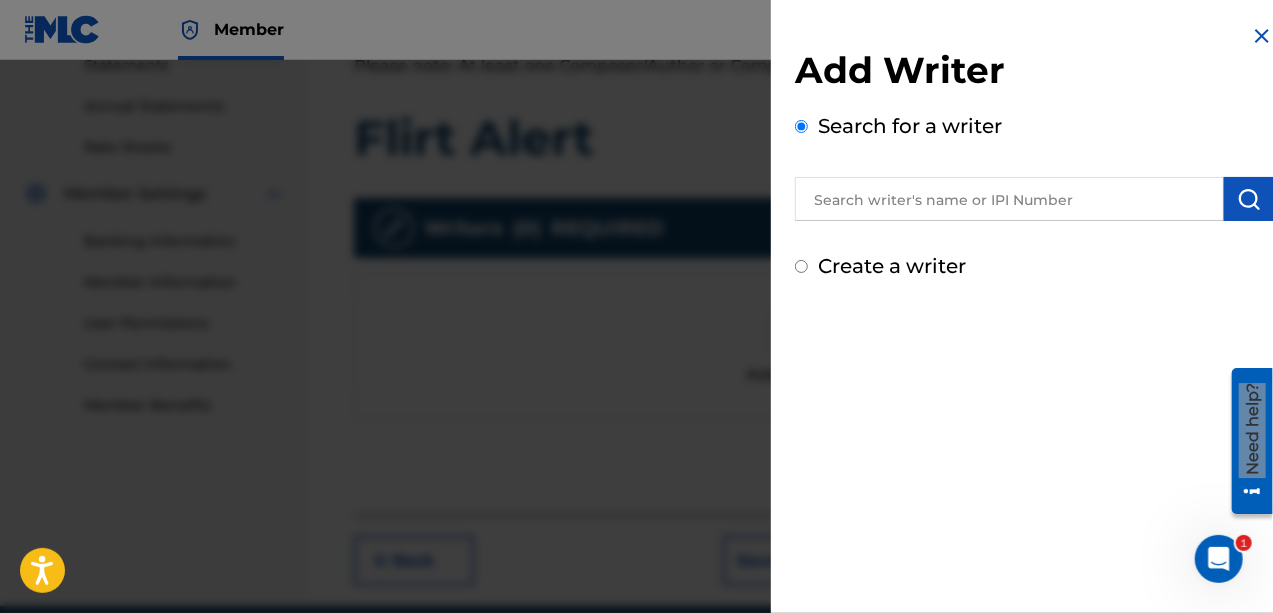click on "Create a writer" at bounding box center [801, 266] 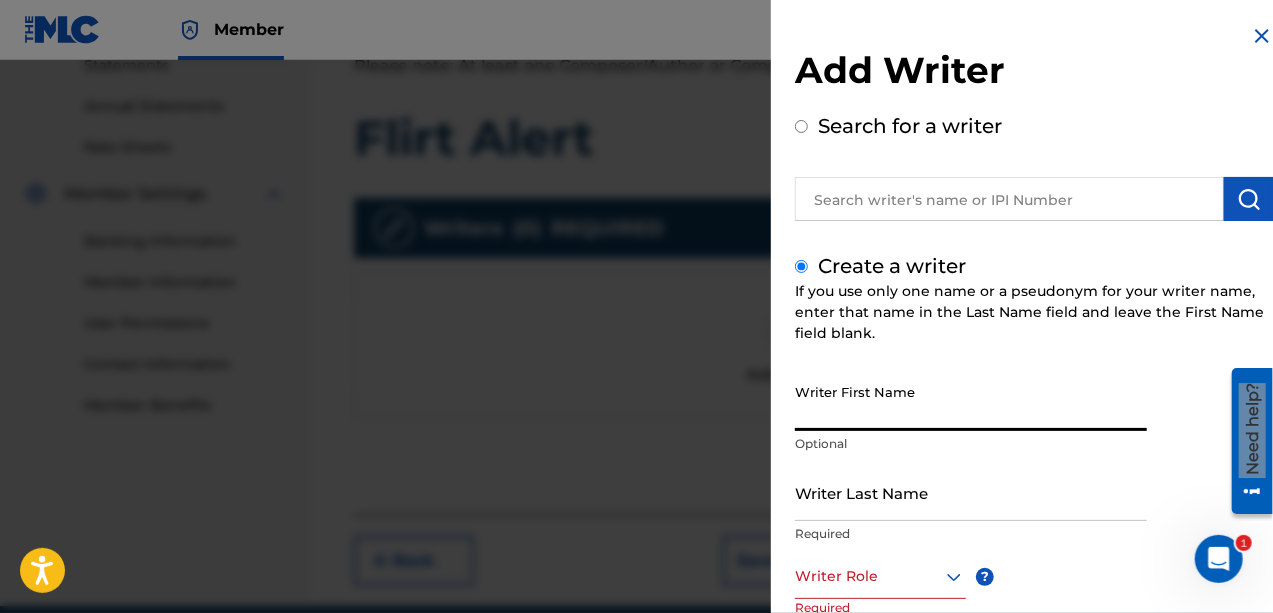 click on "Writer First Name" at bounding box center (971, 402) 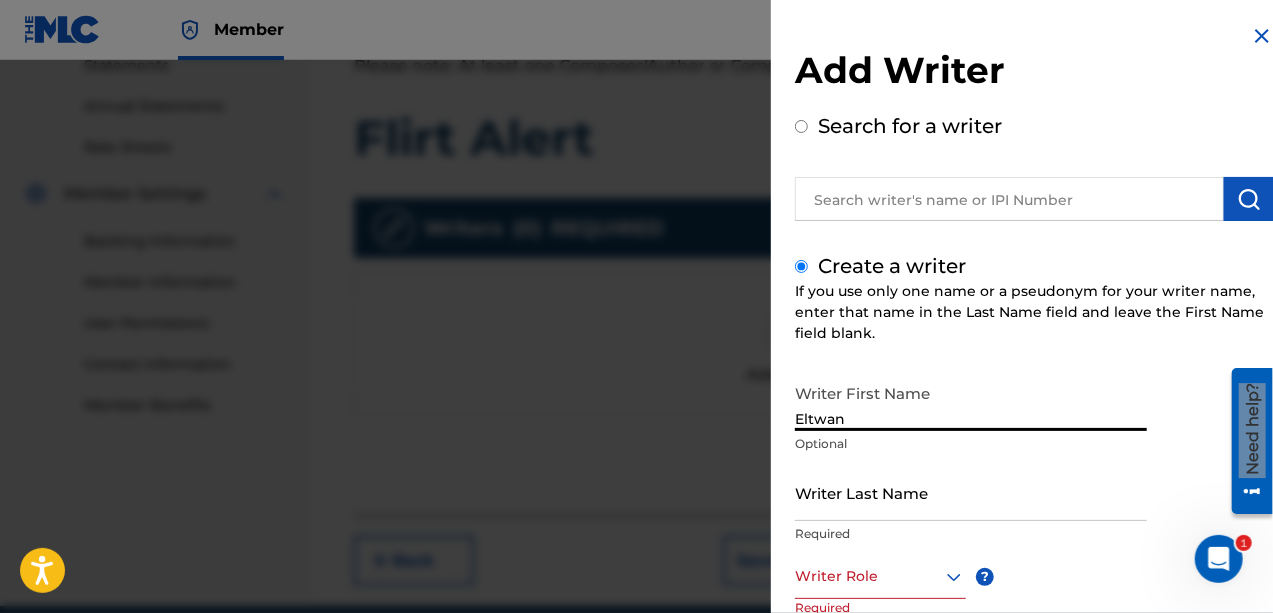 type on "Eltwan" 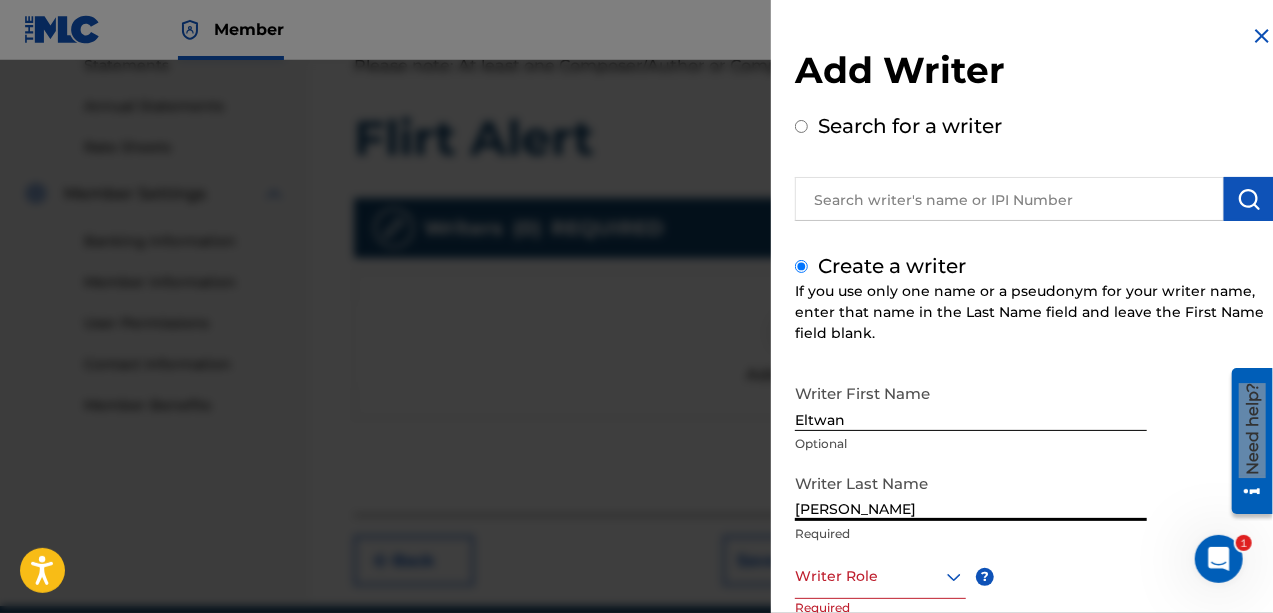 type on "[PERSON_NAME]" 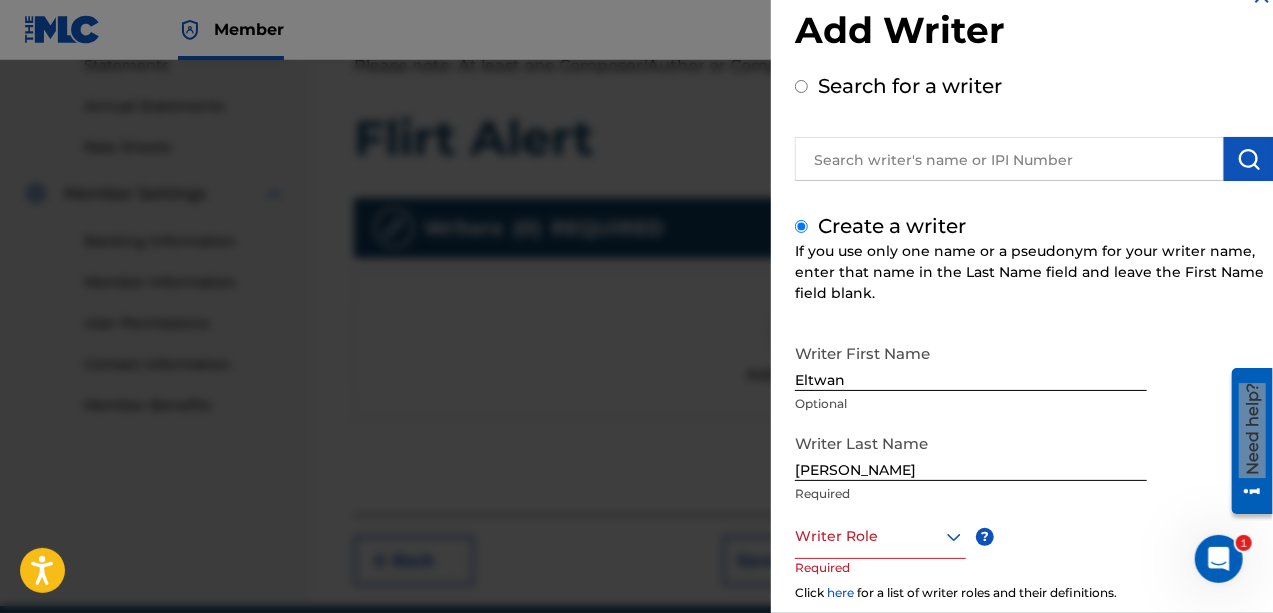 scroll, scrollTop: 191, scrollLeft: 0, axis: vertical 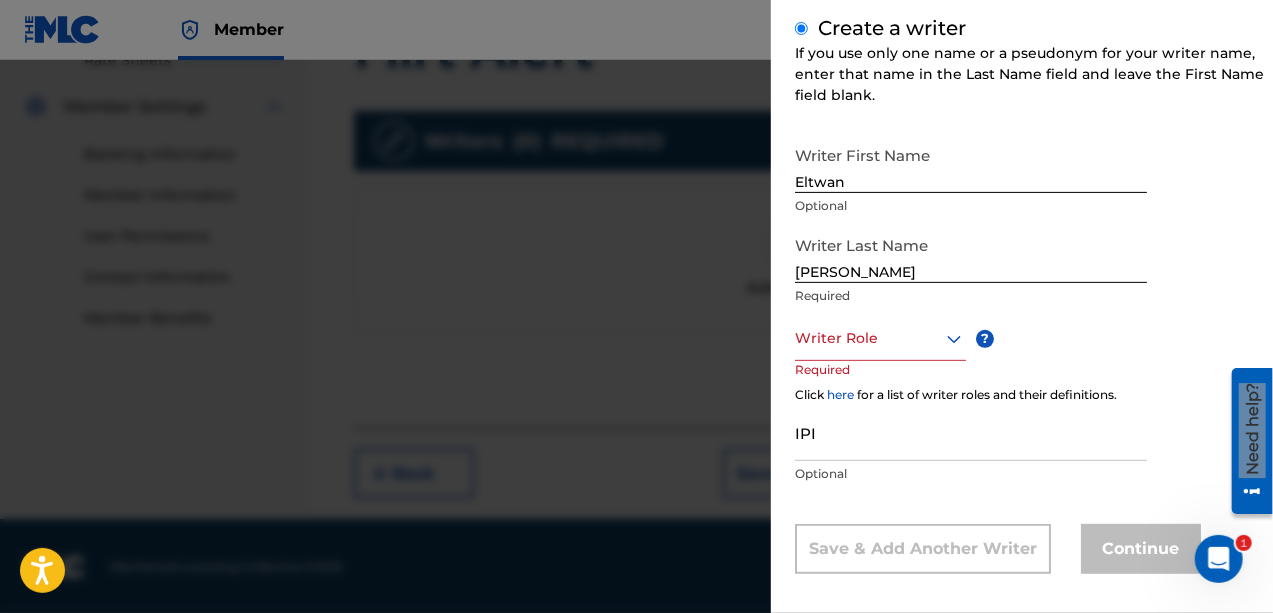 click at bounding box center [880, 338] 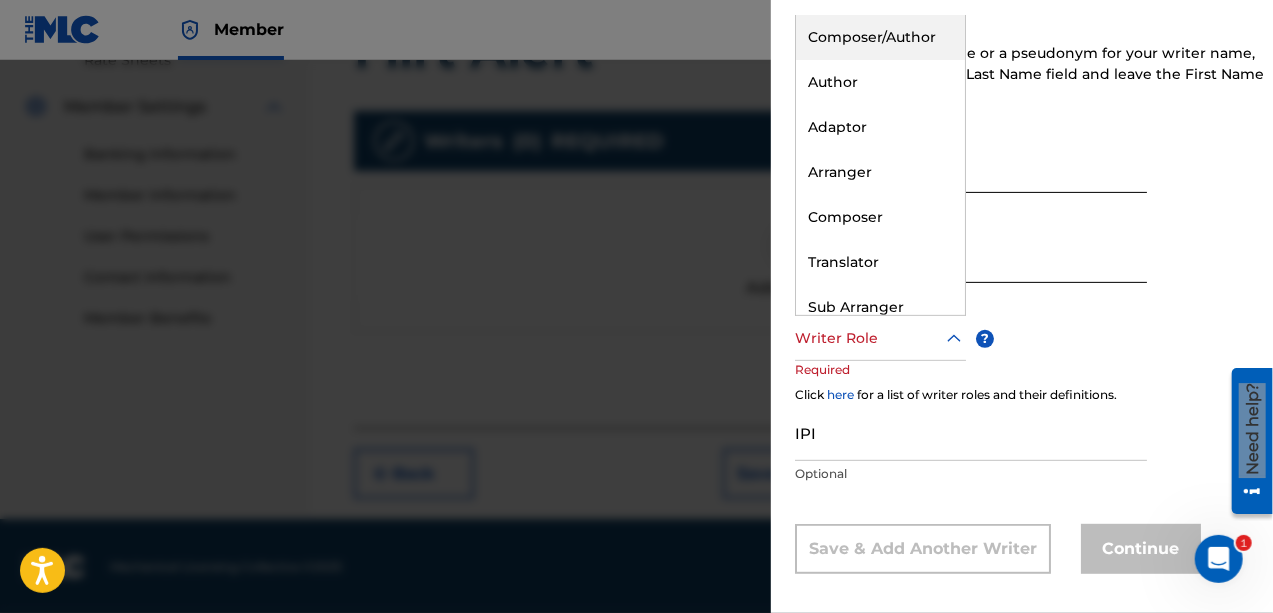 click on "Composer/Author" at bounding box center [880, 37] 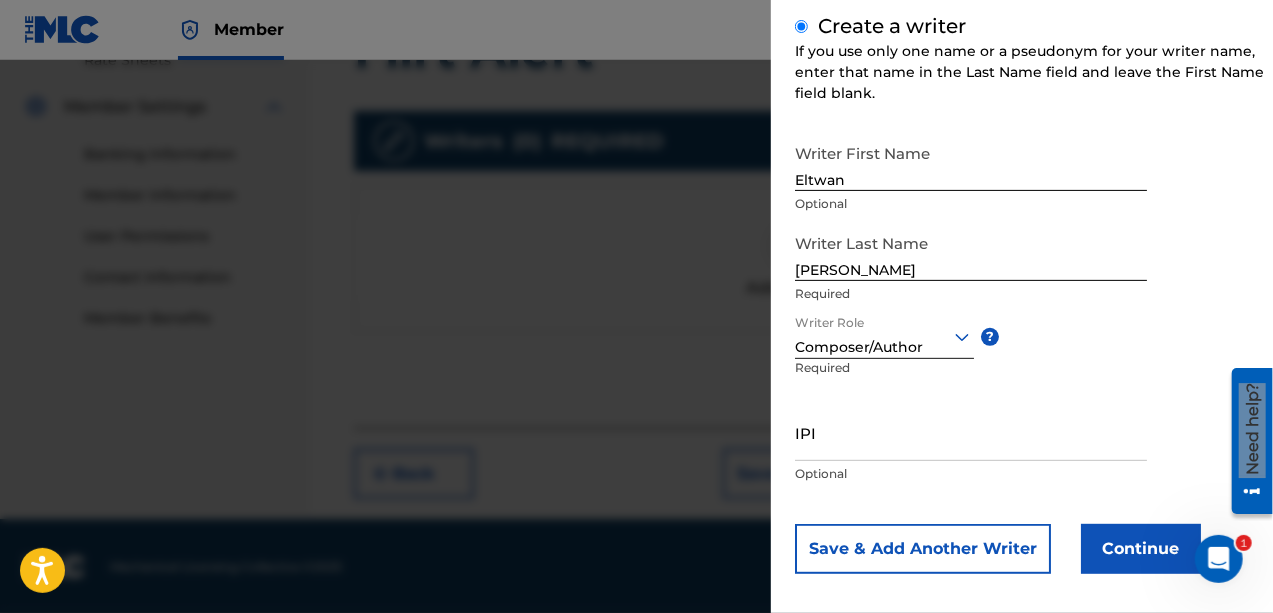 click on "Continue" at bounding box center (1141, 549) 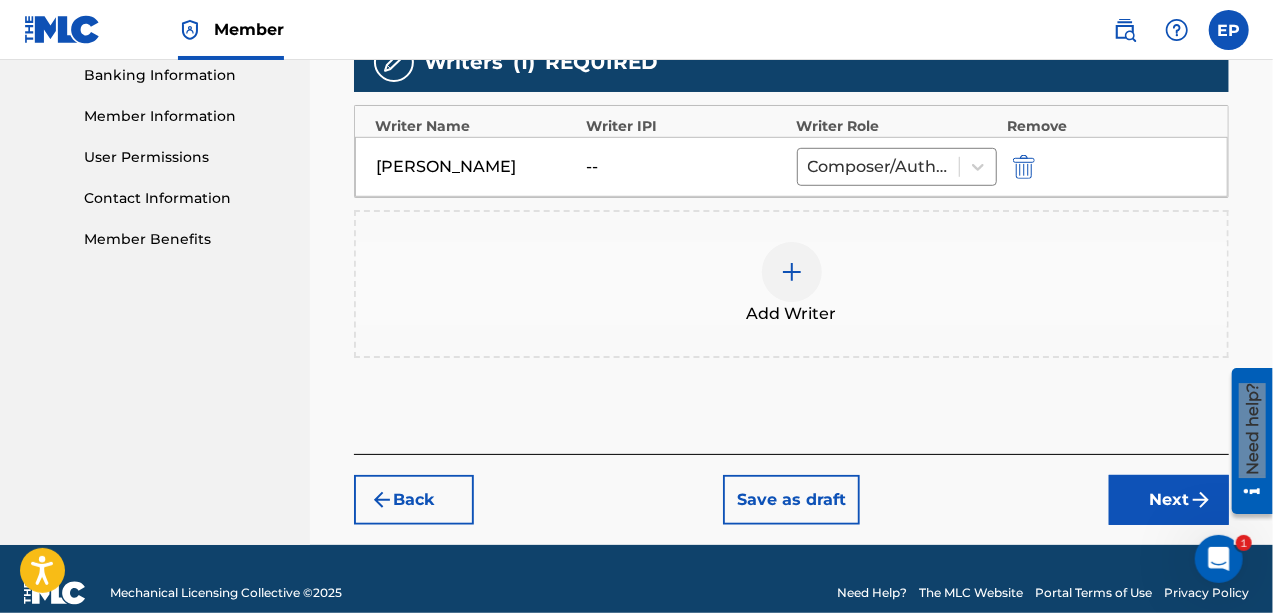 scroll, scrollTop: 645, scrollLeft: 0, axis: vertical 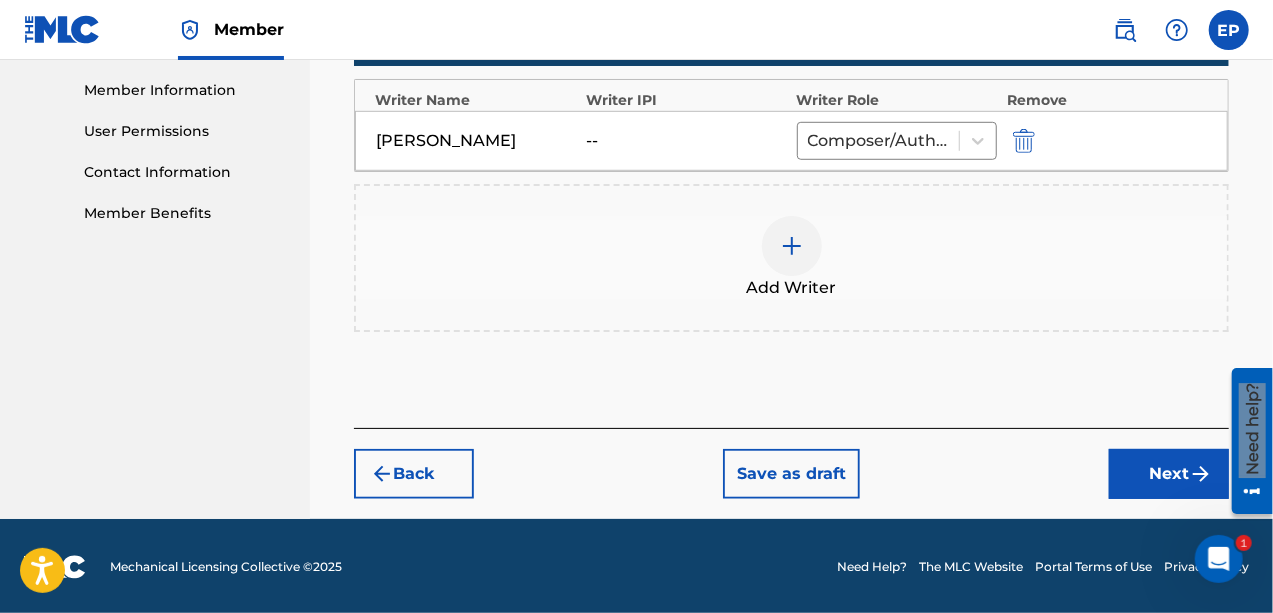 click on "Next" at bounding box center [1169, 474] 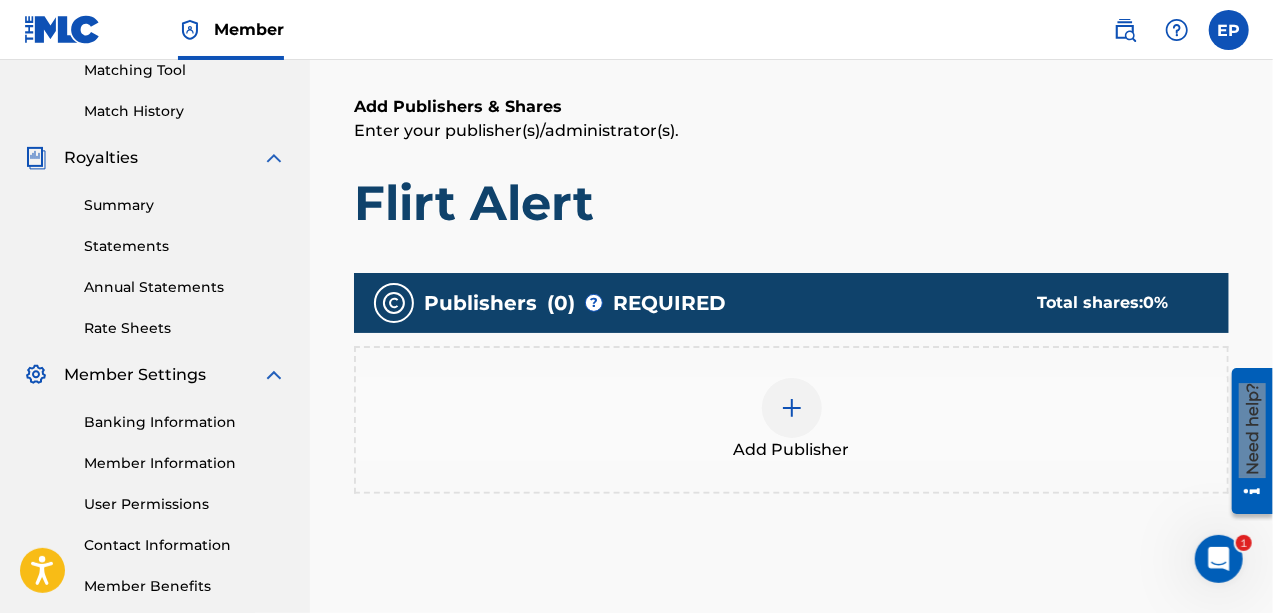 scroll, scrollTop: 90, scrollLeft: 0, axis: vertical 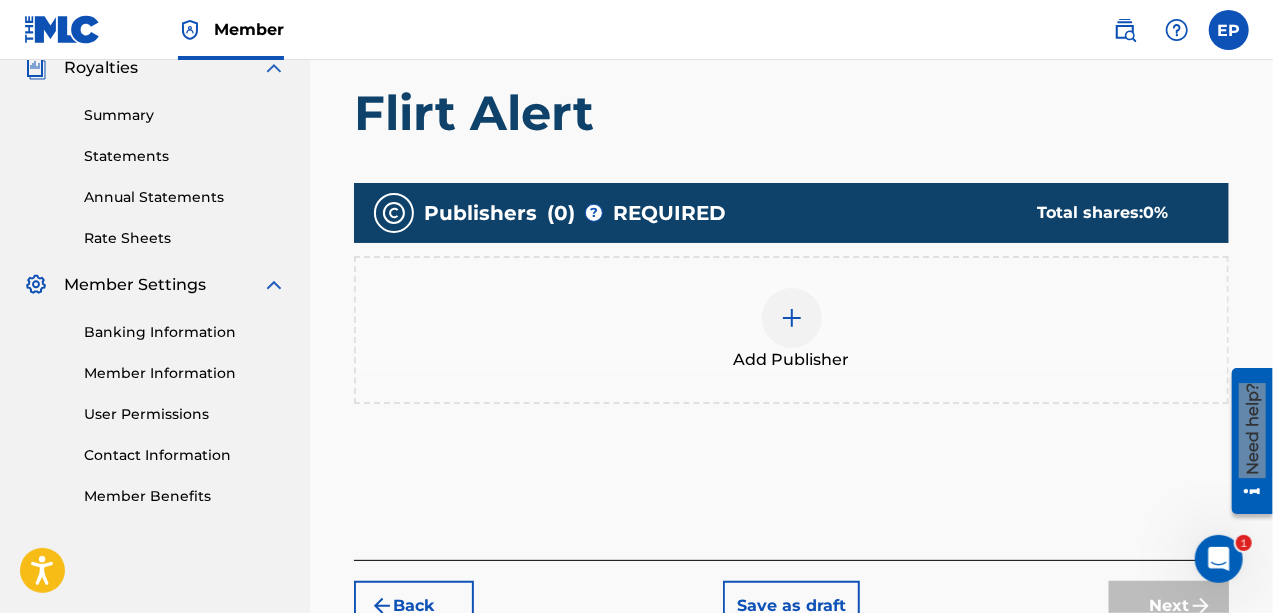 click at bounding box center [792, 318] 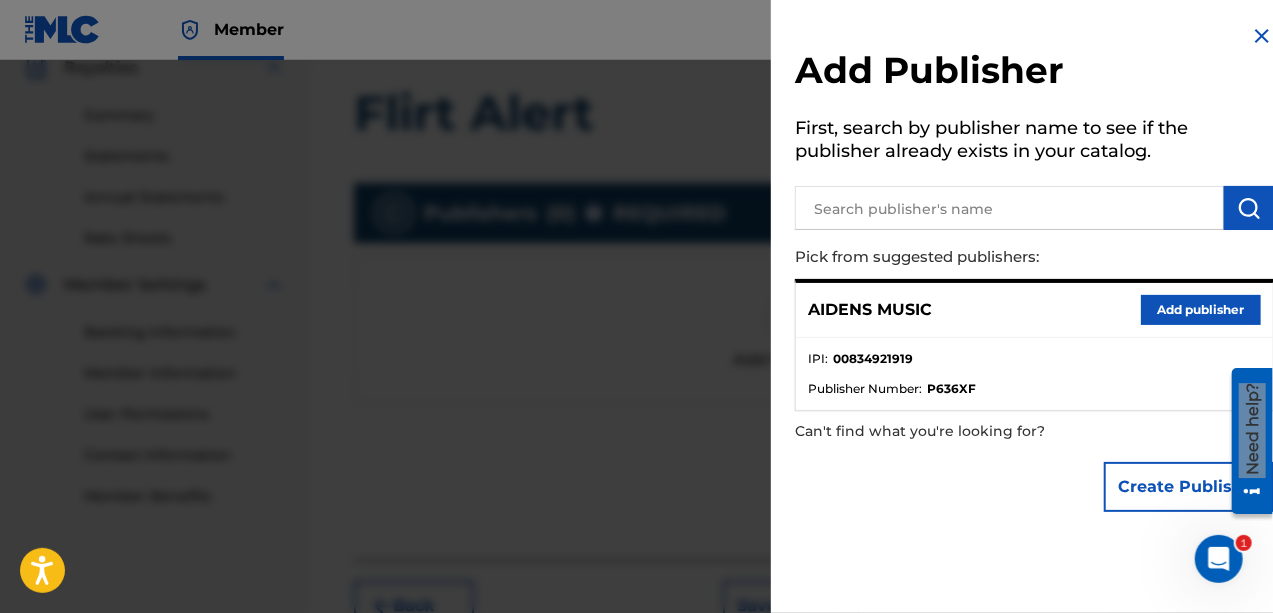 click on "Add publisher" at bounding box center (1201, 310) 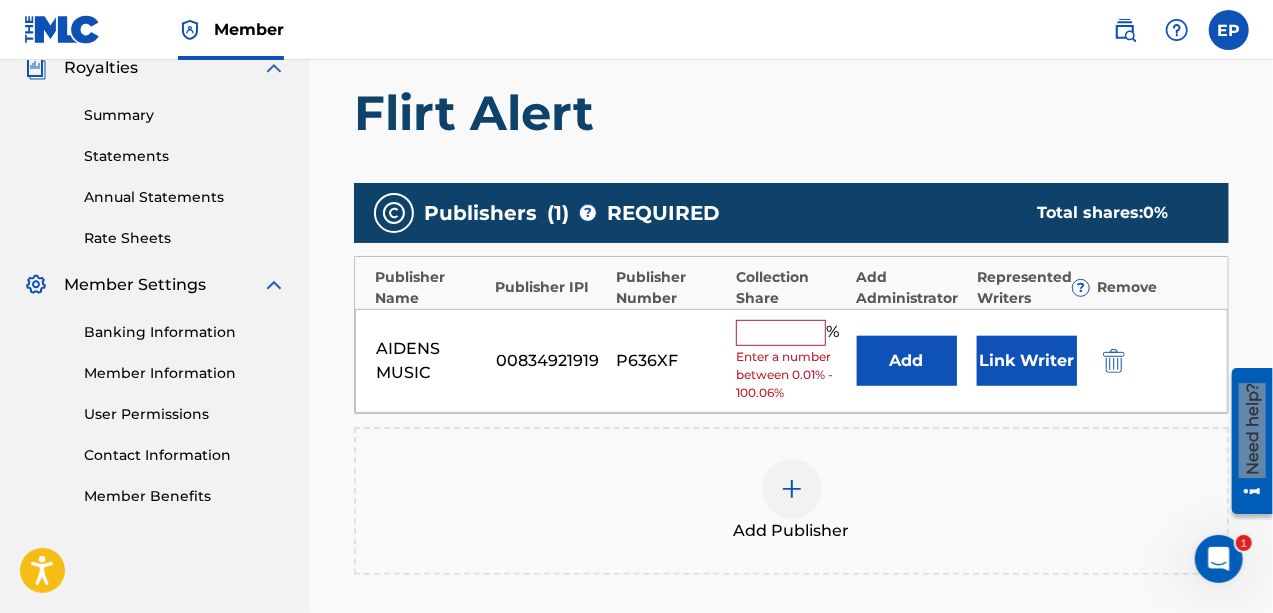 click at bounding box center (781, 333) 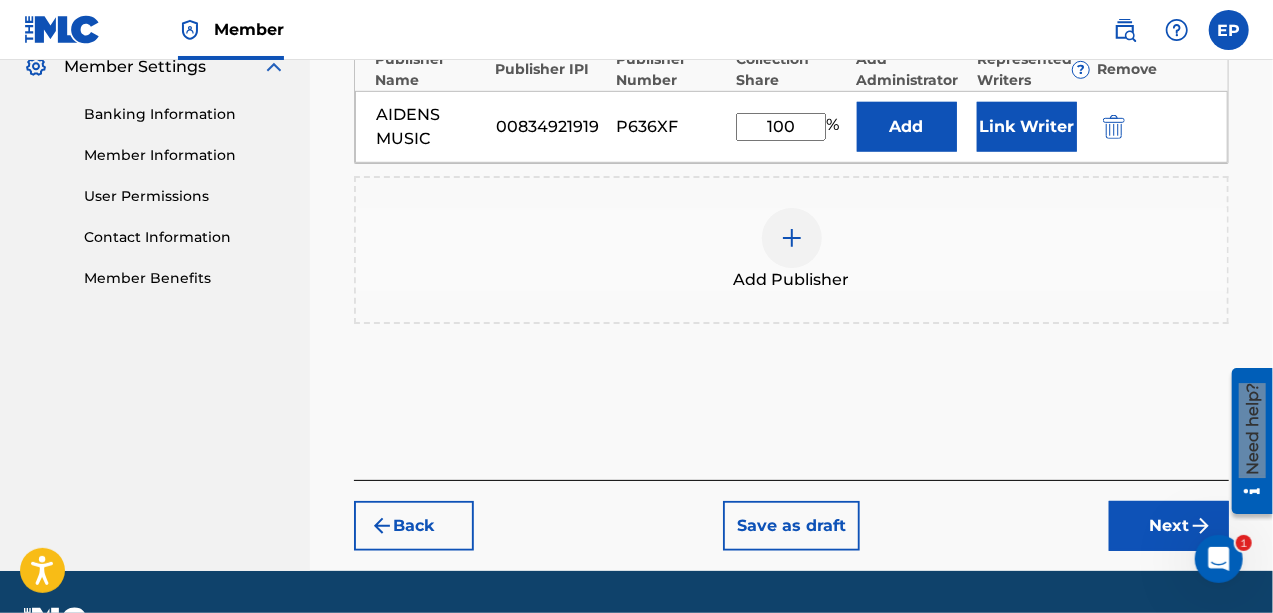 scroll, scrollTop: 594, scrollLeft: 0, axis: vertical 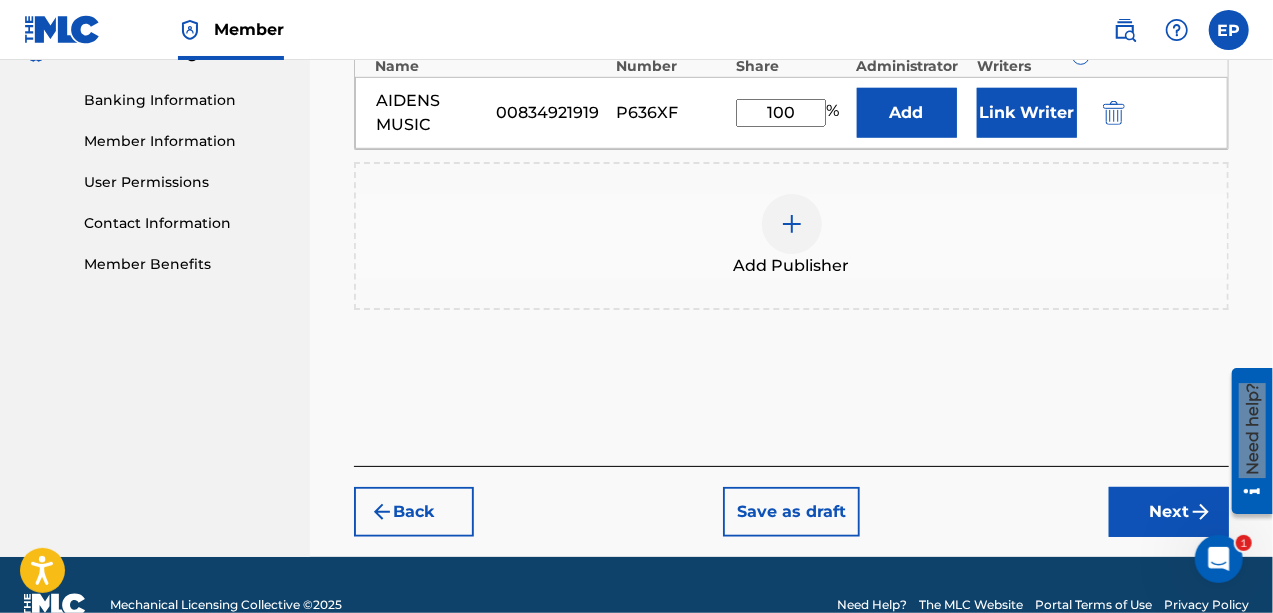 click on "Next" at bounding box center (1169, 512) 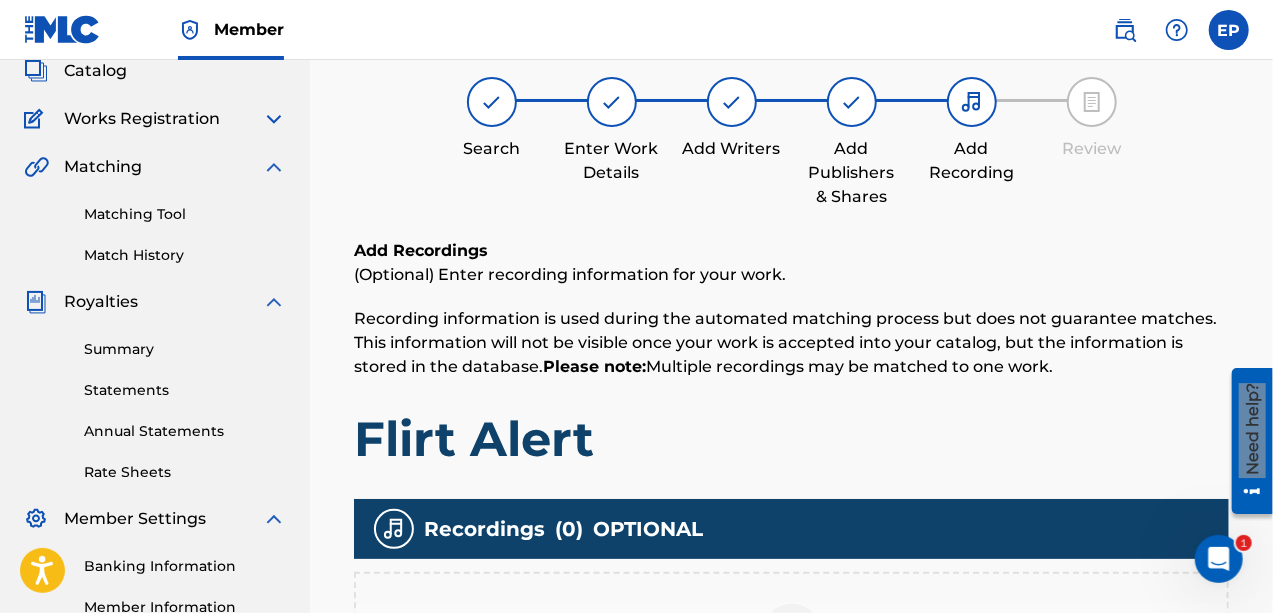 scroll, scrollTop: 90, scrollLeft: 0, axis: vertical 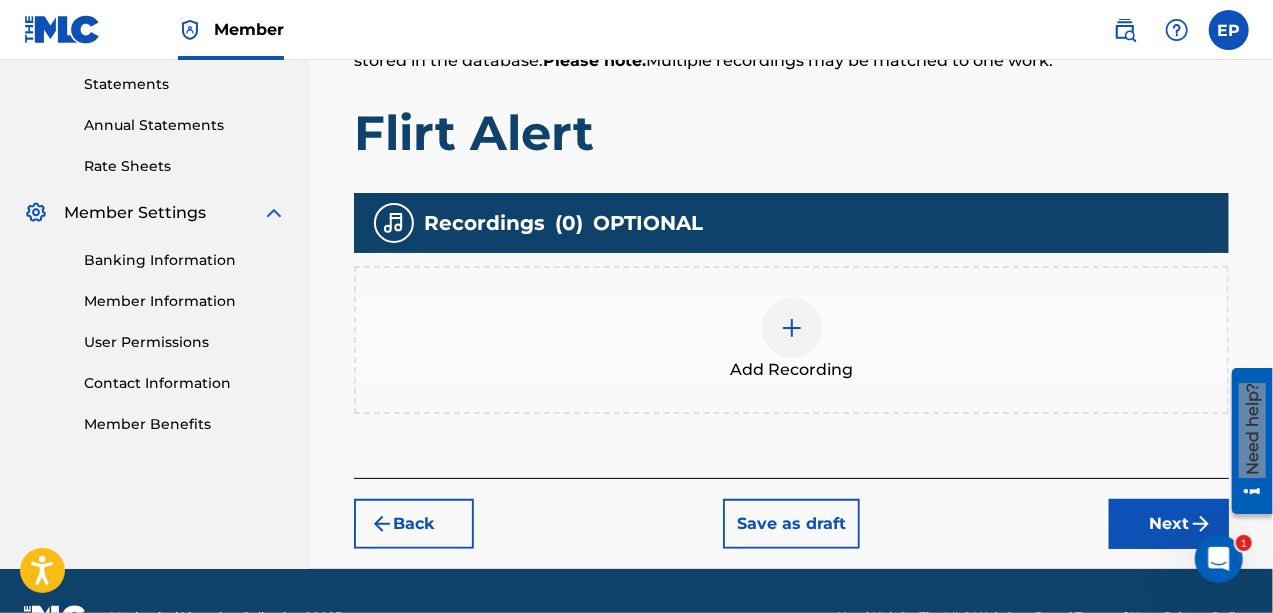 click at bounding box center [792, 328] 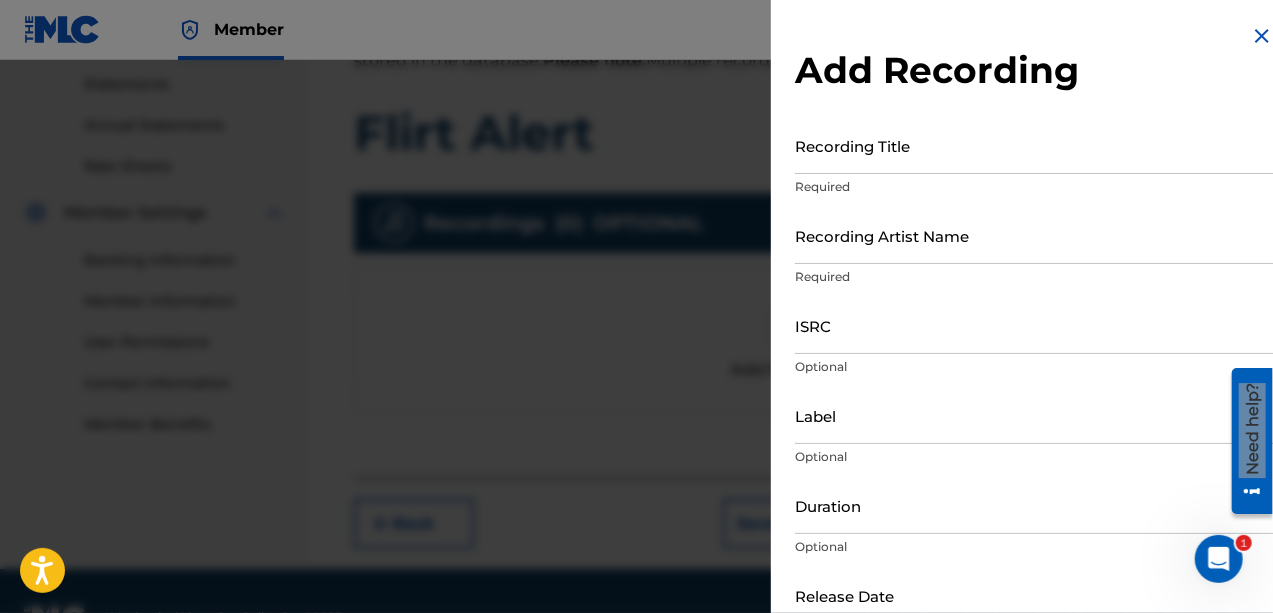 click on "Recording Title" at bounding box center (1034, 145) 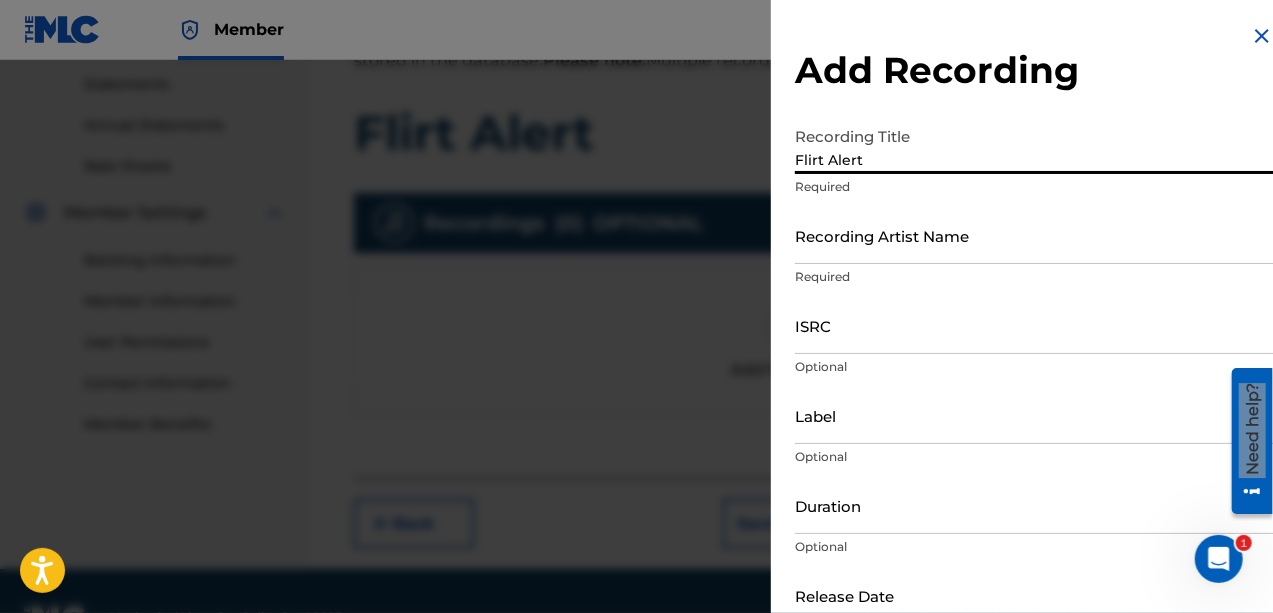 type on "Flirt Alert" 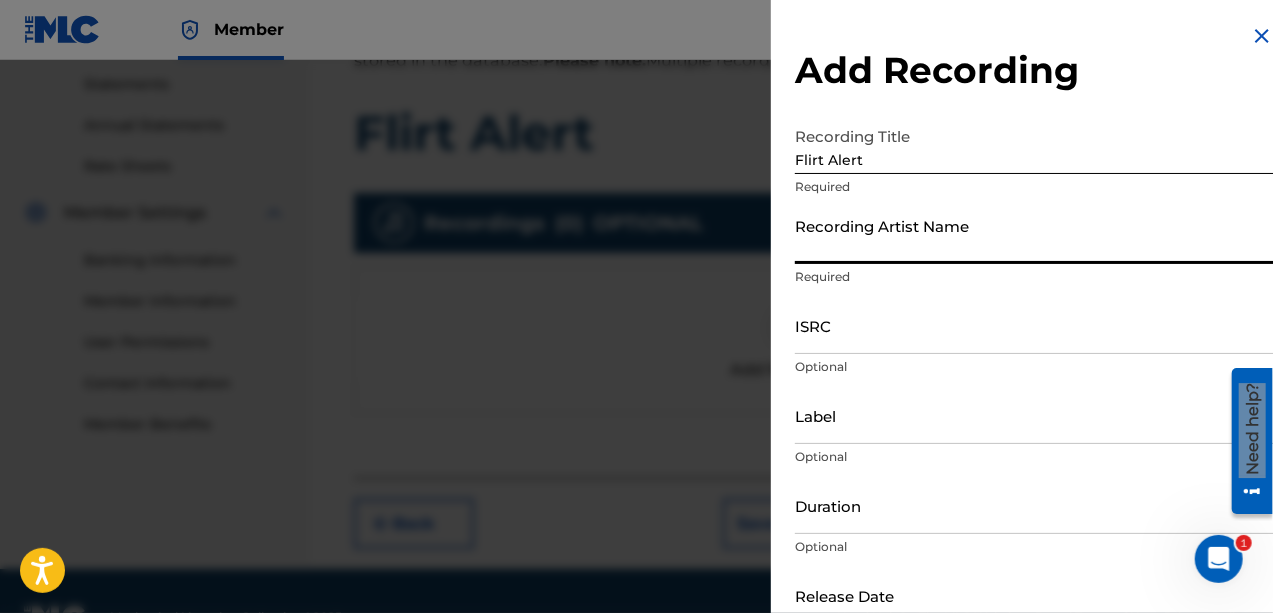 click on "Recording Artist Name" at bounding box center (1034, 235) 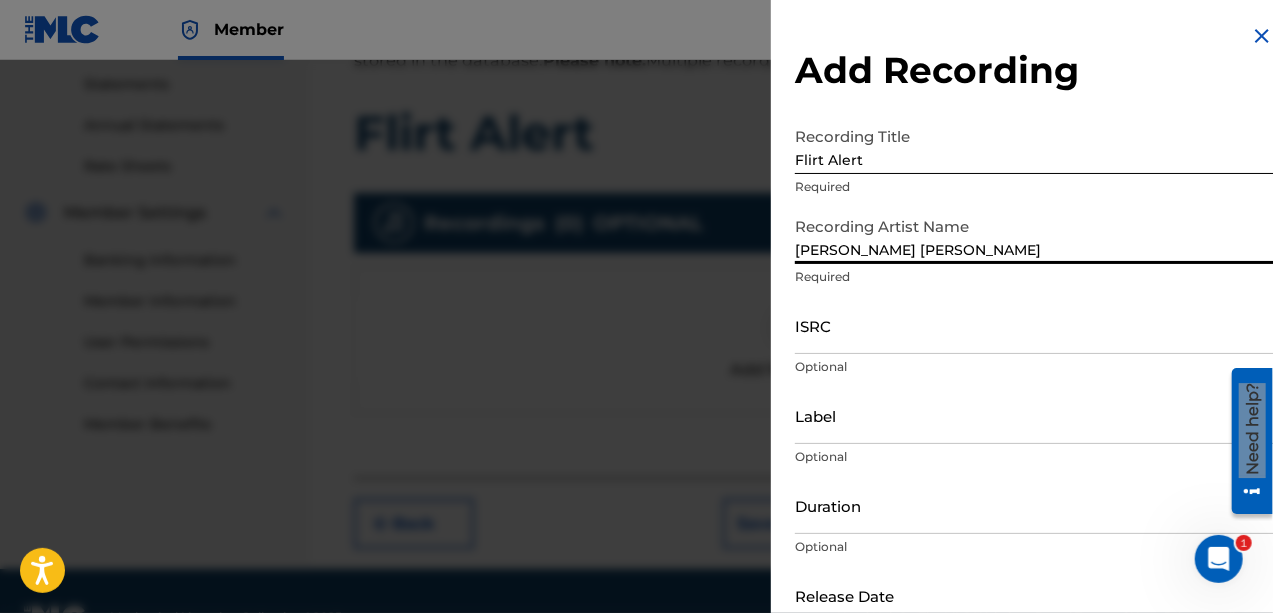 click on "ISRC" at bounding box center [1034, 325] 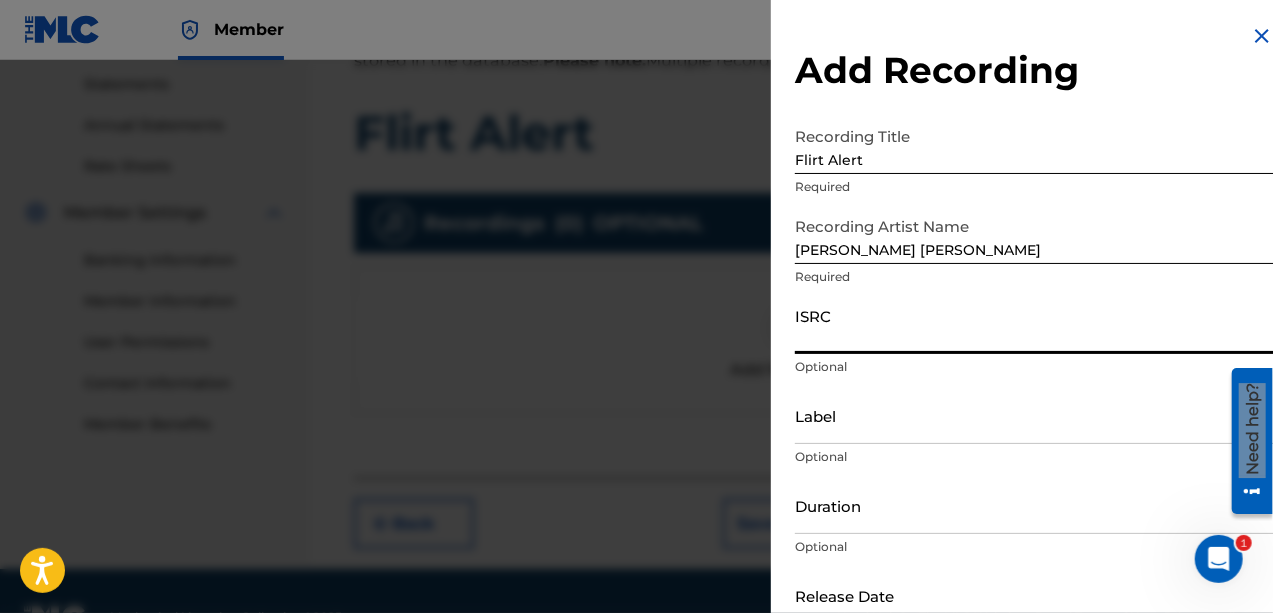 paste on "QZNWZ2576694" 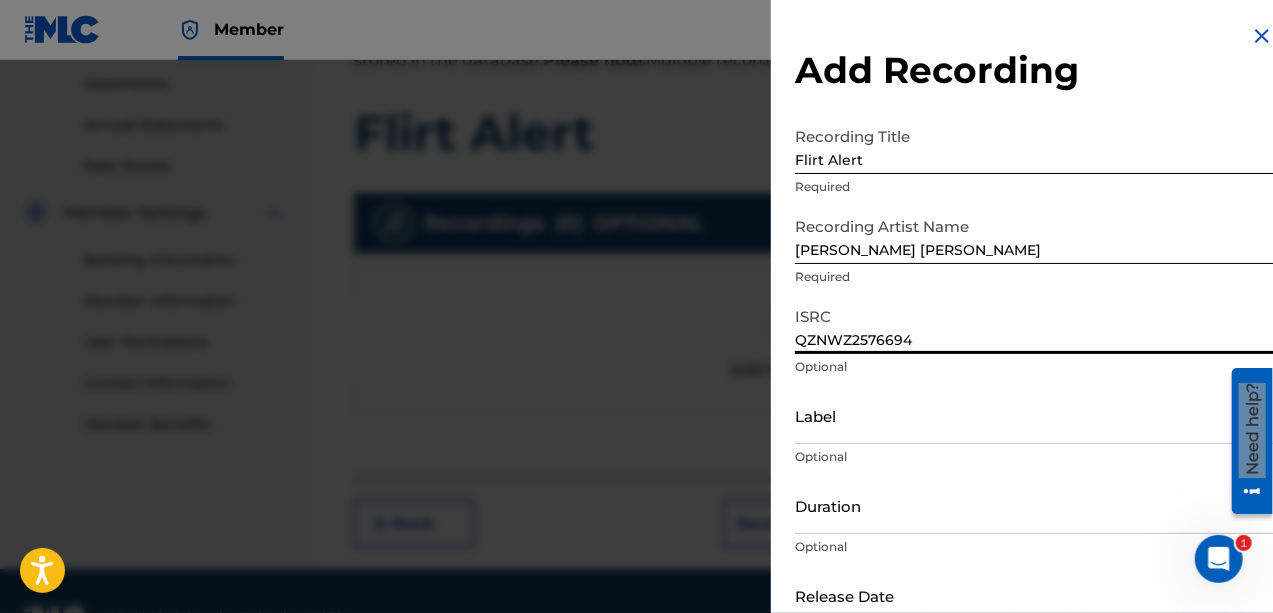 type on "QZNWZ2576694" 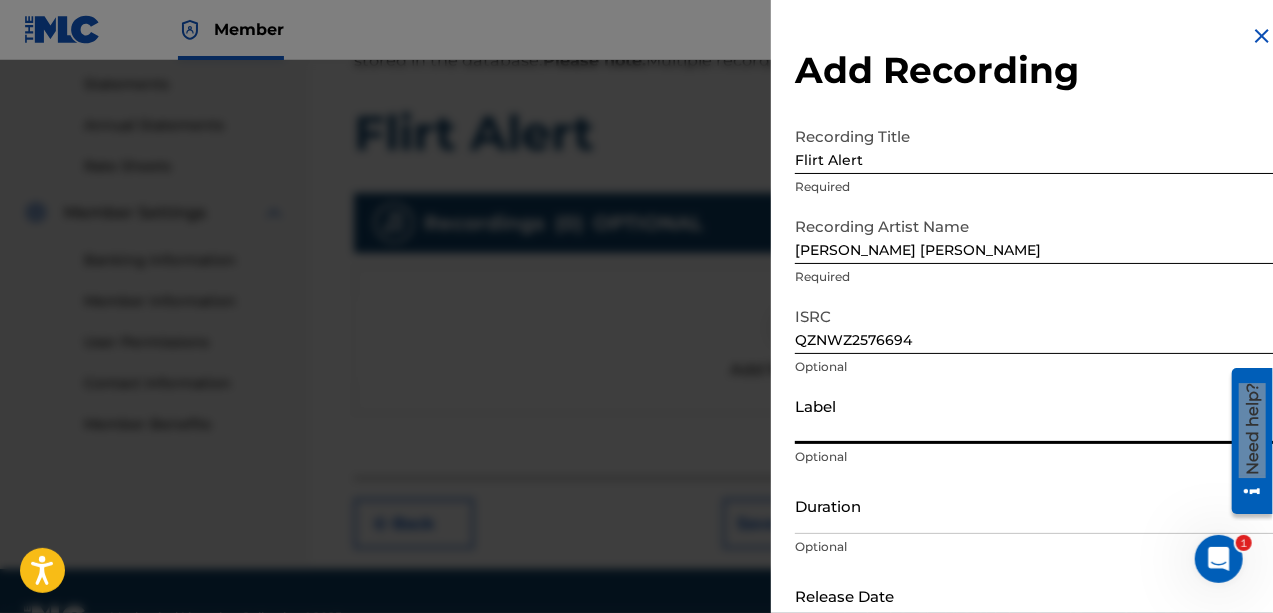 type on "AIDENS MUSIC" 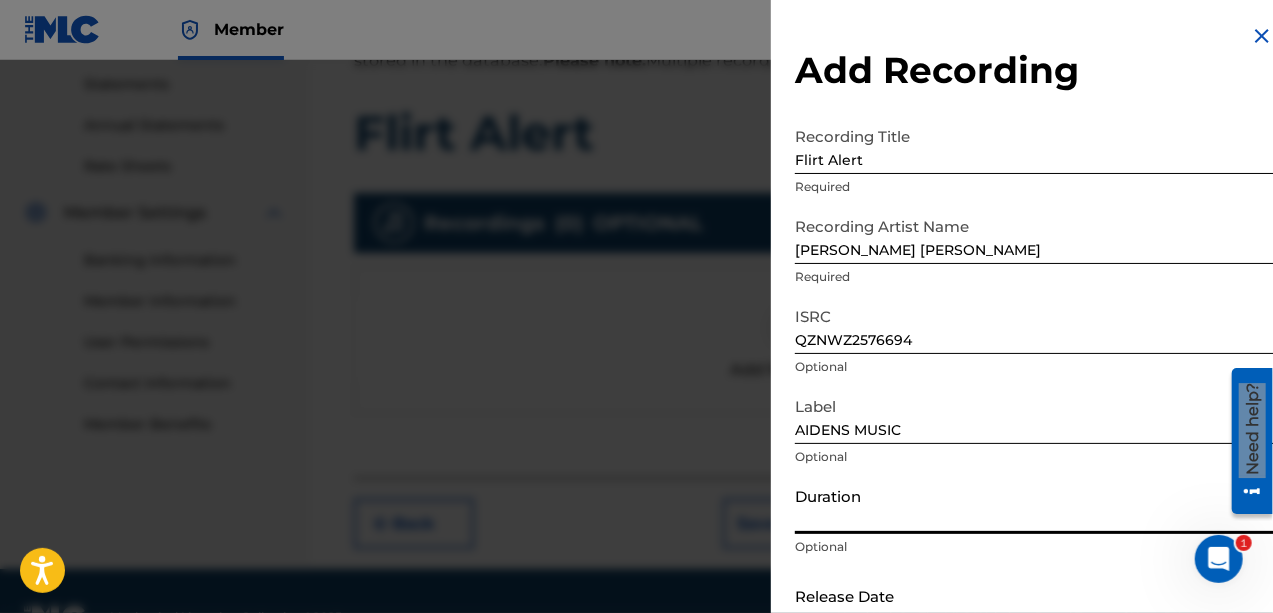click on "Duration" at bounding box center (1034, 505) 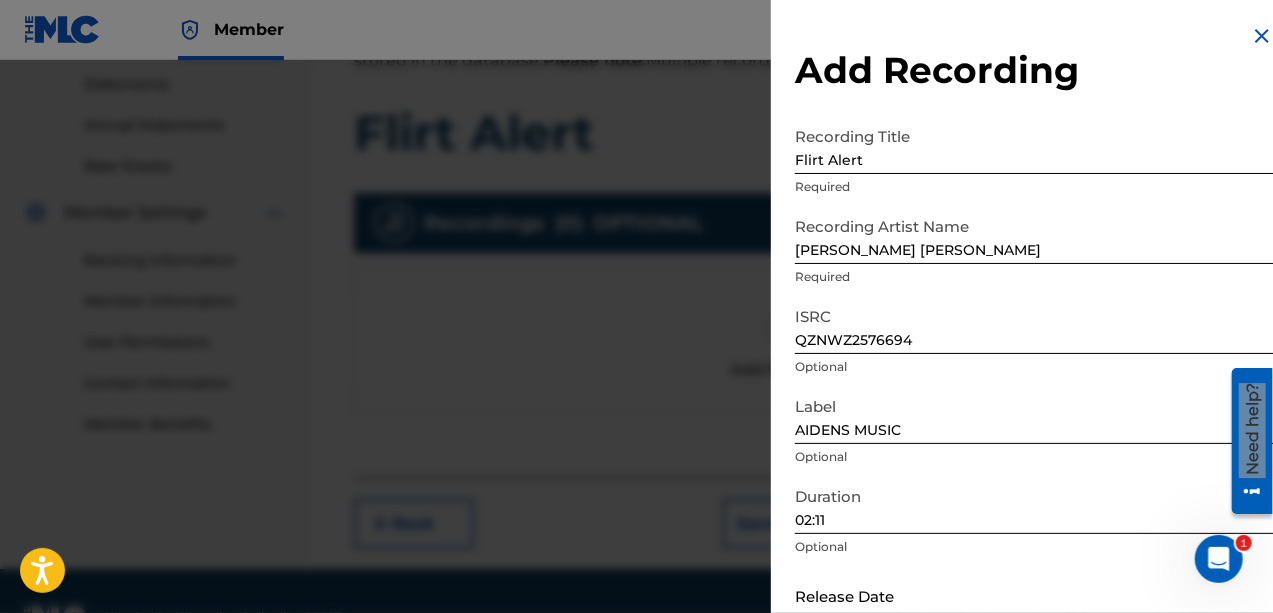 click on "Add Recording" at bounding box center [1034, 70] 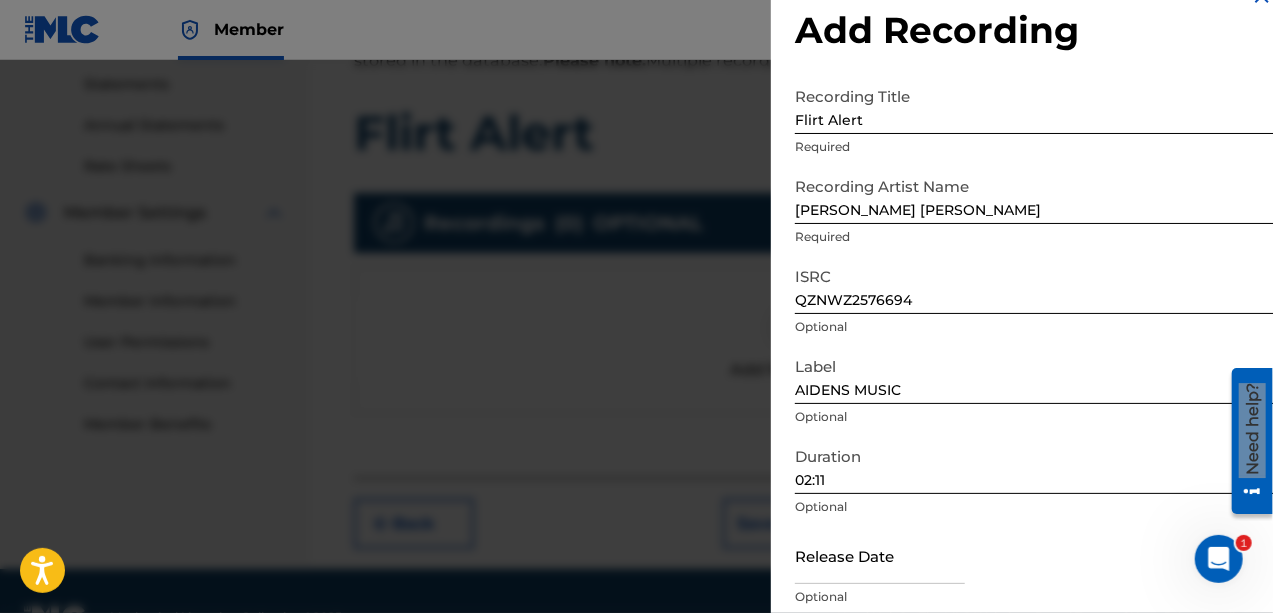 scroll, scrollTop: 101, scrollLeft: 0, axis: vertical 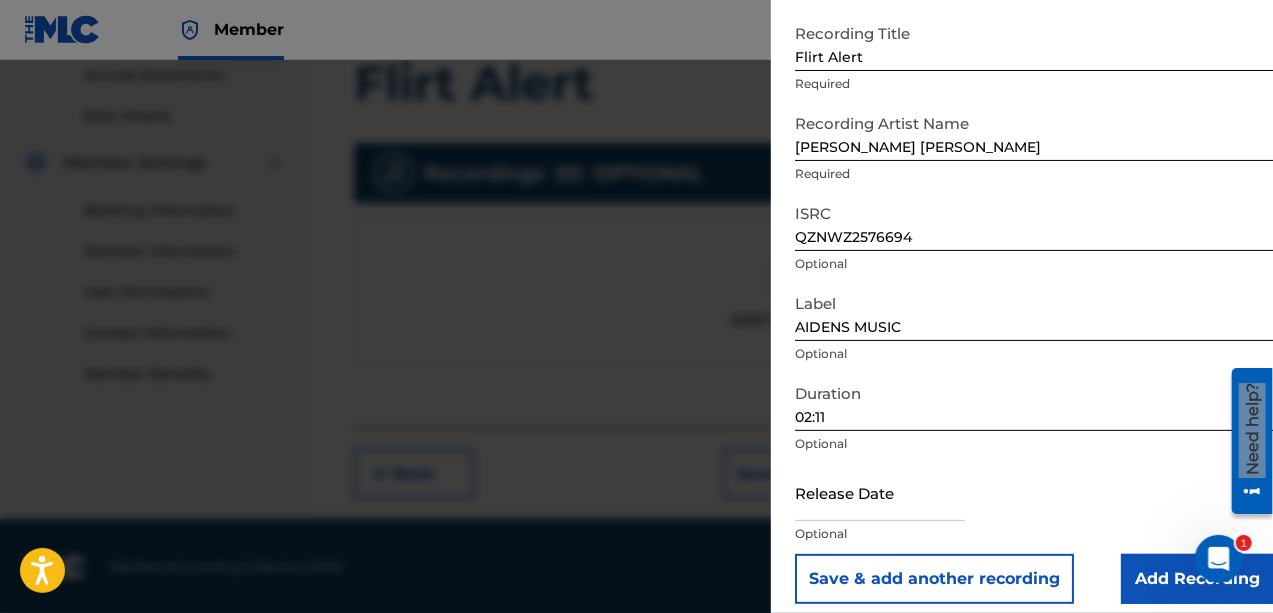 click at bounding box center [880, 492] 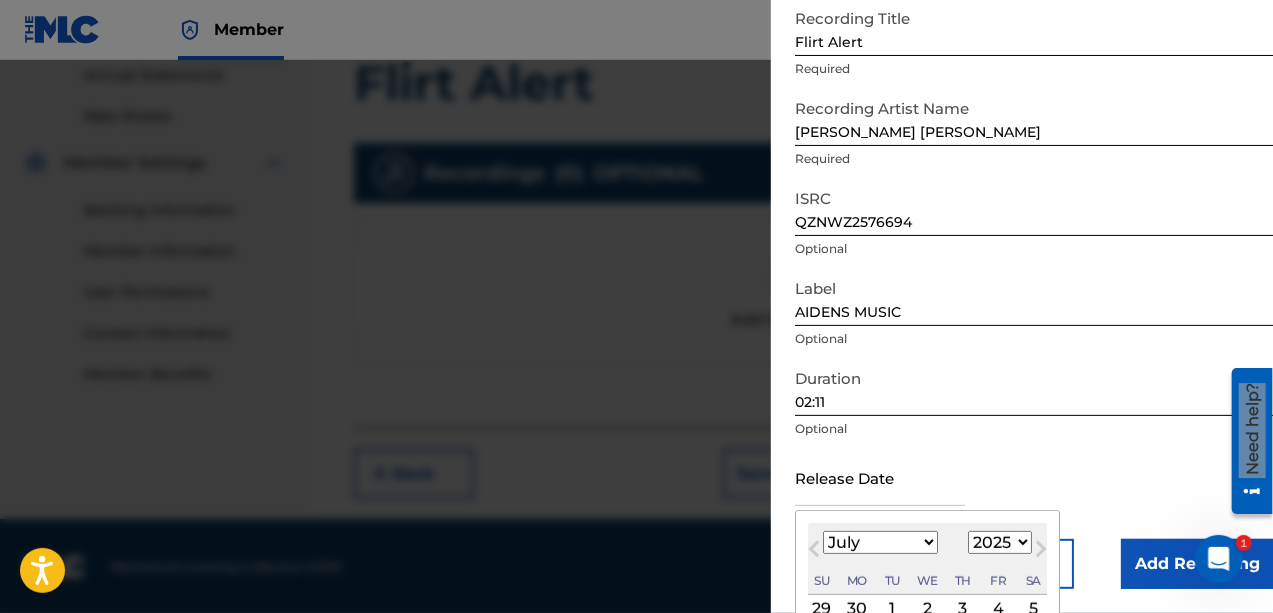 type on "[DATE]" 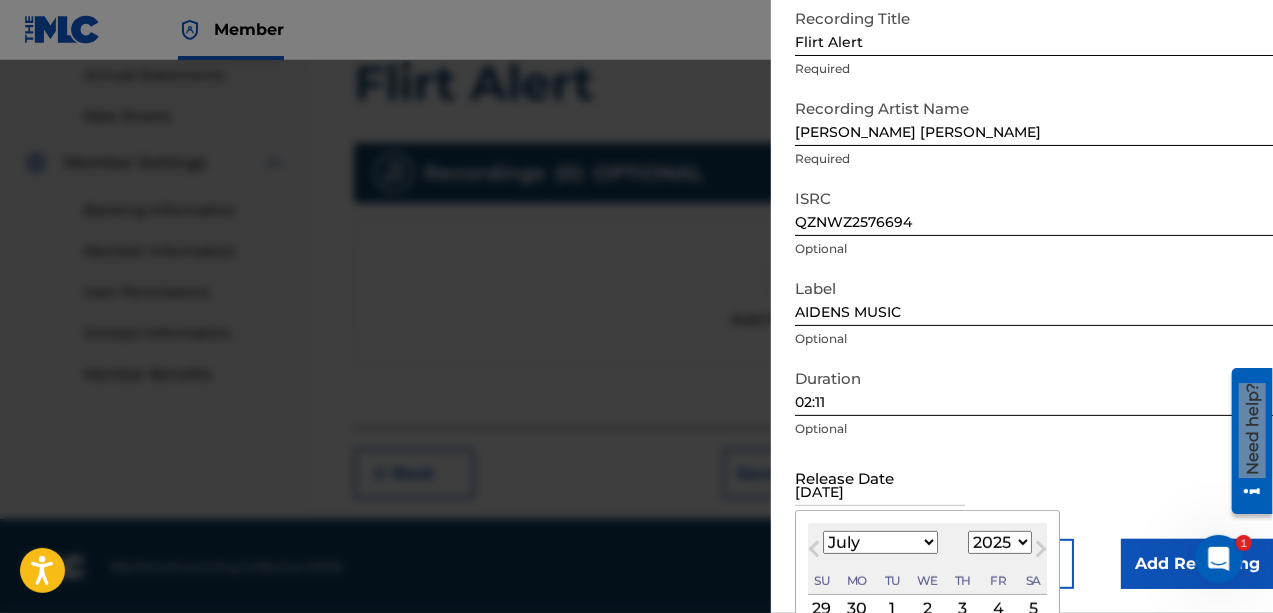 select on "4" 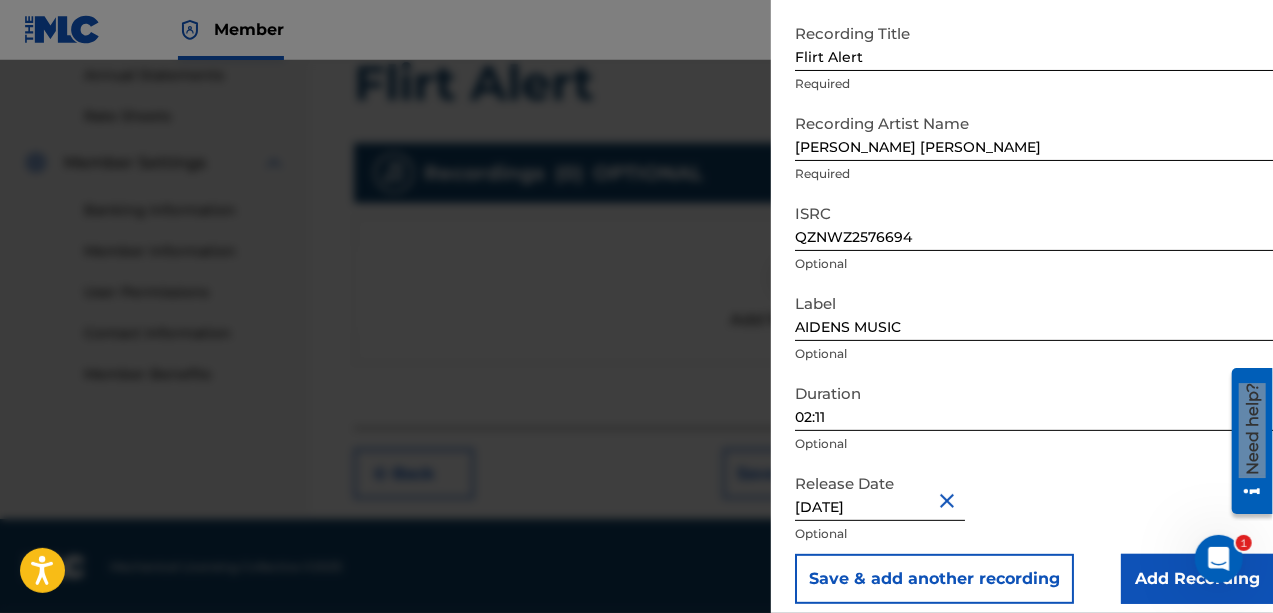 click on "Release Date [DATE] Optional" at bounding box center [1034, 509] 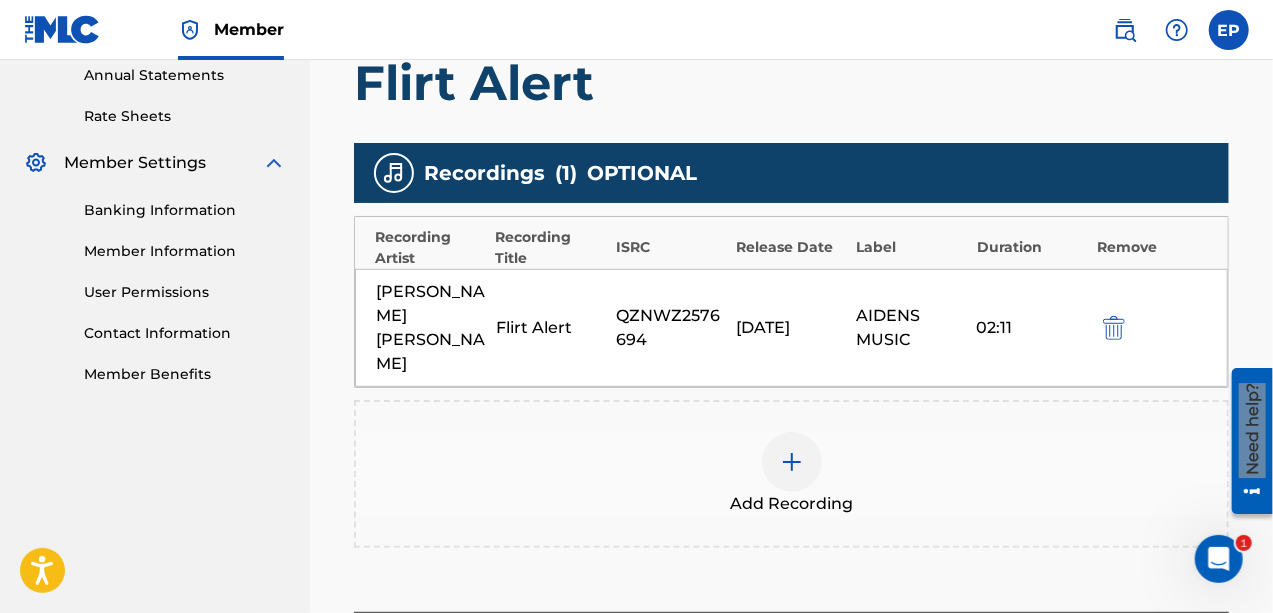 click at bounding box center [792, 462] 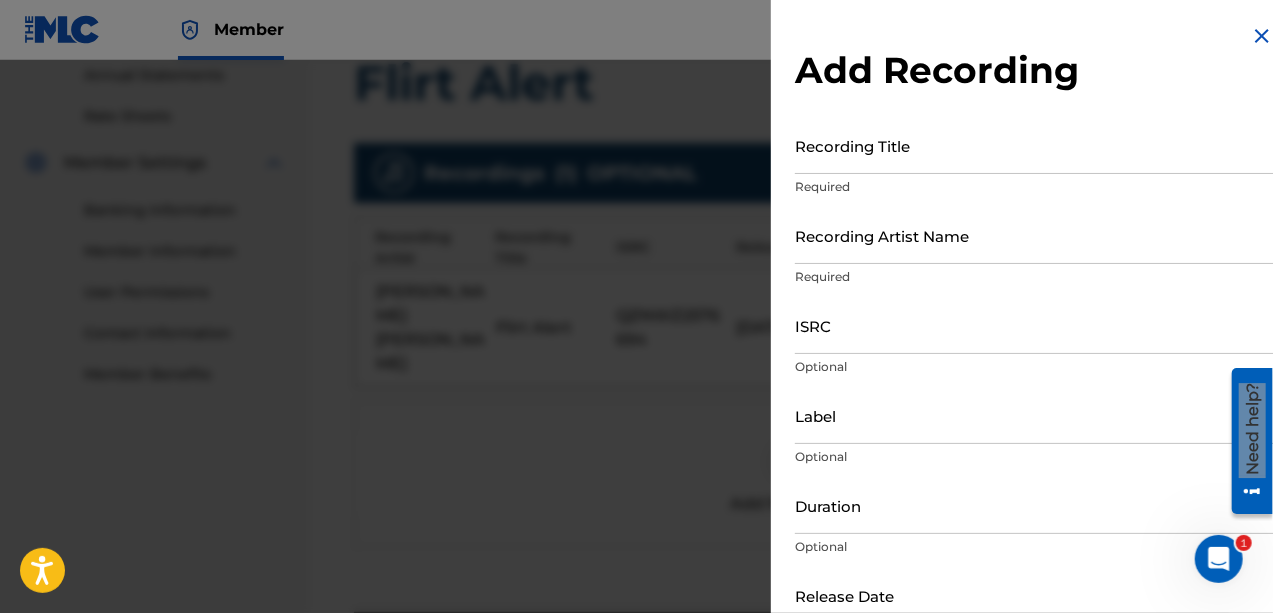 click on "Add Recording Recording Title Required Recording Artist Name Required ISRC Optional Label Optional Duration Optional Release Date Optional Save & add another recording Add Recording" at bounding box center (1034, 365) 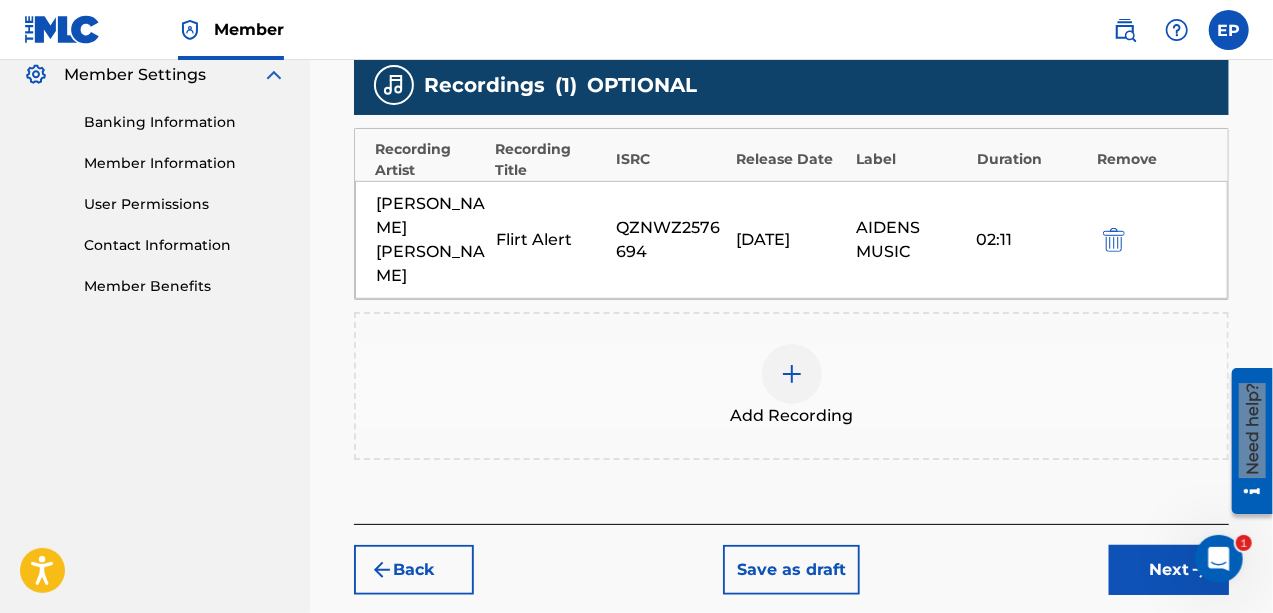 scroll, scrollTop: 620, scrollLeft: 0, axis: vertical 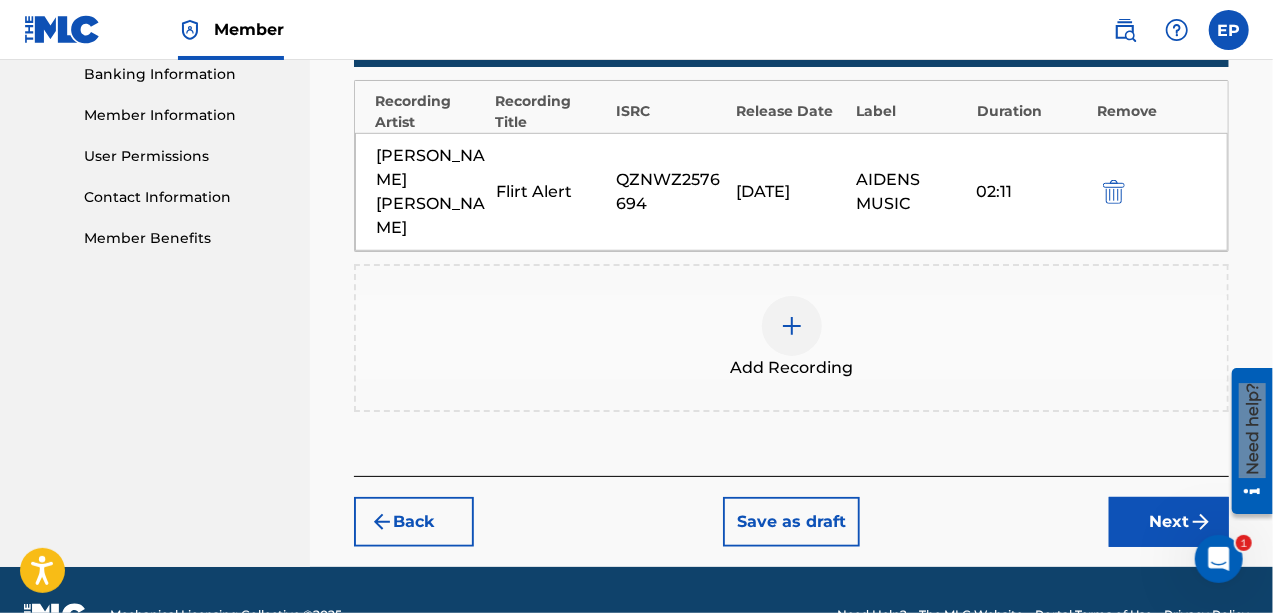 click on "Next" at bounding box center (1169, 522) 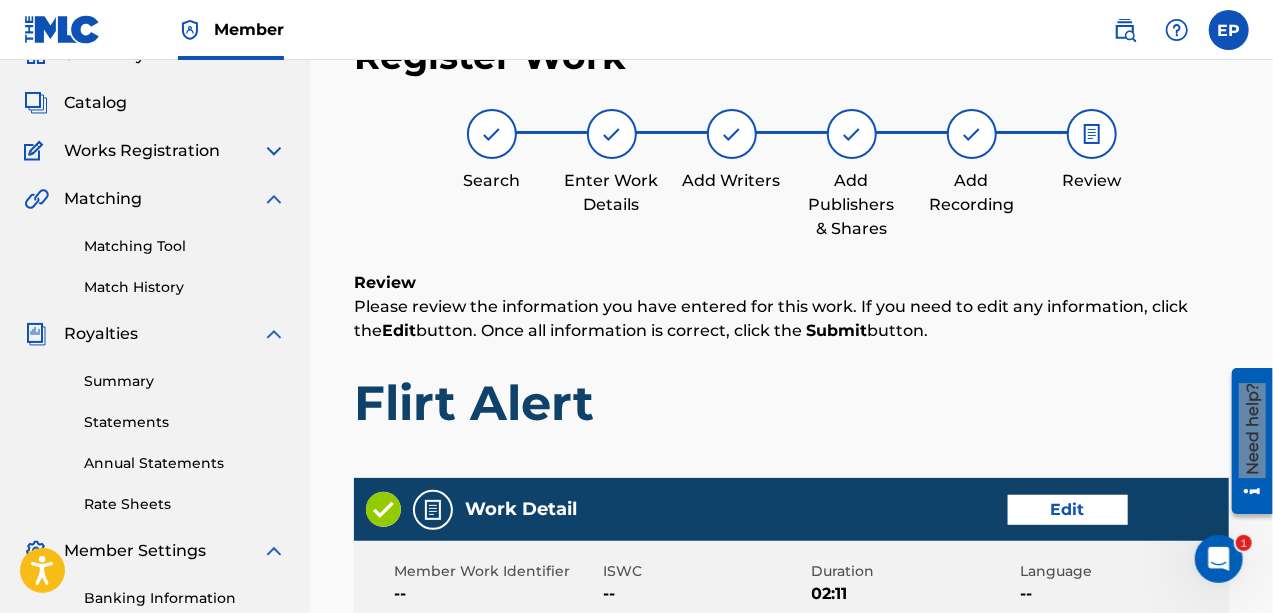 scroll, scrollTop: 90, scrollLeft: 0, axis: vertical 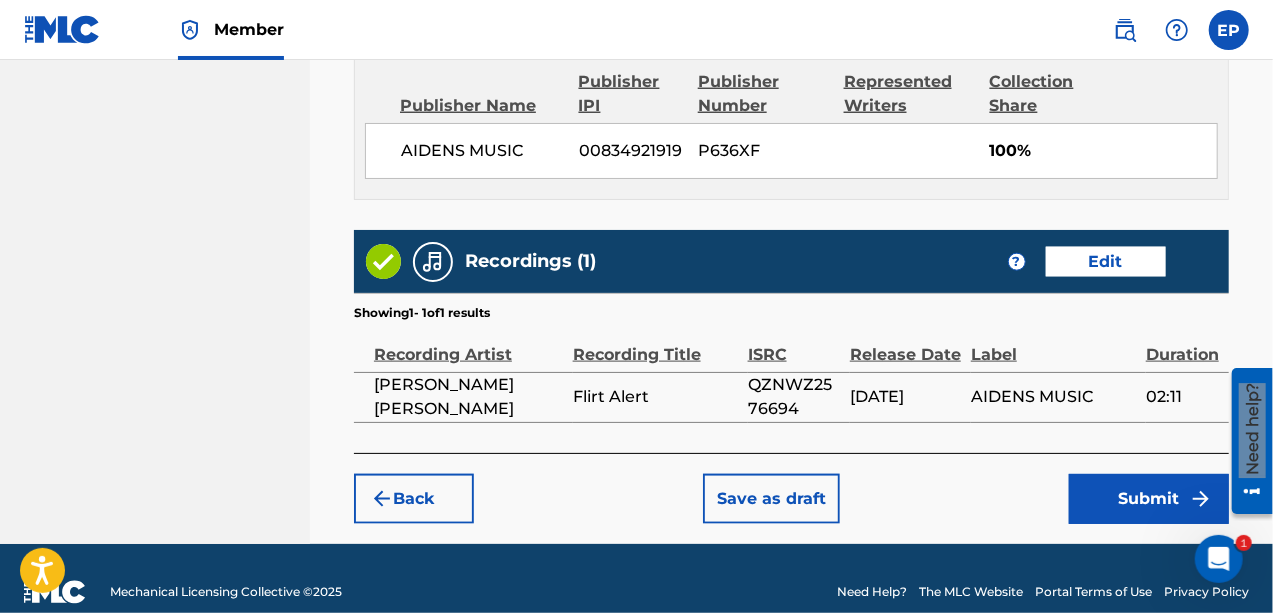 click on "Submit" at bounding box center (1149, 499) 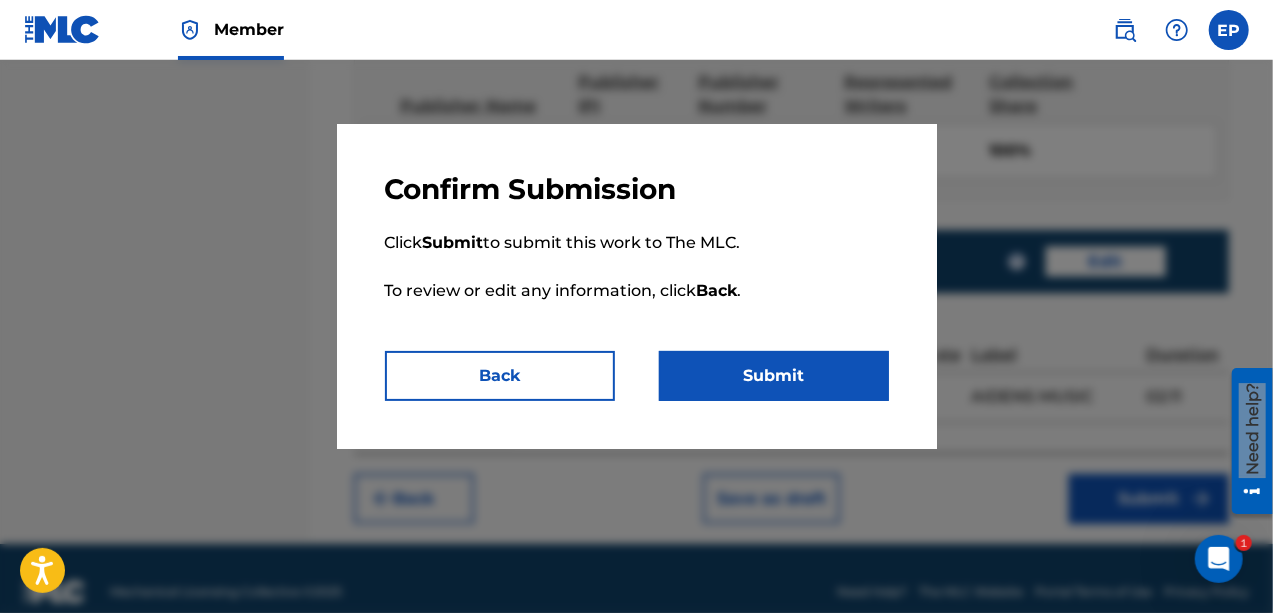 click on "Submit" at bounding box center [774, 376] 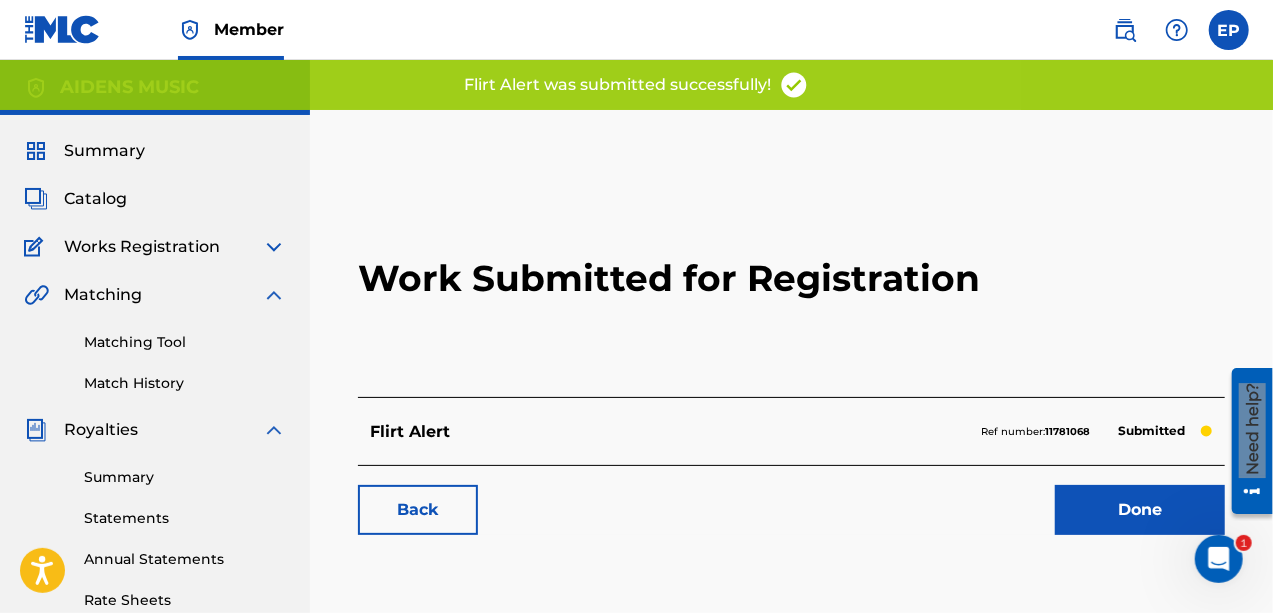 click on "Done" at bounding box center (1140, 510) 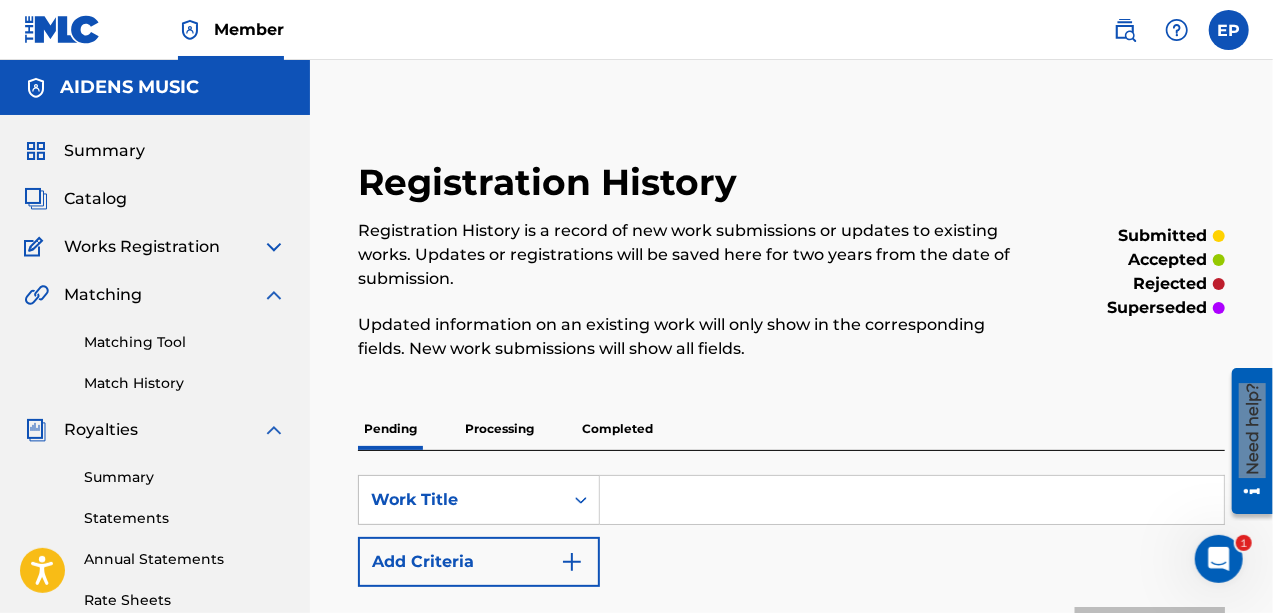 click on "Processing" at bounding box center (499, 429) 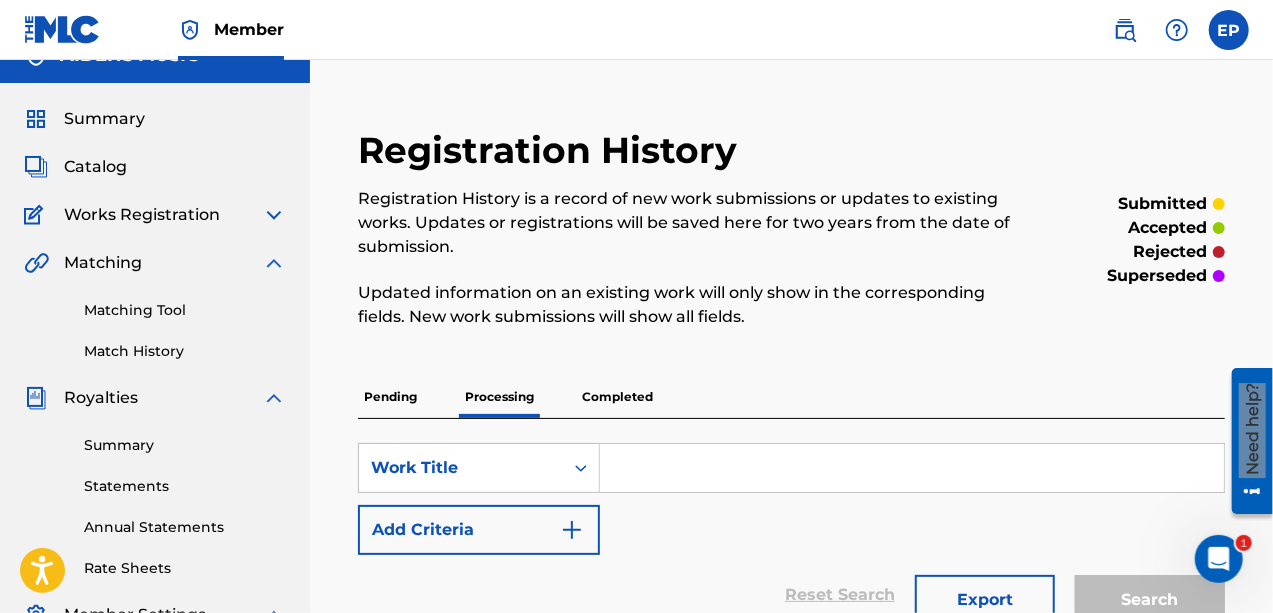 scroll, scrollTop: 0, scrollLeft: 0, axis: both 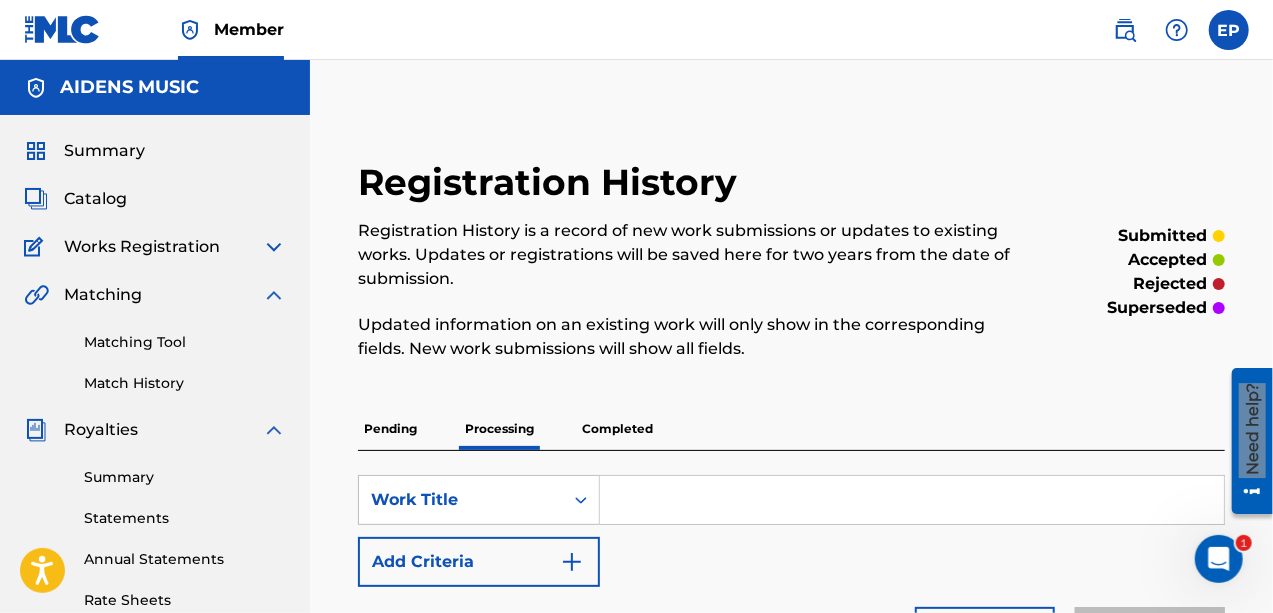 click on "Summary Catalog Works Registration Claiming Tool Individual Registration Tool Bulk Registration Tool Registration Drafts Registration History Overclaims Tool Matching Matching Tool Match History Royalties Summary Statements Annual Statements Rate Sheets Member Settings Banking Information Member Information User Permissions Contact Information Member Benefits" at bounding box center [155, 504] 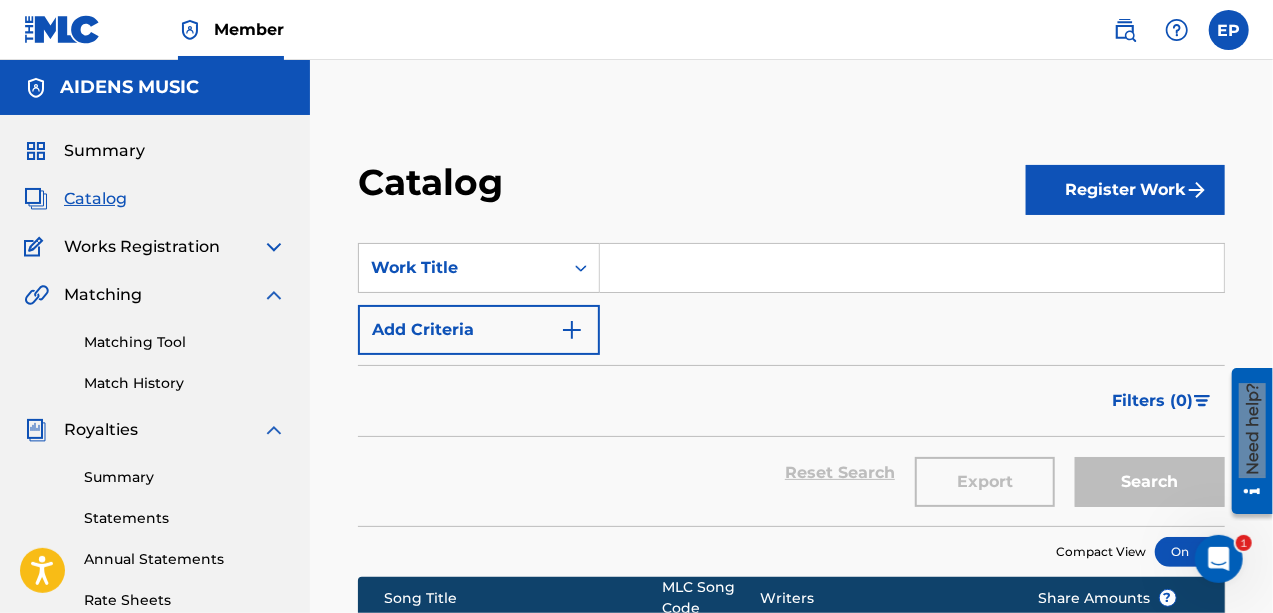 click on "Register Work" at bounding box center [1125, 190] 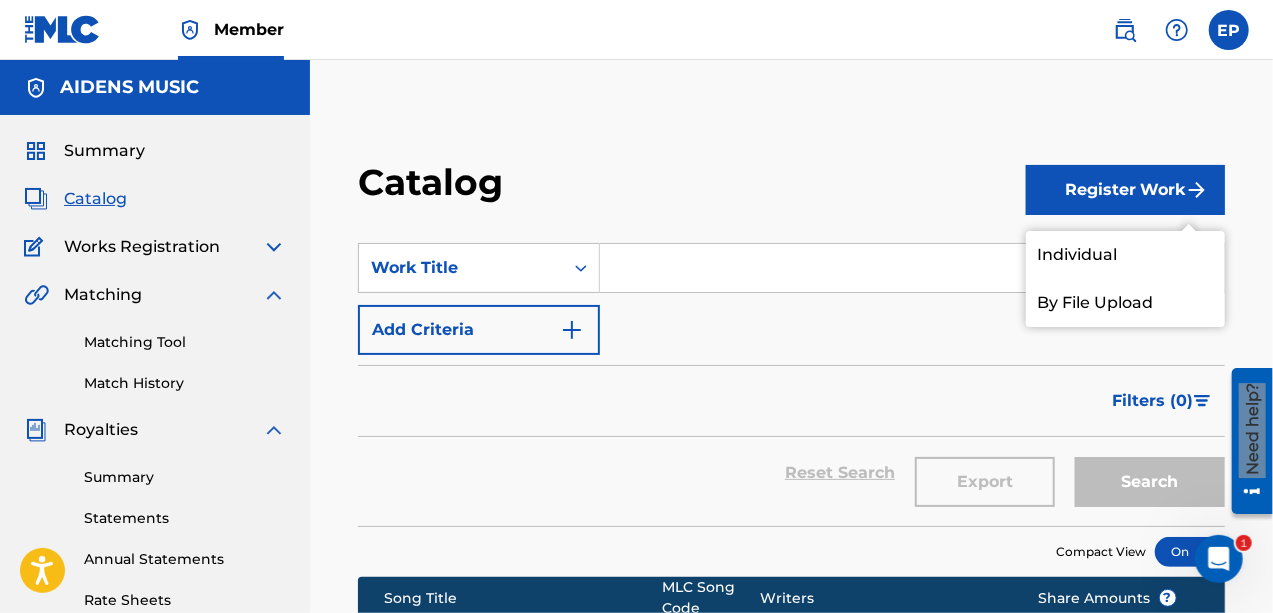 click on "Individual" at bounding box center [1125, 255] 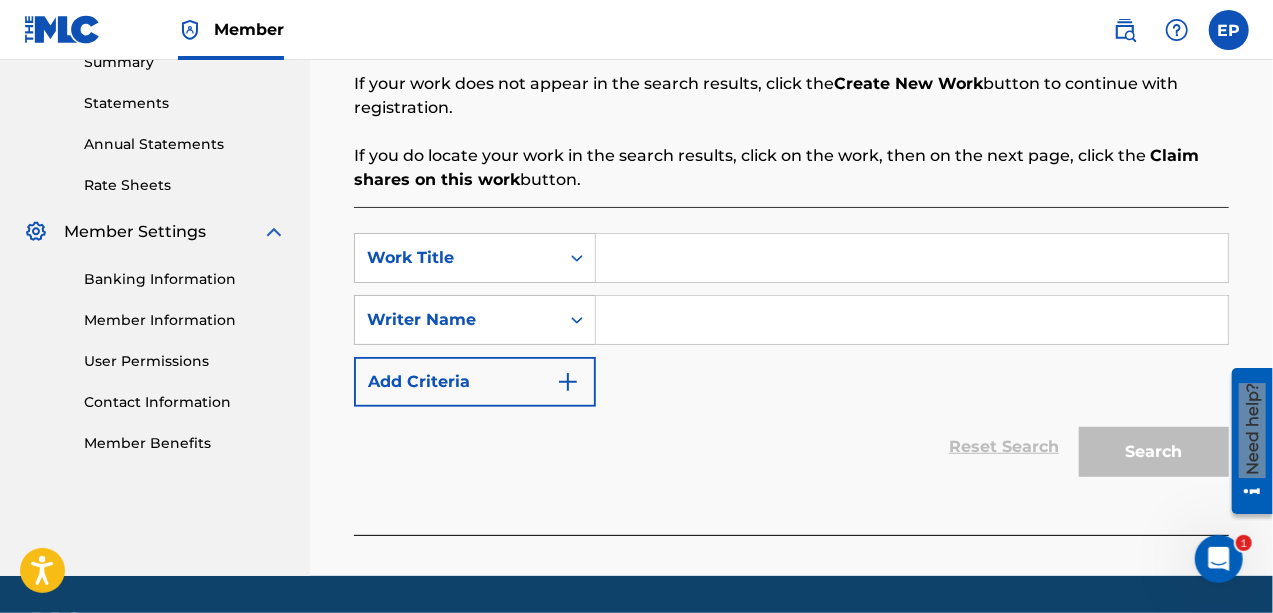 scroll, scrollTop: 473, scrollLeft: 0, axis: vertical 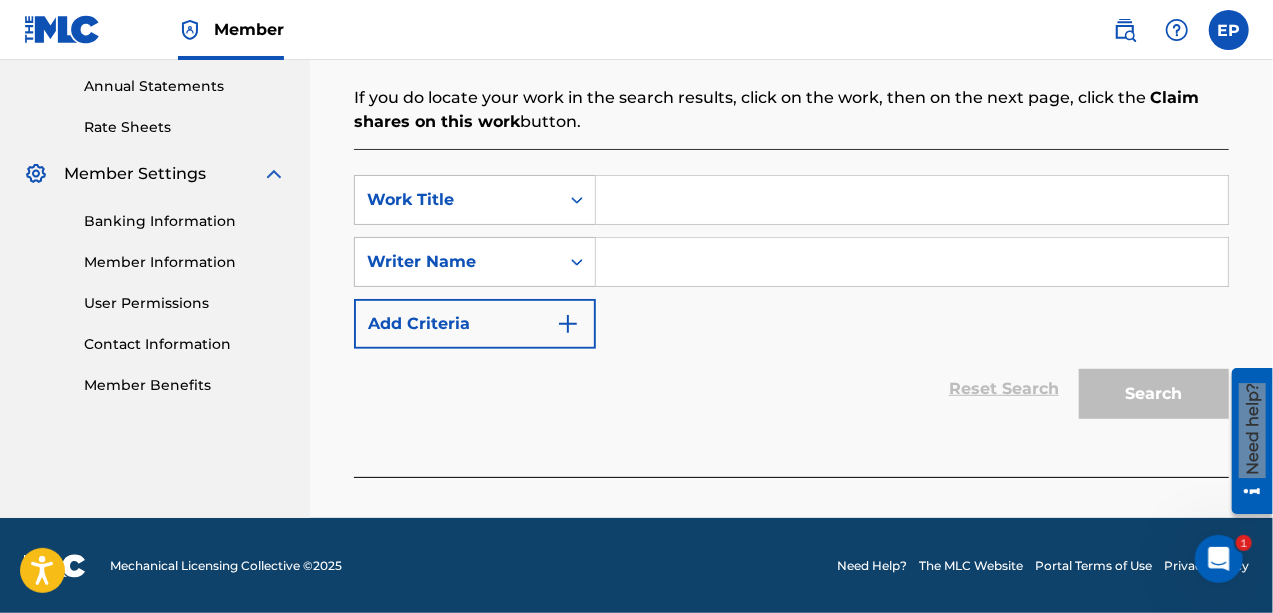 click at bounding box center (912, 200) 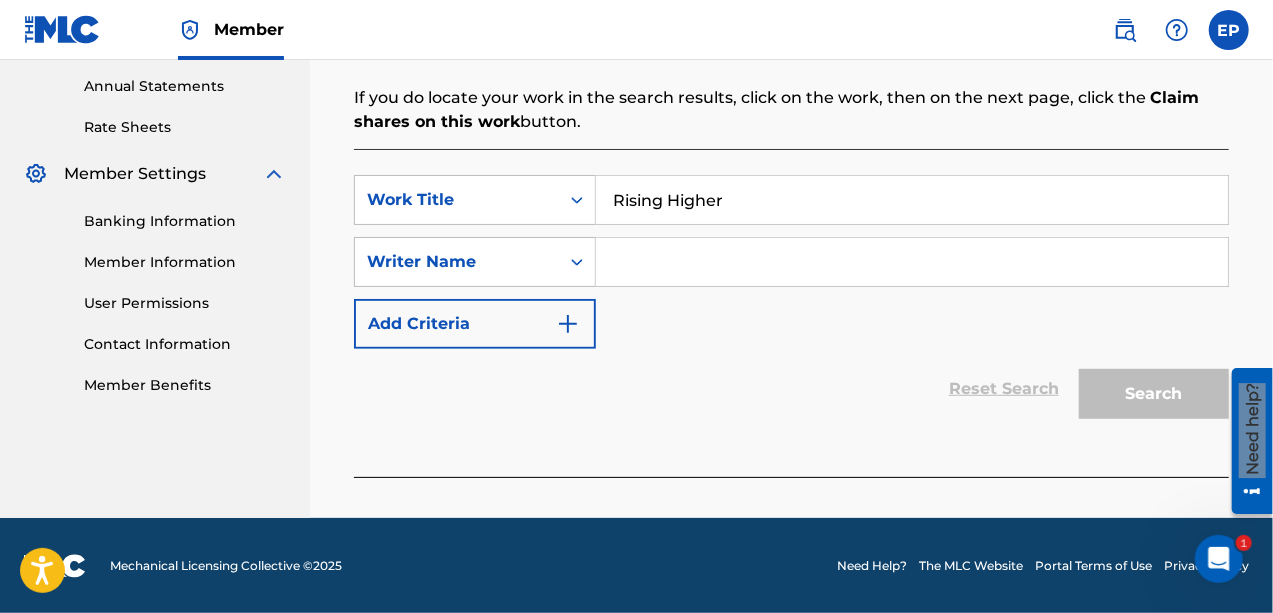 type on "Rising Higher" 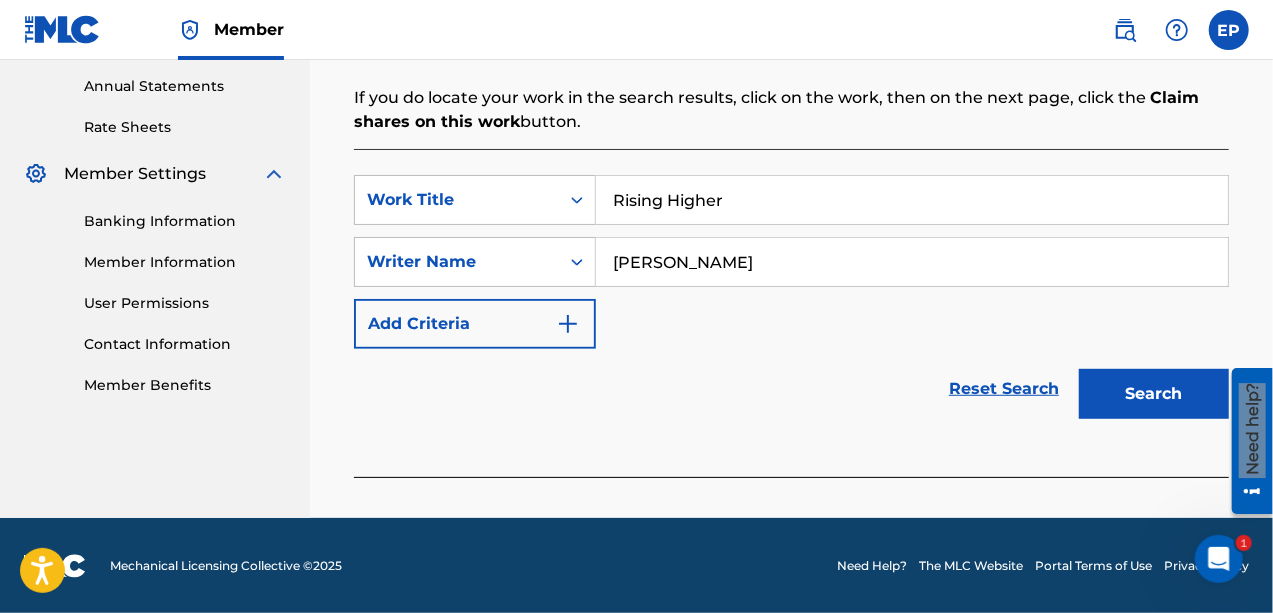 click on "Search" at bounding box center (1154, 394) 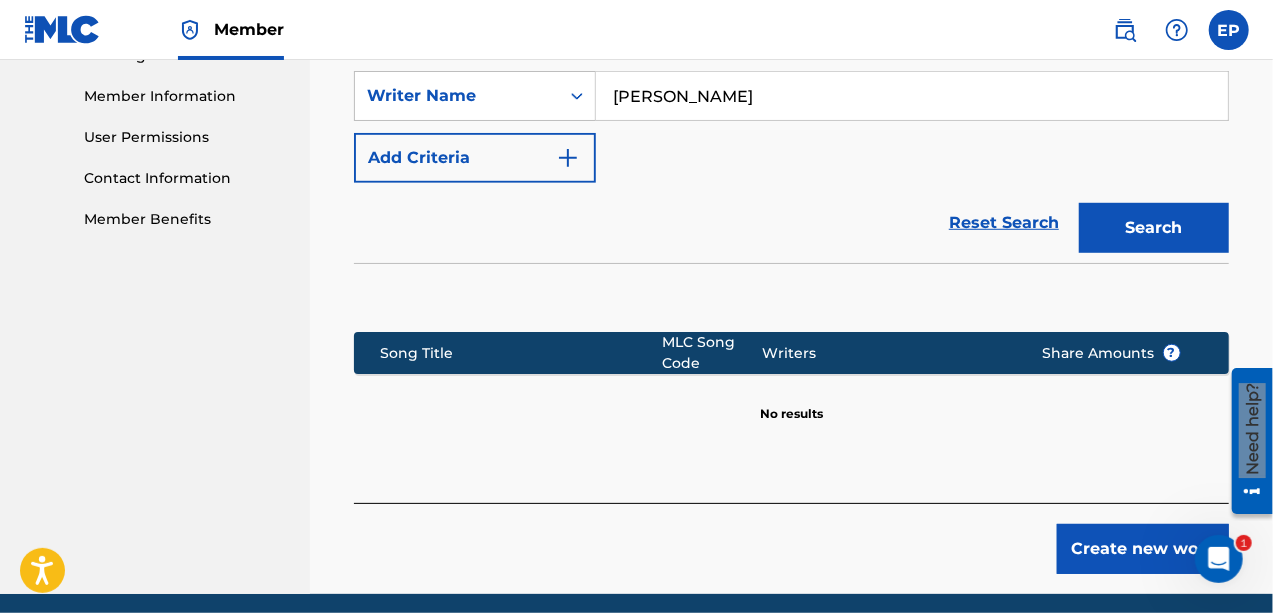 scroll, scrollTop: 714, scrollLeft: 0, axis: vertical 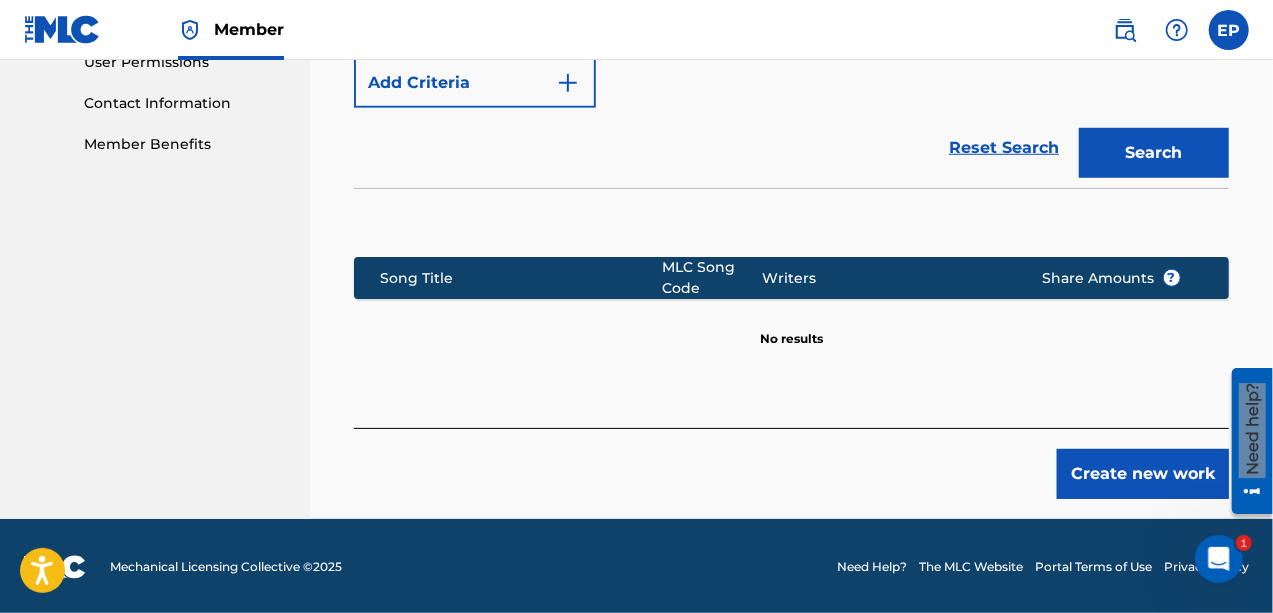click on "Create new work" at bounding box center (1143, 474) 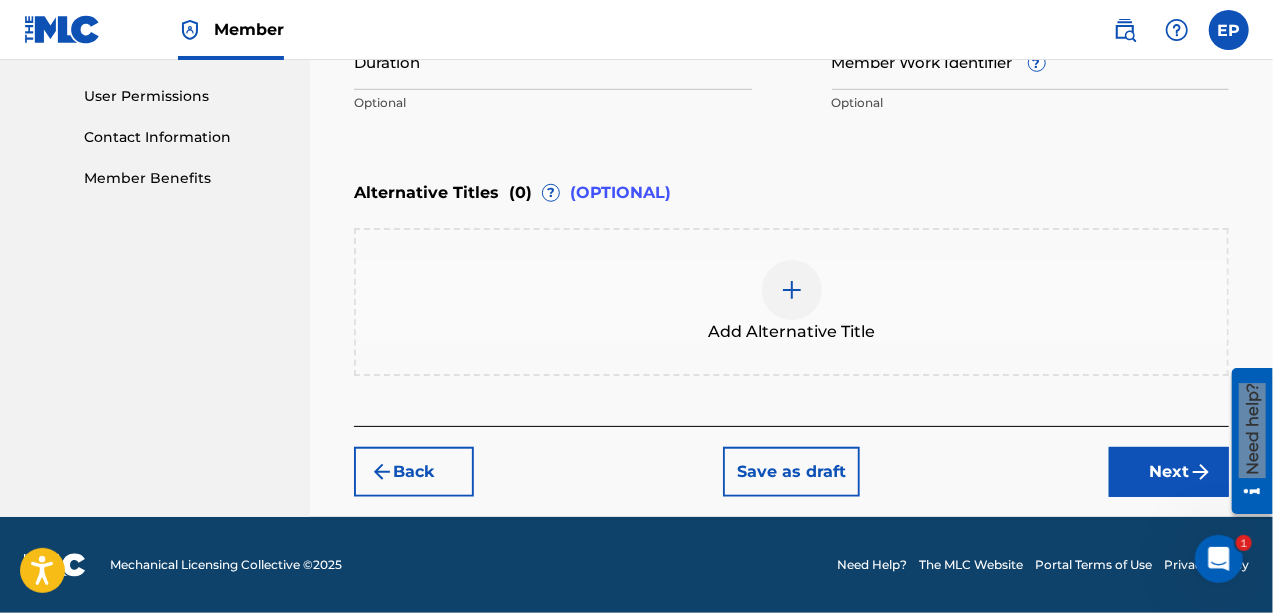 scroll, scrollTop: 678, scrollLeft: 0, axis: vertical 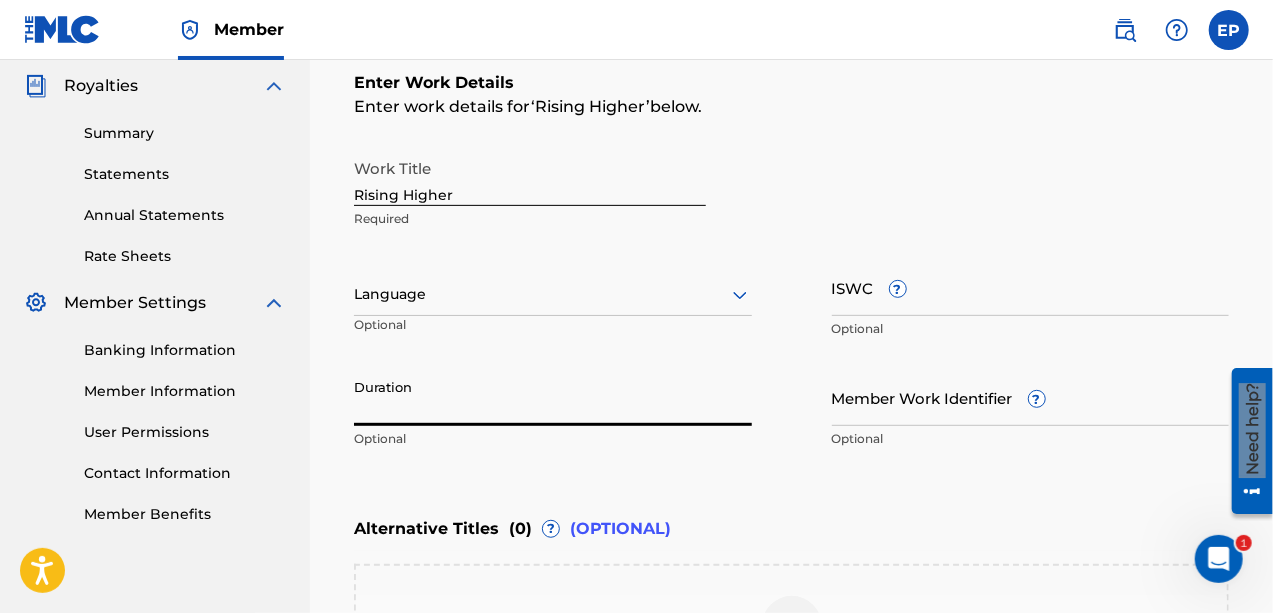 click on "Duration" at bounding box center [553, 397] 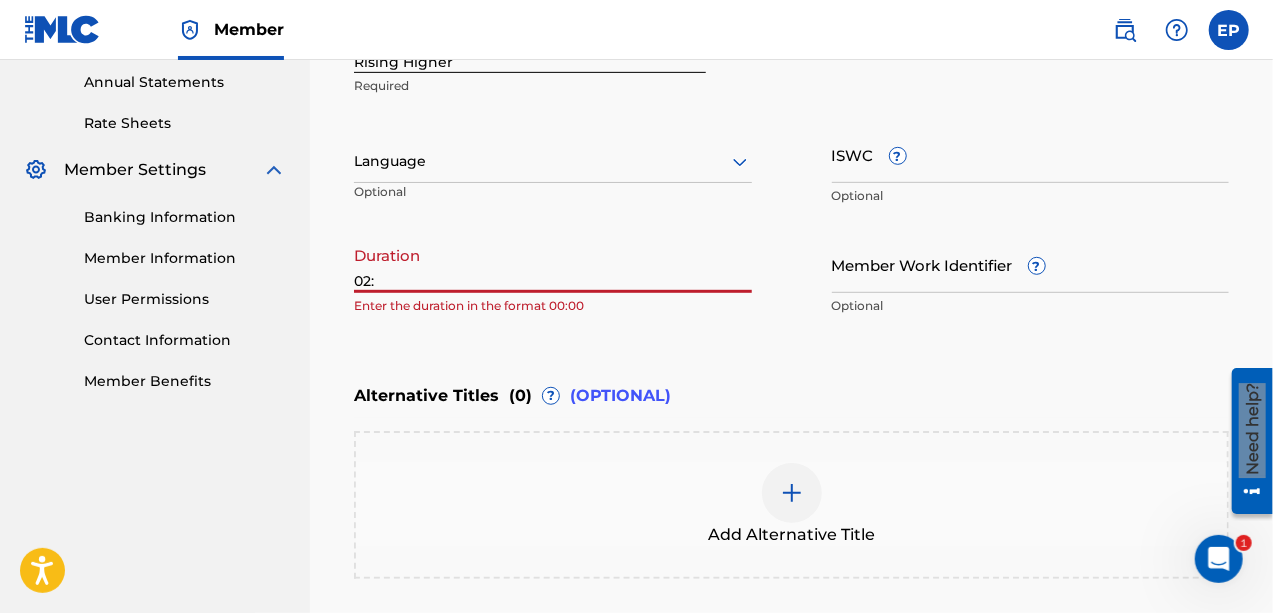 scroll, scrollTop: 475, scrollLeft: 0, axis: vertical 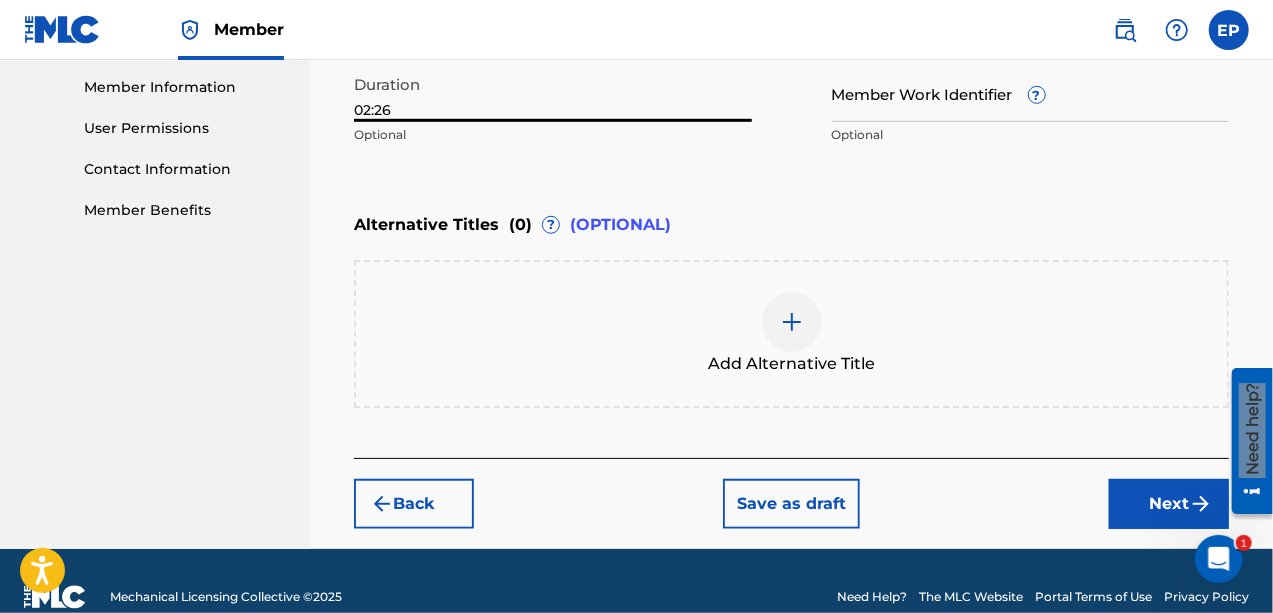type on "02:26" 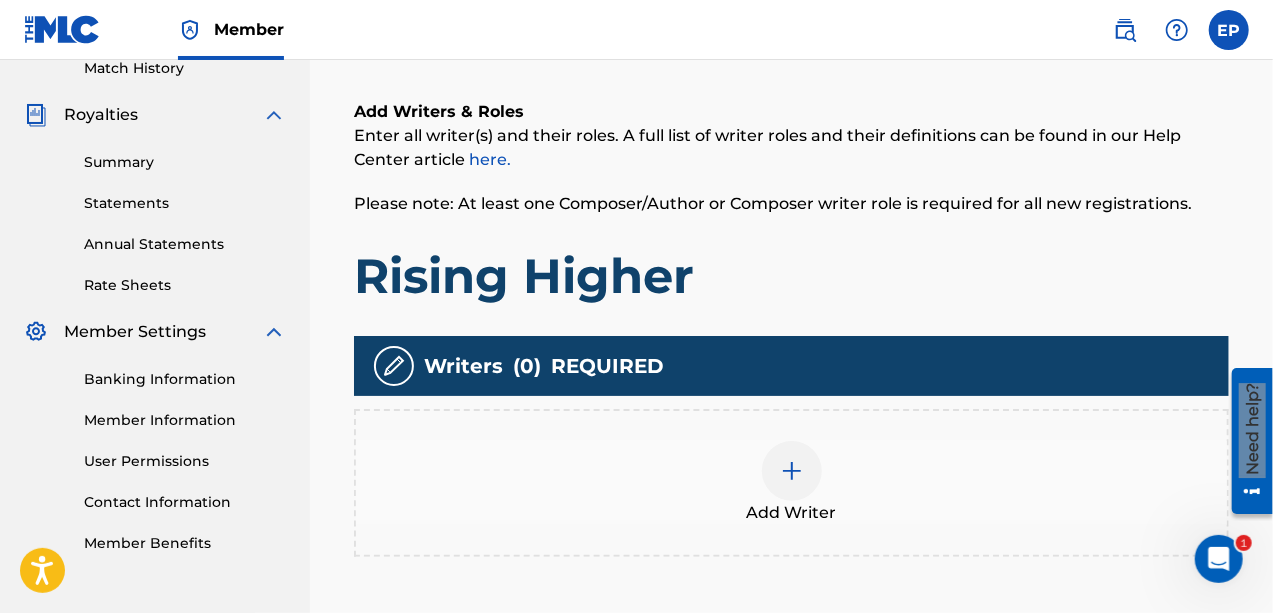 scroll, scrollTop: 90, scrollLeft: 0, axis: vertical 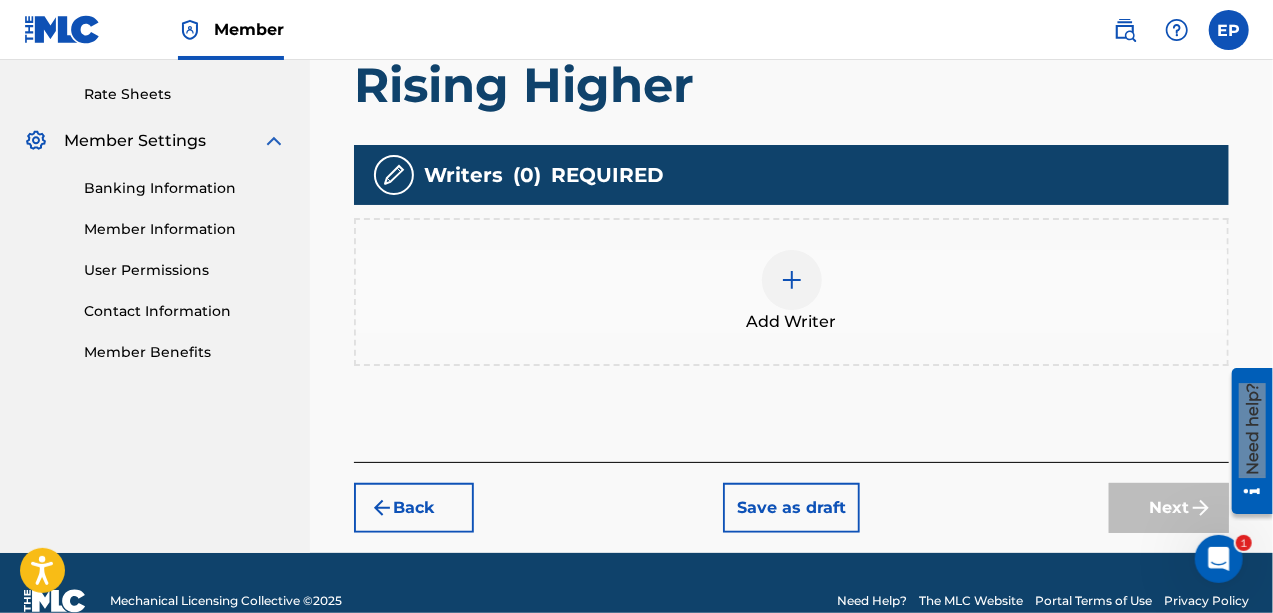 click at bounding box center (792, 280) 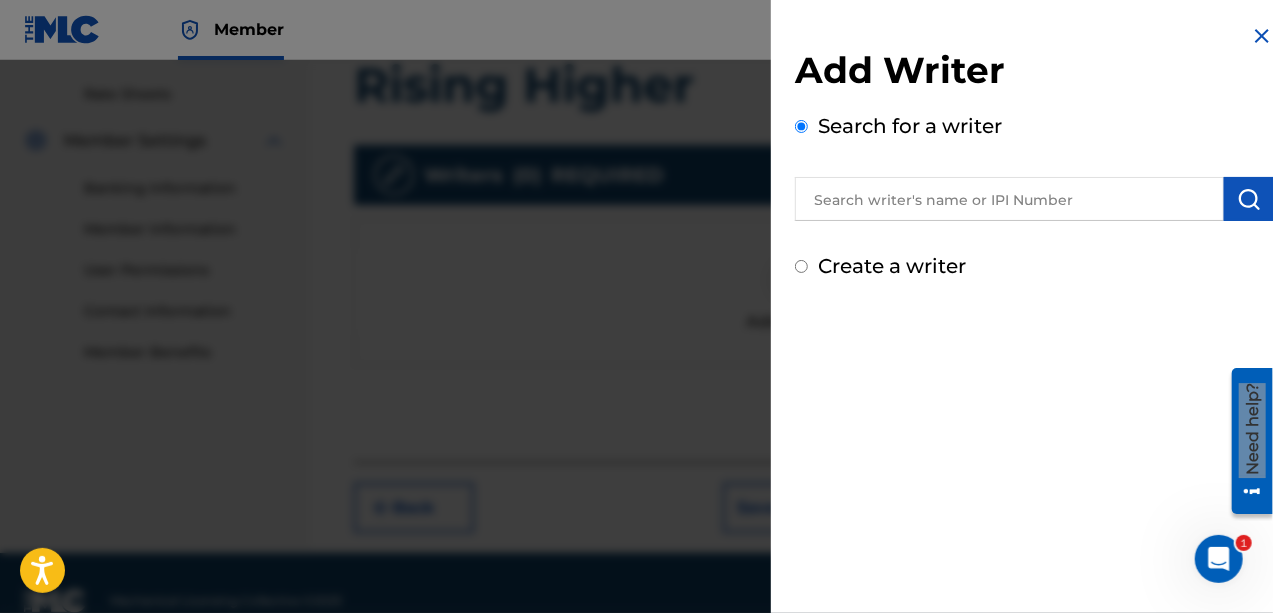 click on "Create a writer" at bounding box center (1034, 266) 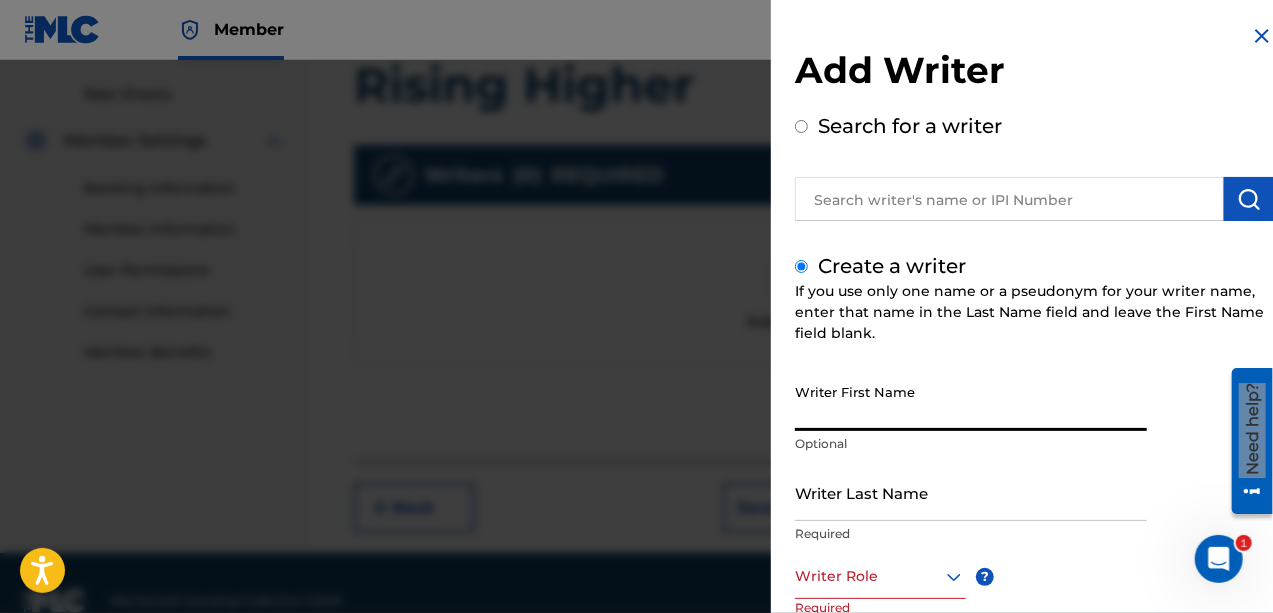 click on "Writer First Name" at bounding box center [971, 402] 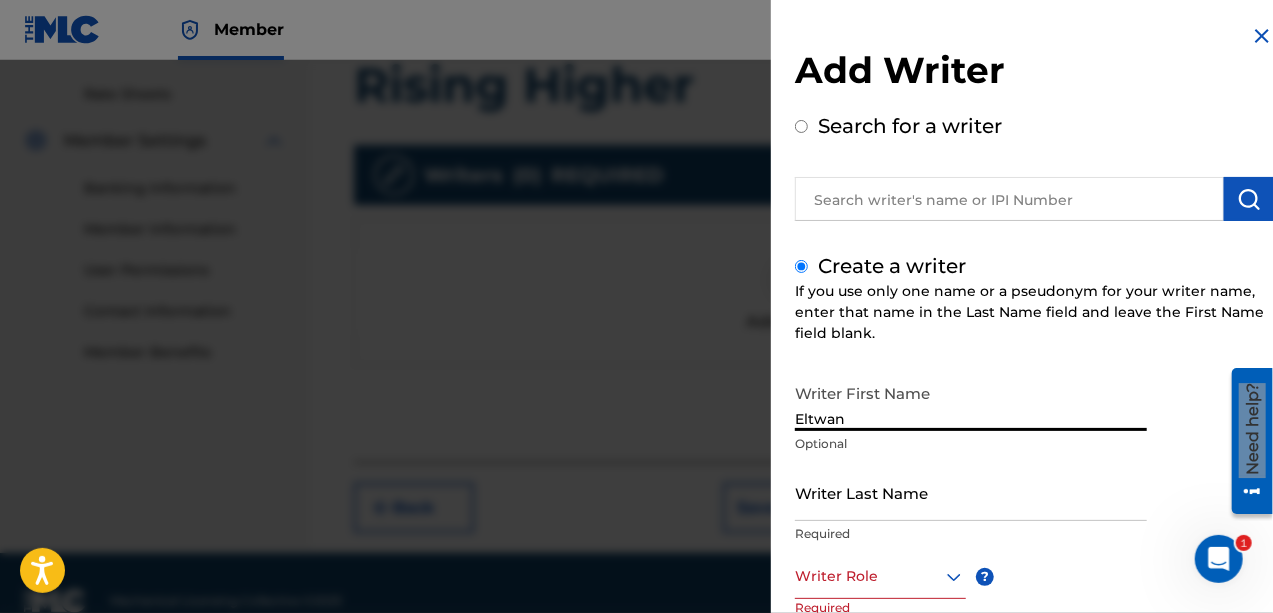 type on "Eltwan" 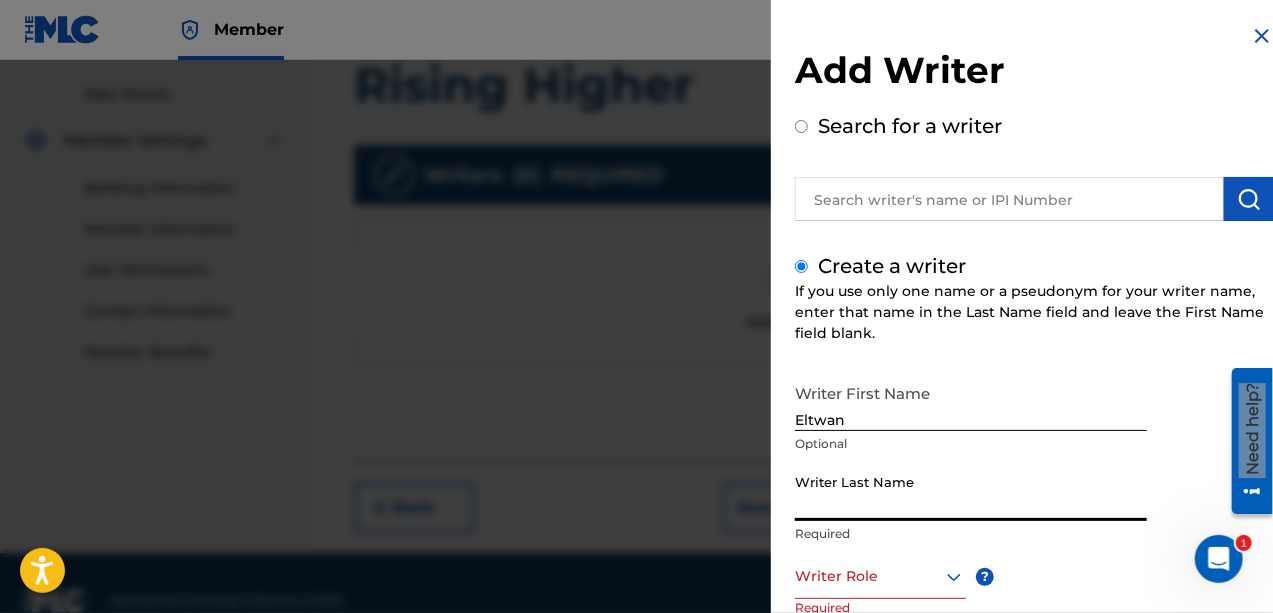 click on "Writer Last Name" at bounding box center [971, 492] 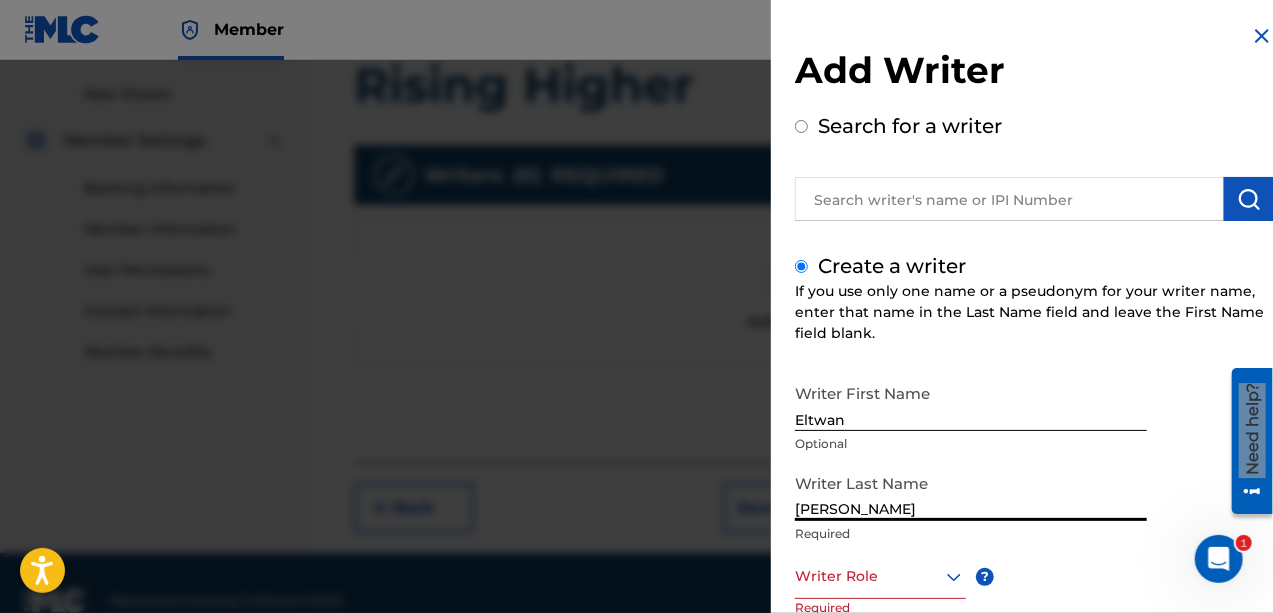 type on "[PERSON_NAME]" 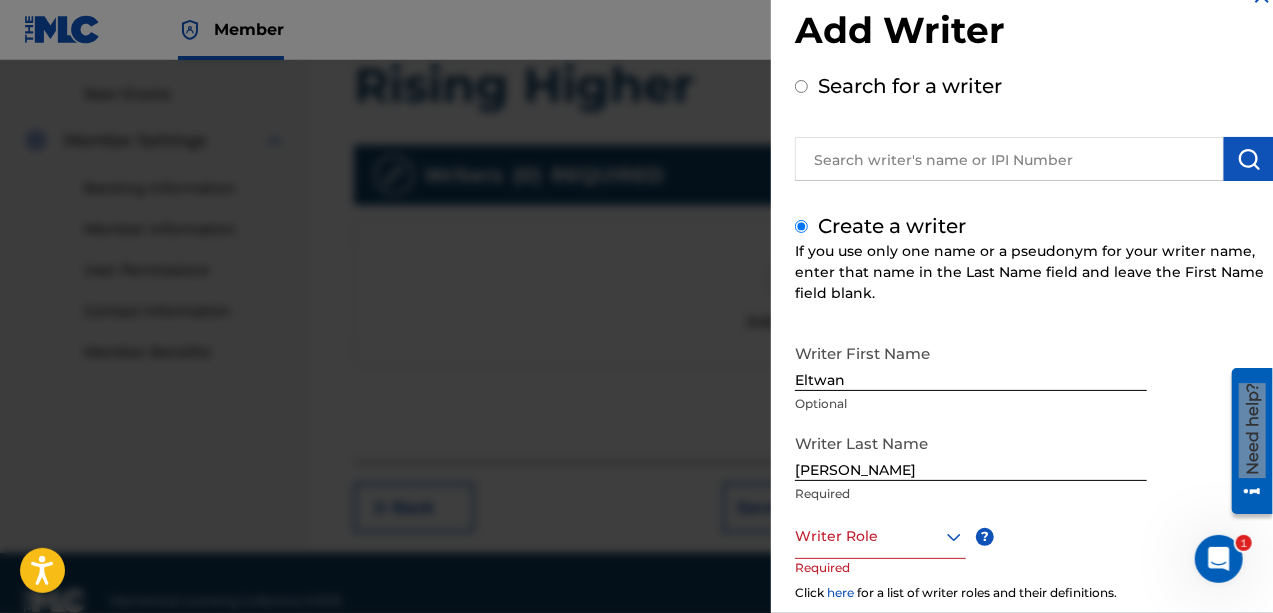 scroll, scrollTop: 96, scrollLeft: 0, axis: vertical 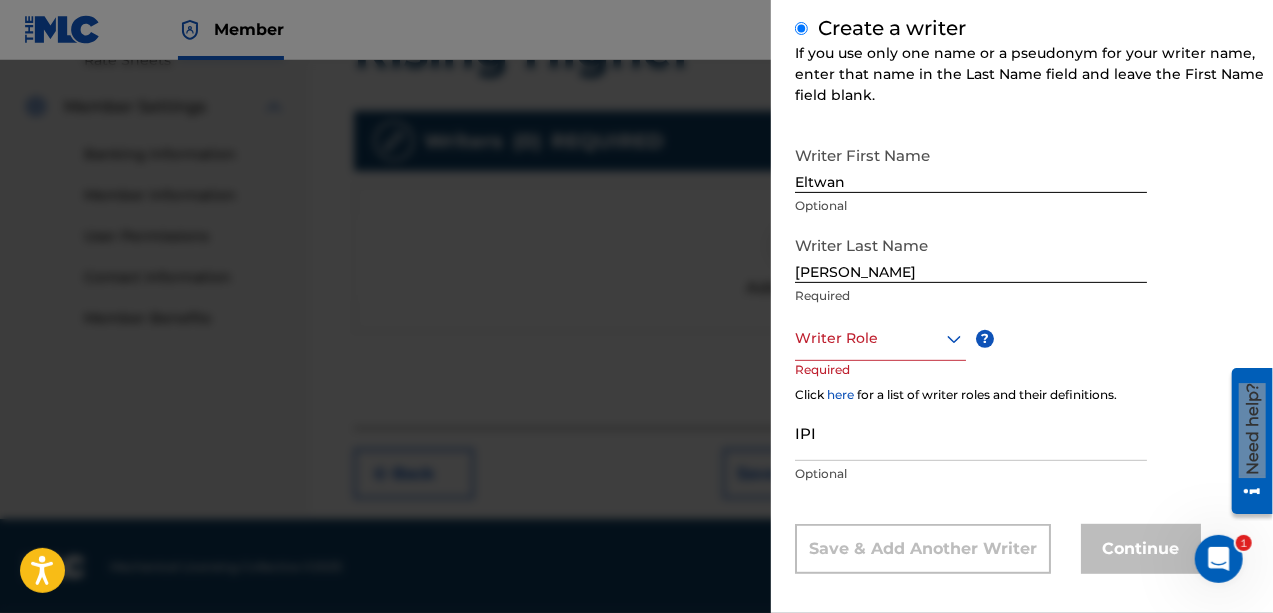 click on "Writer Role" at bounding box center (880, 338) 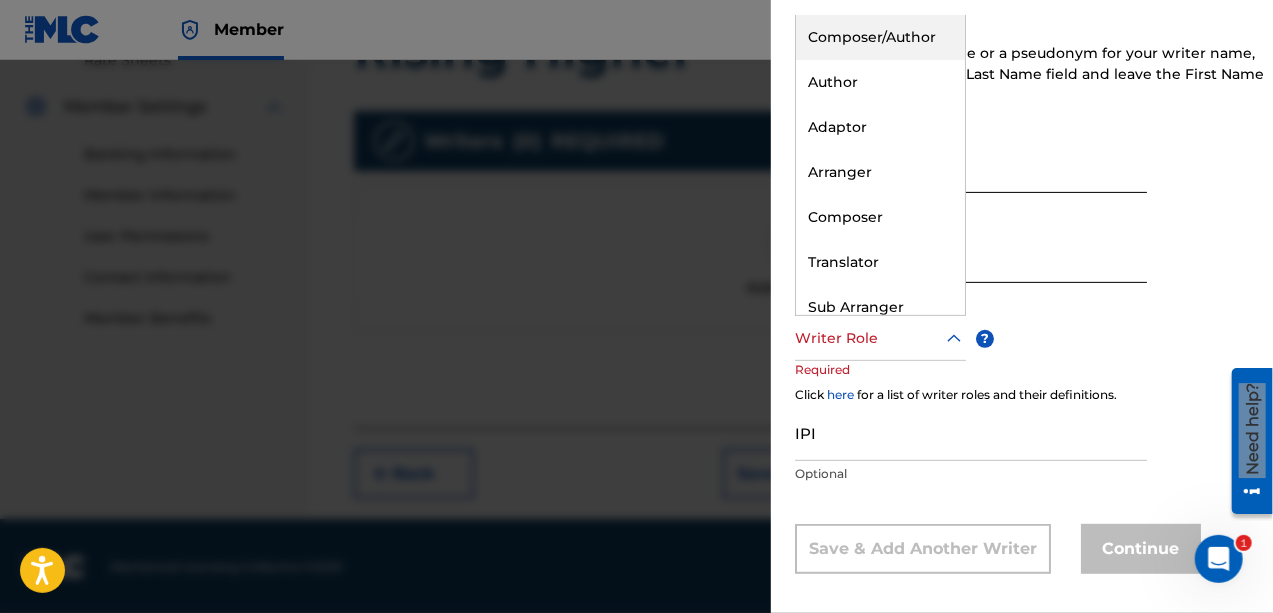 click on "Composer/Author" at bounding box center [880, 37] 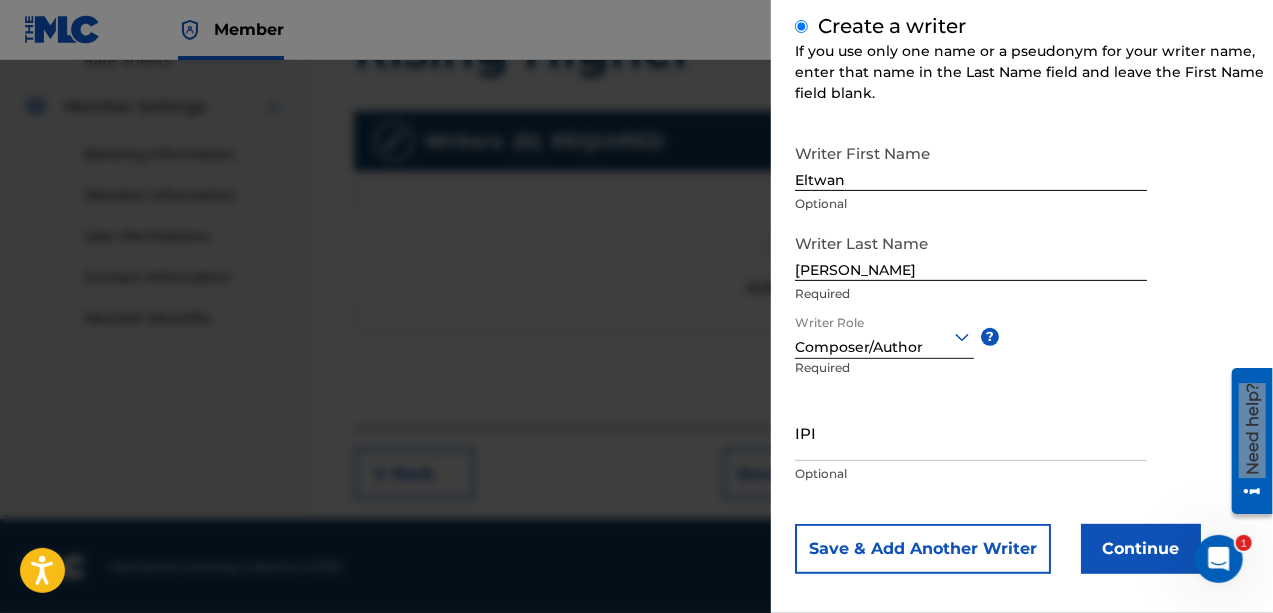 click on "Continue" at bounding box center (1141, 549) 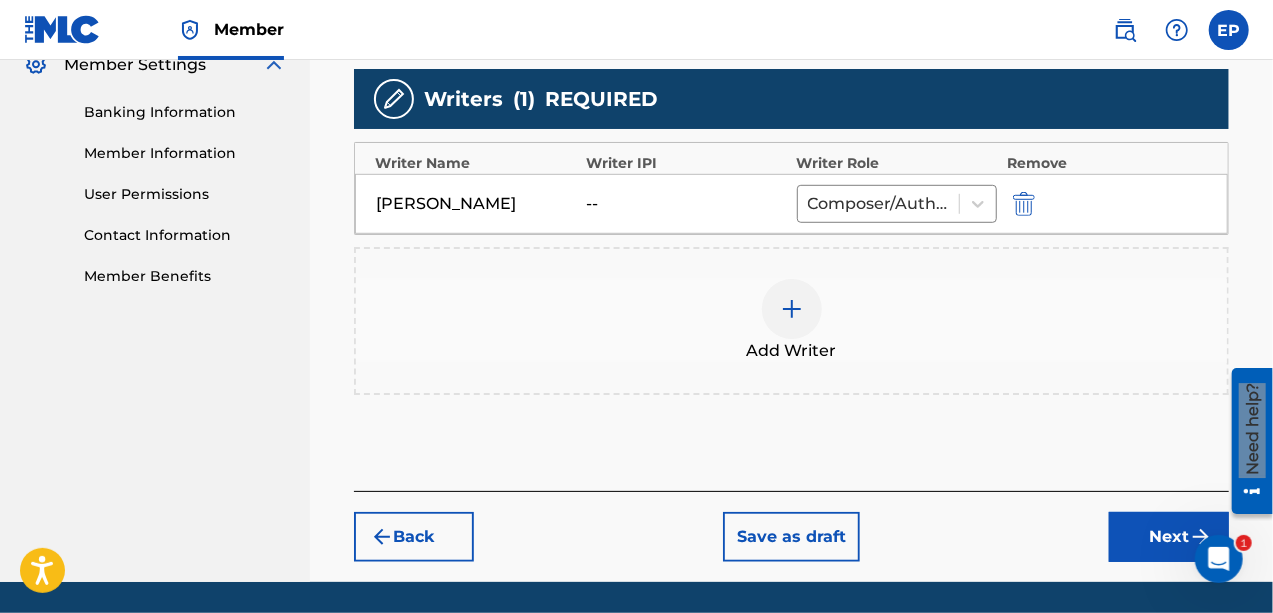 scroll, scrollTop: 594, scrollLeft: 0, axis: vertical 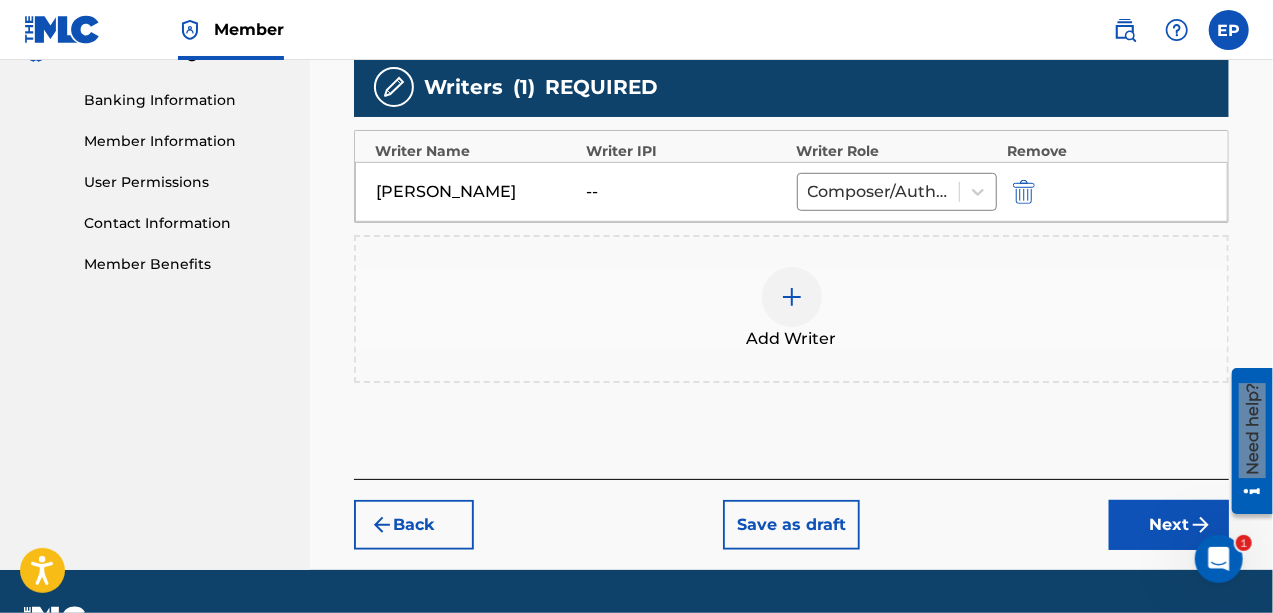 click on "Next" at bounding box center (1169, 525) 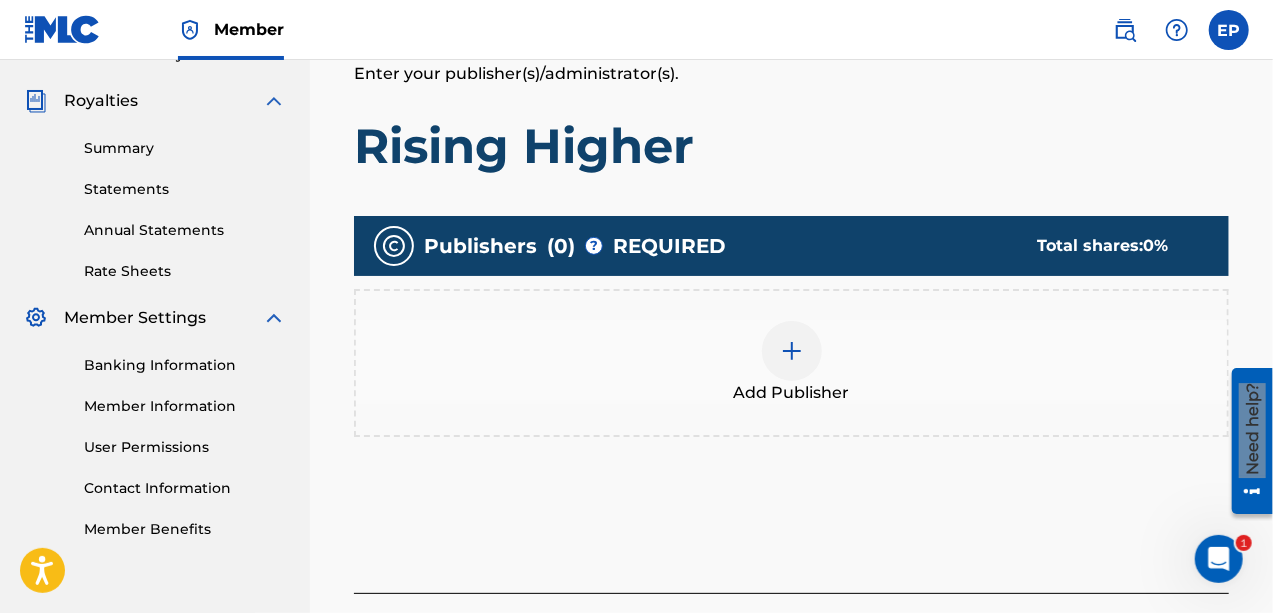 click on "Register Work Search Enter Work Details Add Writers Add Publishers & Shares Add Recording Review Add Publishers & Shares Enter your publisher(s)/administrator(s). Rising Higher  Publishers ( 0 ) ? REQUIRED Total shares:  0 % Add Publisher Back Save as draft Next" at bounding box center [791, 232] 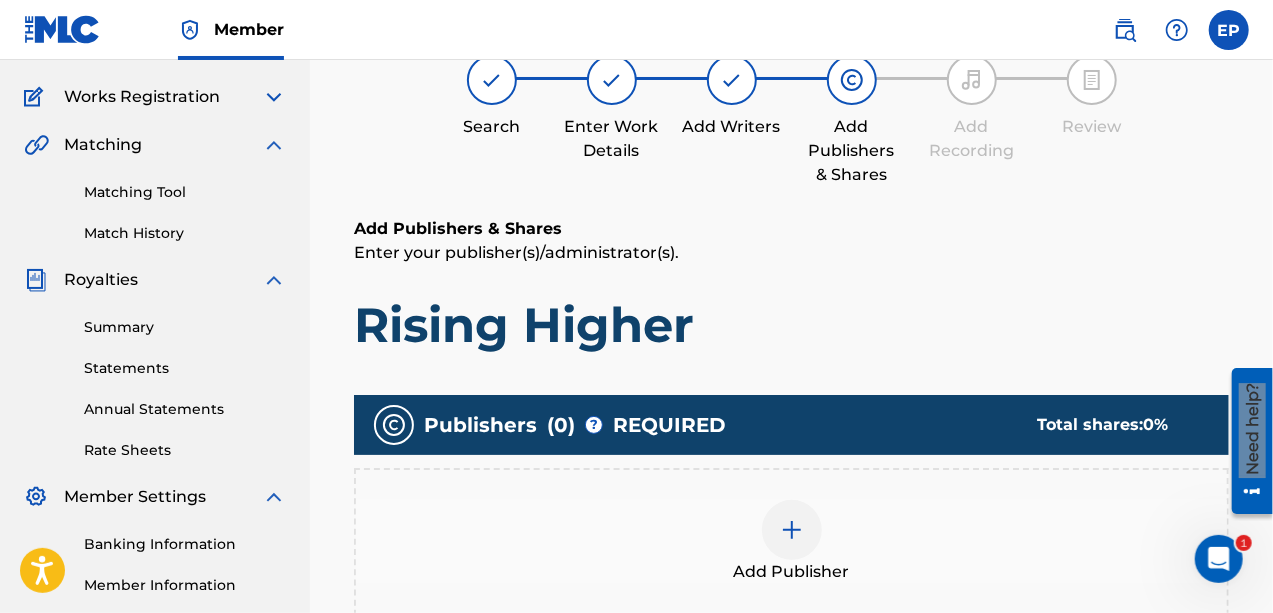 scroll, scrollTop: 90, scrollLeft: 0, axis: vertical 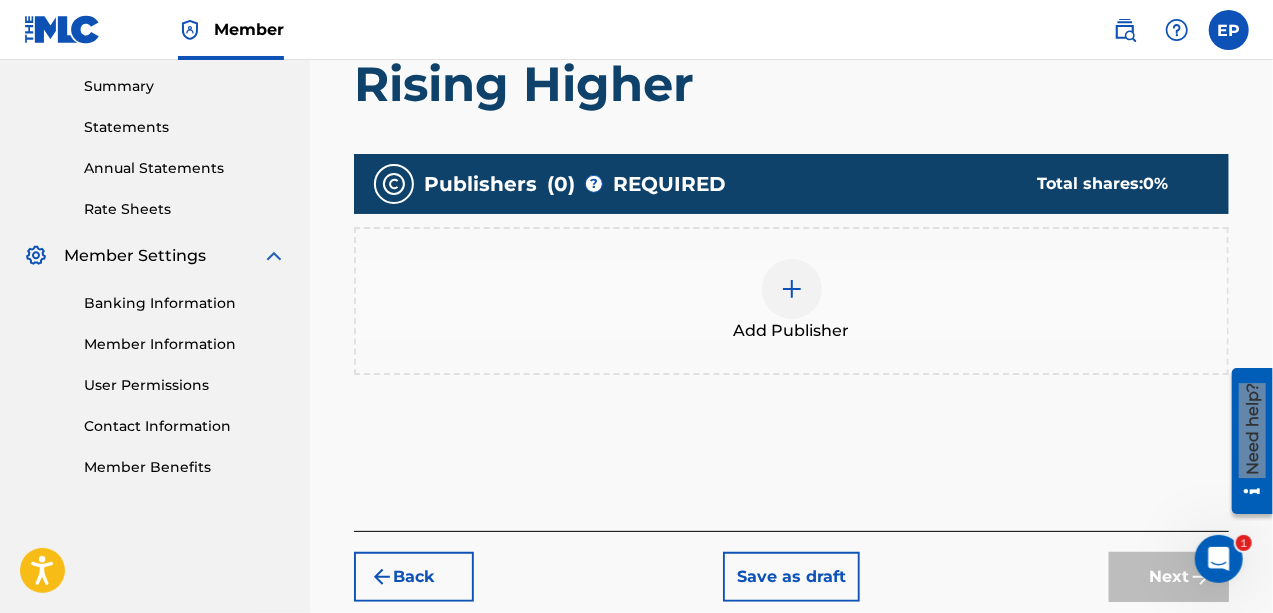 click on "Add Publisher" at bounding box center [791, 301] 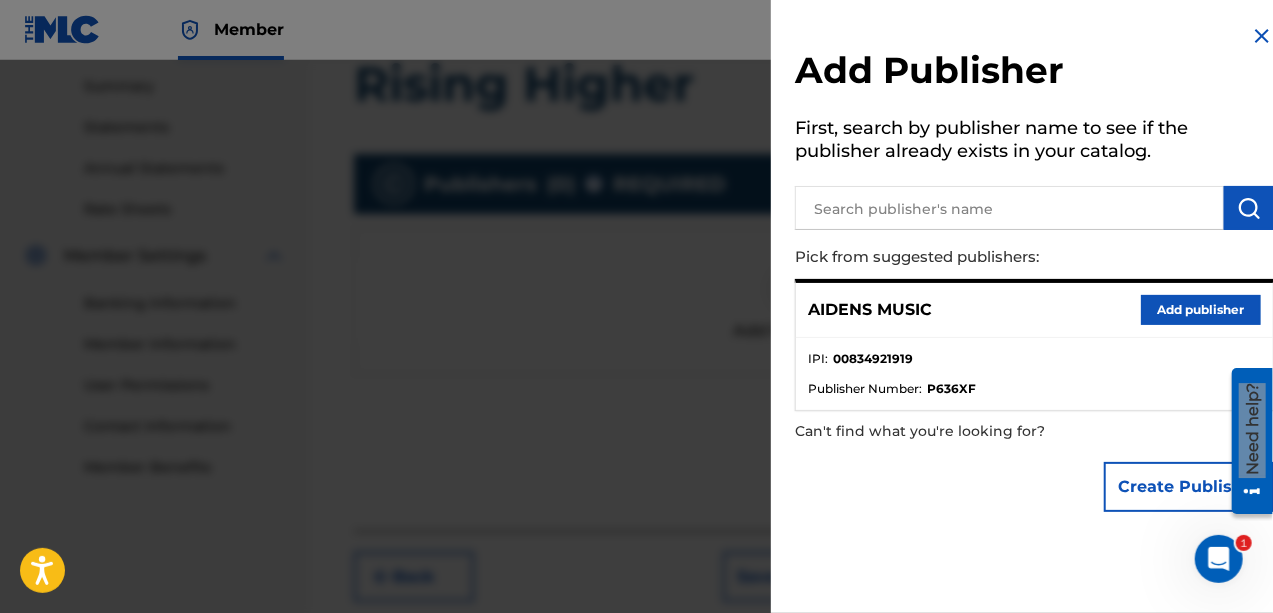 click on "Add publisher" at bounding box center (1201, 310) 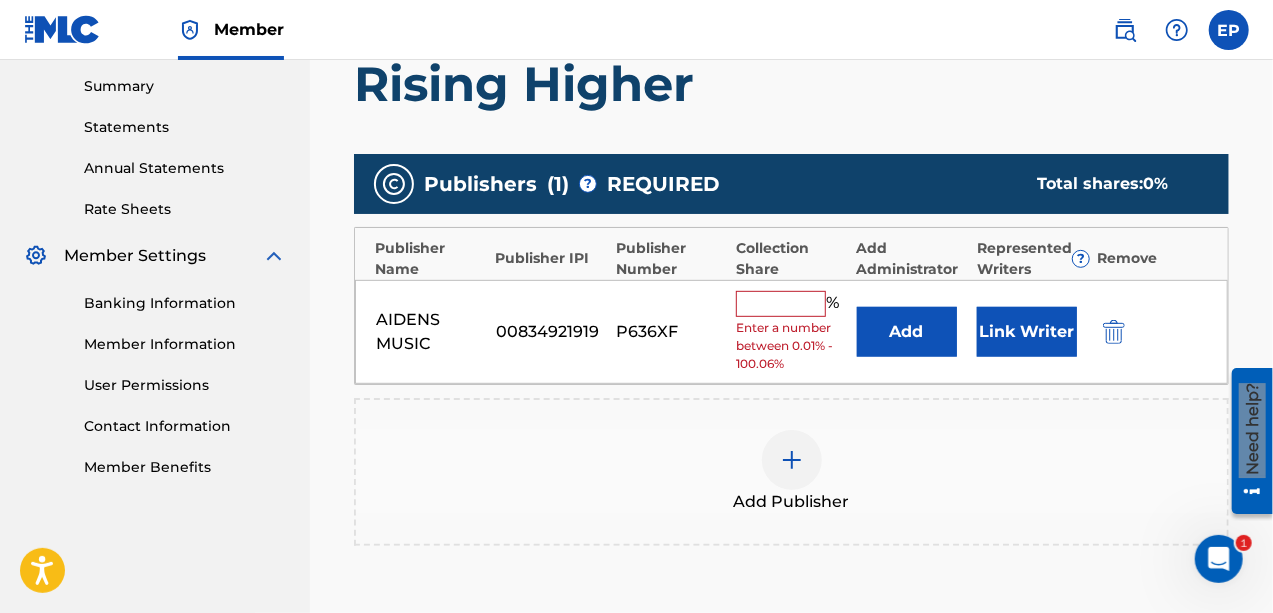 click at bounding box center [781, 304] 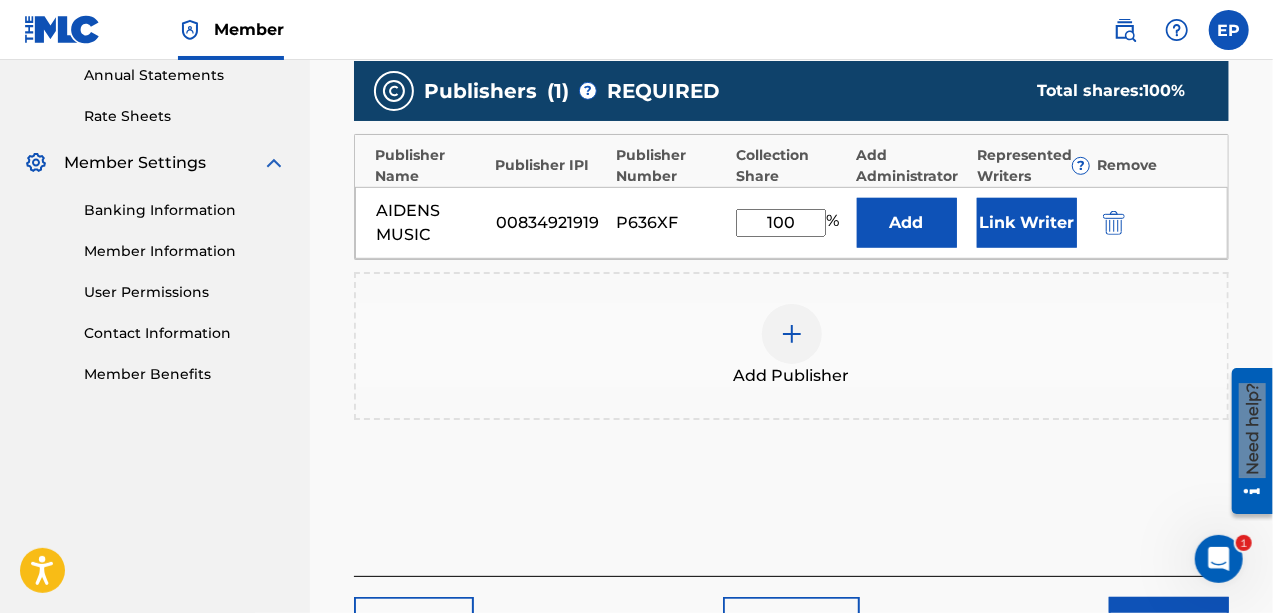 scroll, scrollTop: 533, scrollLeft: 0, axis: vertical 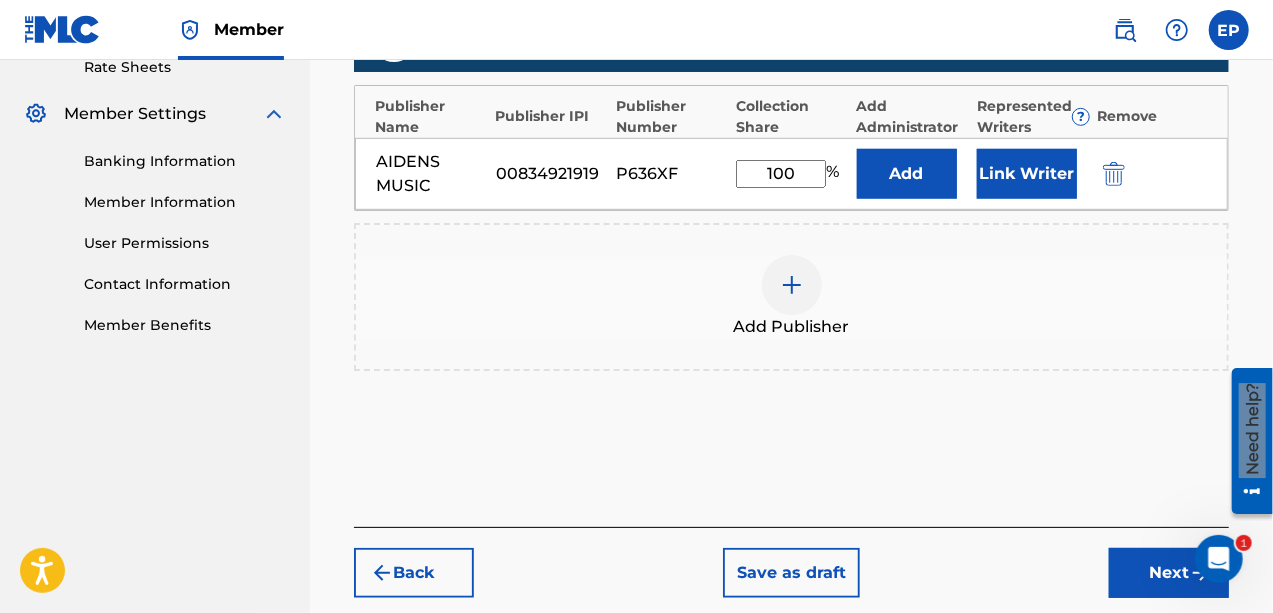 type on "100" 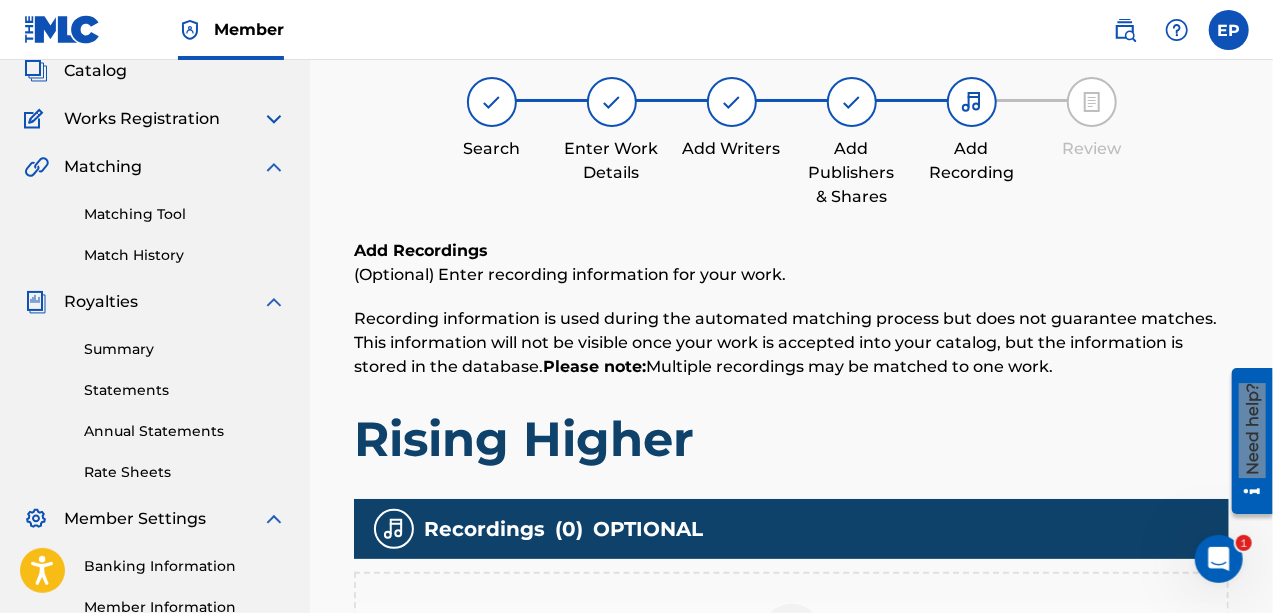 scroll, scrollTop: 90, scrollLeft: 0, axis: vertical 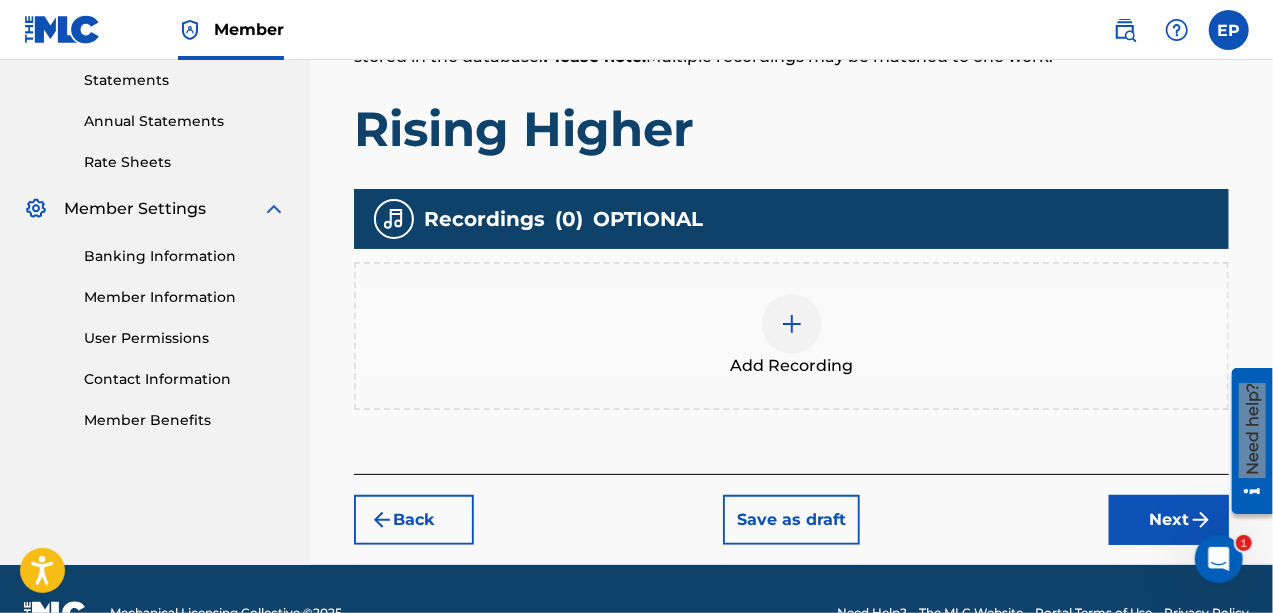 click at bounding box center (792, 324) 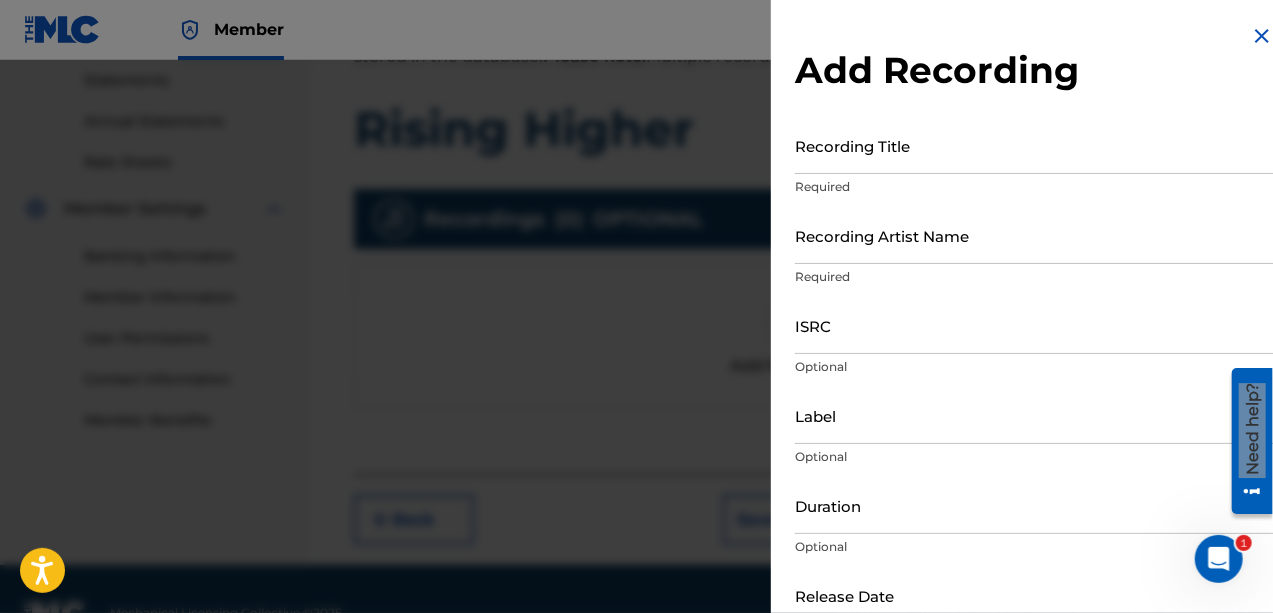 click on "Recording Title" at bounding box center (1034, 145) 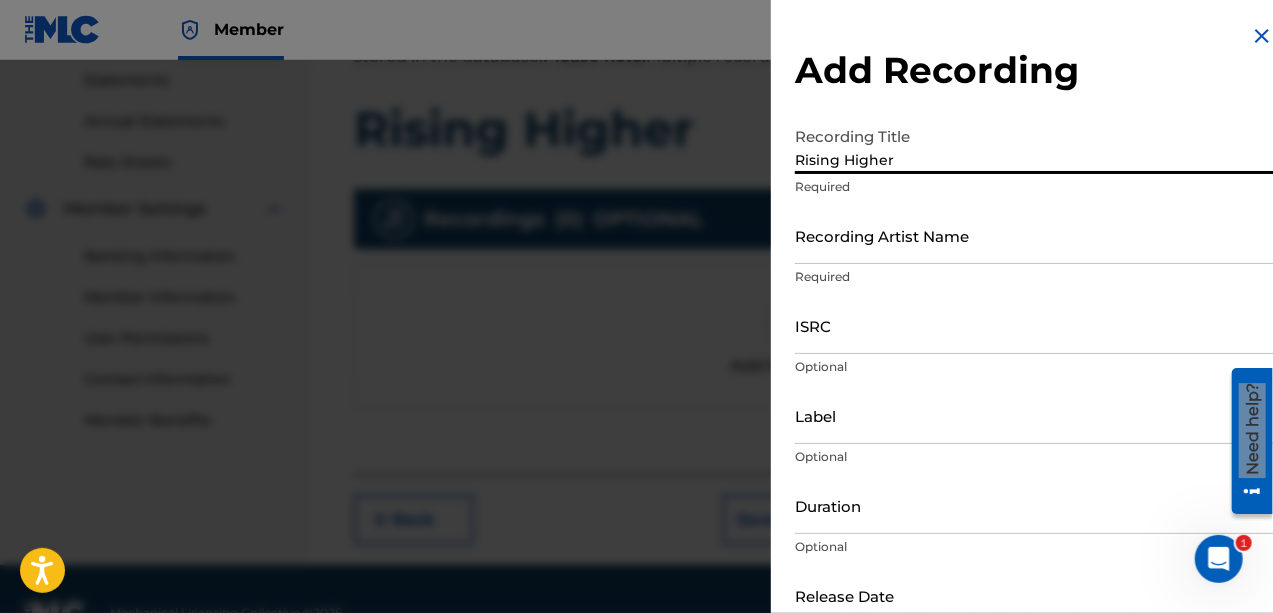 type on "Rising Higher" 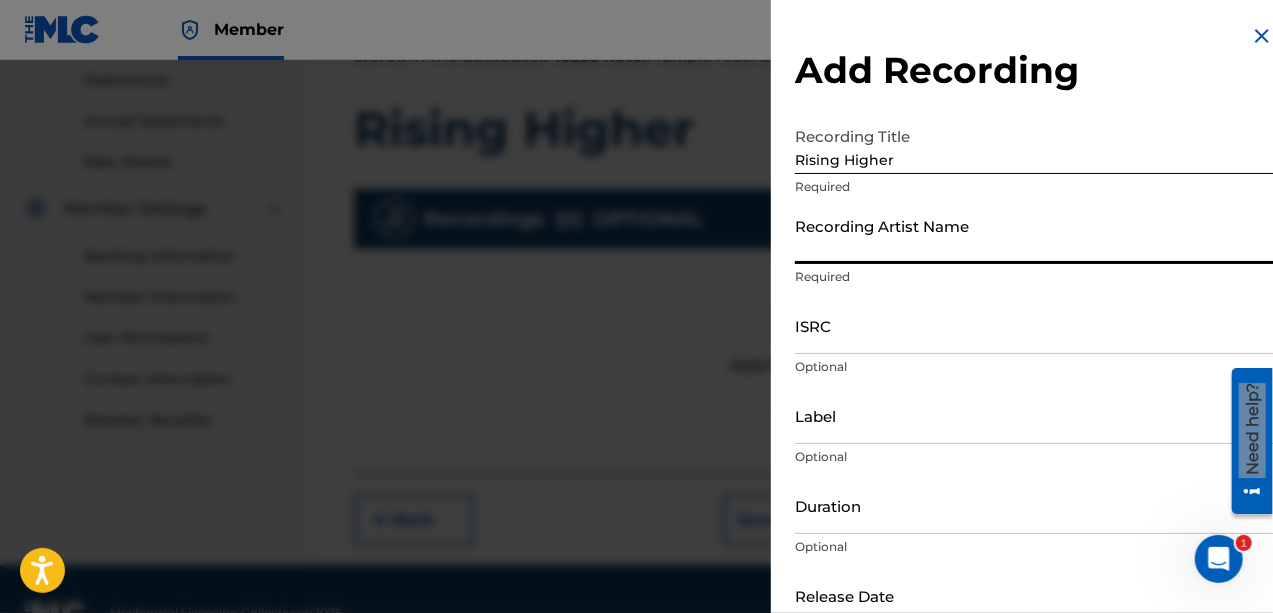 click on "Recording Artist Name" at bounding box center (1034, 235) 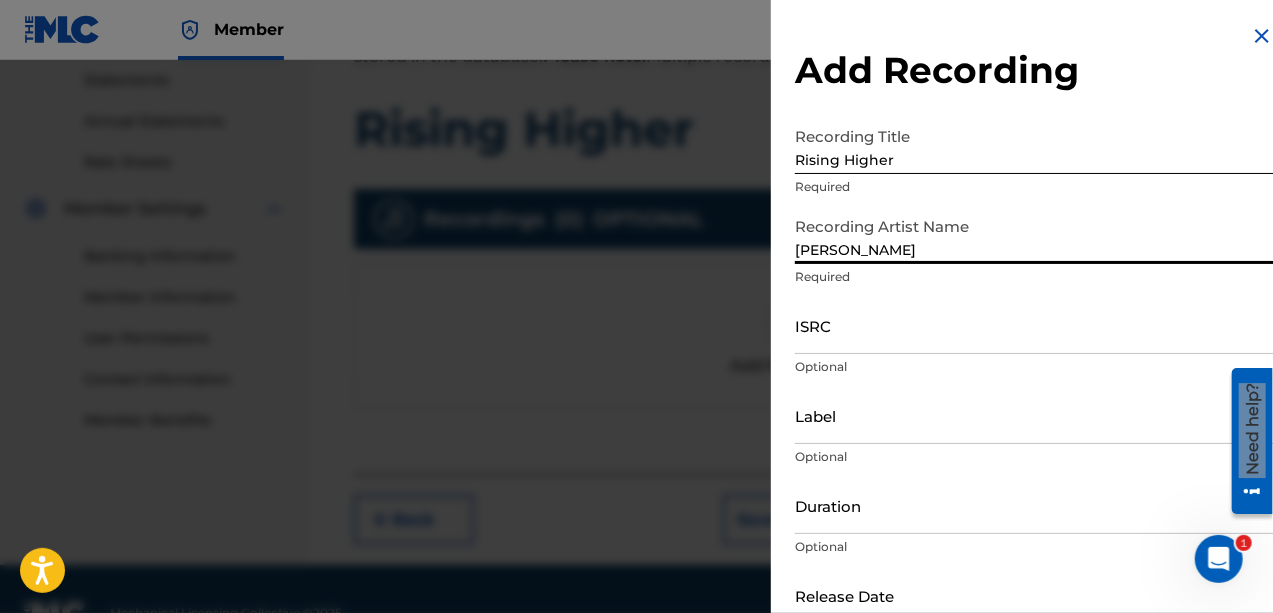 type on "[PERSON_NAME]" 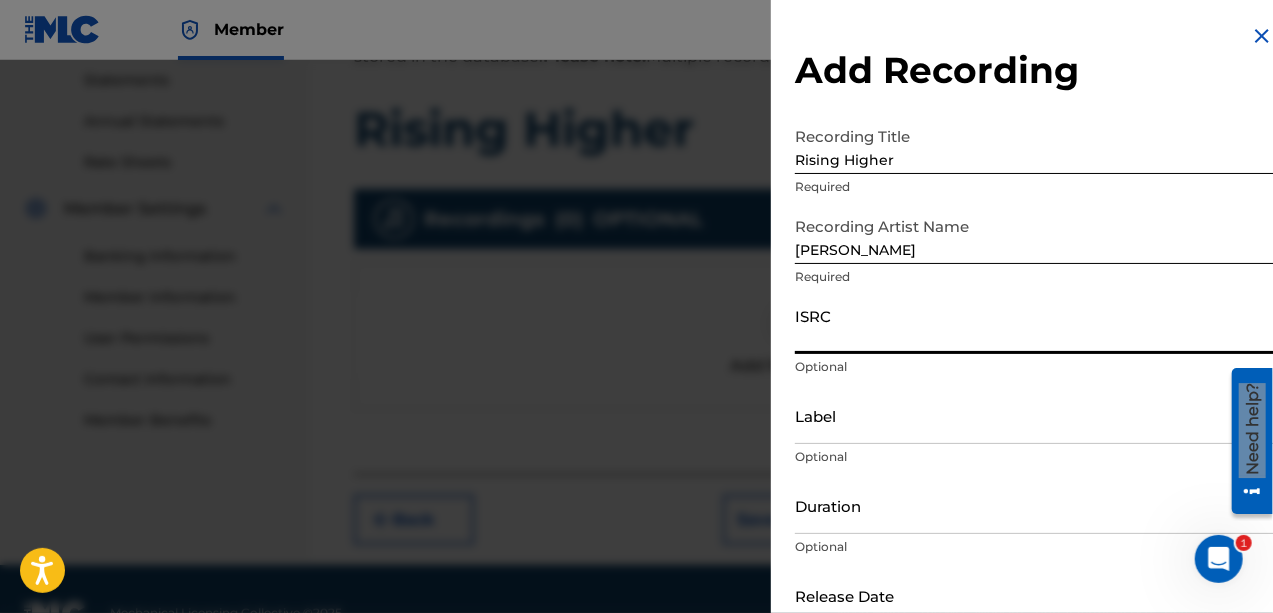 click on "ISRC" at bounding box center (1034, 325) 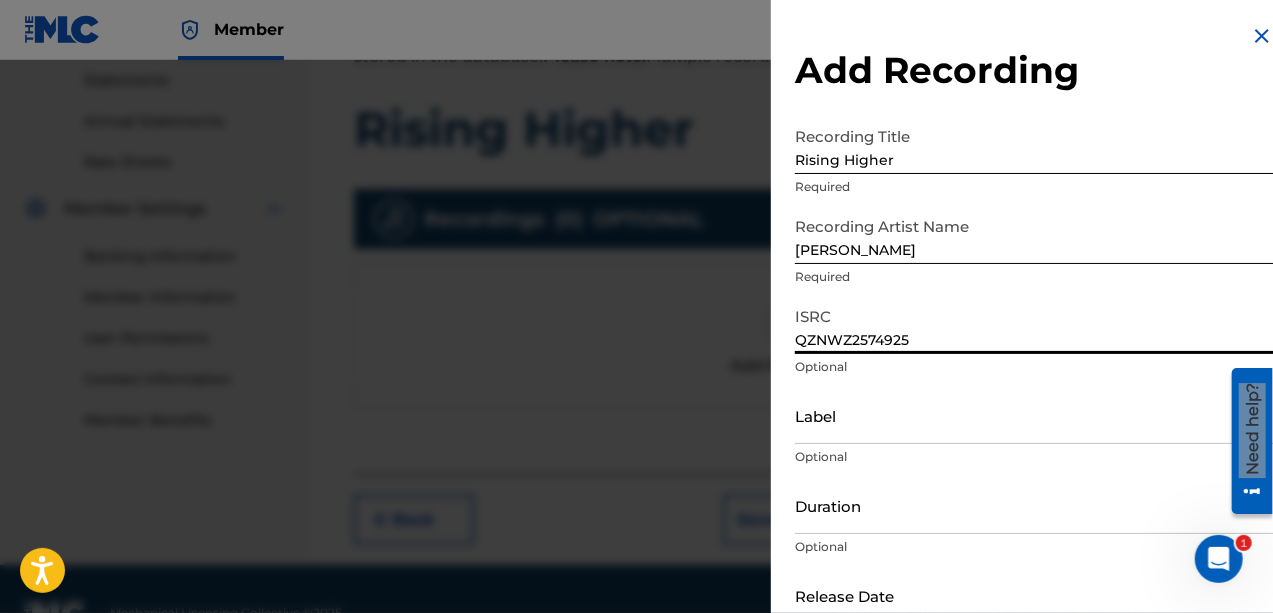 type on "QZNWZ2574925" 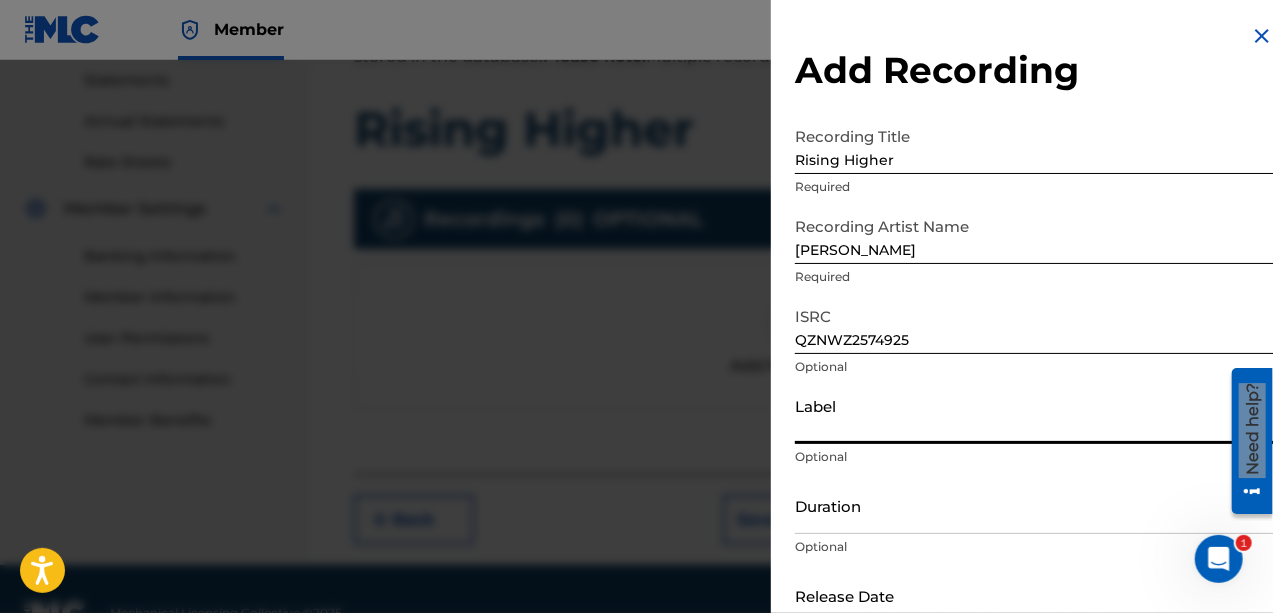click on "Label" at bounding box center [1034, 415] 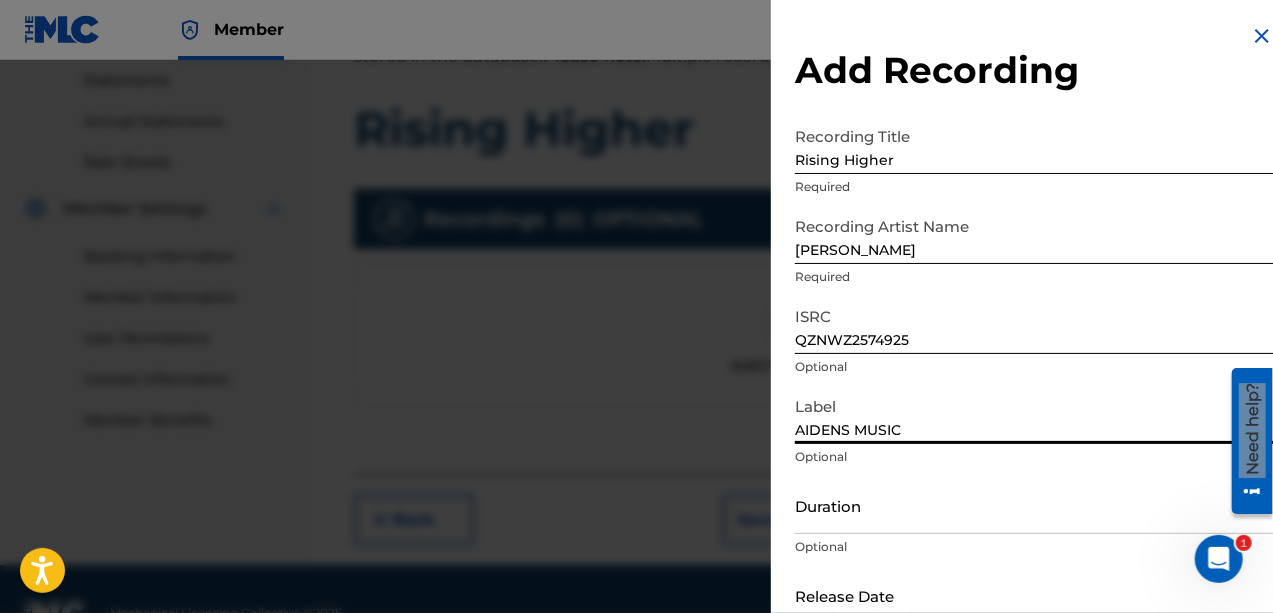 click on "Duration" at bounding box center (1034, 505) 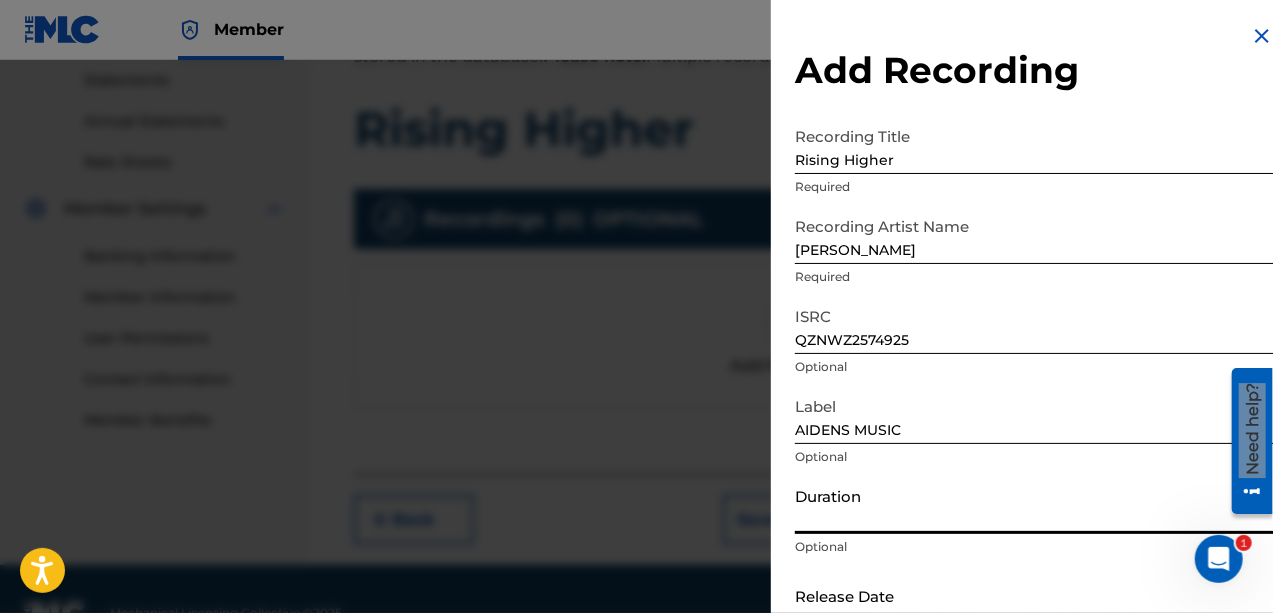 click on "Duration" at bounding box center [1034, 505] 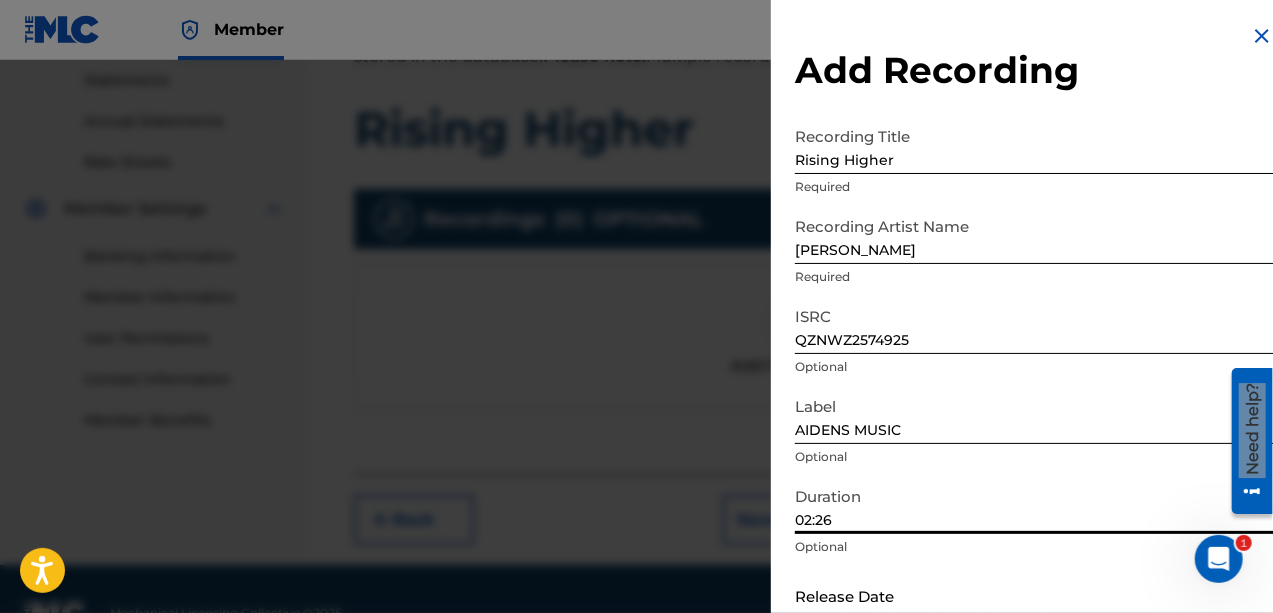 type on "02:26" 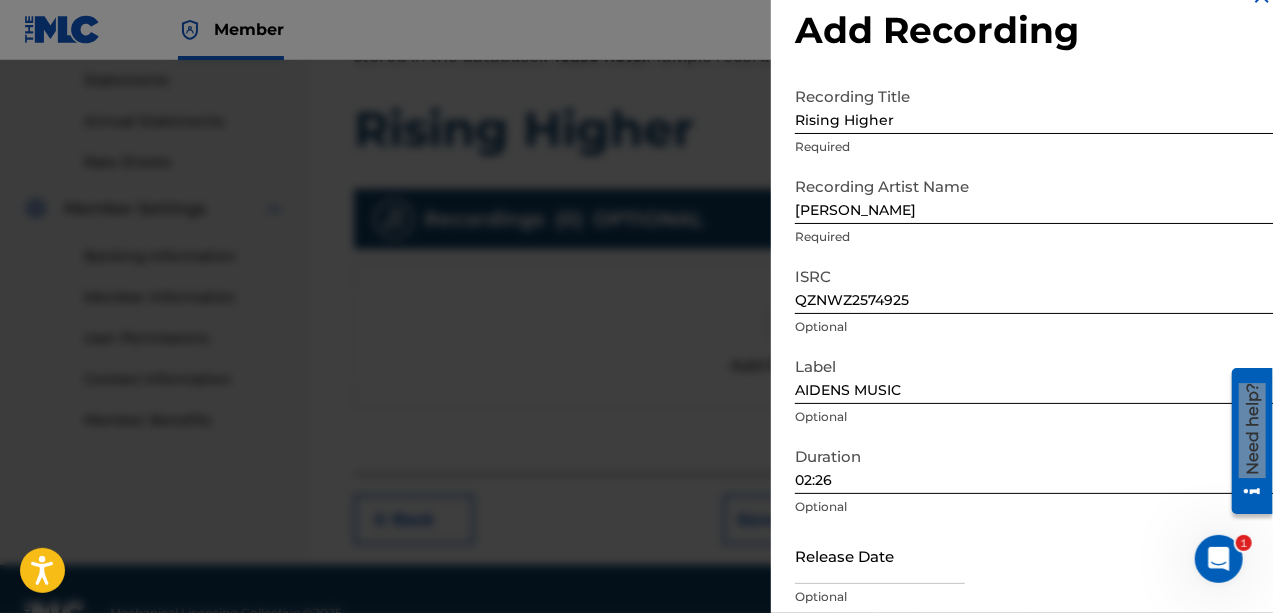 scroll, scrollTop: 118, scrollLeft: 0, axis: vertical 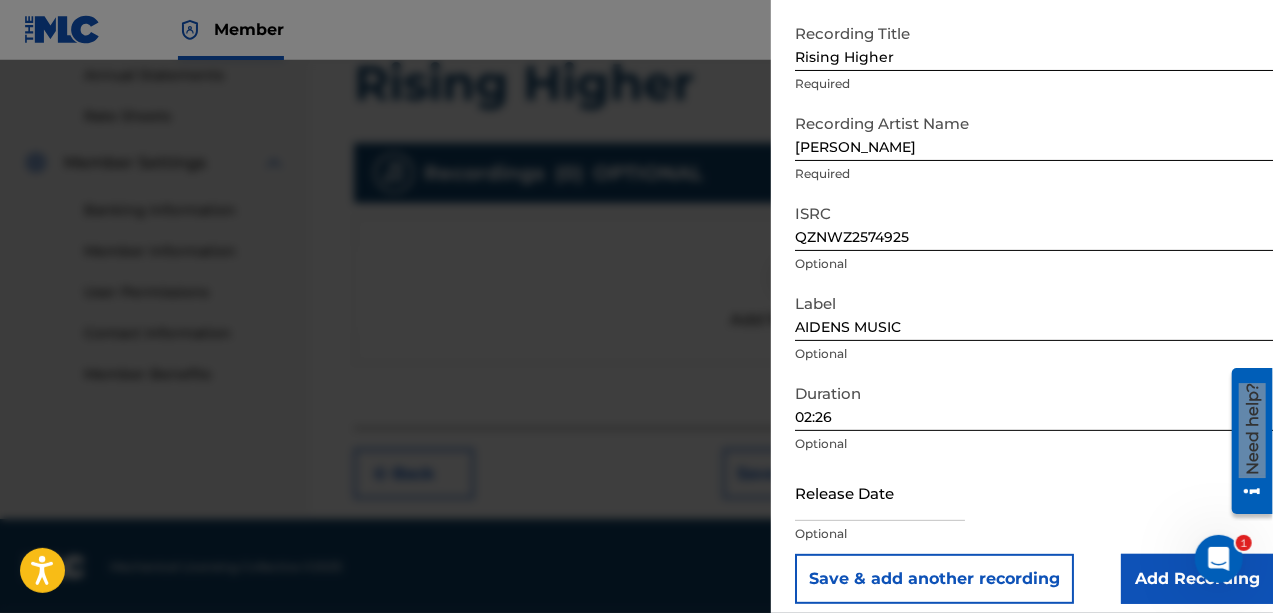 click at bounding box center [880, 492] 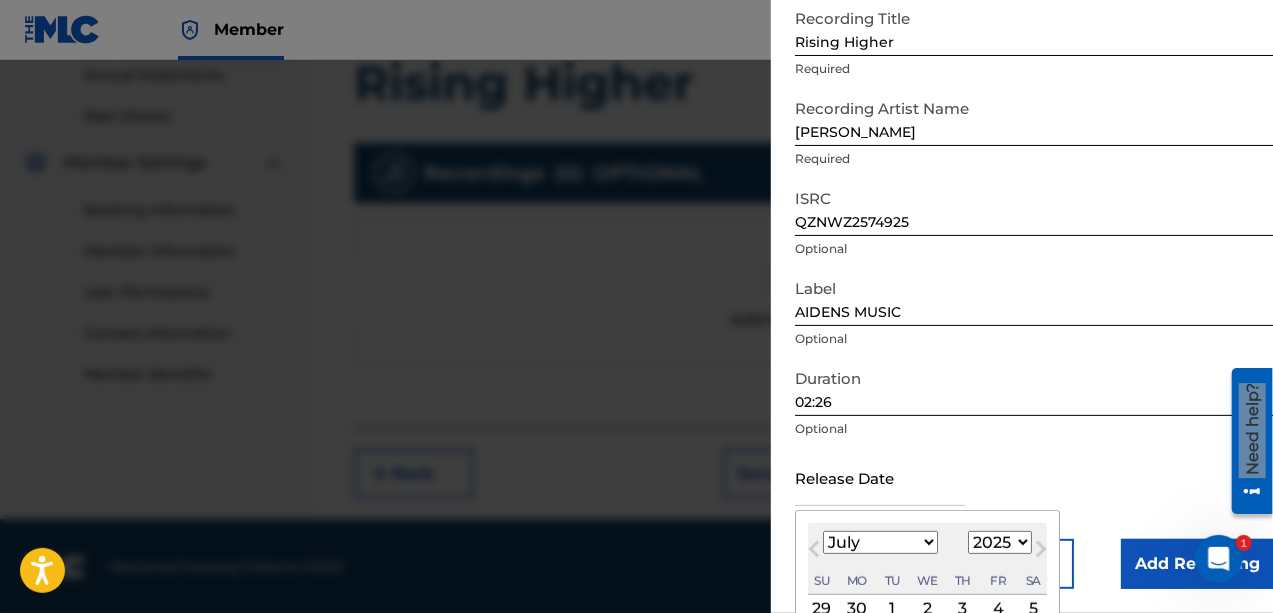 type on "[DATE]" 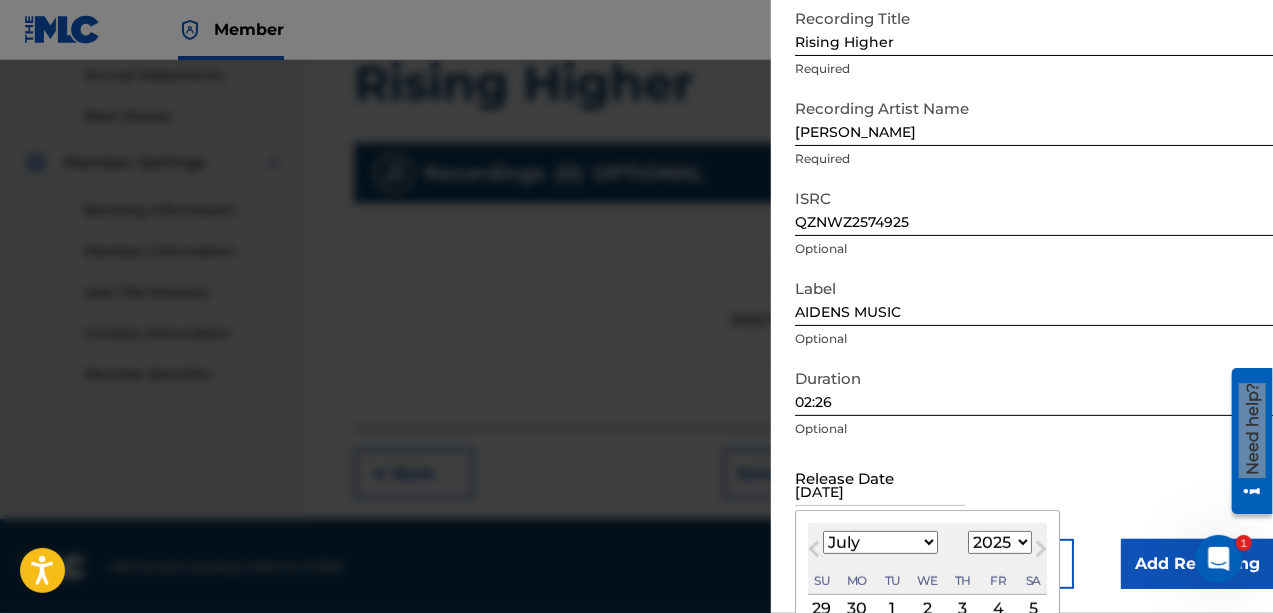 select on "4" 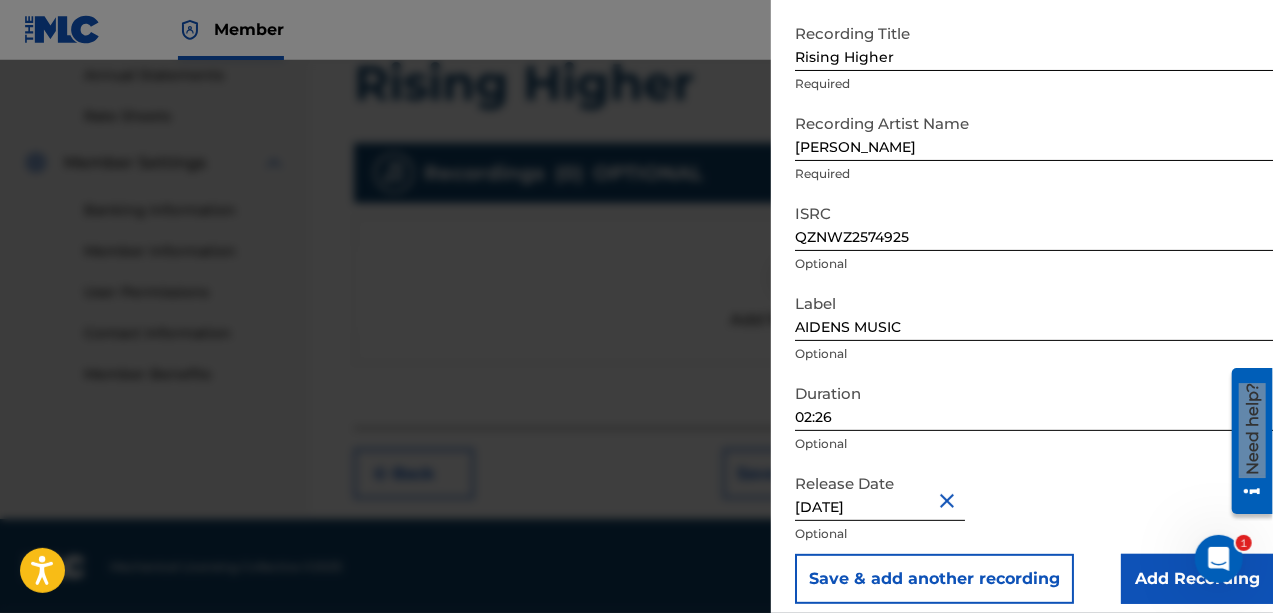 click on "Release Date [DATE] Optional" at bounding box center [1034, 509] 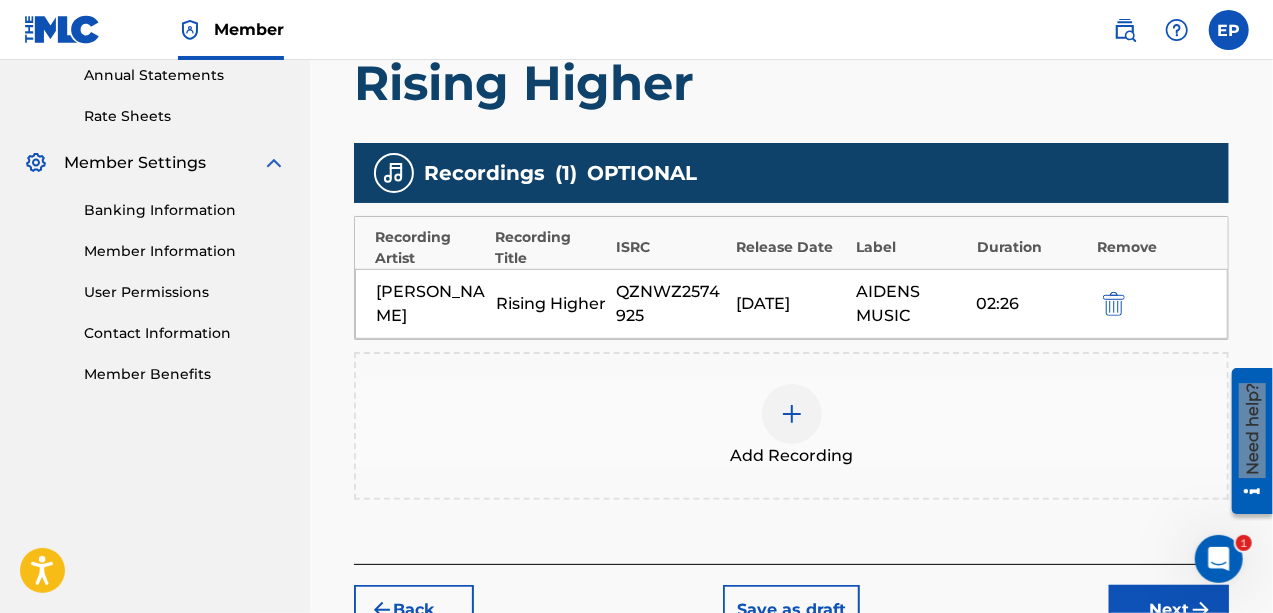click on "Next" at bounding box center [1169, 610] 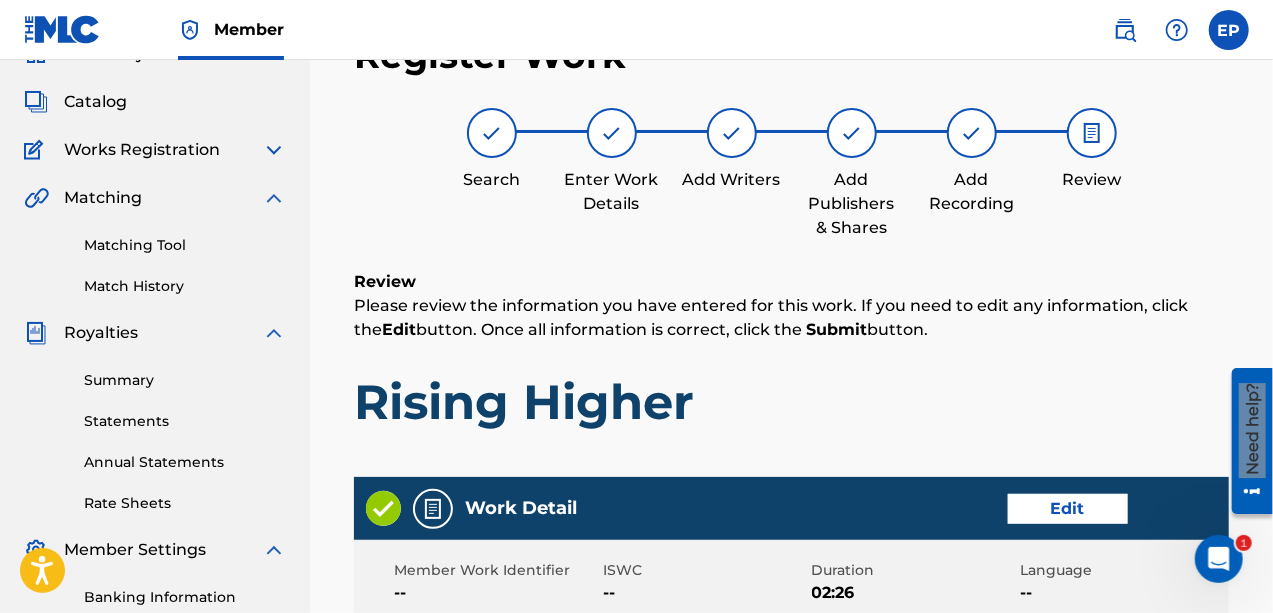 scroll, scrollTop: 90, scrollLeft: 0, axis: vertical 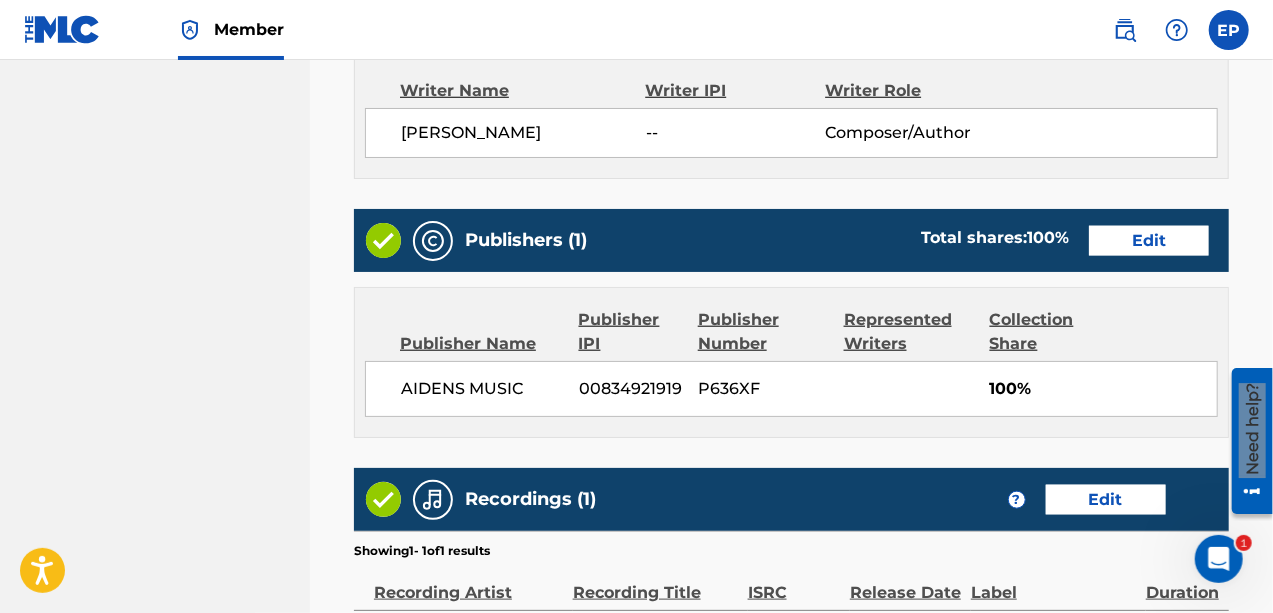 drag, startPoint x: 1276, startPoint y: 105, endPoint x: 51, endPoint y: 27, distance: 1227.4807 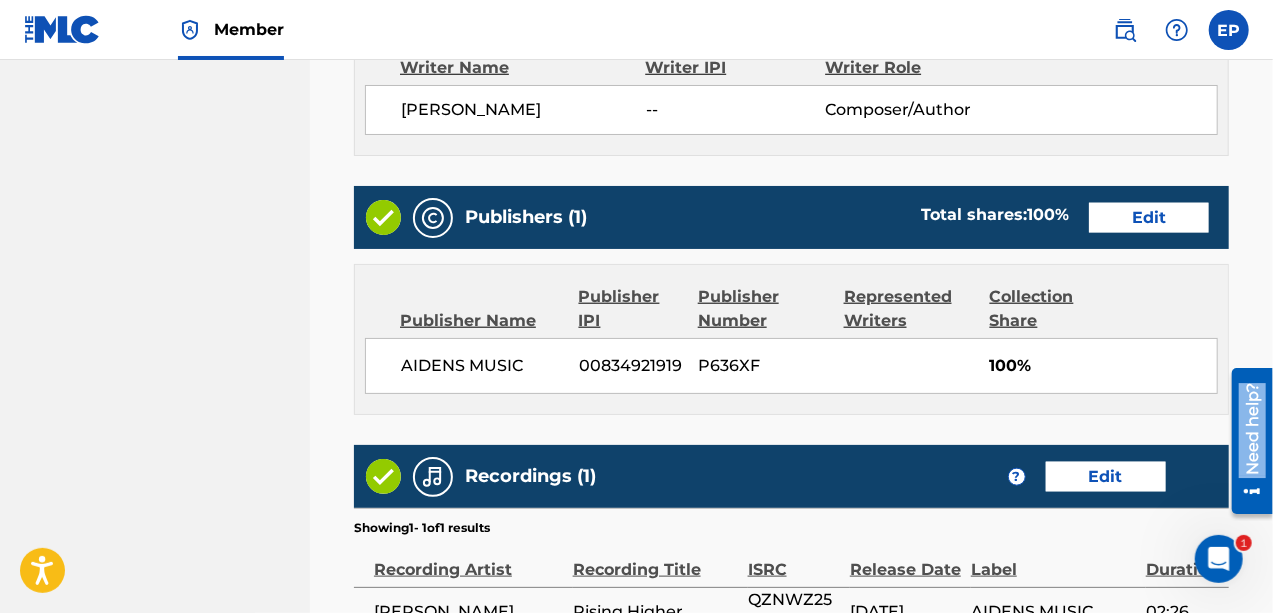 click on "Need help?" at bounding box center [1251, 441] 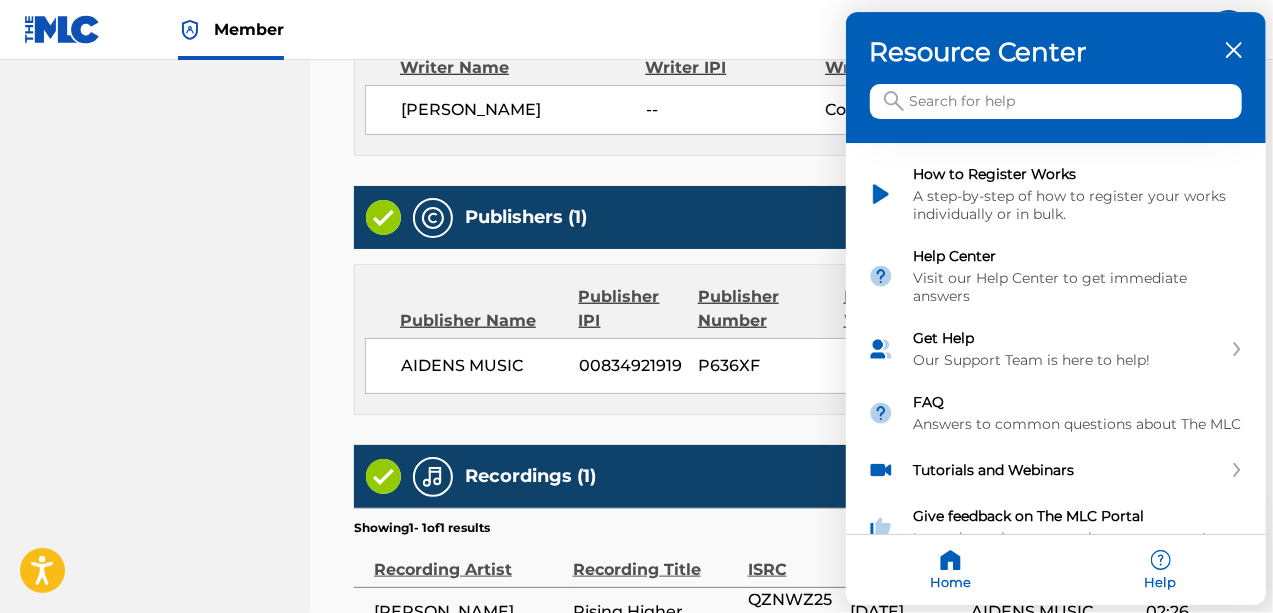 click 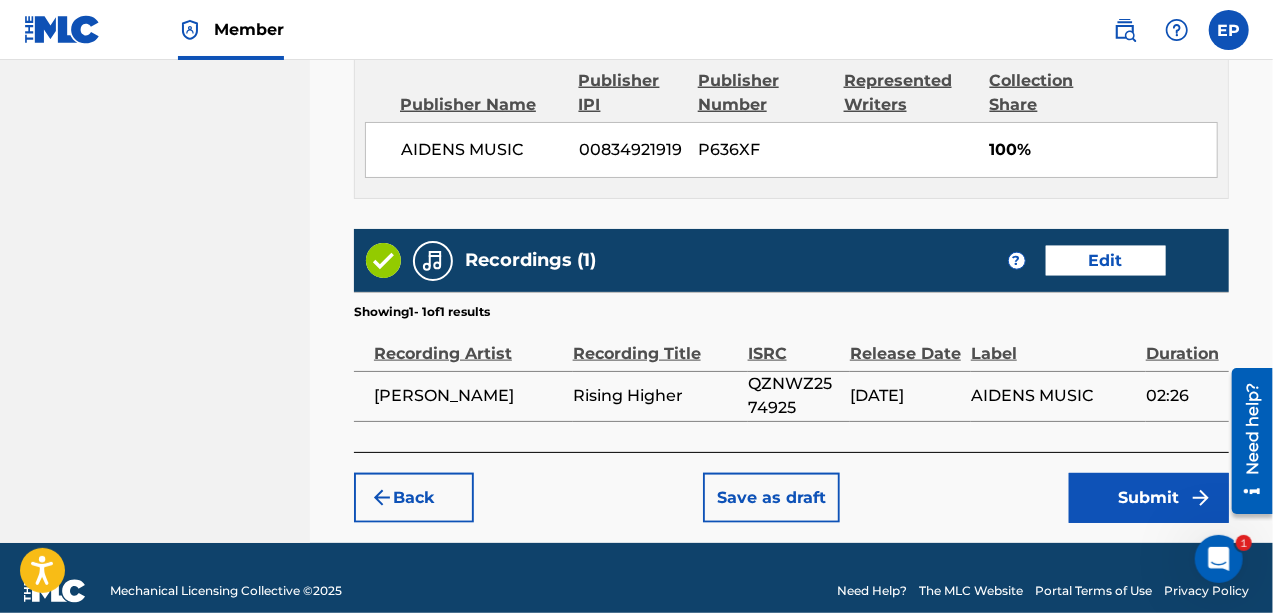 scroll, scrollTop: 1132, scrollLeft: 0, axis: vertical 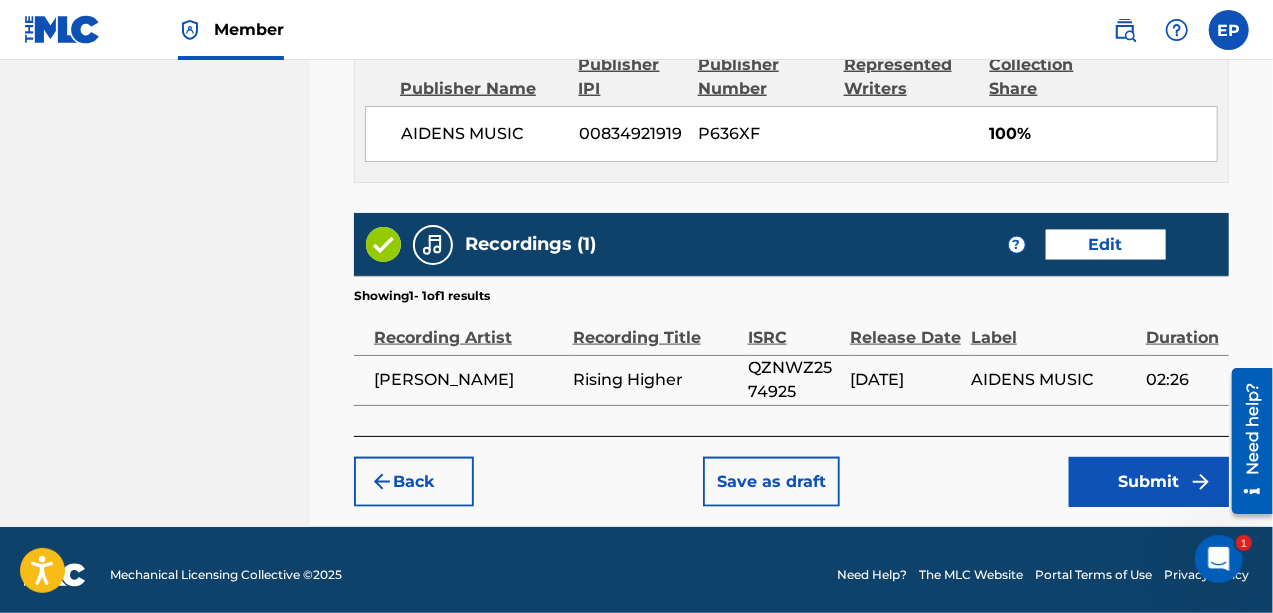 click on "Submit" at bounding box center [1149, 482] 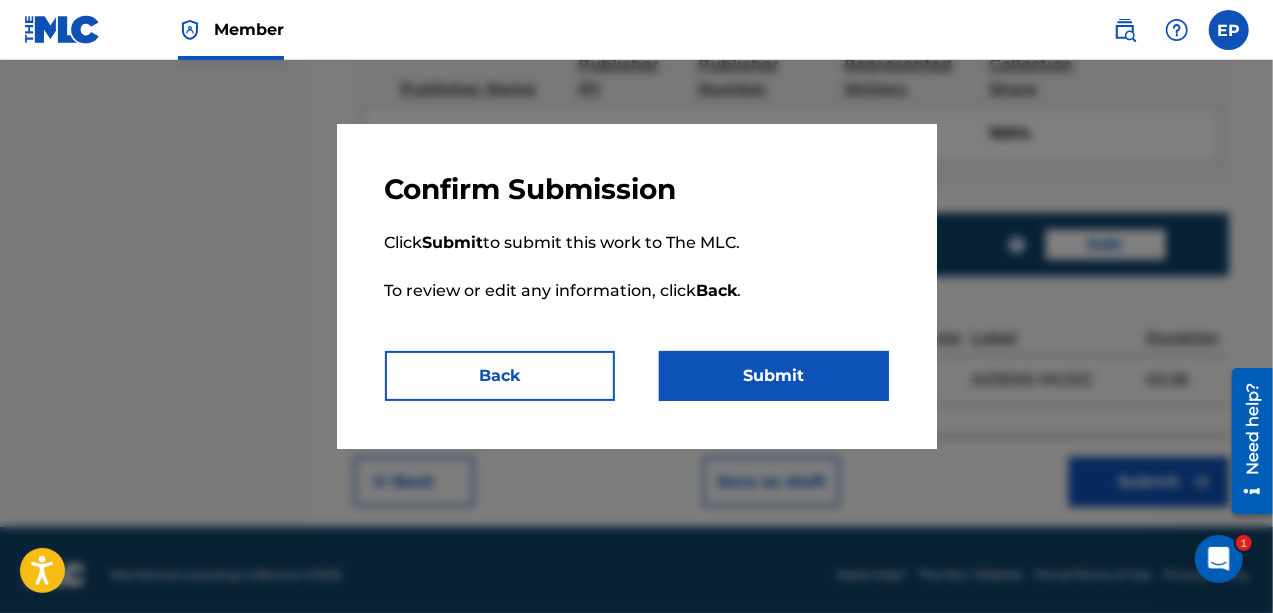 click on "Confirm Submission Click  Submit  to submit this work to The MLC. To review or edit any information, click  Back . Back Submit" at bounding box center (637, 286) 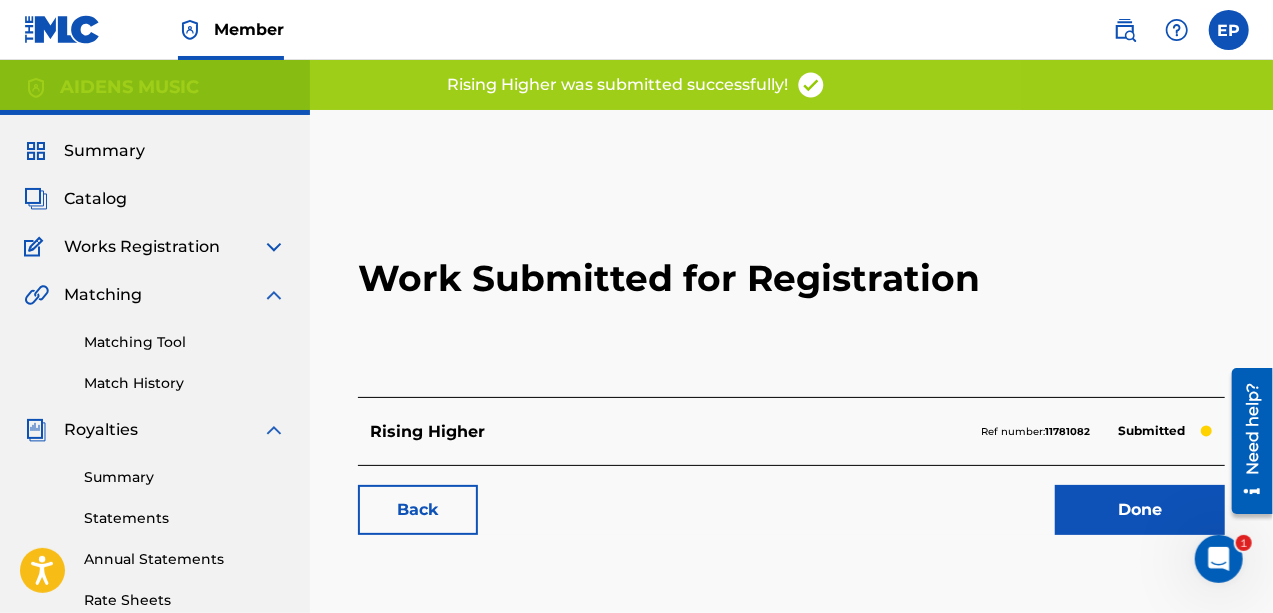 click on "Done" at bounding box center [1140, 510] 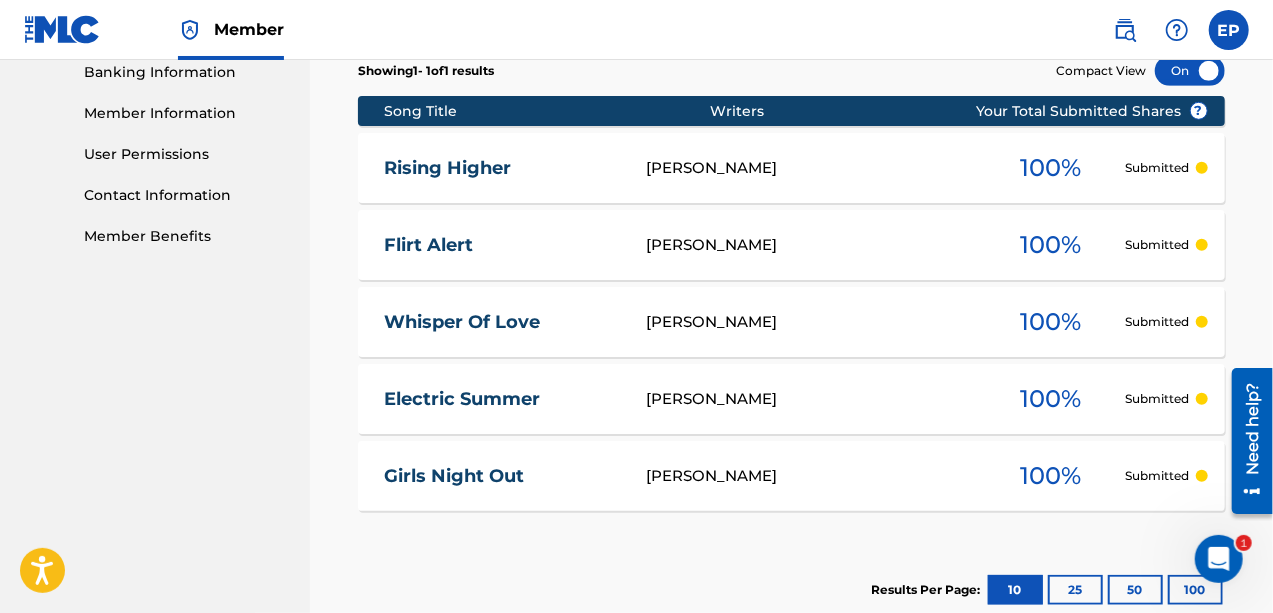 scroll, scrollTop: 614, scrollLeft: 0, axis: vertical 